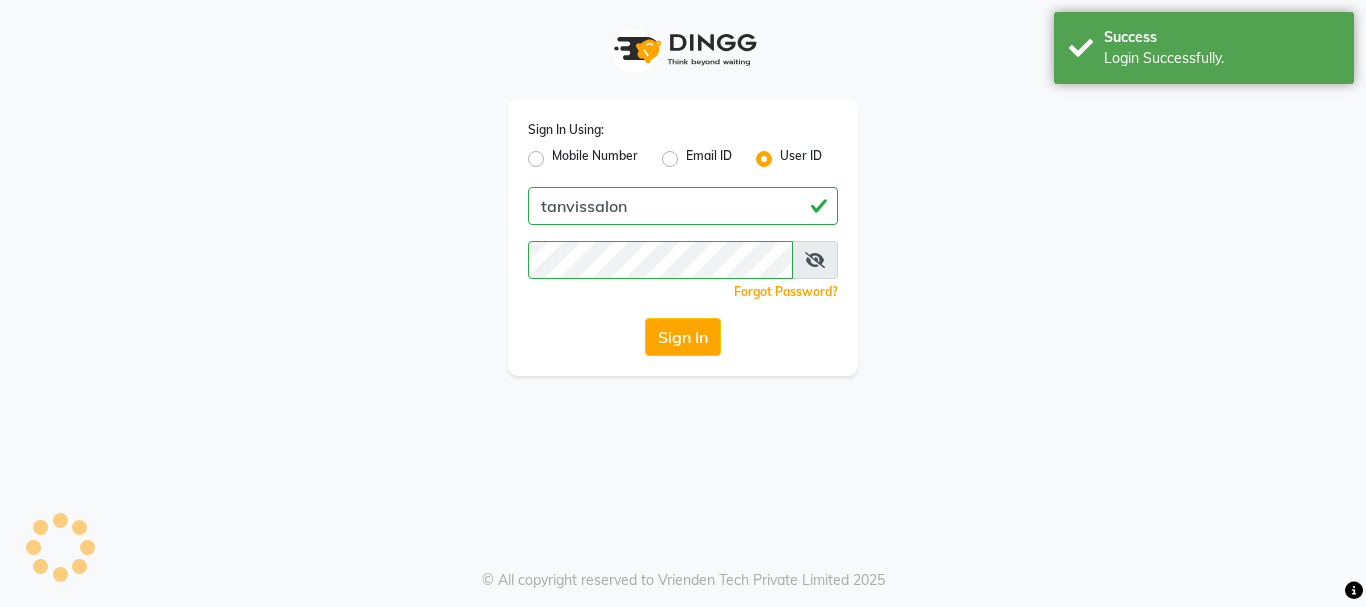 scroll, scrollTop: 0, scrollLeft: 0, axis: both 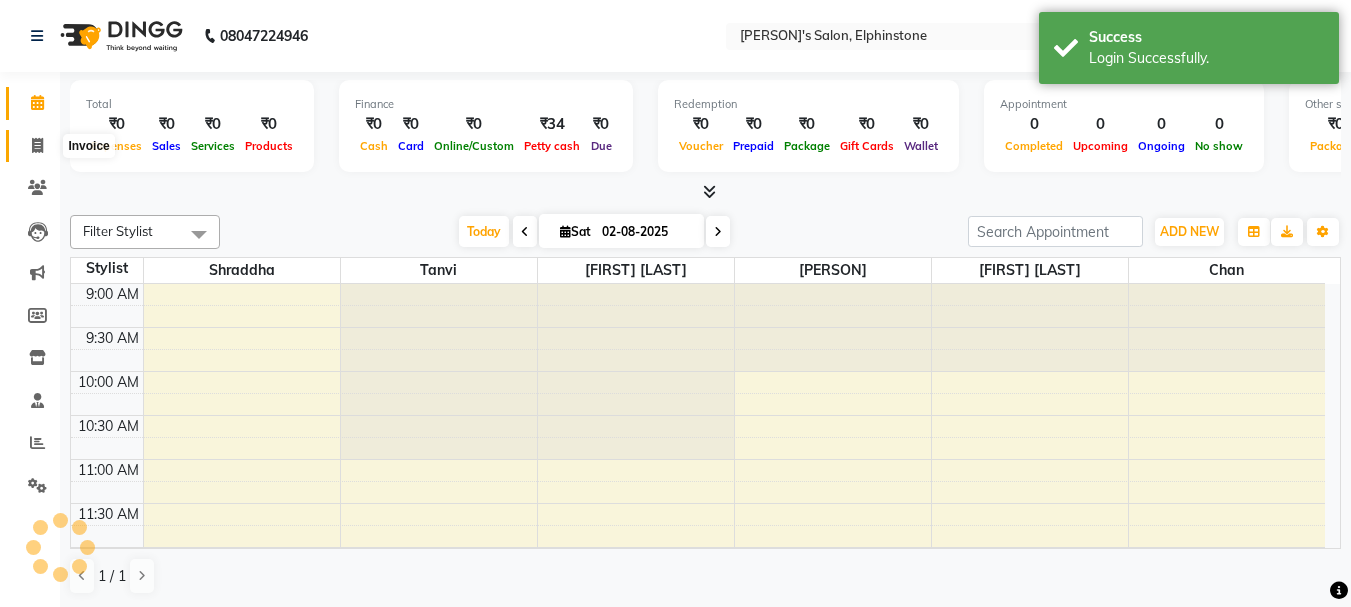 click 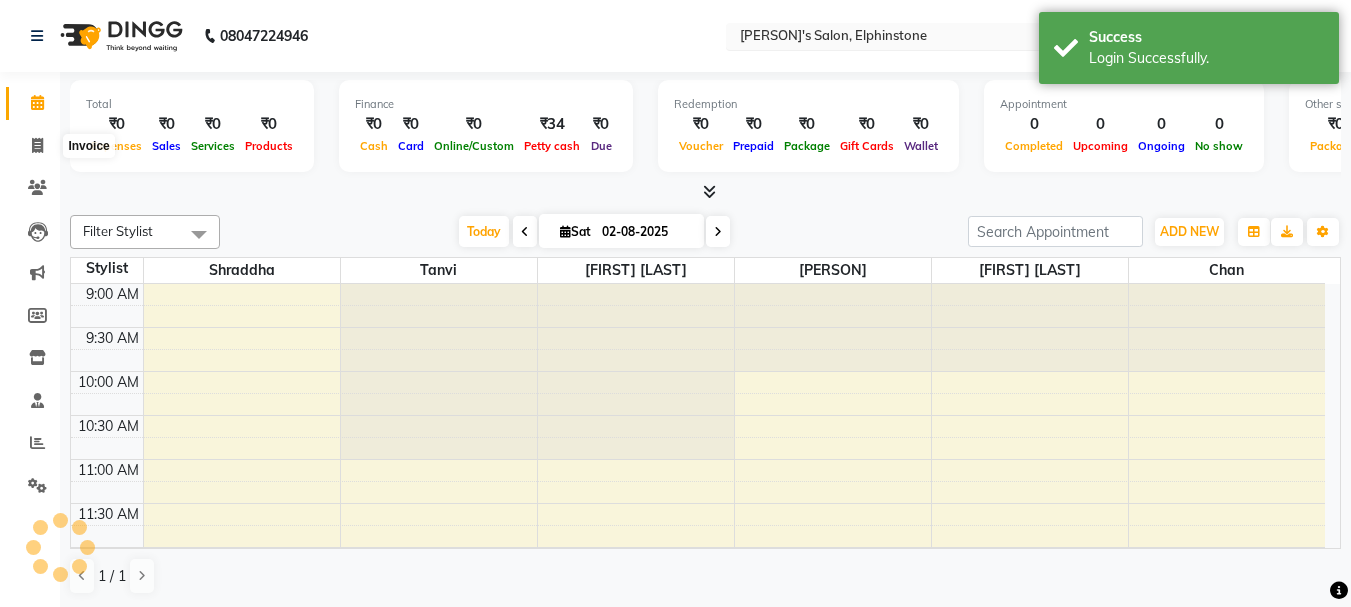 select on "service" 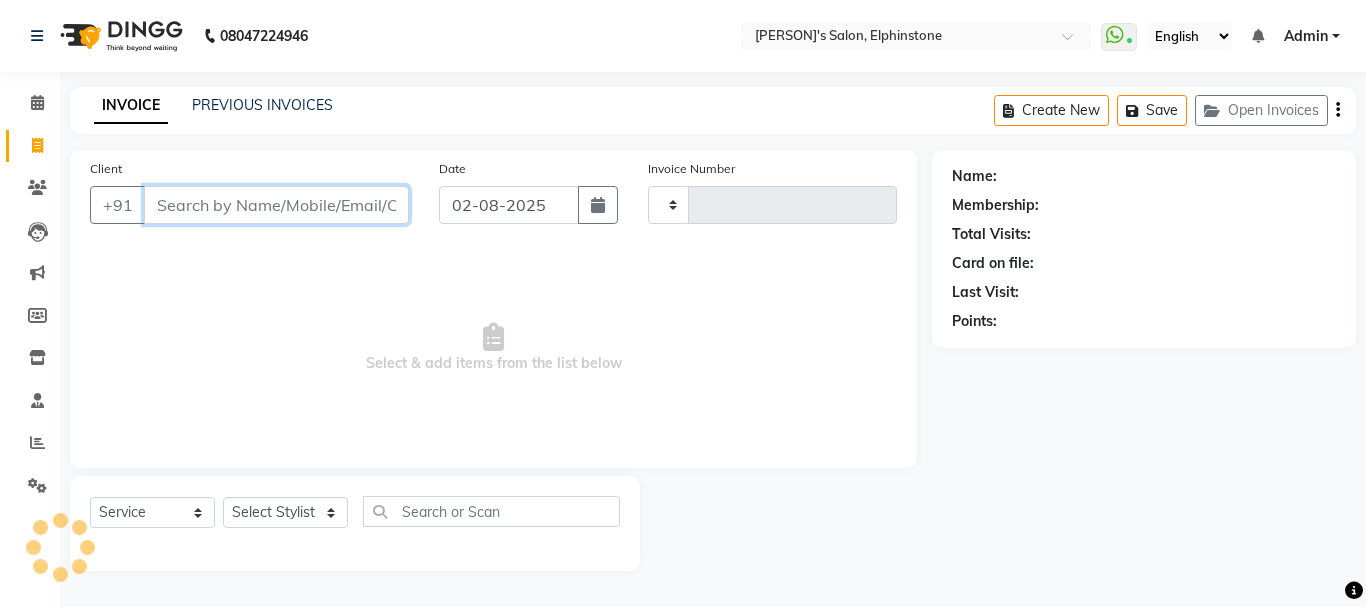 click on "Client" at bounding box center (276, 205) 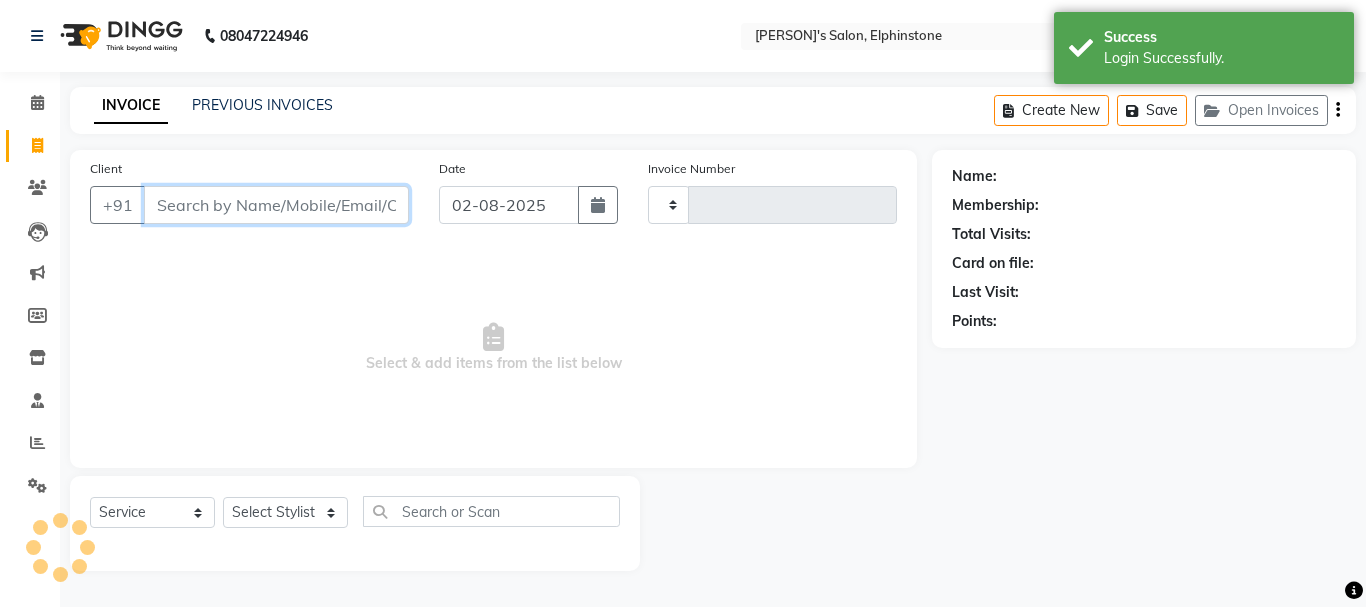 type on "0193" 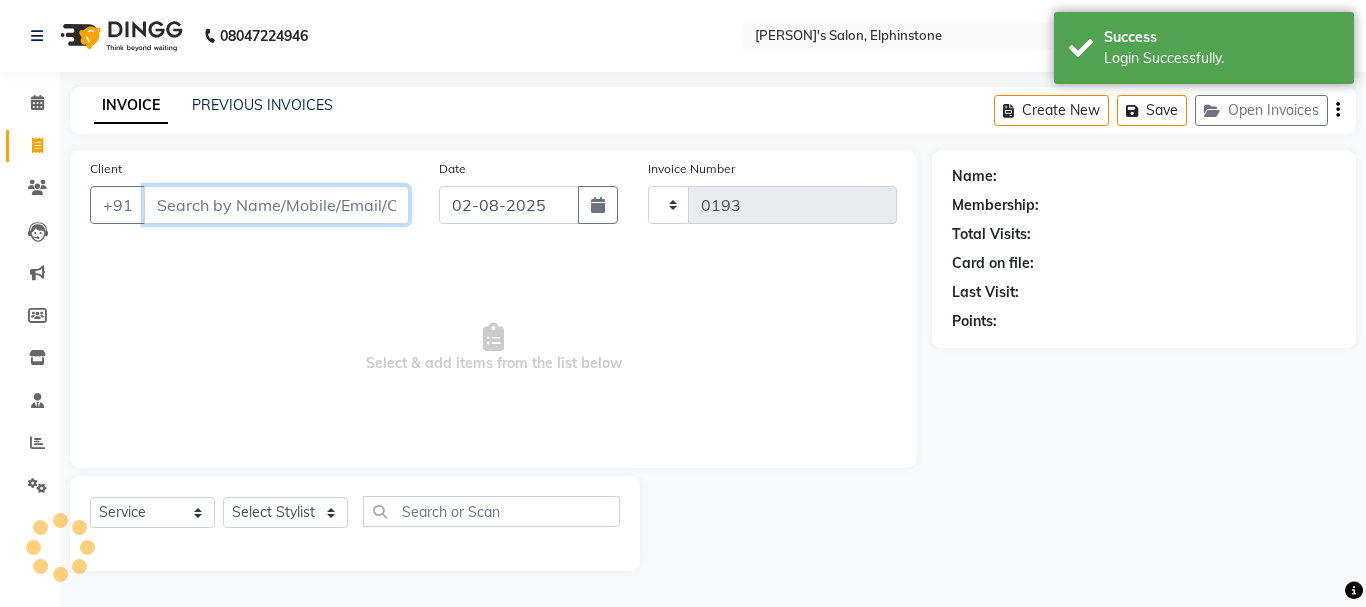 select on "716" 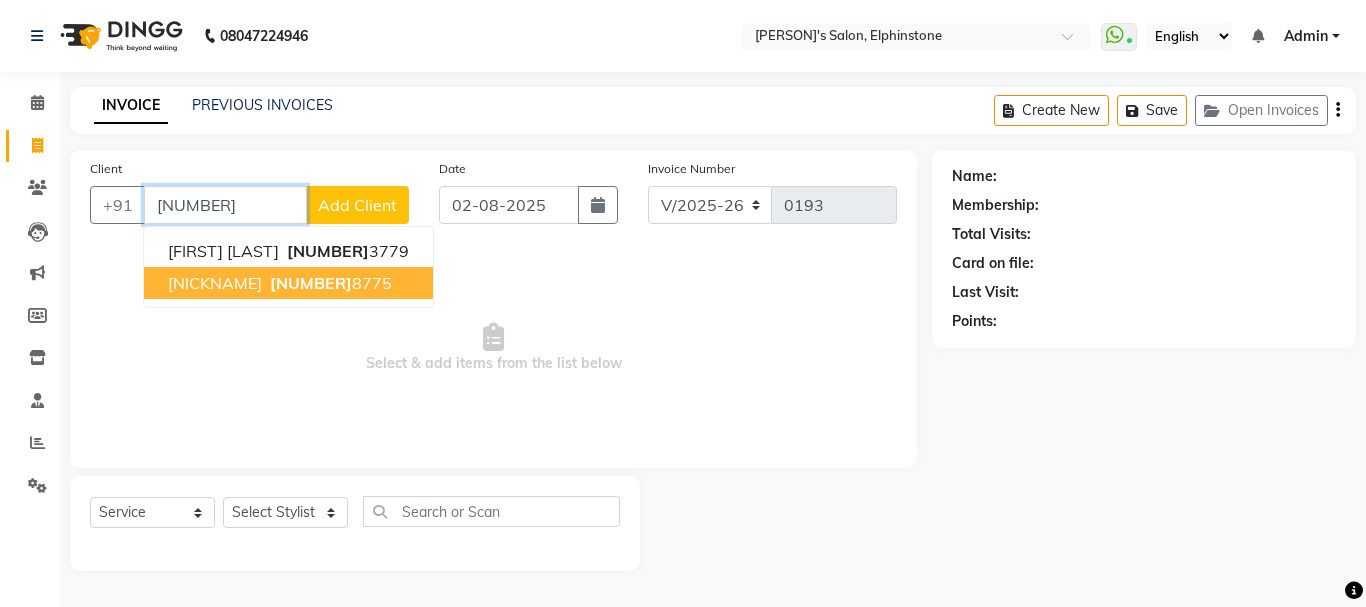 click on "[PHONE]" at bounding box center (329, 283) 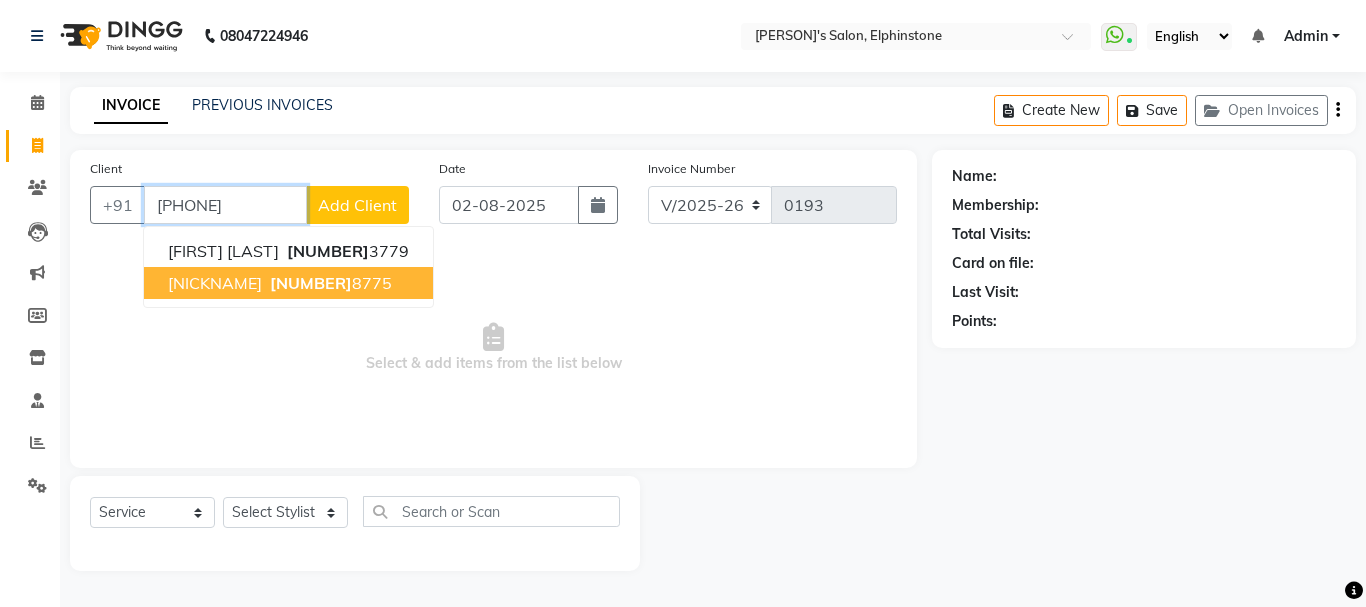 type on "[PHONE]" 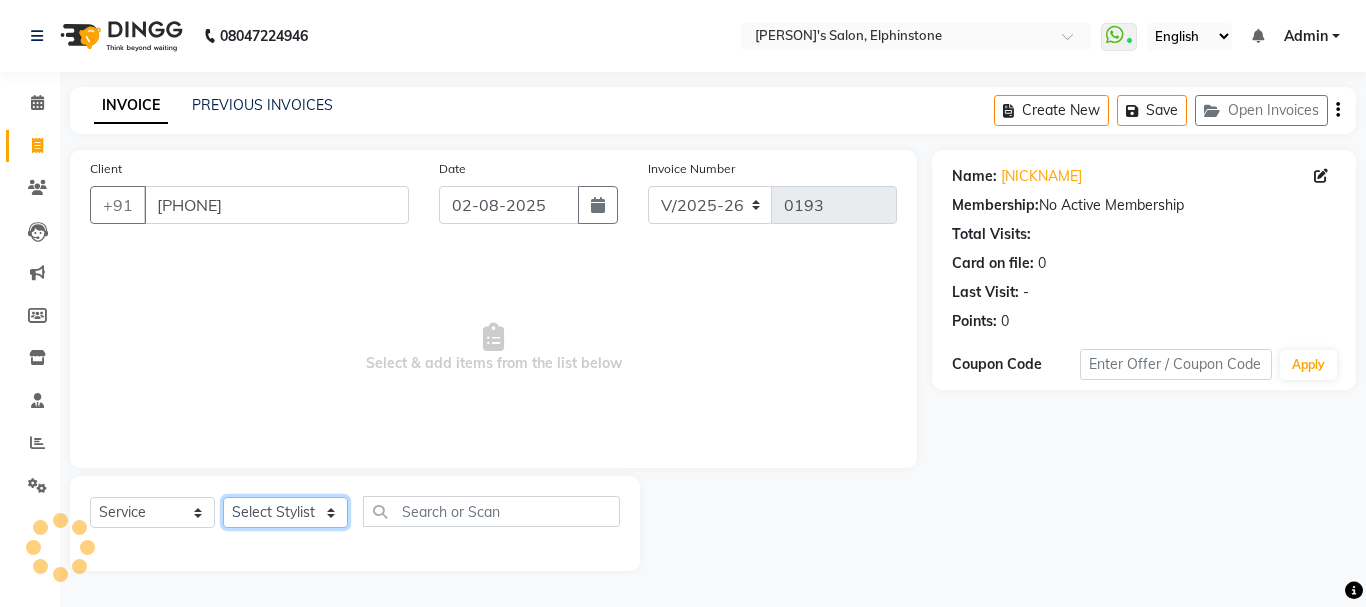 click on "Select Stylist [FIRST] [LAST] [FIRST] [LAST]  Shraddha Tanvi Tanvi Masurkar" 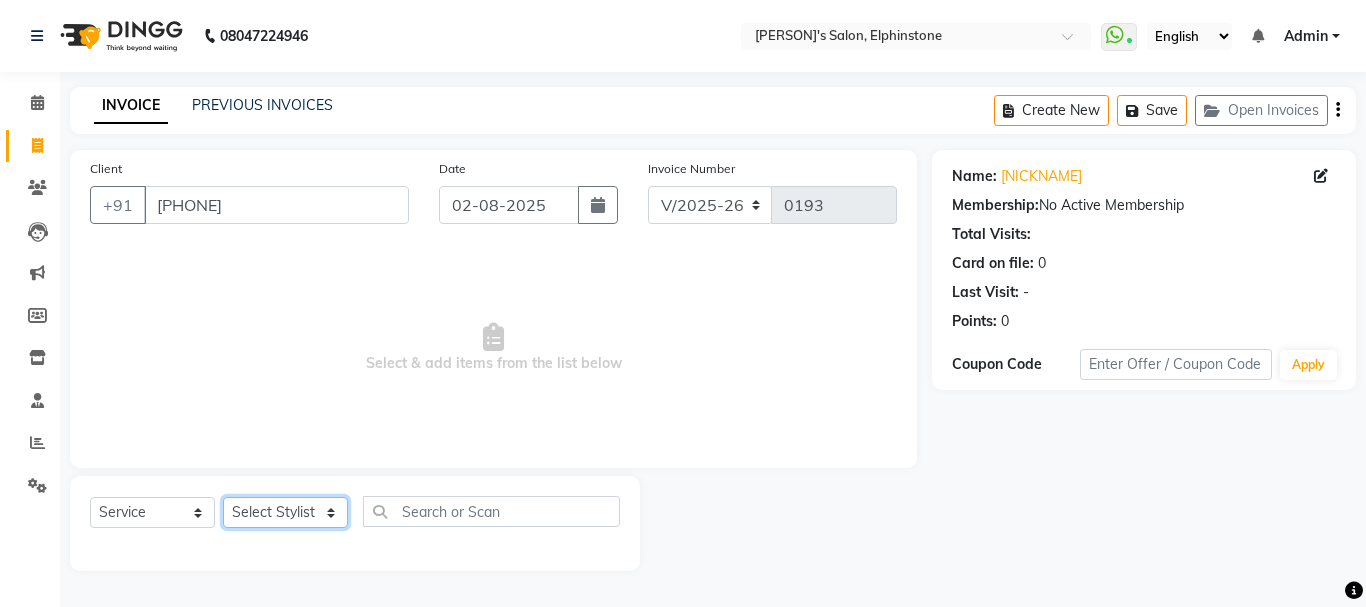 select on "78839" 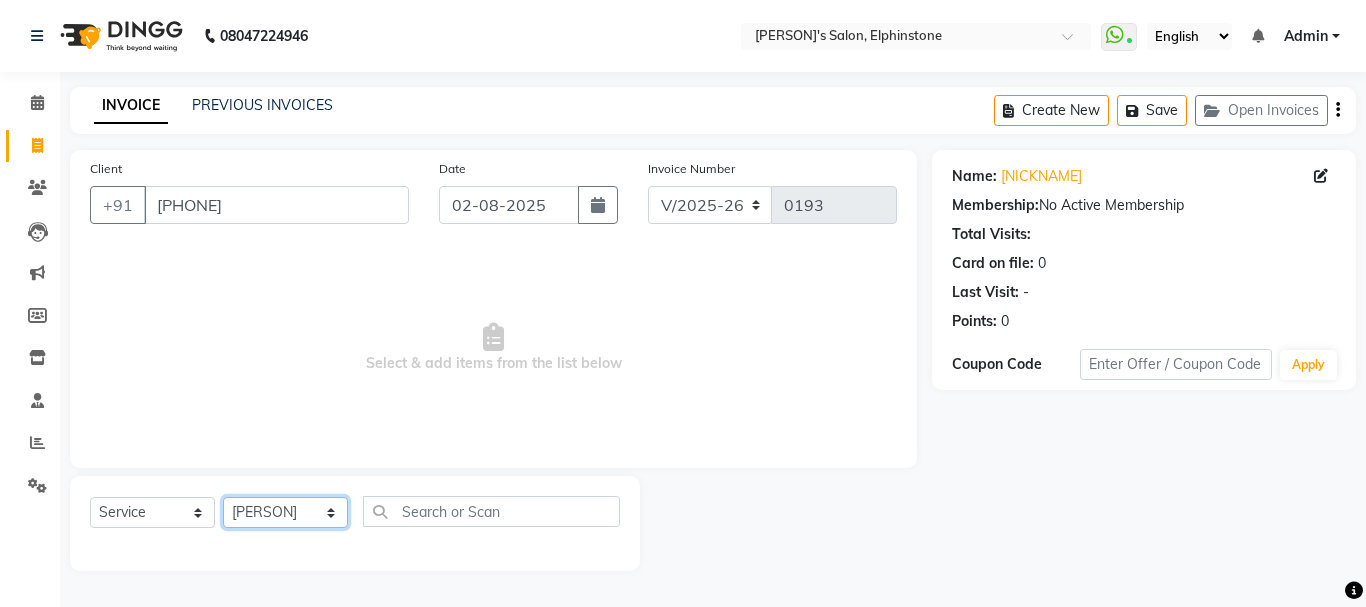 click on "Select Stylist [FIRST] [LAST] [FIRST] [LAST]  Shraddha Tanvi Tanvi Masurkar" 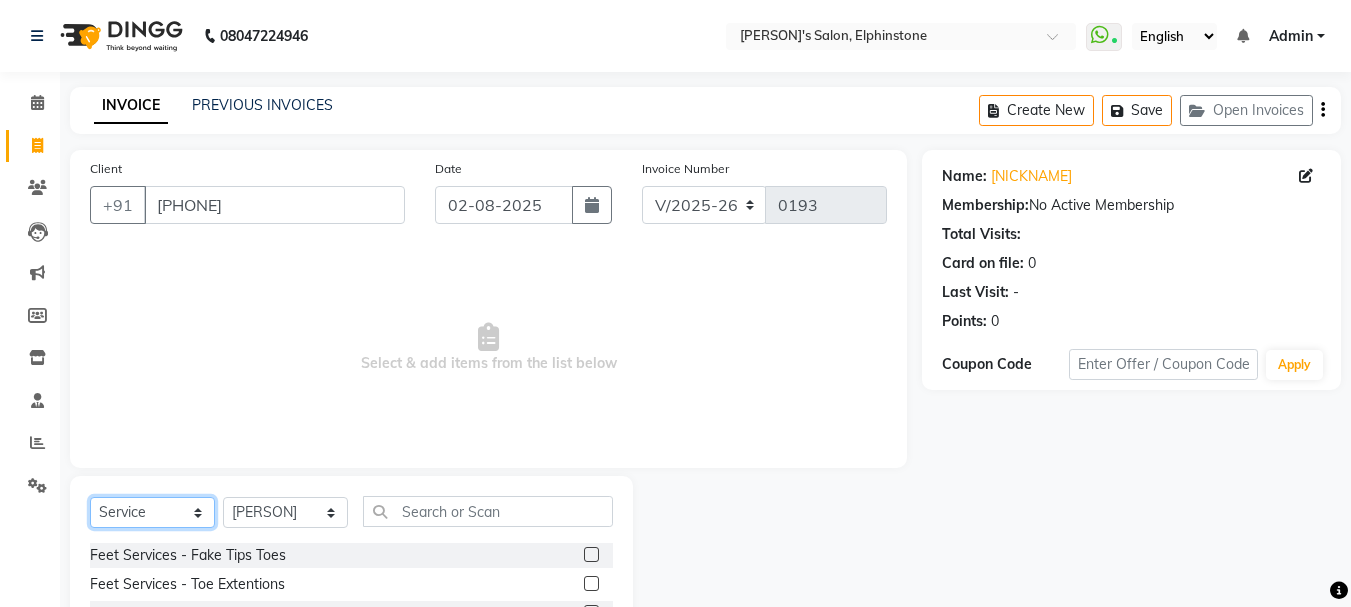 click on "Select  Service  Product  Membership  Package Voucher Prepaid Gift Card" 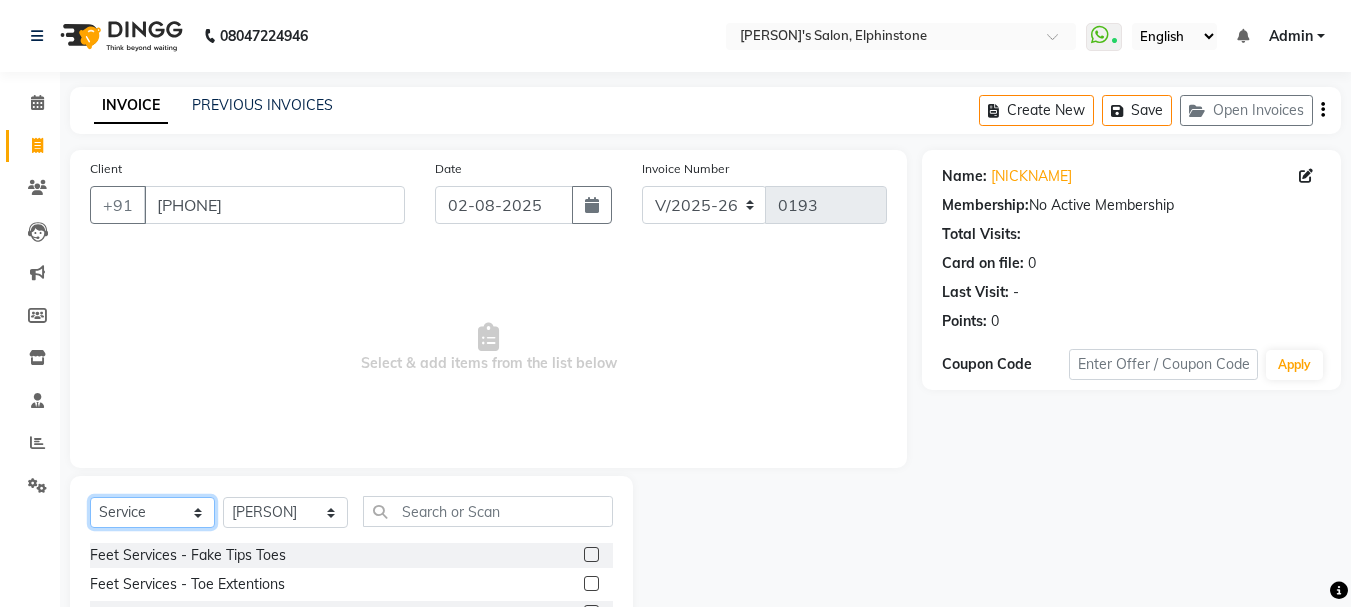 click on "Select  Service  Product  Membership  Package Voucher Prepaid Gift Card" 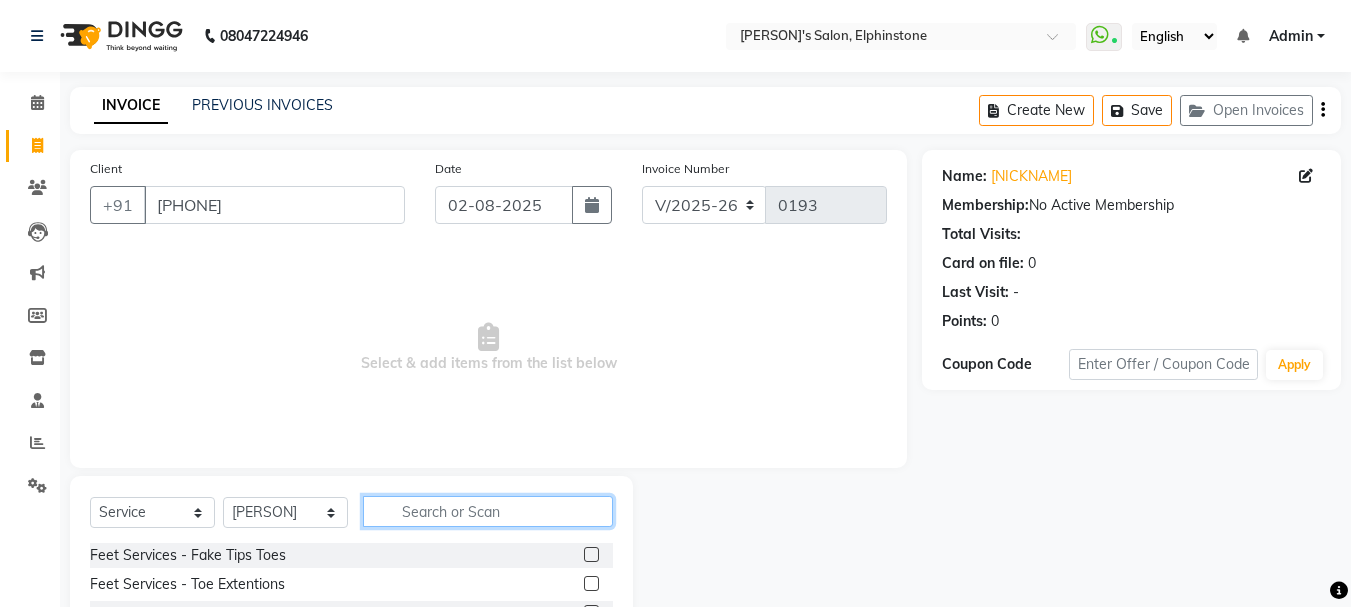 click 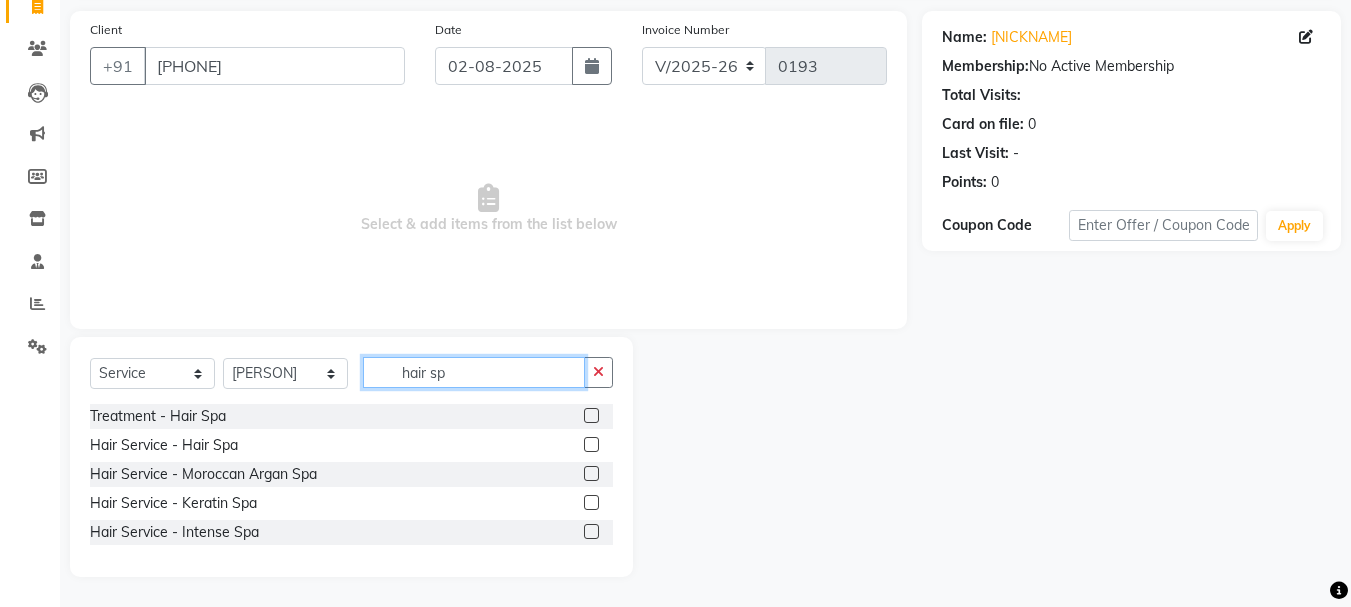 scroll, scrollTop: 139, scrollLeft: 0, axis: vertical 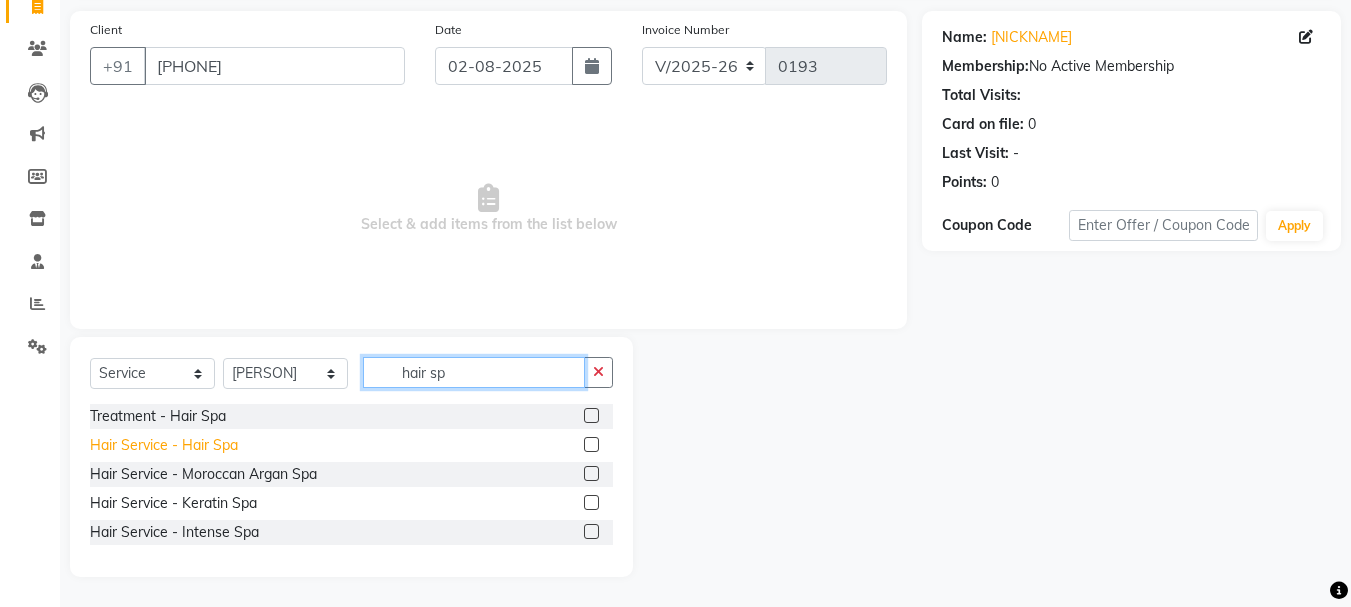 type on "hair sp" 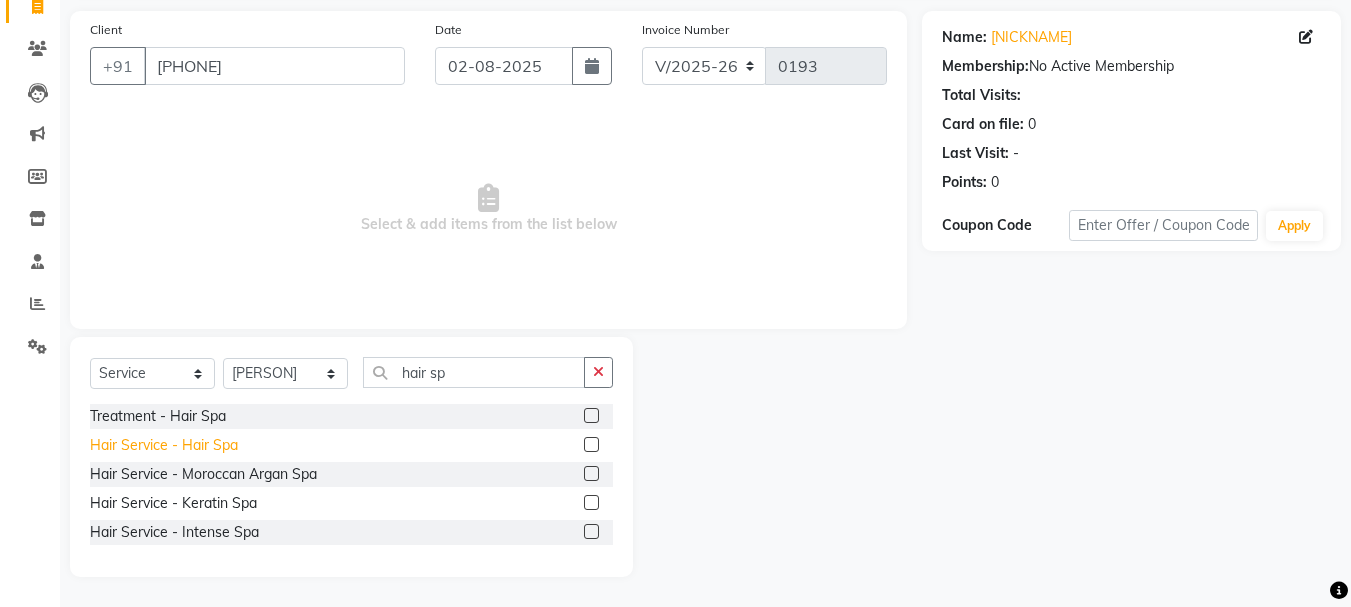 click on "Hair Service - Hair Spa" 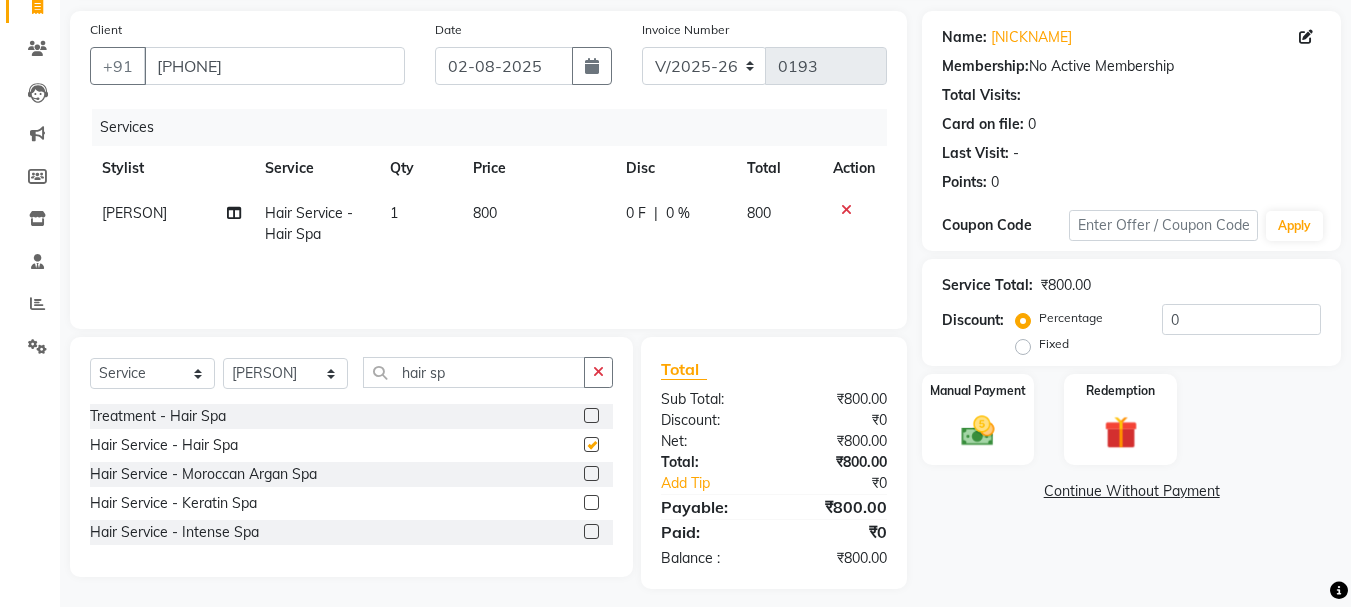 checkbox on "false" 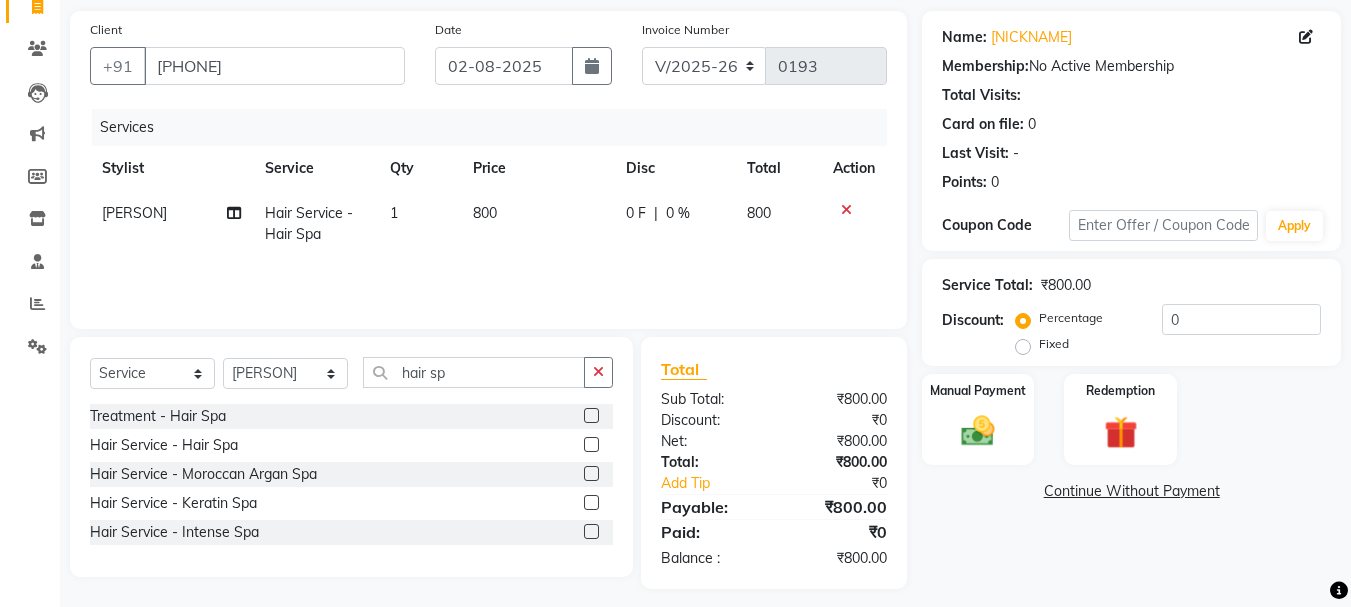 click on "800" 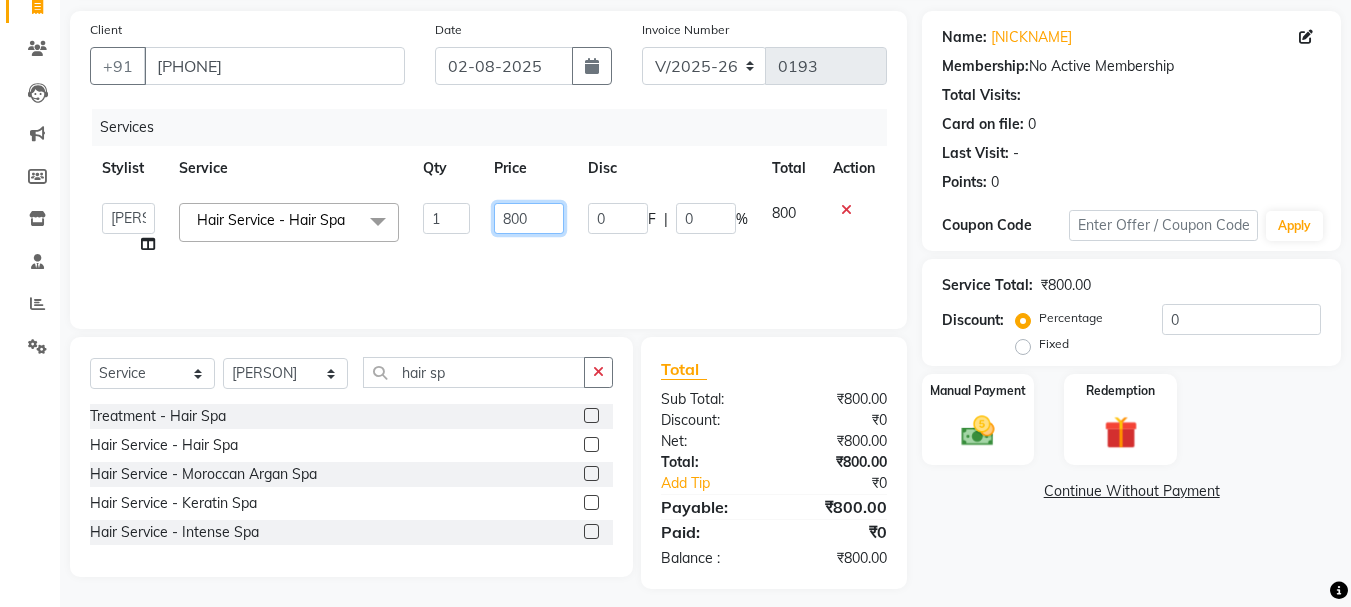 click on "800" 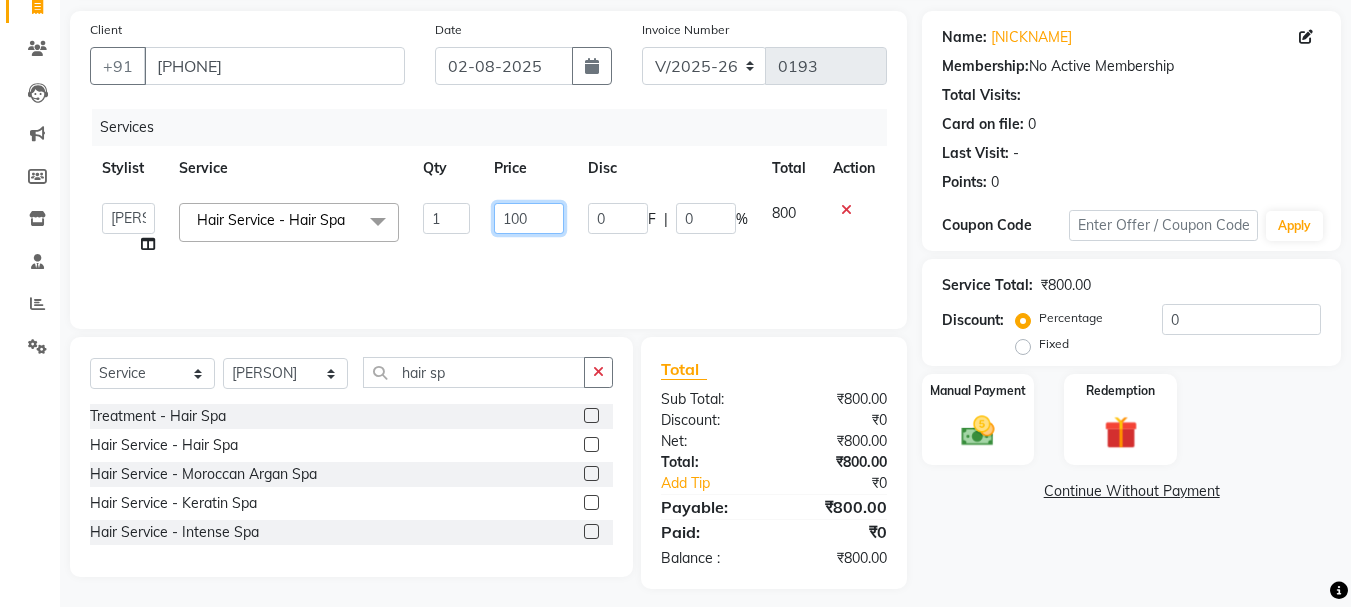 type on "1000" 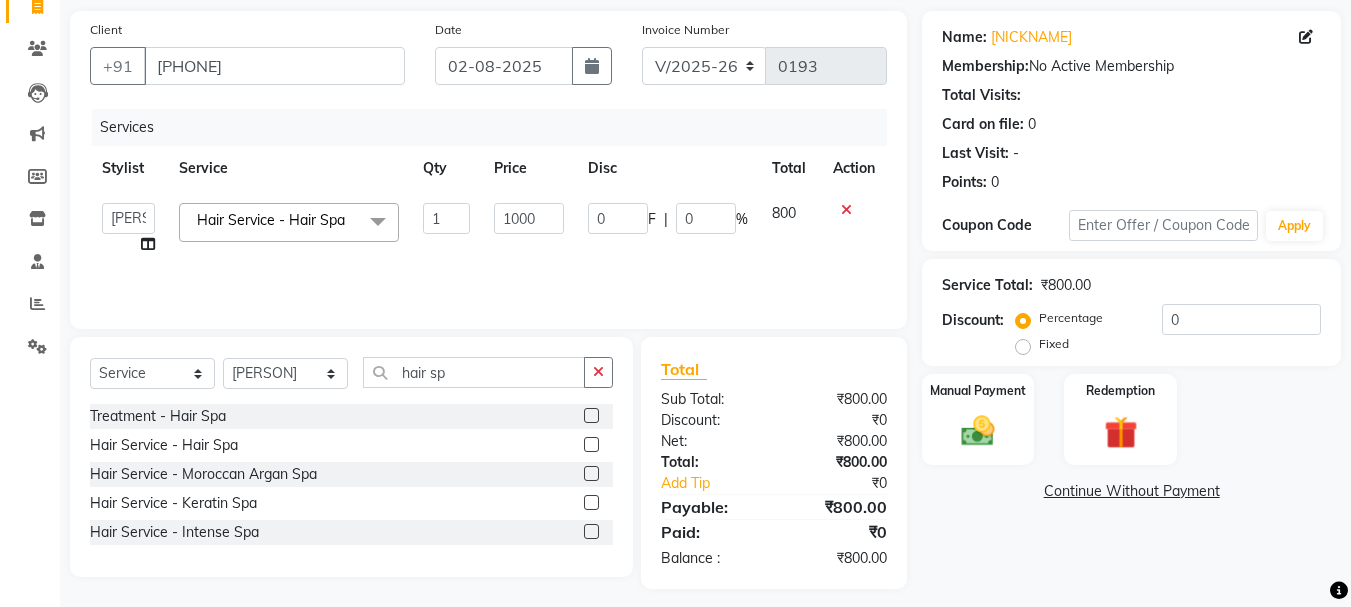 click on "Services Stylist Service Qty Price Disc Total Action  [PERSON]   [PERSON]   [PERSON]    [PERSON]   [PERSON]   [PERSON]  Hair Service - Hair Spa  x Feet Services - Fake Tips Toes Feet Services - Toe Extentions Feet Services - Toe Overlays Feet Services - Toe Refills Feet Services - Toe Gel Polish Feet Services - Toe Glitter Polish Feet Services - Toe French Extentions Feet Services - Ombre Extentions Feet Services - Chrome Extentions Feet Services - Any Art per tip Feet Services - Any Art Per Tip Threading  - Eyebrows Threading  - Forehead Threading  - Chin Threading  - Lower Chin Threading  - Upper Lips Threading  - Lower Lips Threading  - Jaw Line Threading  - Side Locks Threading  - Full Face Threading - Eyebrows Threading - Forehead Threading - Chin Threading - Lower Chin Threading - Upper Lips Threading - Lower Lips Threading - Jaw Line Threading - Side Locks Threading - Full Face Honey Body Waxing  - Underarms Honey Body Waxing  - Half Hand Honey Body Waxing  - Full Hand Honey Body Waxing  - Half Legs Honey Body Waxing  - Full Legs 1 [PRICE]" 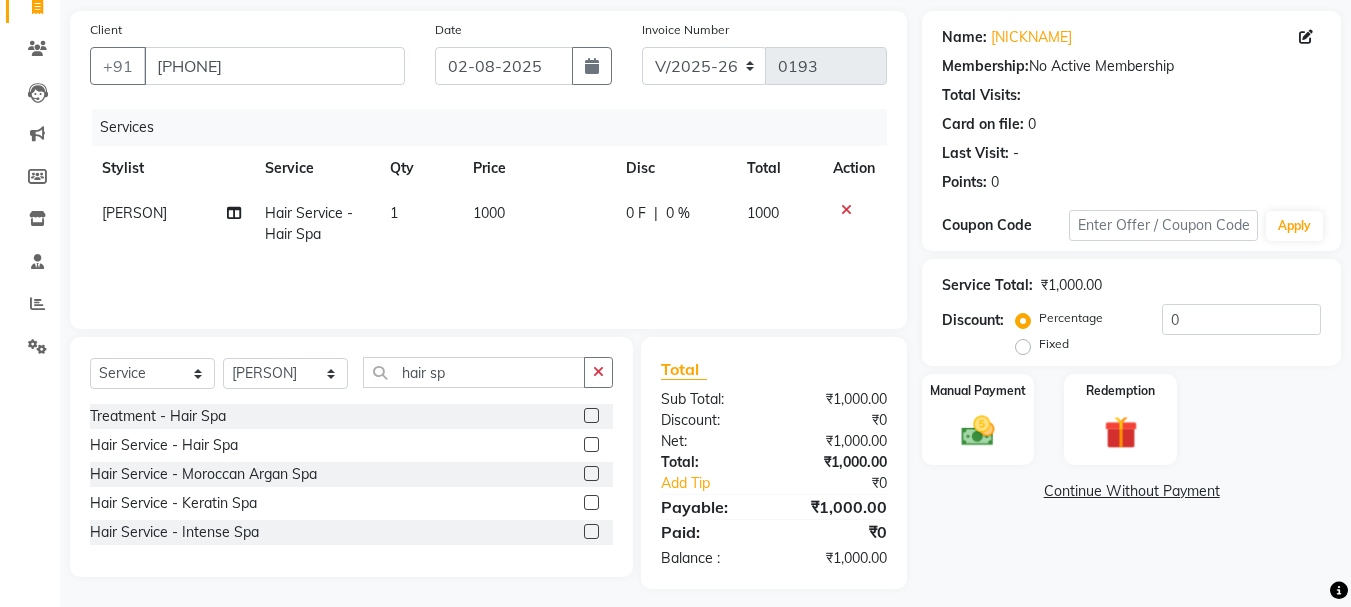 click on "0 F | 0 %" 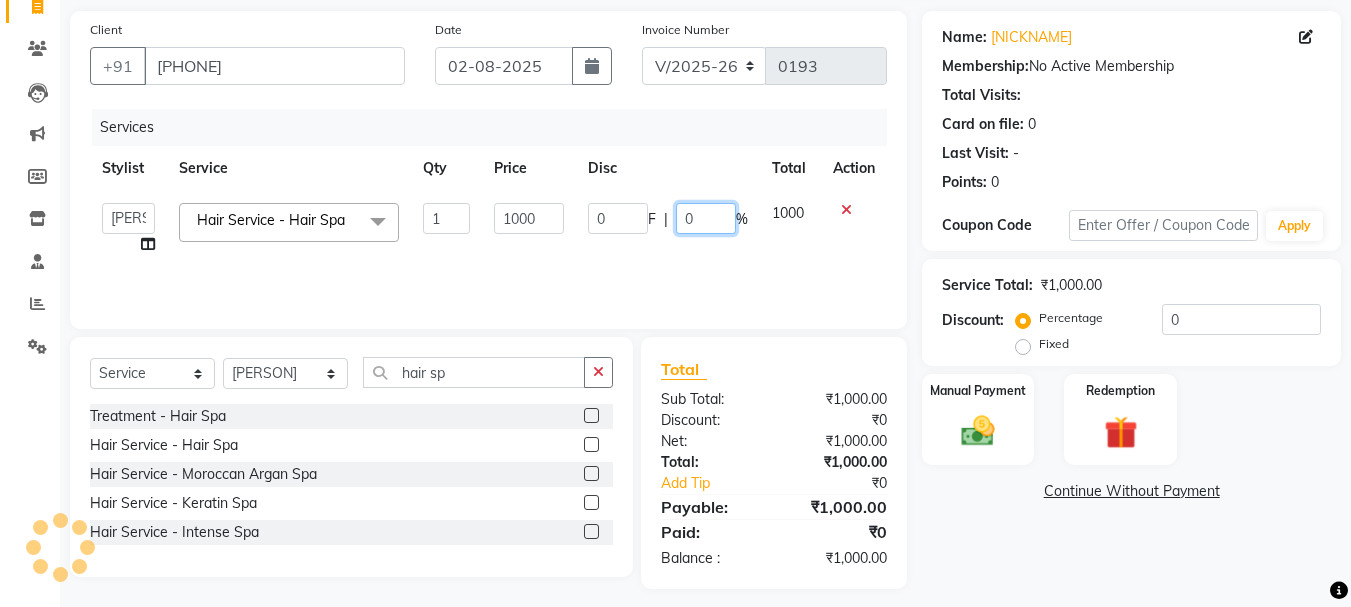 drag, startPoint x: 711, startPoint y: 206, endPoint x: 676, endPoint y: 209, distance: 35.128338 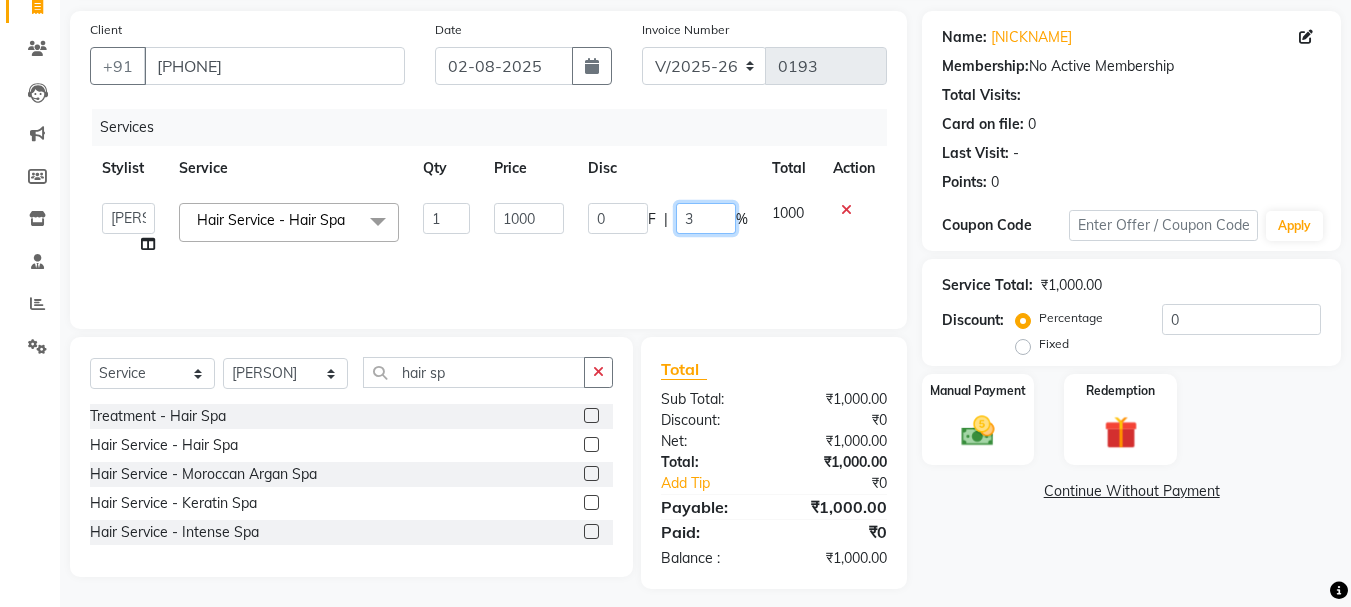 type on "30" 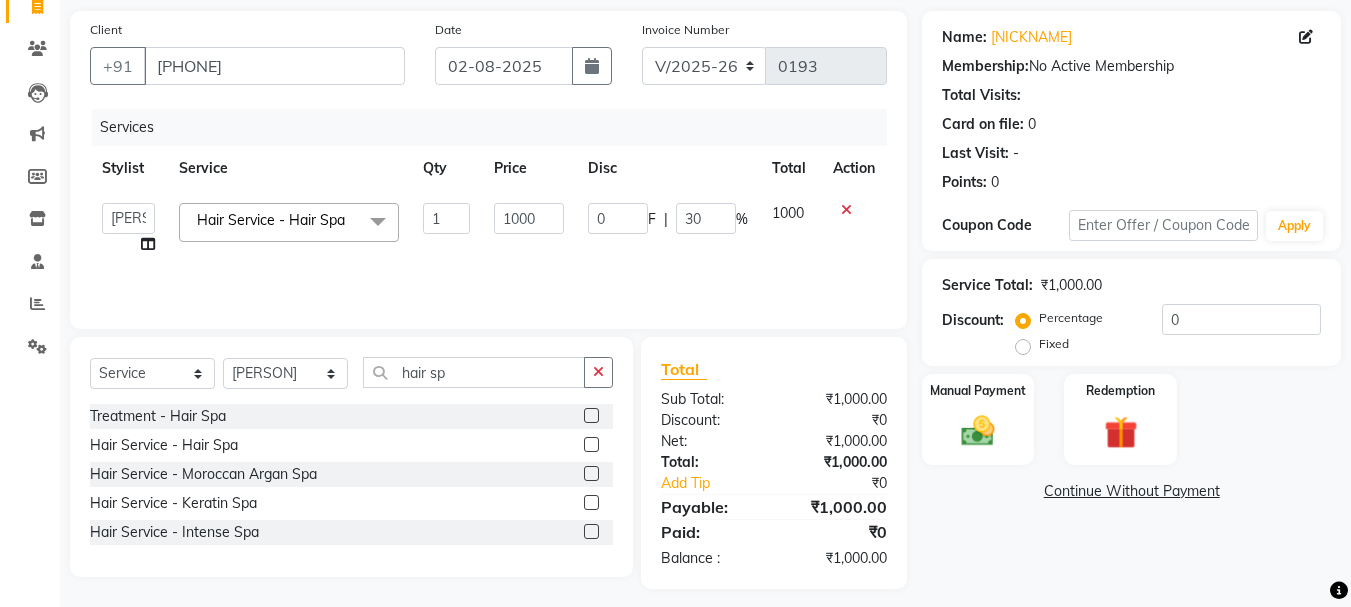 click on "Services Stylist Service Qty Price Disc Total Action  [PERSON]   [PERSON]   [PERSON]    [PERSON]   [PERSON]   [PERSON]  Hair Service - Hair Spa  x Feet Services - Fake Tips Toes Feet Services - Toe Extentions Feet Services - Toe Overlays Feet Services - Toe Refills Feet Services - Toe Gel Polish Feet Services - Toe Glitter Polish Feet Services - Toe French Extentions Feet Services - Ombre Extentions Feet Services - Chrome Extentions Feet Services - Any Art per tip Feet Services - Any Art Per Tip Threading  - Eyebrows Threading  - Forehead Threading  - Chin Threading  - Lower Chin Threading  - Upper Lips Threading  - Lower Lips Threading  - Jaw Line Threading  - Side Locks Threading  - Full Face Threading - Eyebrows Threading - Forehead Threading - Chin Threading - Lower Chin Threading - Upper Lips Threading - Lower Lips Threading - Jaw Line Threading - Side Locks Threading - Full Face Honey Body Waxing  - Underarms Honey Body Waxing  - Half Hand Honey Body Waxing  - Full Hand Honey Body Waxing  - Half Legs Honey Body Waxing  - Full Legs 1 [PRICE]" 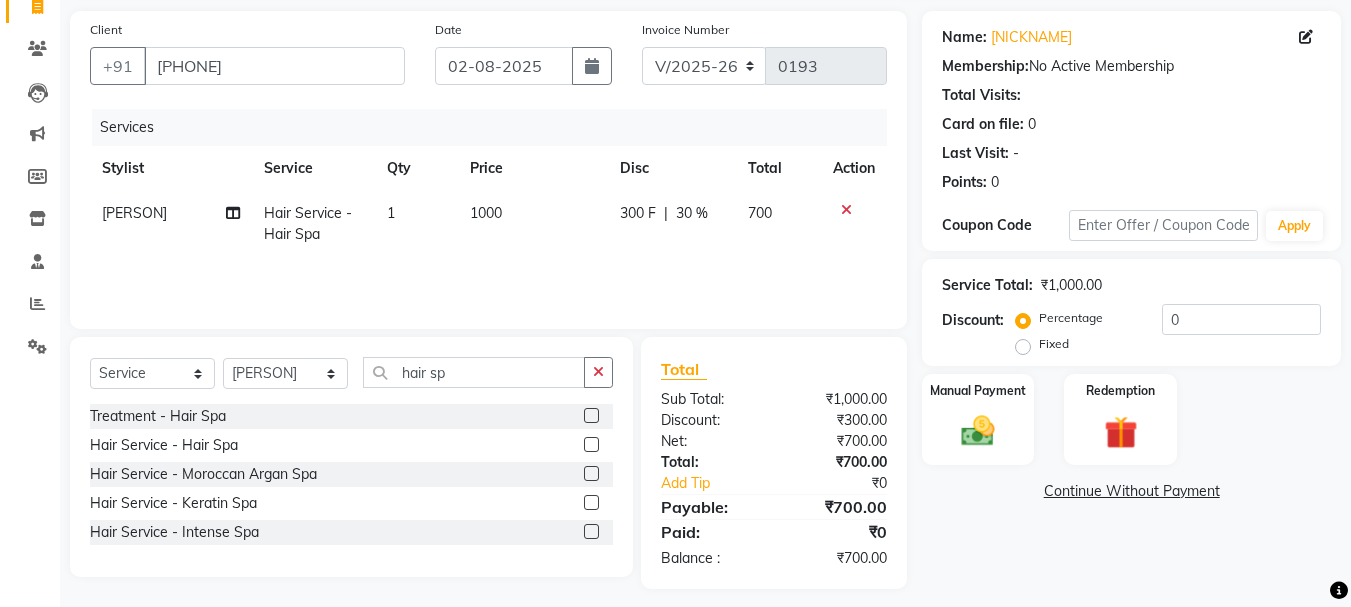 scroll, scrollTop: 151, scrollLeft: 0, axis: vertical 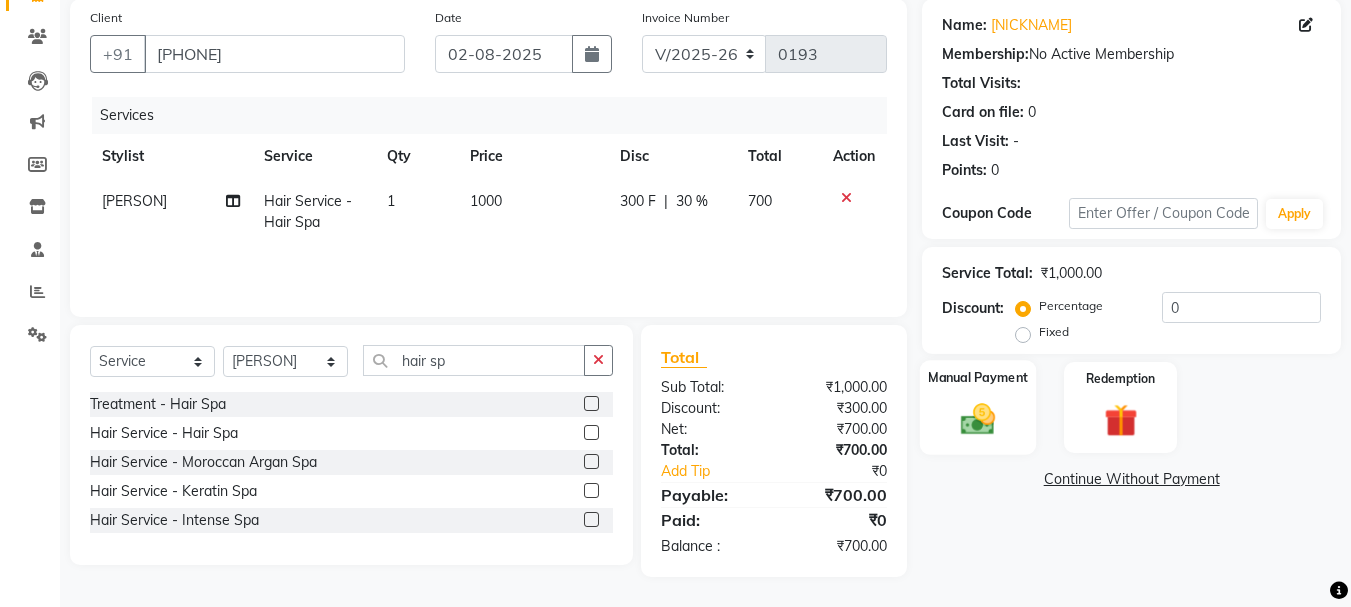 click 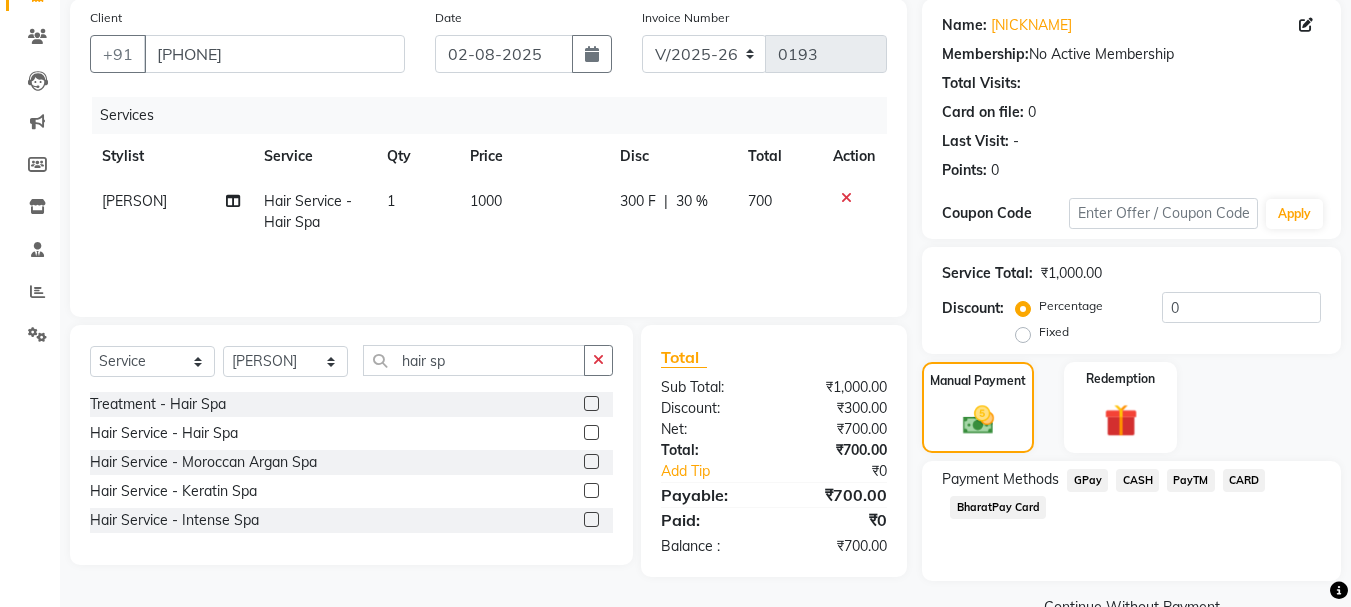 scroll, scrollTop: 196, scrollLeft: 0, axis: vertical 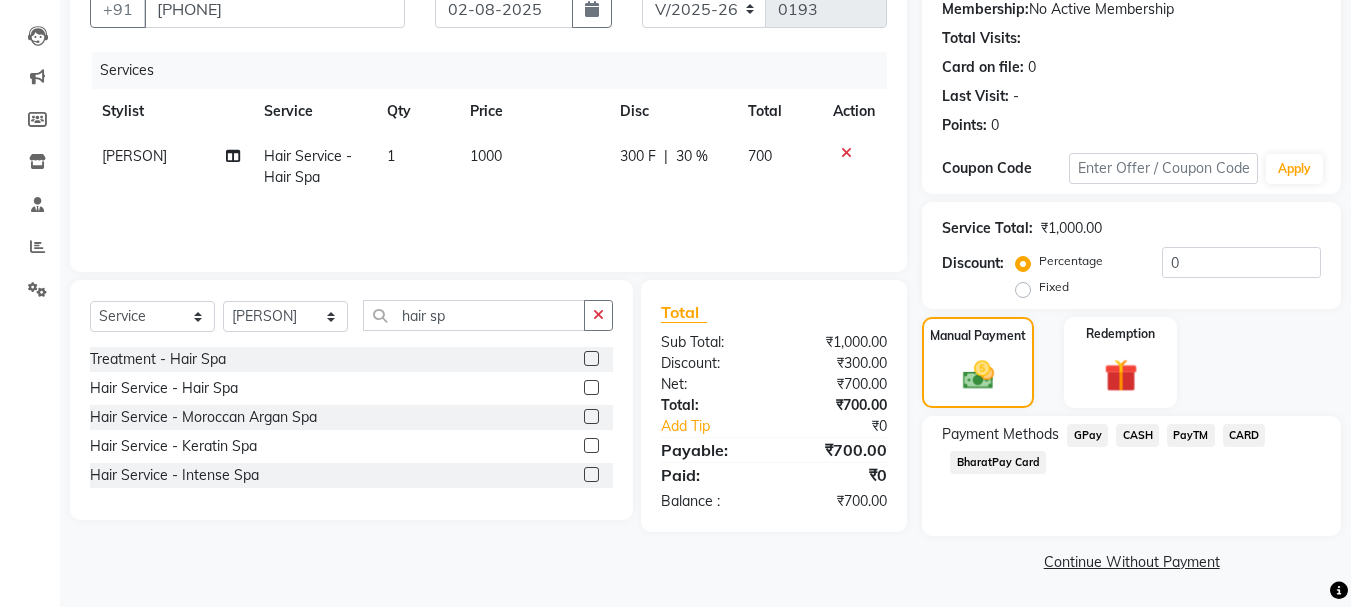 click on "GPay" 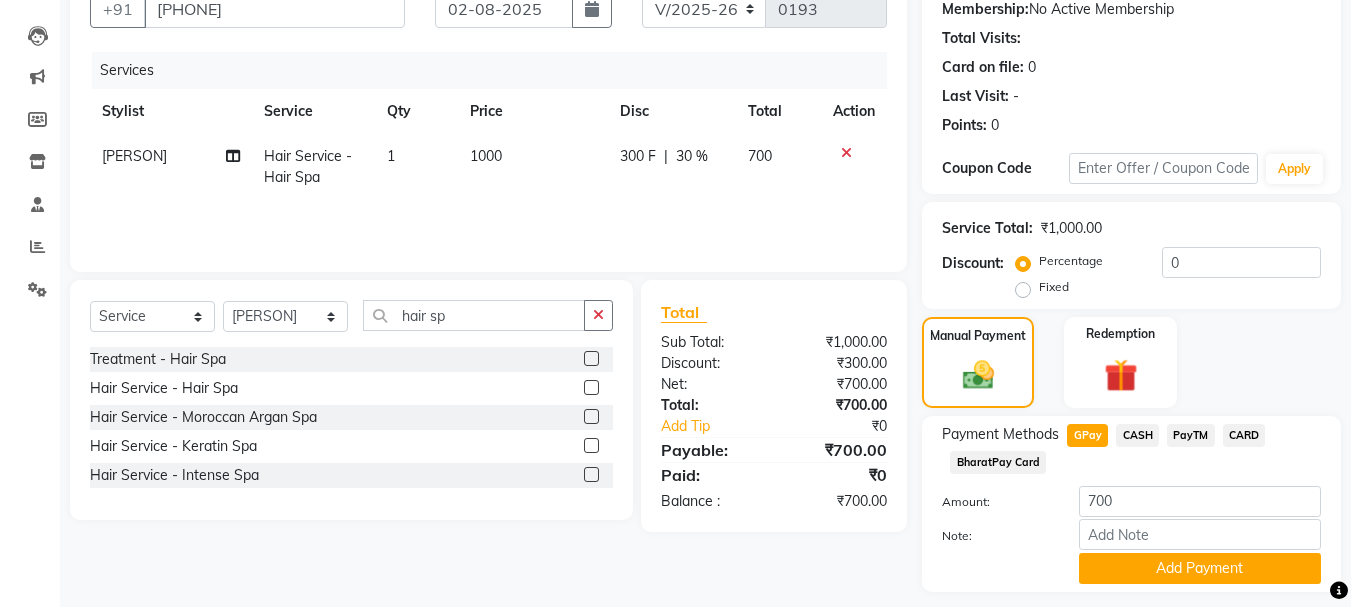 scroll, scrollTop: 252, scrollLeft: 0, axis: vertical 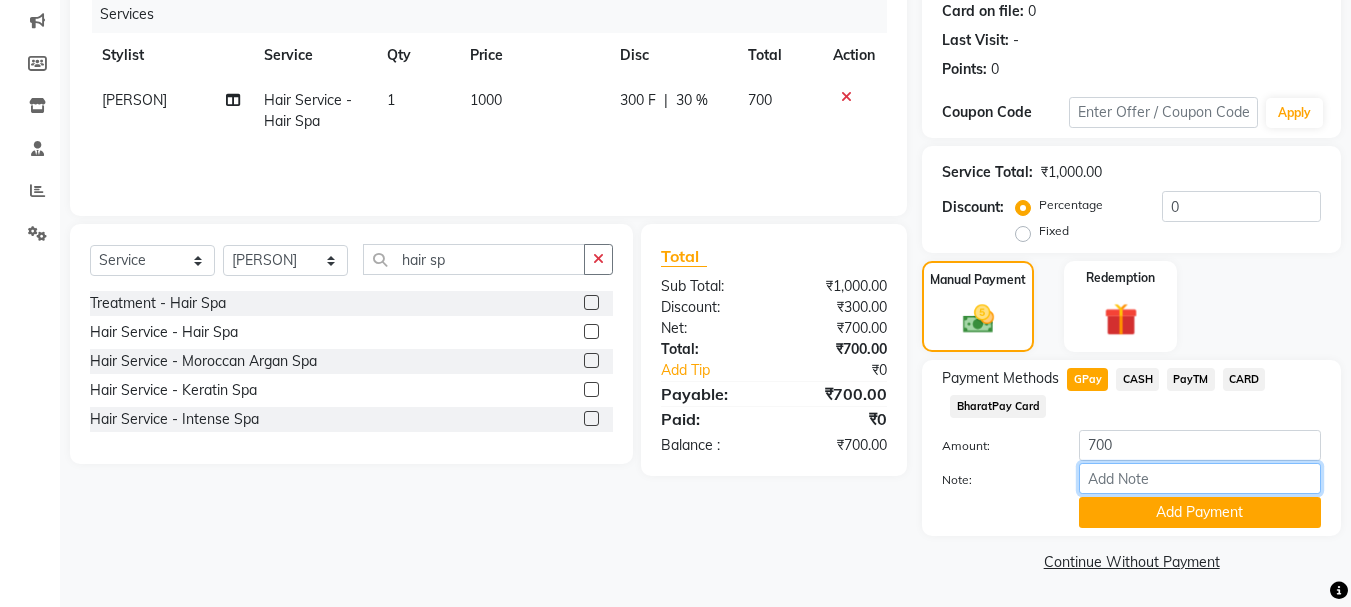 click on "Note:" at bounding box center (1200, 478) 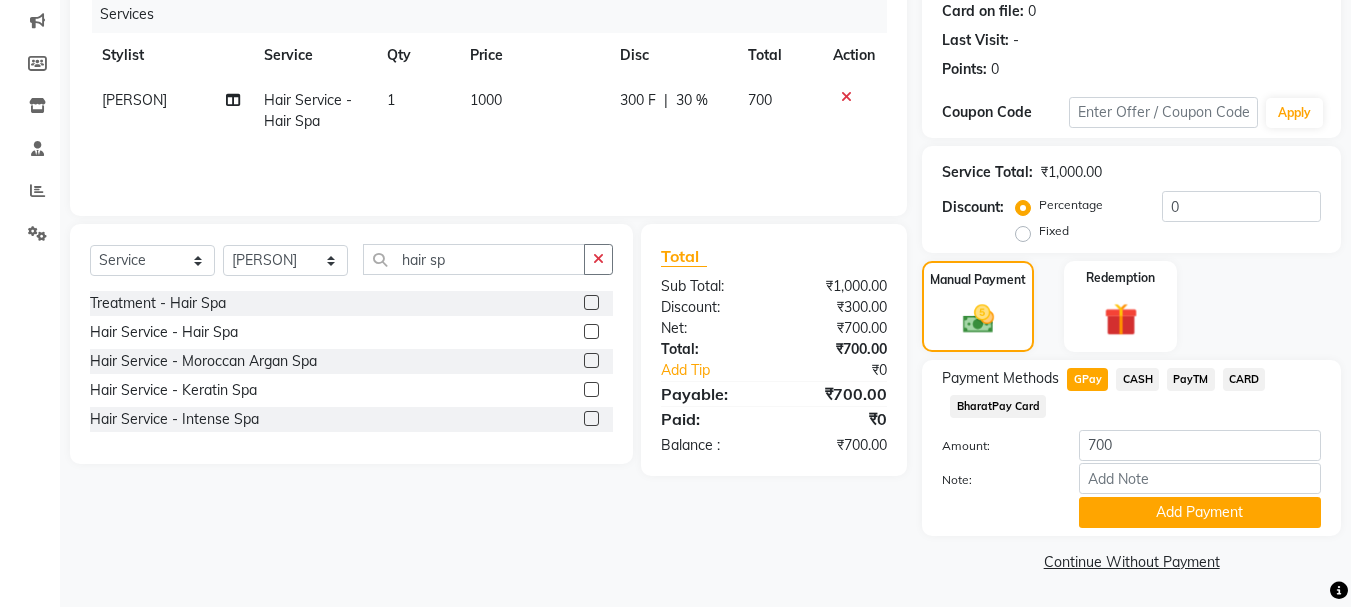 click on "Name: [NICKNAME]  Membership:  No Active Membership  Total Visits:   Card on file:  0 Last Visit:   - Points:   0  Coupon Code Apply Service Total:  ₹1,000.00  Discount:  Percentage   Fixed  0 Manual Payment Redemption Payment Methods  GPay   CASH   PayTM   CARD   BharatPay Card  Amount: 700 Note: Add Payment  Continue Without Payment" 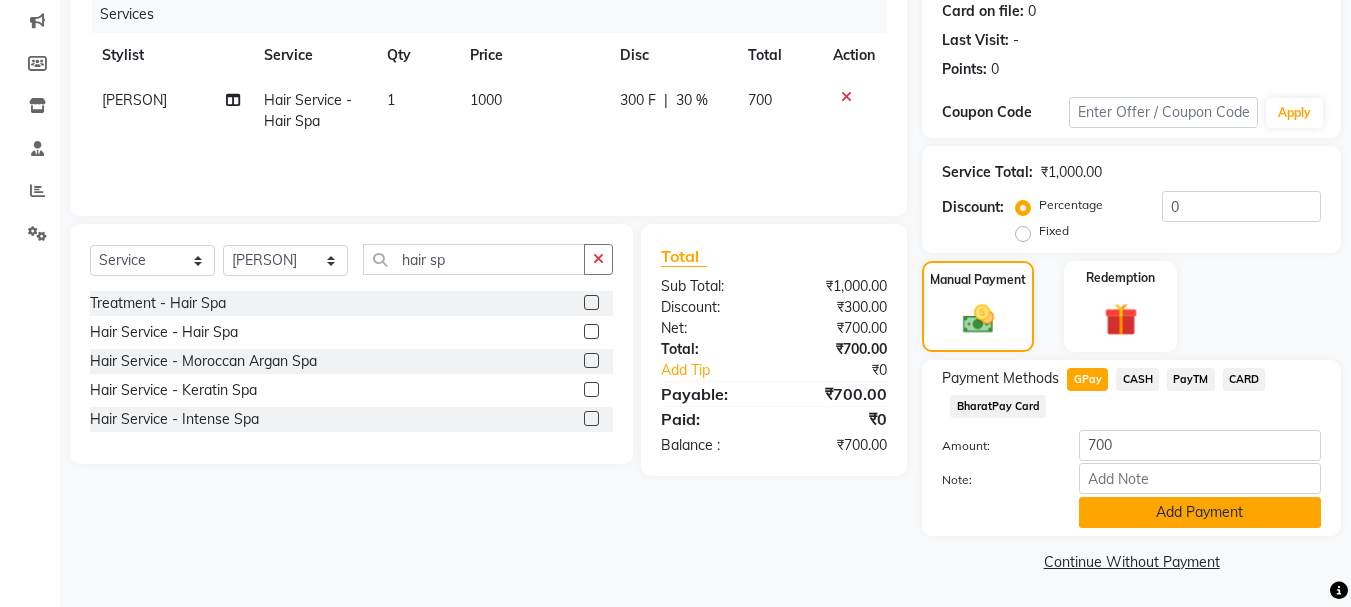 click on "Add Payment" 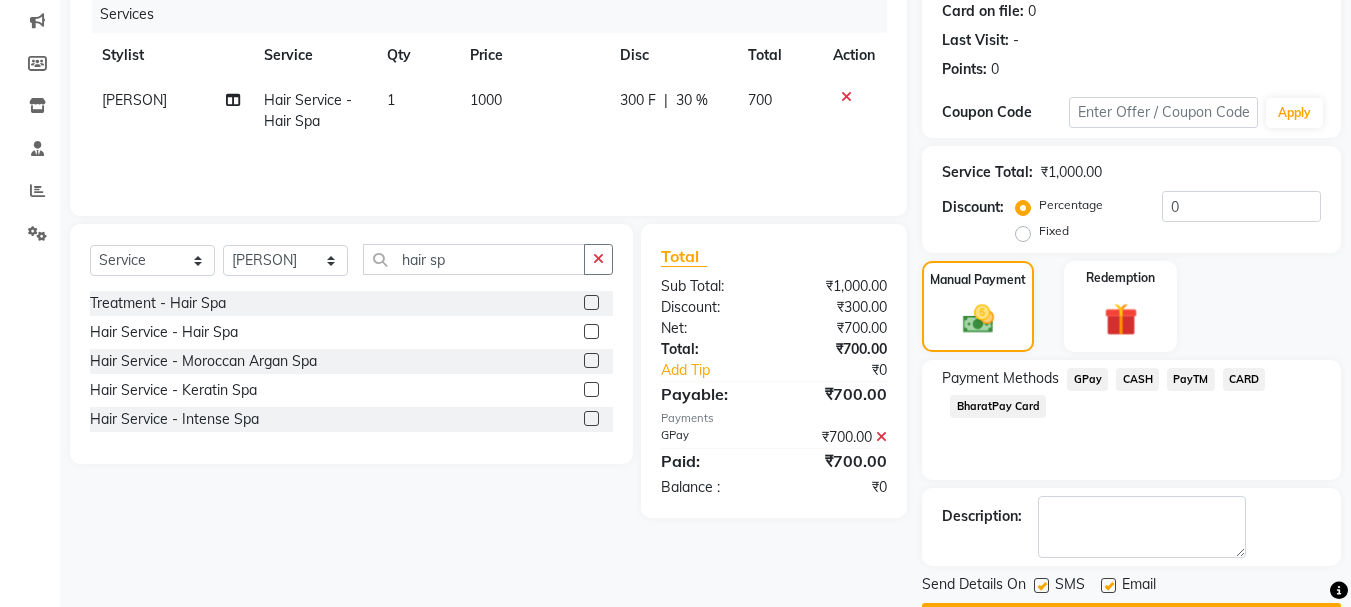 scroll, scrollTop: 309, scrollLeft: 0, axis: vertical 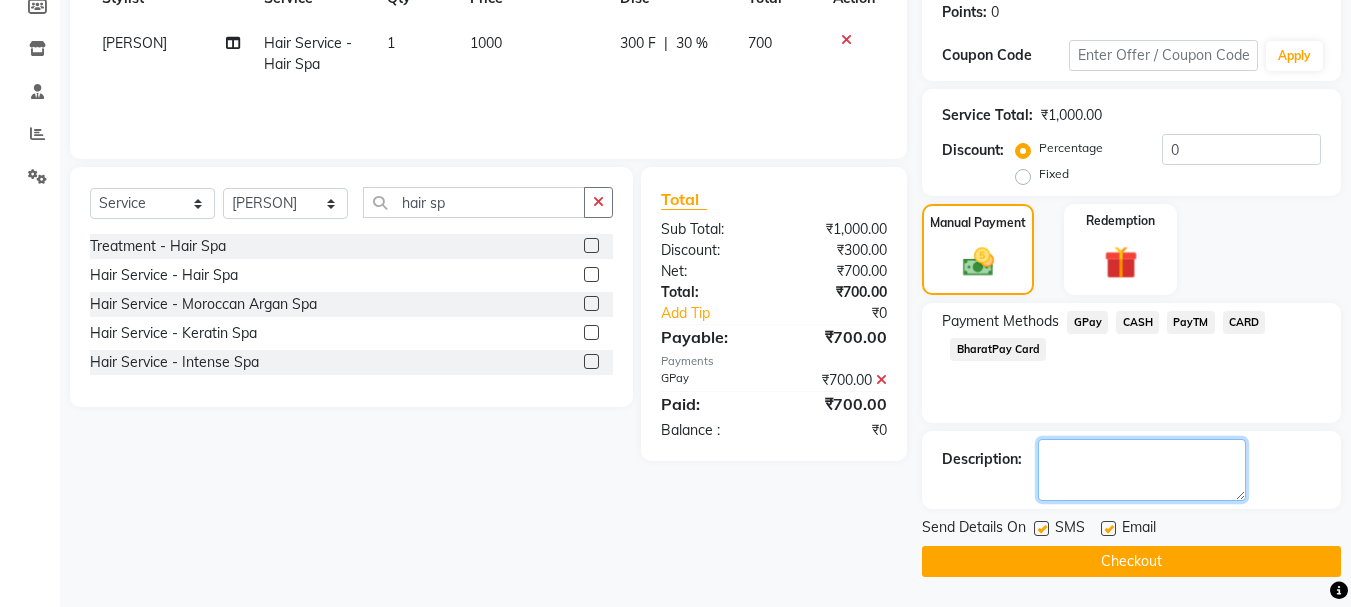 click 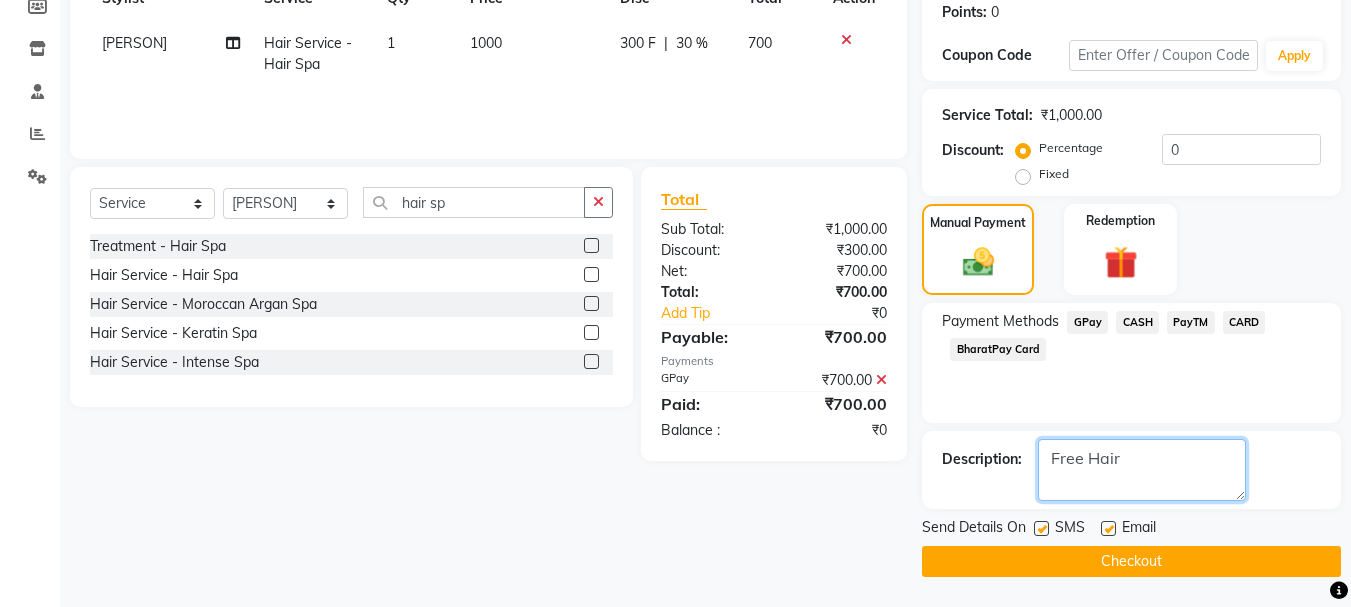 click 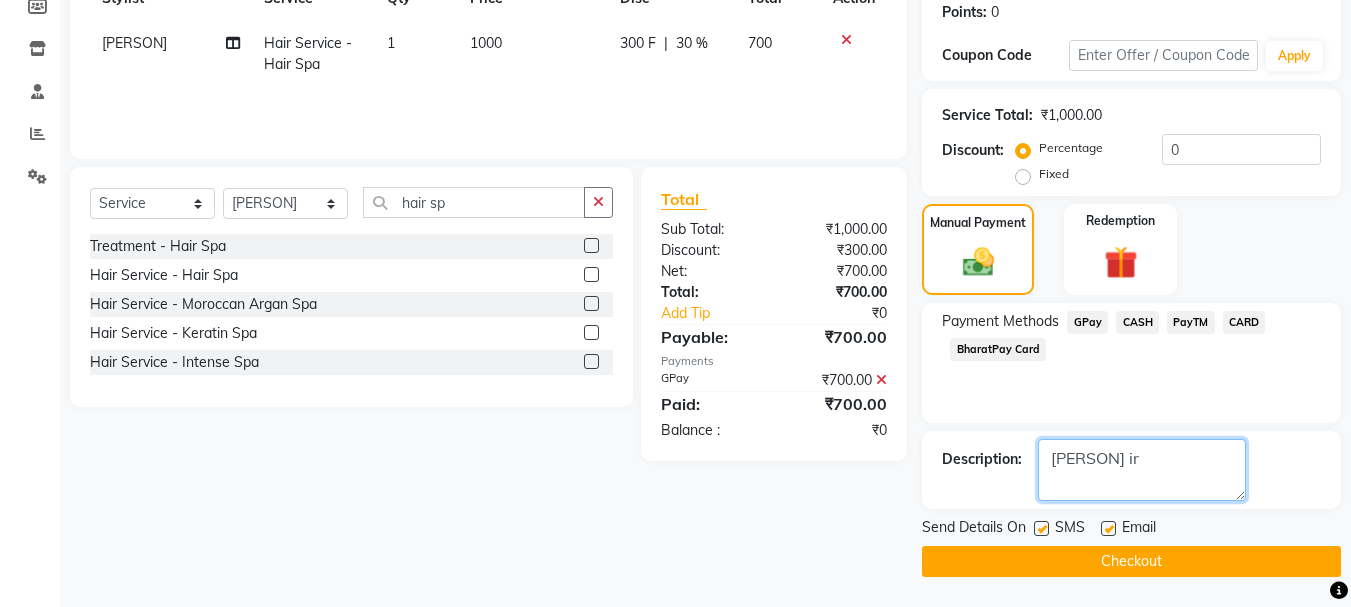 click 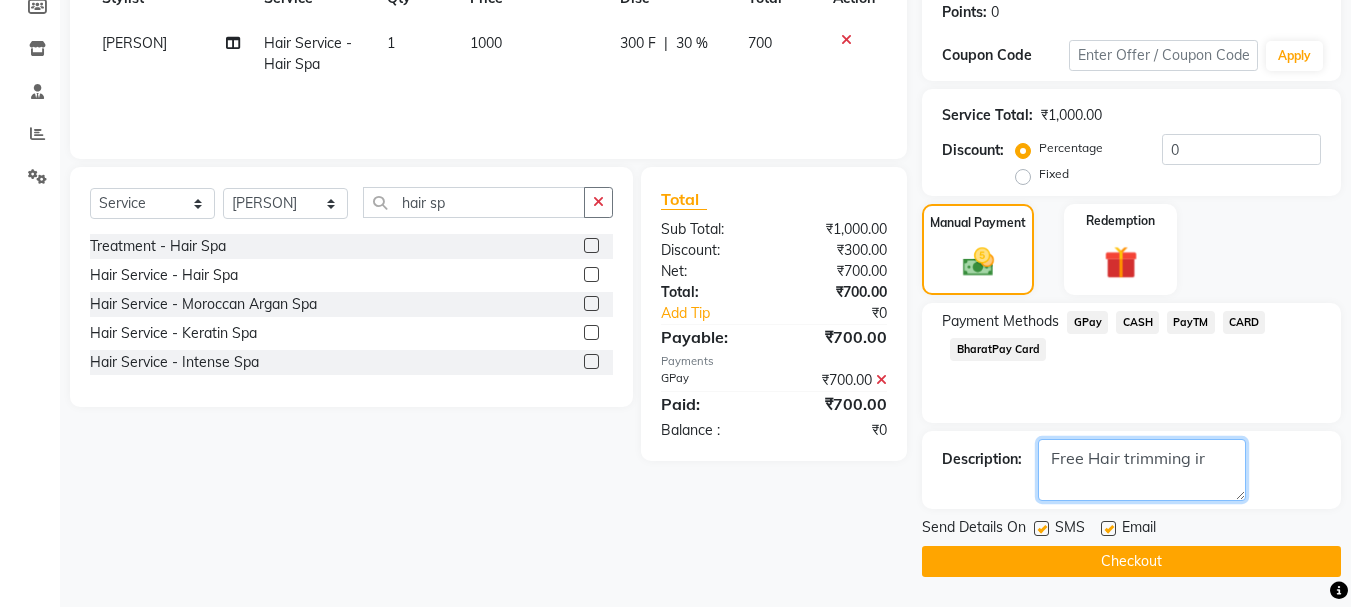 click 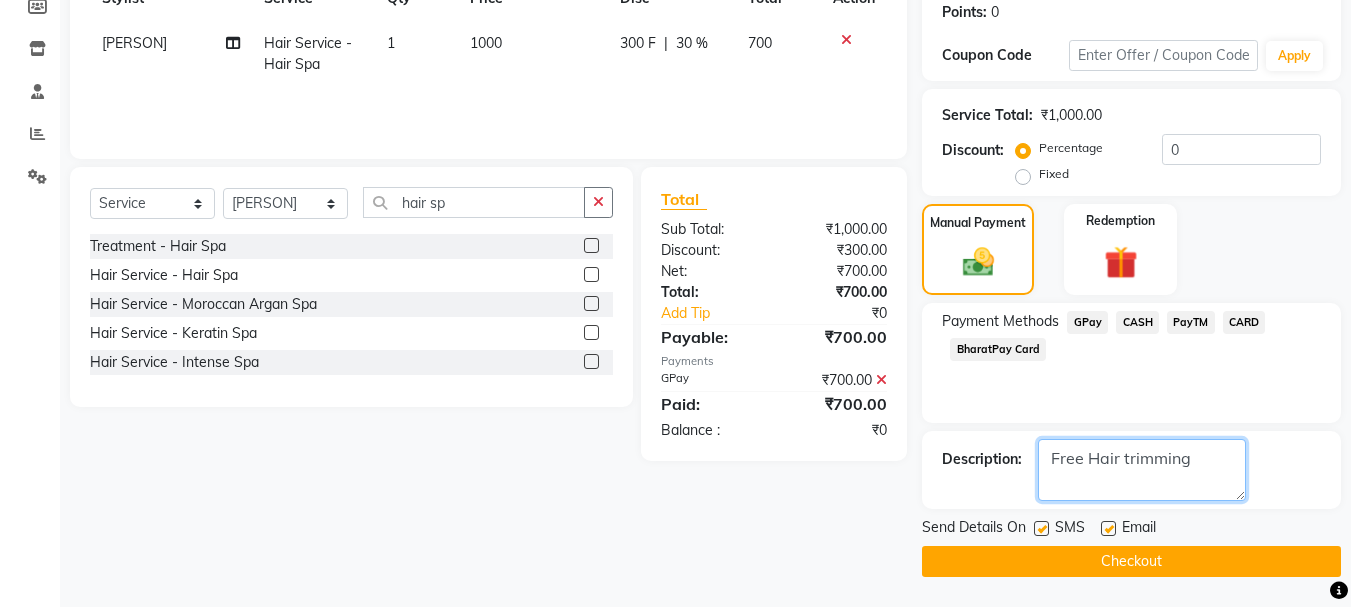 type on "Free Hair trimming" 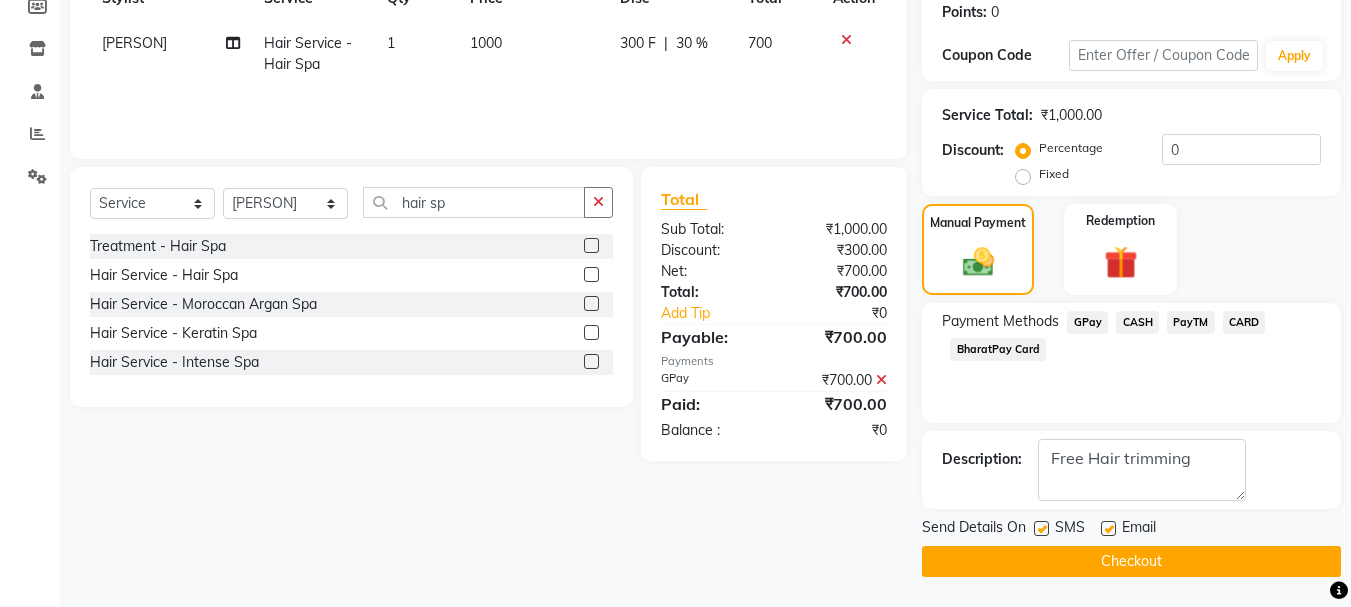 click on "Checkout" 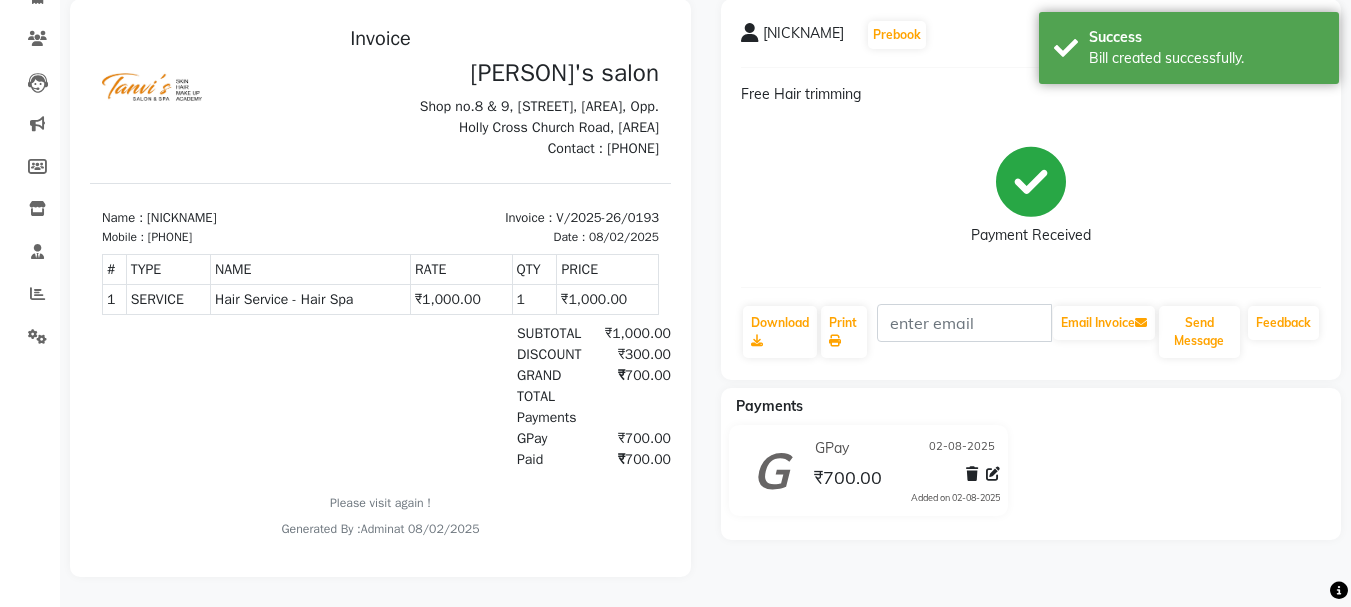 scroll, scrollTop: 0, scrollLeft: 0, axis: both 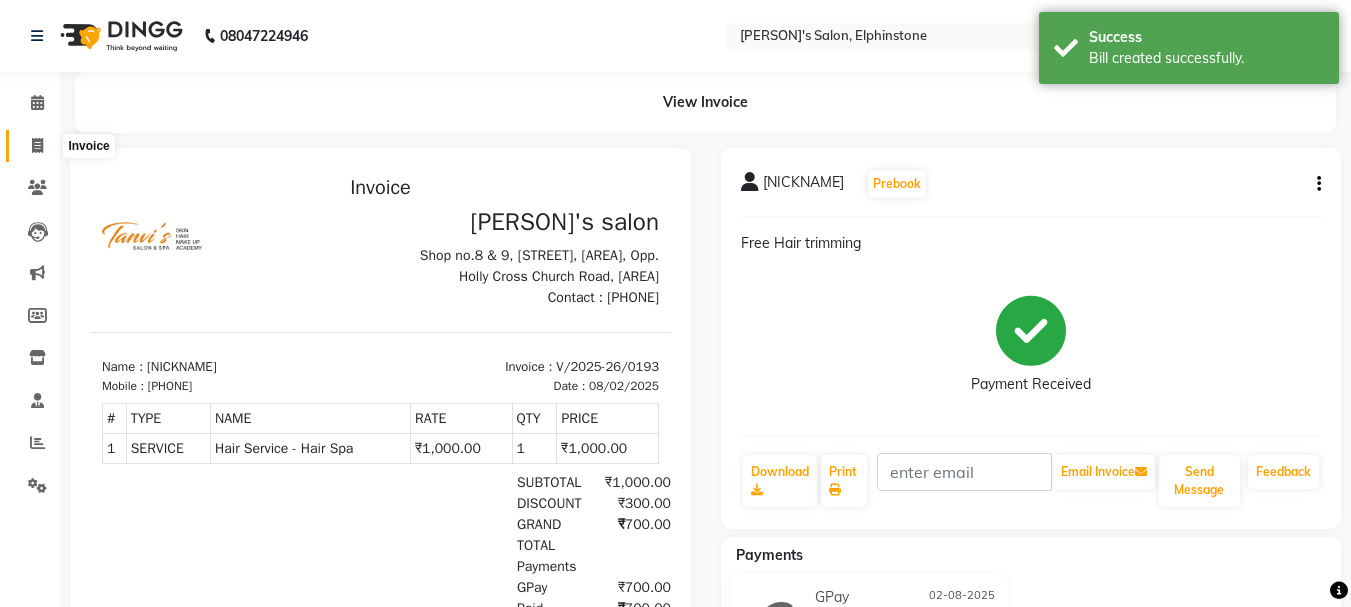 click 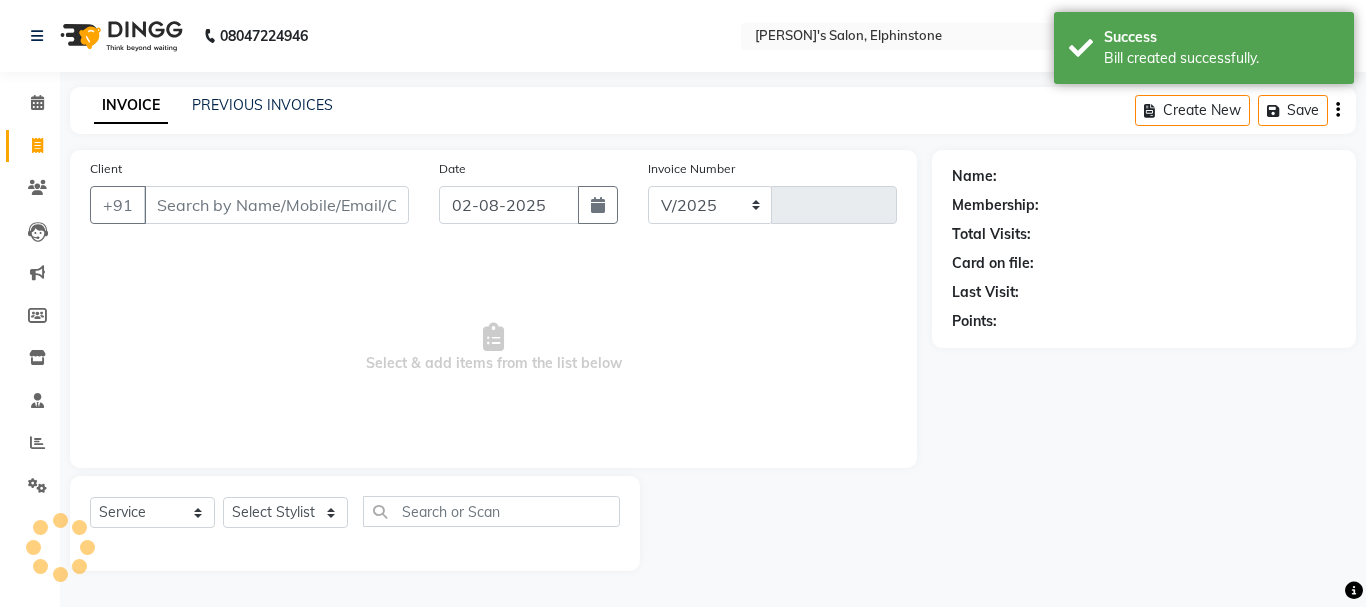 select on "716" 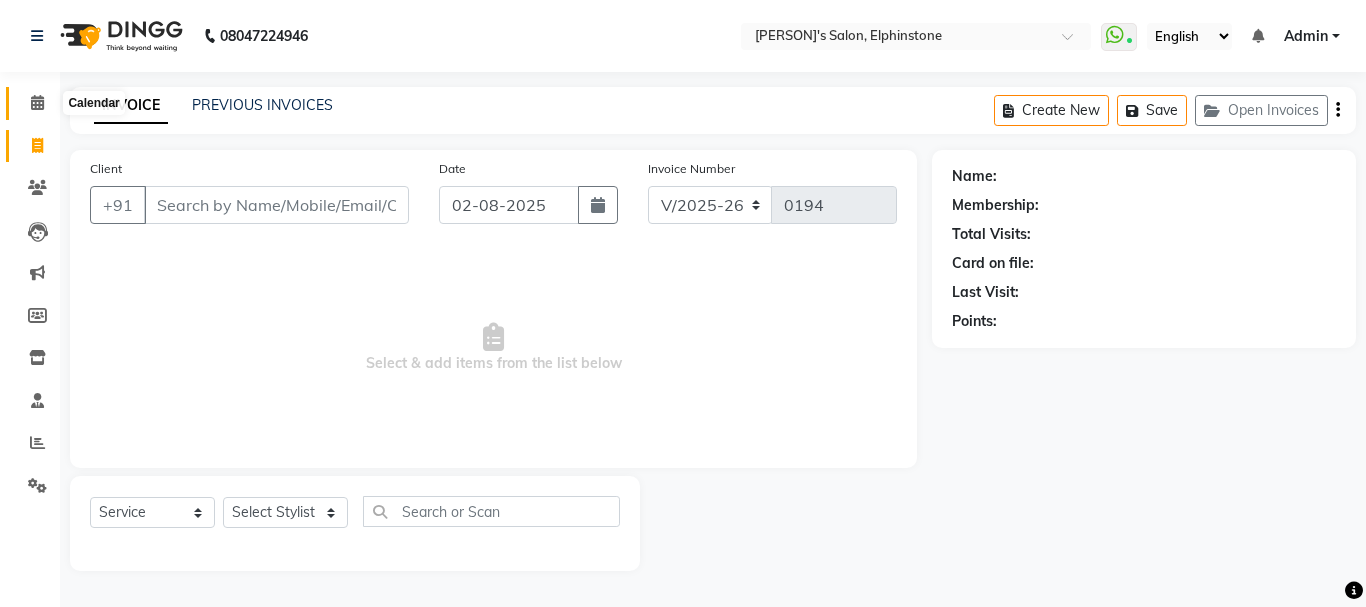 click 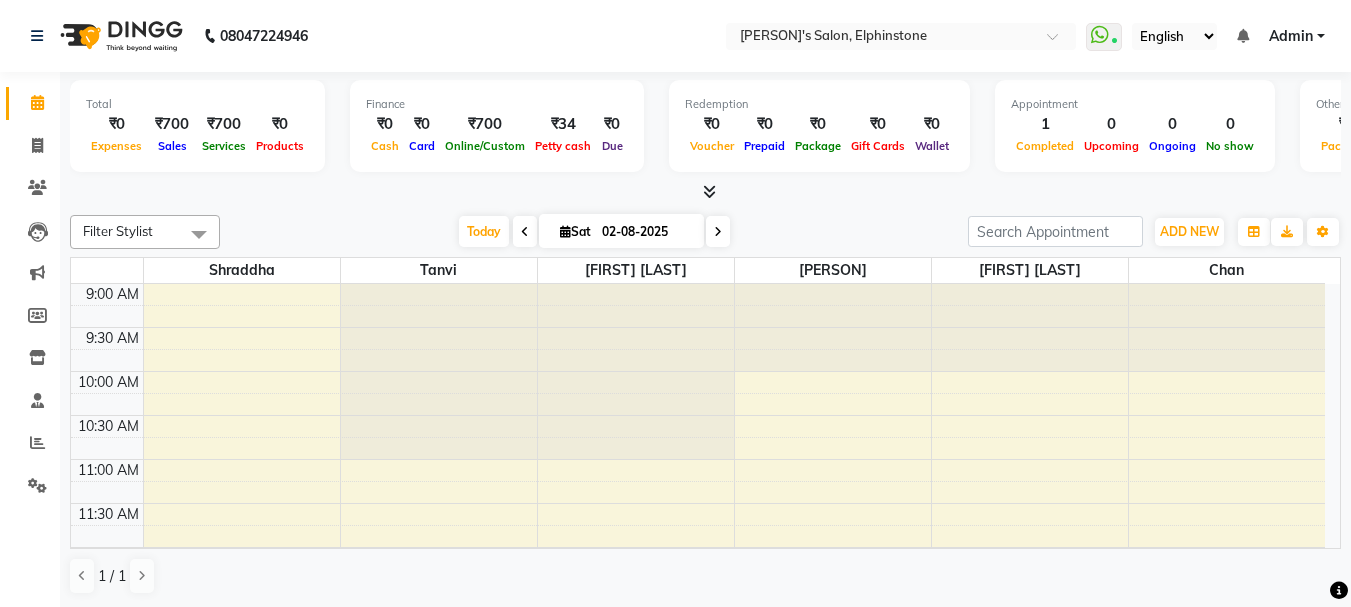 scroll, scrollTop: 0, scrollLeft: 0, axis: both 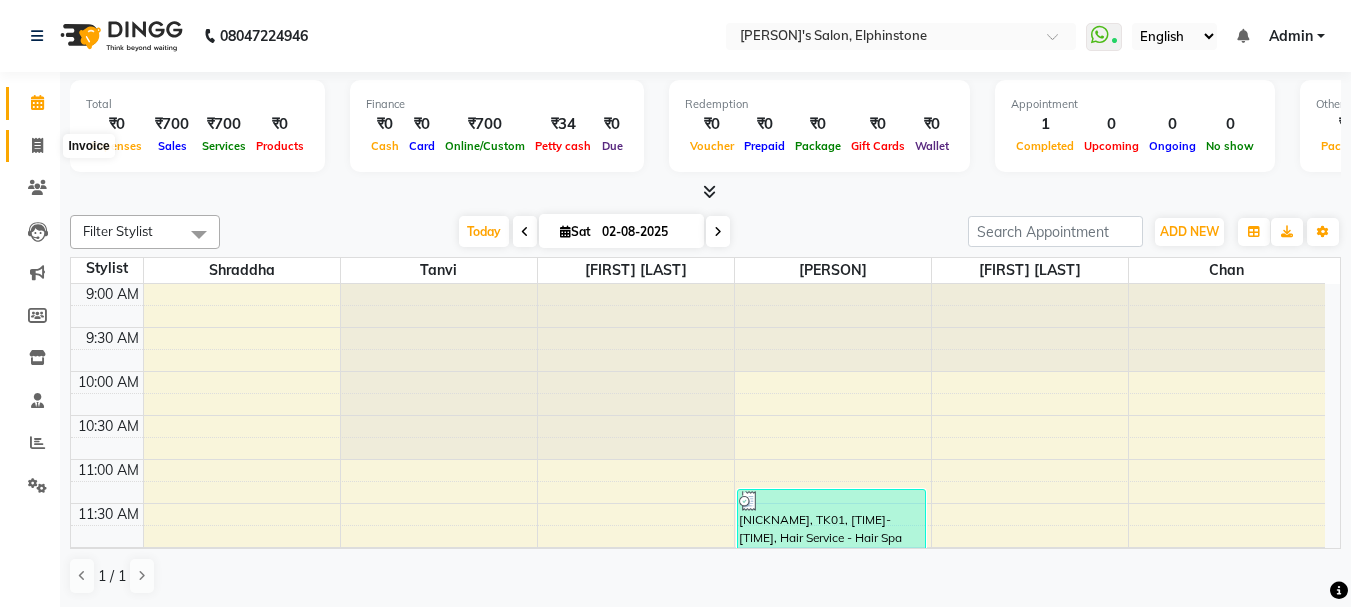 click 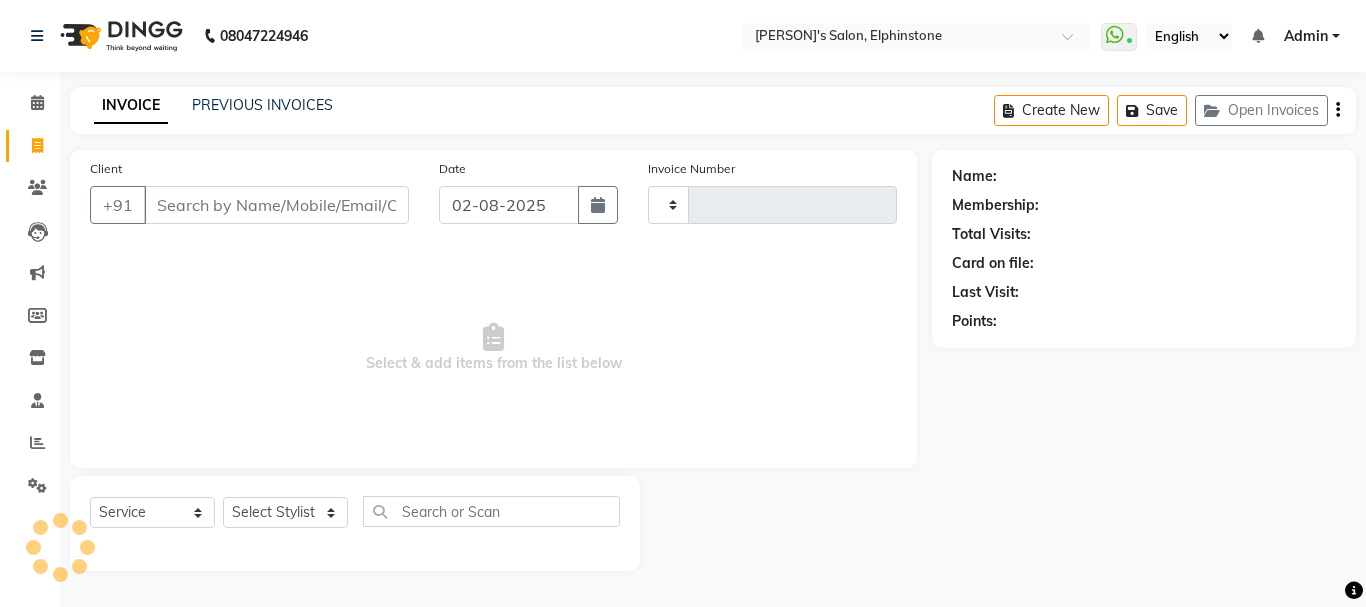 type on "0194" 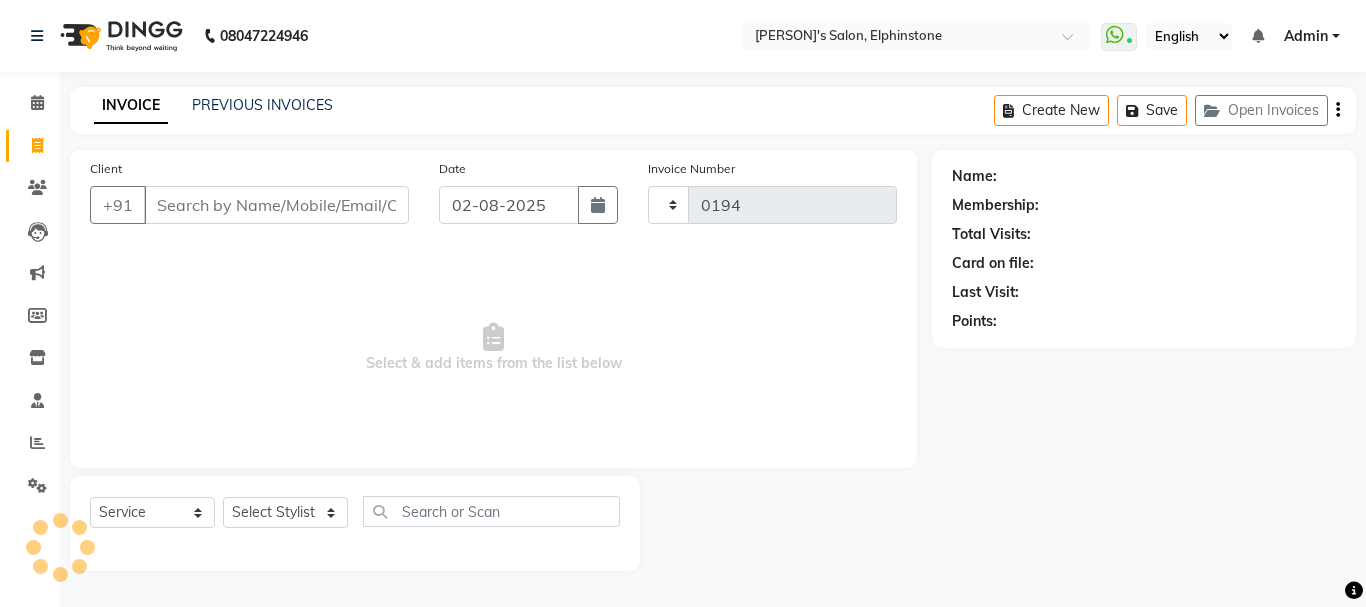 select on "716" 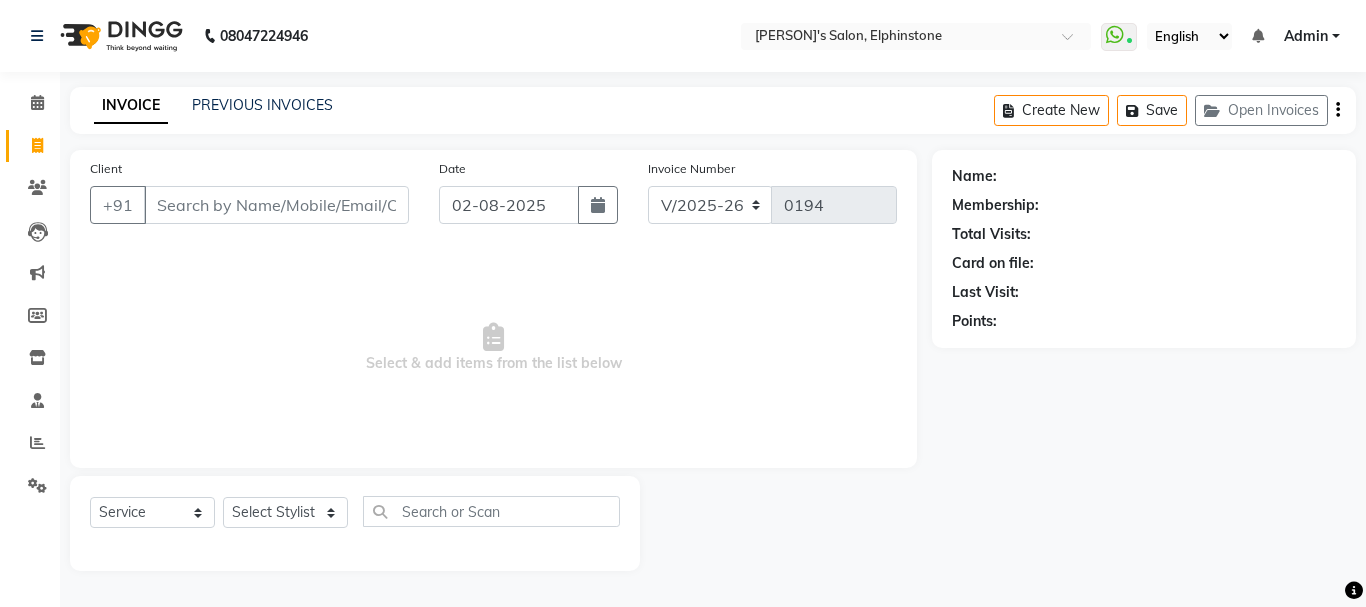 click on "Client" at bounding box center (276, 205) 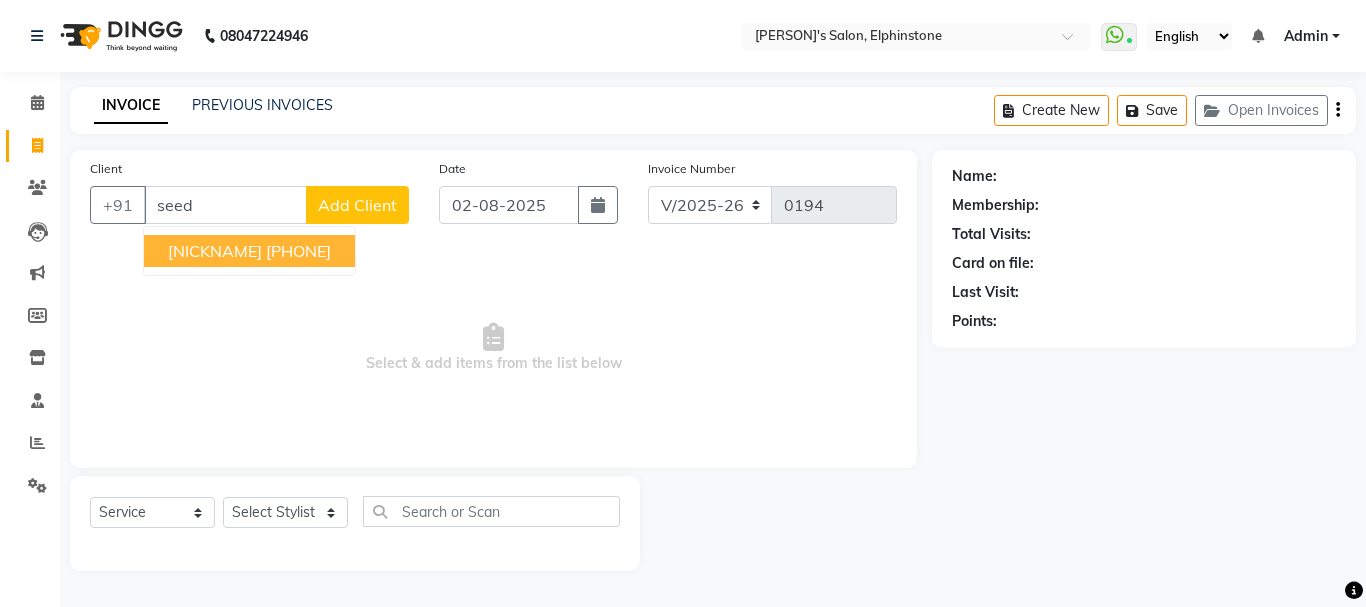 click on "[PHONE]" at bounding box center (298, 251) 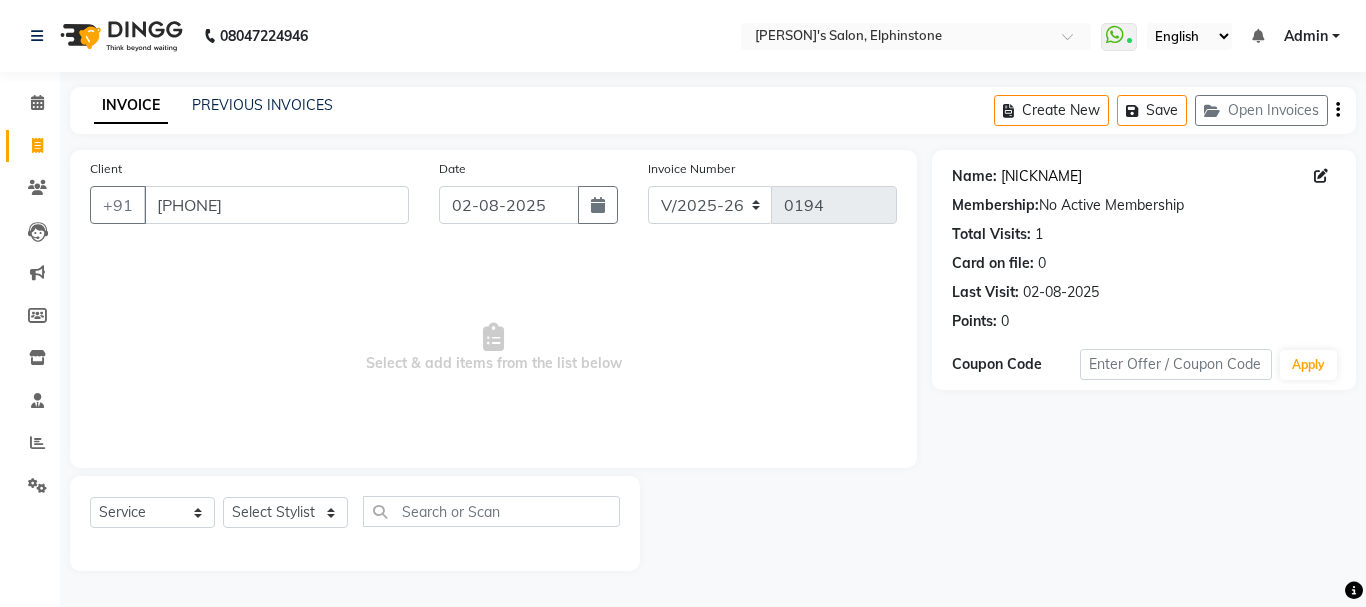 click on "[NICKNAME]" 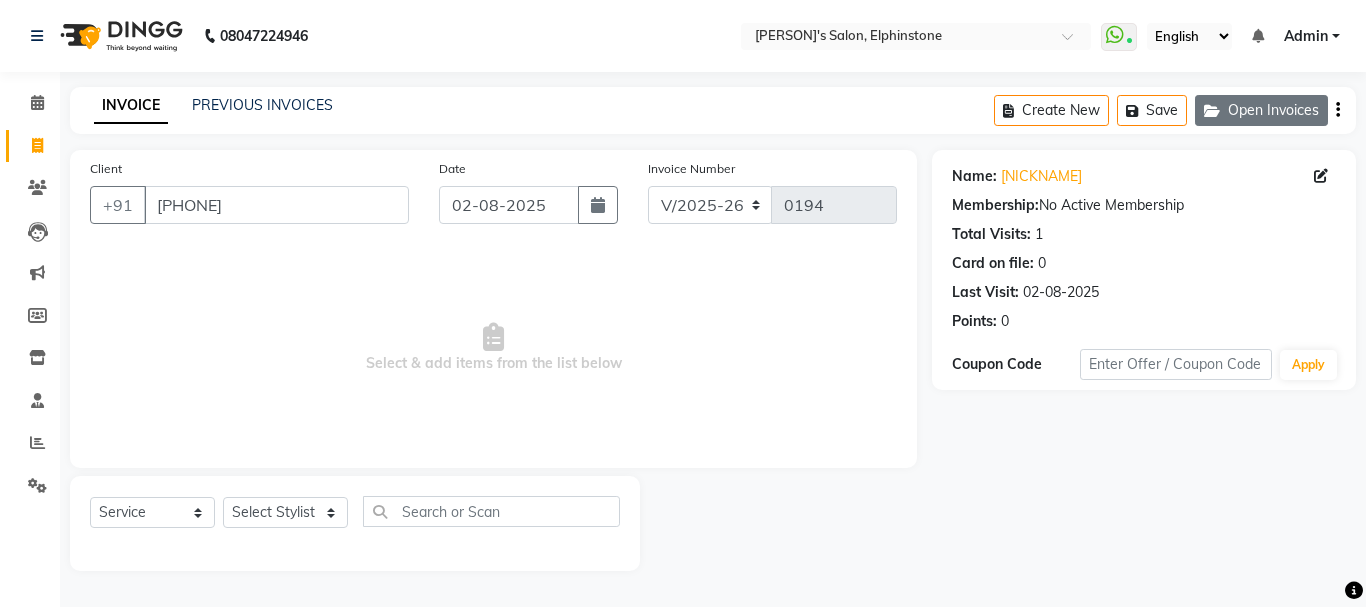 click on "Open Invoices" 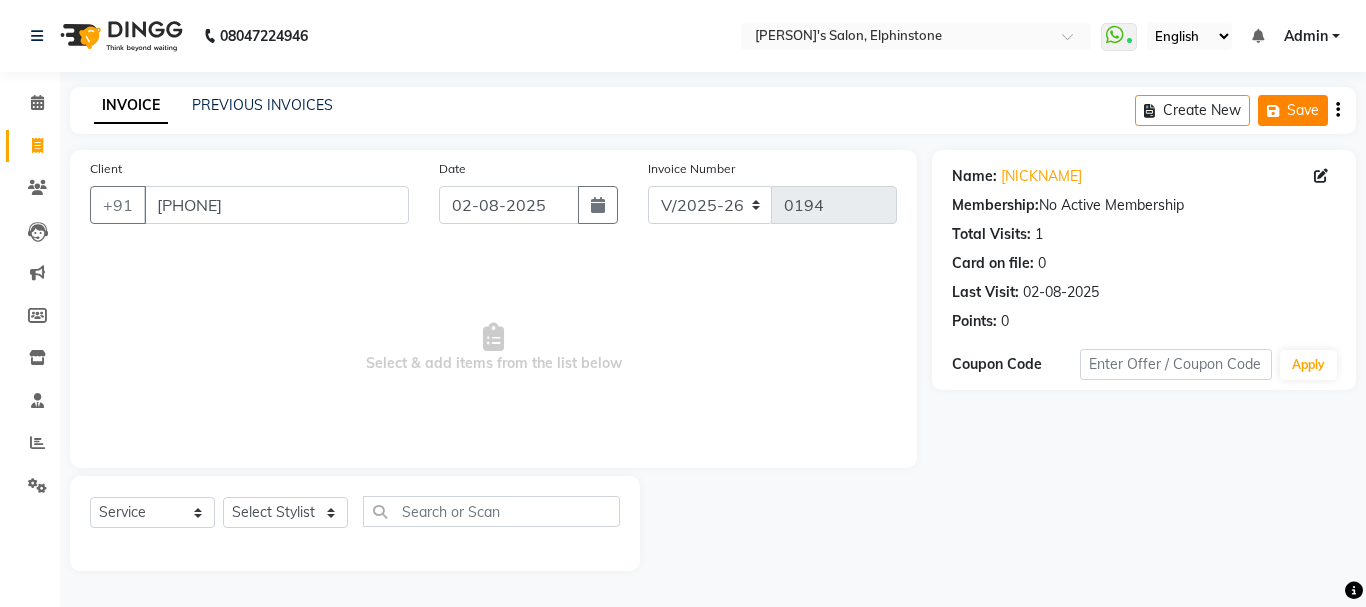 click 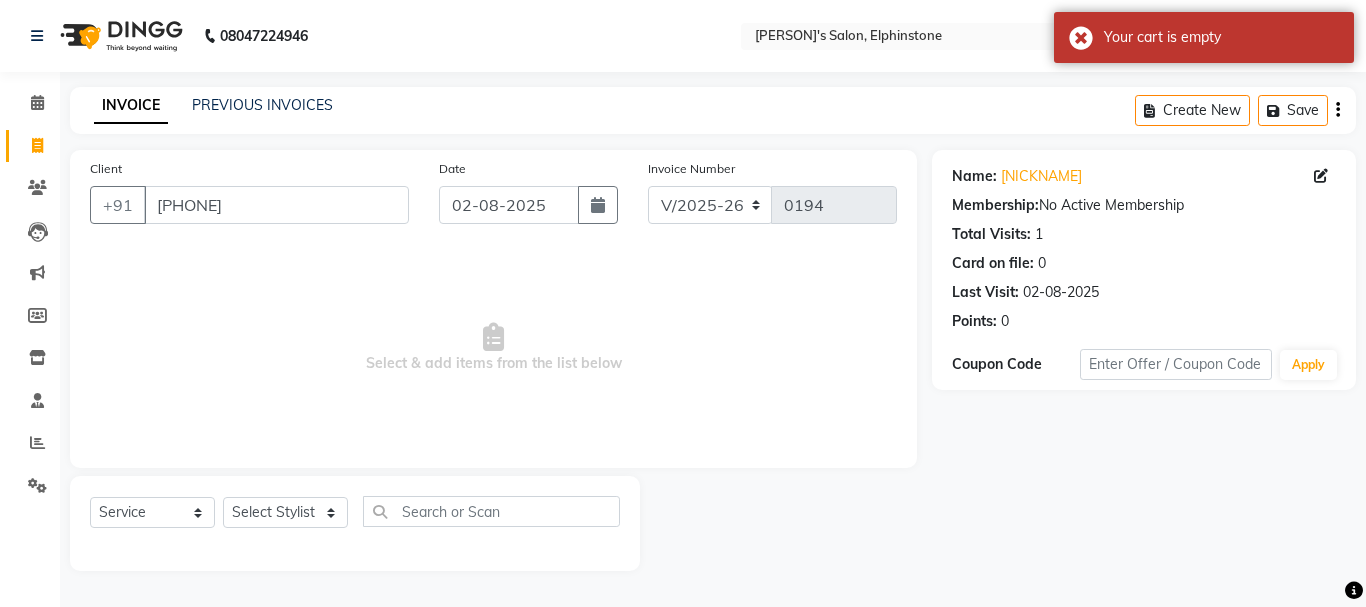 click on "[PHONE] Select Location × [FIRST]'s Salon, Elphinstone  WhatsApp Status  ✕ Status:  Connected Most Recent Message: [DATE]     [TIME] Recent Service Activity: [DATE]     [TIME] English ENGLISH Español العربية मराठी हिंदी ગુજરાતી தமிழ் 中文 Notifications nothing to show Admin Manage Profile Change Password Sign out  Version:3.15.11  ☀ [FIRST]'s salon, Elphinstone  Calendar  Invoice  Clients  Leads   Marketing  Members  Inventory  Staff  Reports  Settings Completed InProgress Upcoming Dropped Tentative Check-In Confirm Bookings Generate Report Segments Page Builder INVOICE PREVIOUS INVOICES Create New   Save  Client +[COUNTRYCODE] [PHONE] Date [DATE] Invoice Number V/2025 V/2025-26 0194  Select & add items from the list below  Select  Service  Product  Membership  Package Voucher Prepaid Gift Card  Select Stylist [FIRST] [LAST] [FIRST] [LAST]  Shraddha Tanvi Tanvi Masurkar Name: [NICKNAME]  Membership:  No Active Membership  Total Visits:  1" at bounding box center [683, 303] 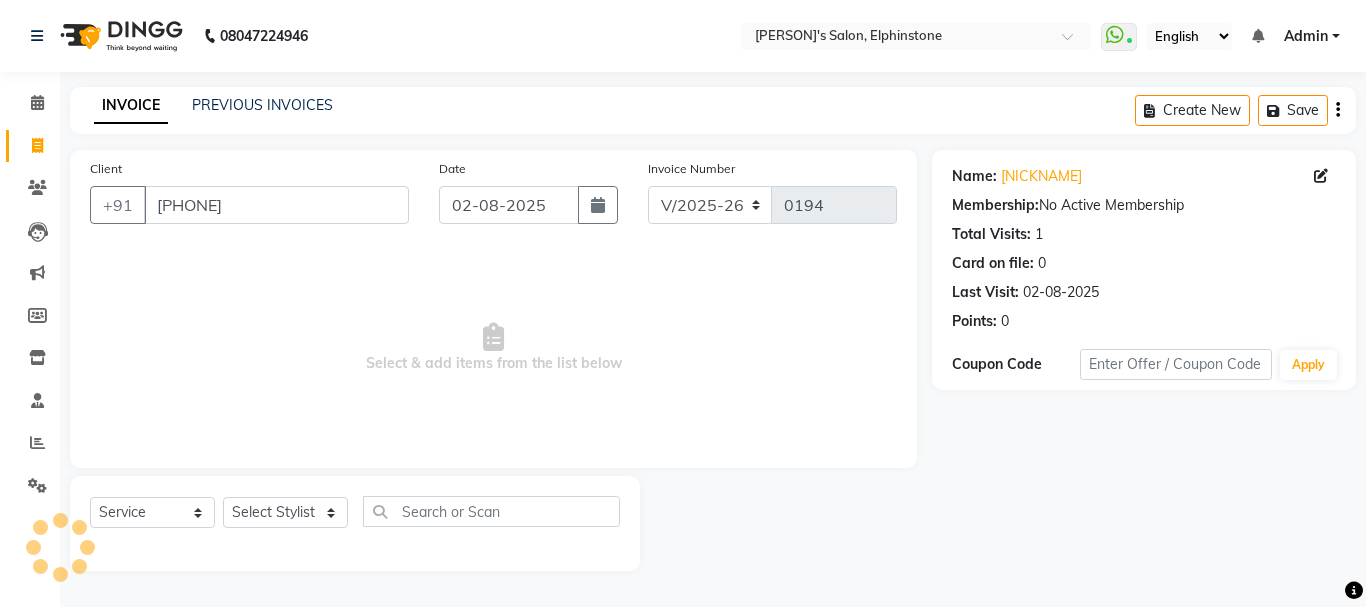 click on "Select & add items from the list below" at bounding box center (493, 348) 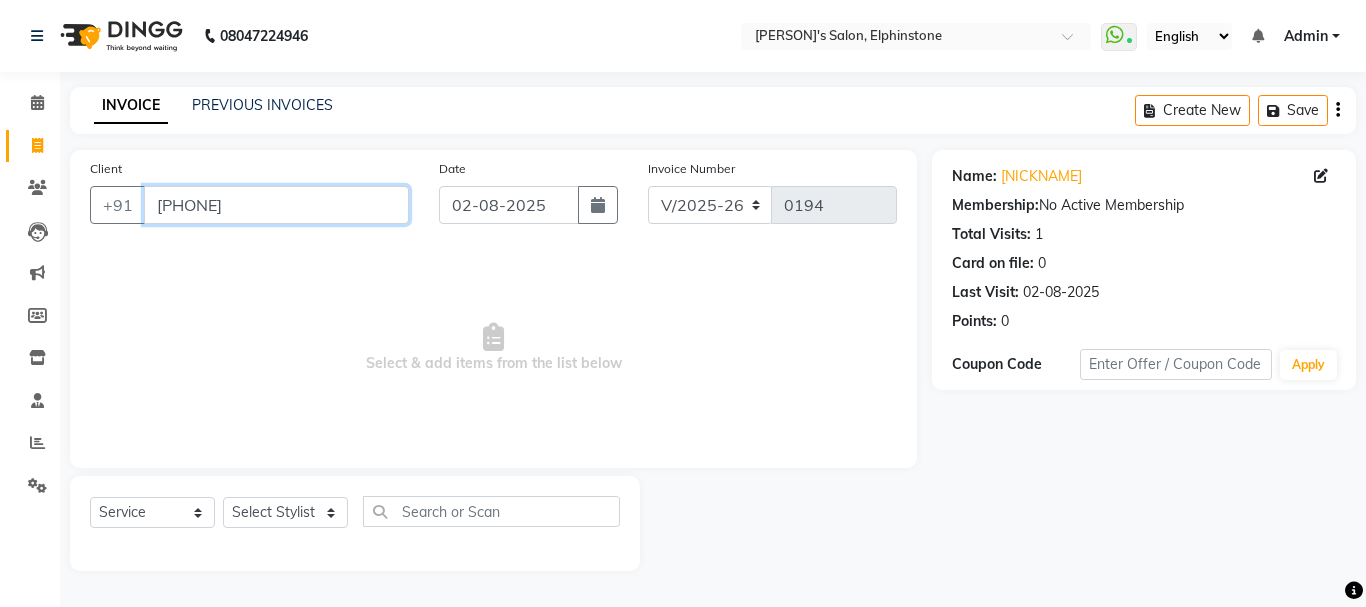 click on "[PHONE]" at bounding box center (276, 205) 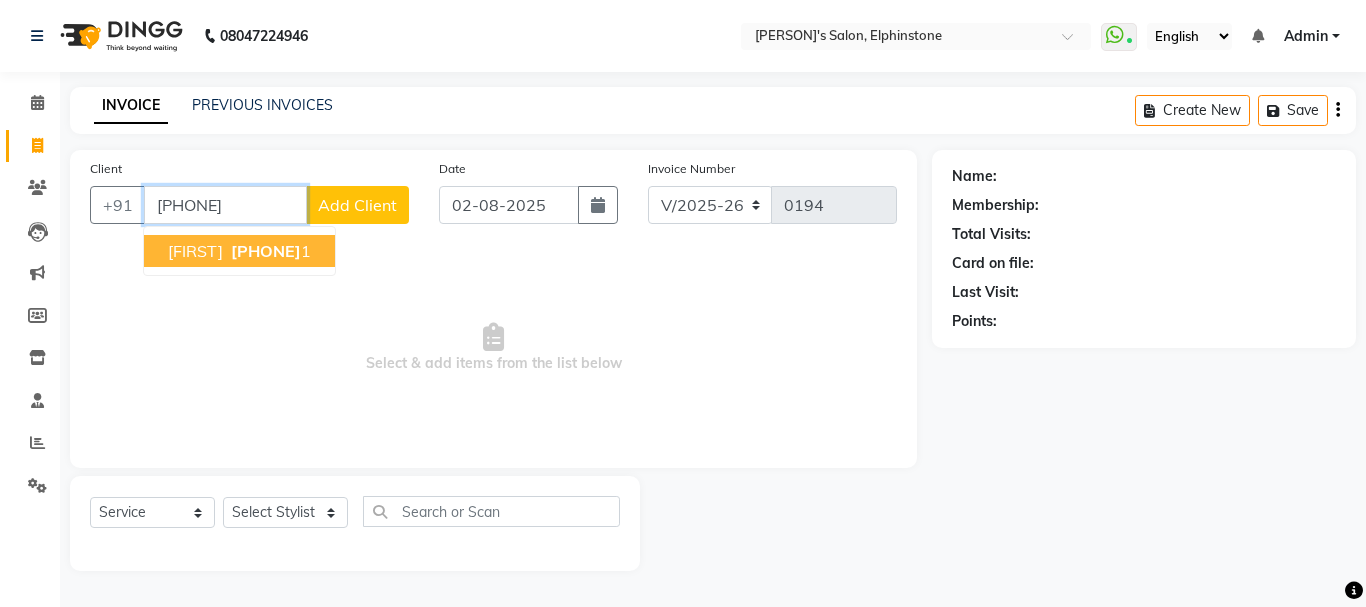 click on "[PHONE]" at bounding box center [266, 251] 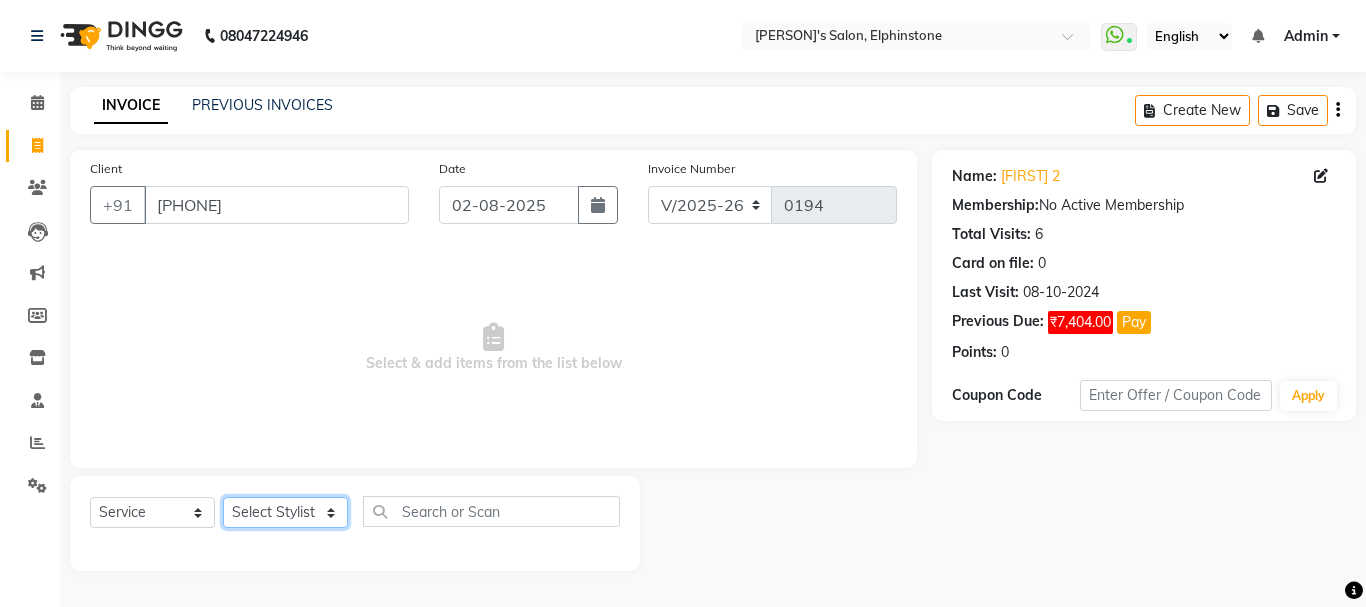 click on "Select Stylist [FIRST] [LAST] [FIRST] [LAST]  Shraddha Tanvi Tanvi Masurkar" 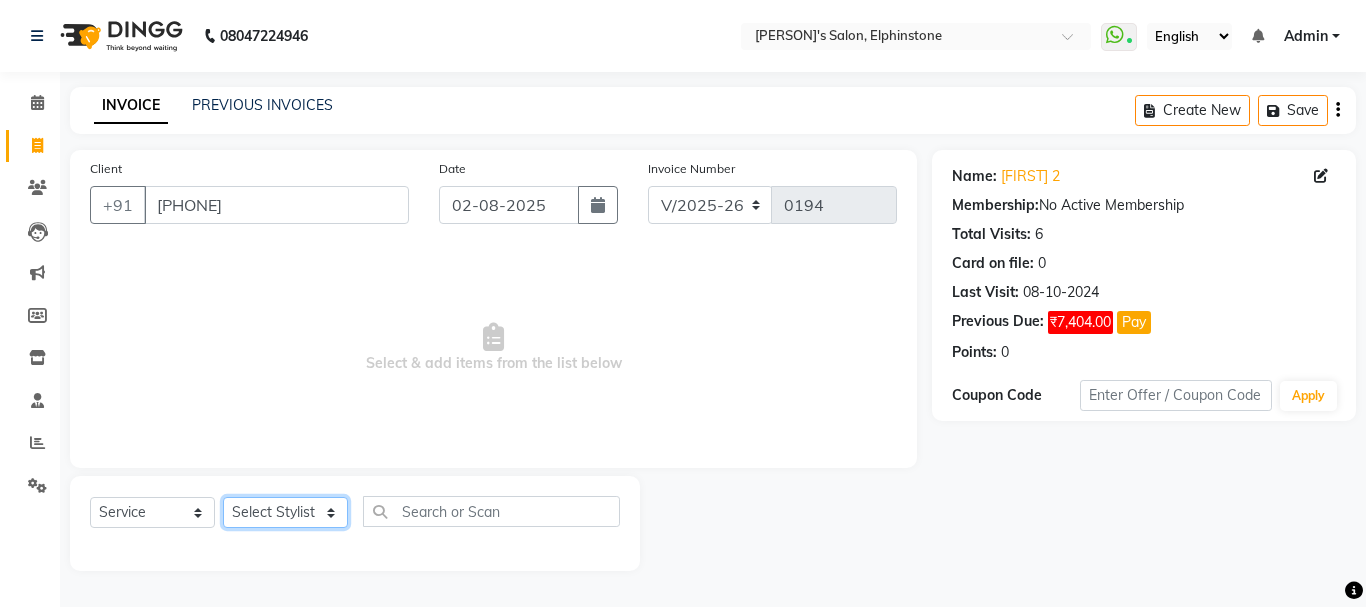select on "78839" 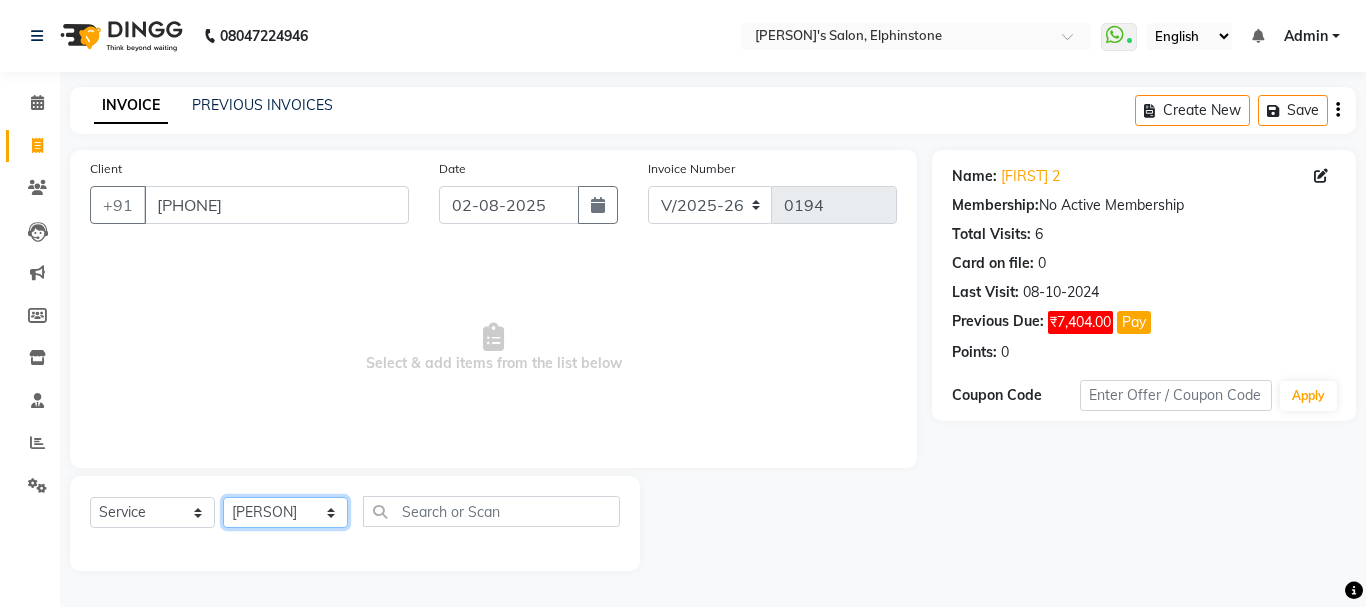 click on "Select Stylist [FIRST] [LAST] [FIRST] [LAST]  Shraddha Tanvi Tanvi Masurkar" 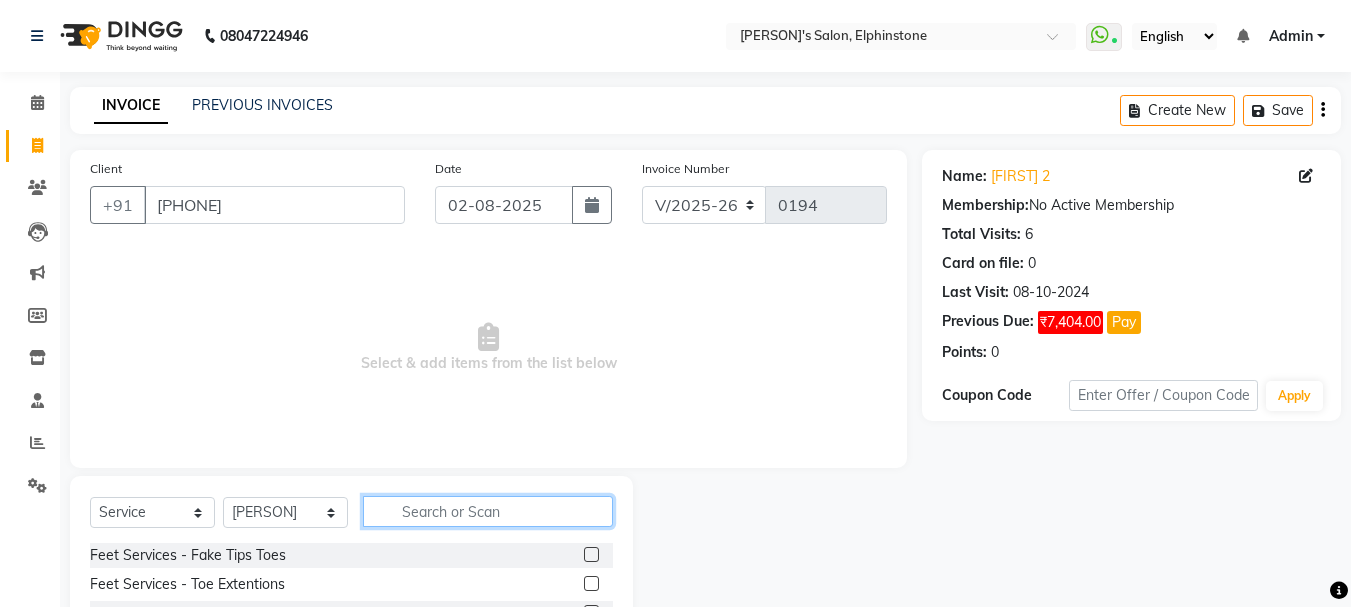 click 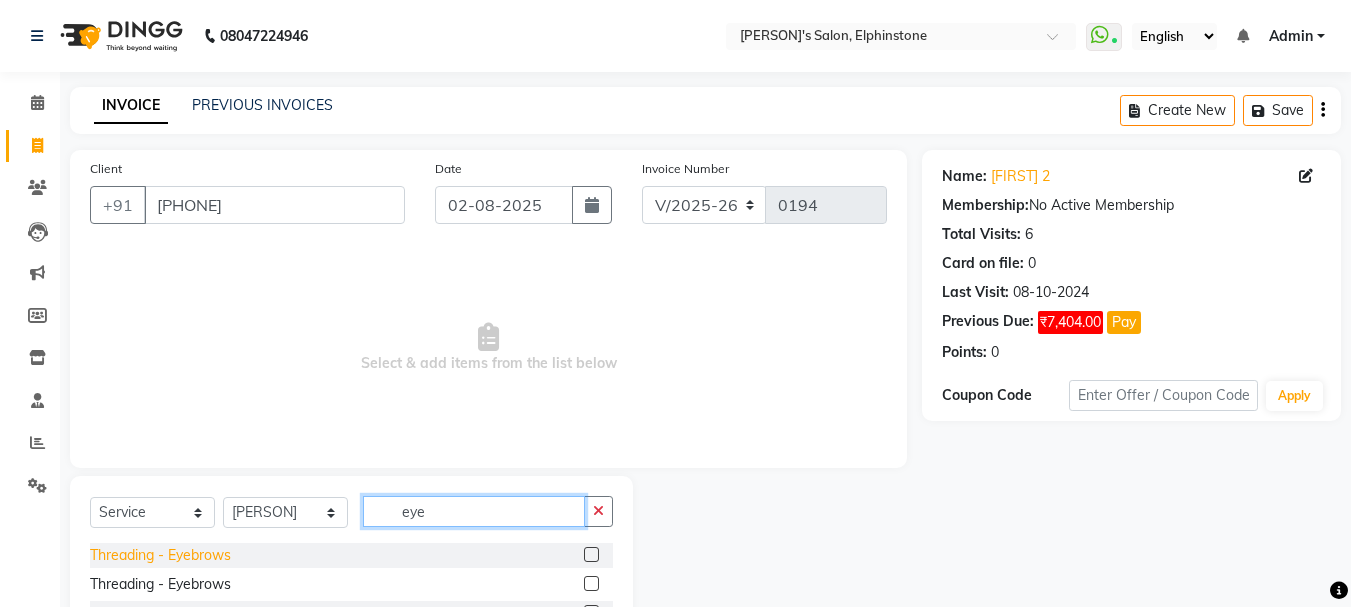 type on "eye" 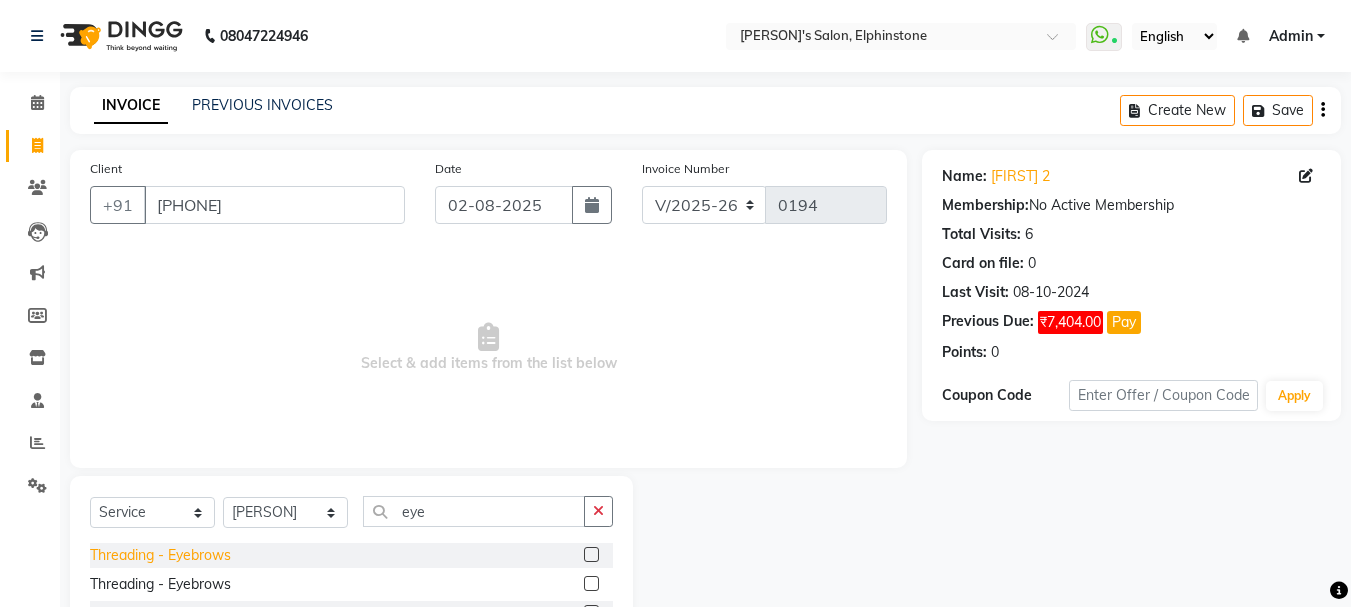 click on "Threading  - Eyebrows" 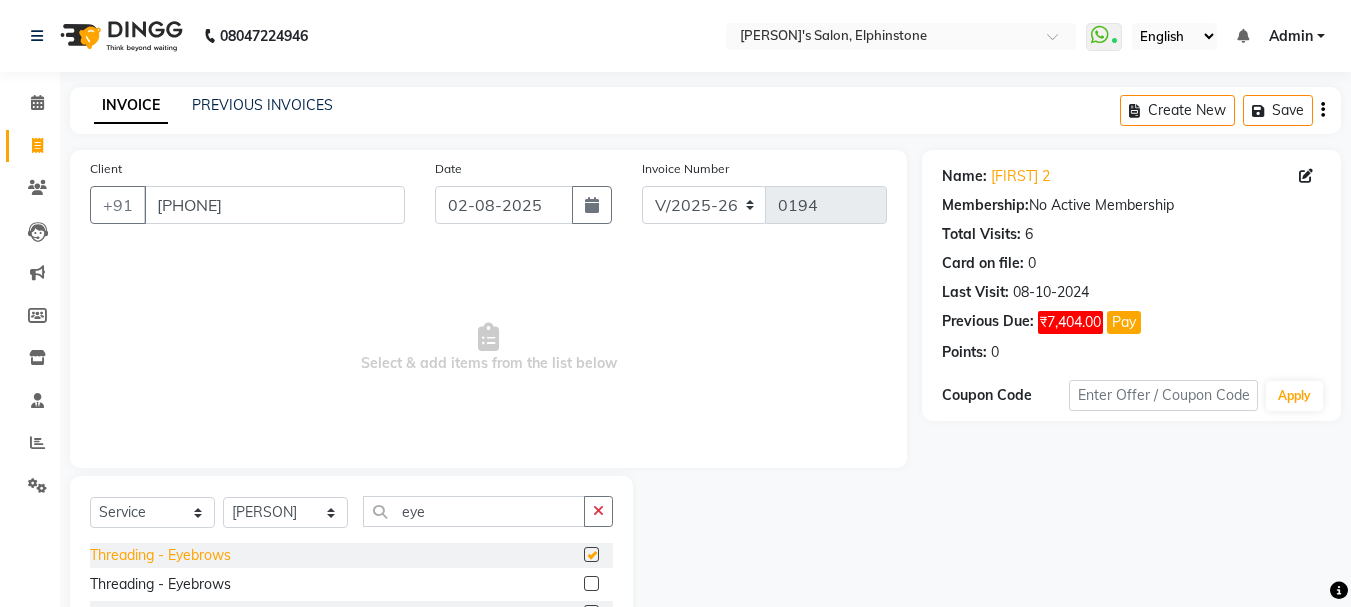 checkbox on "false" 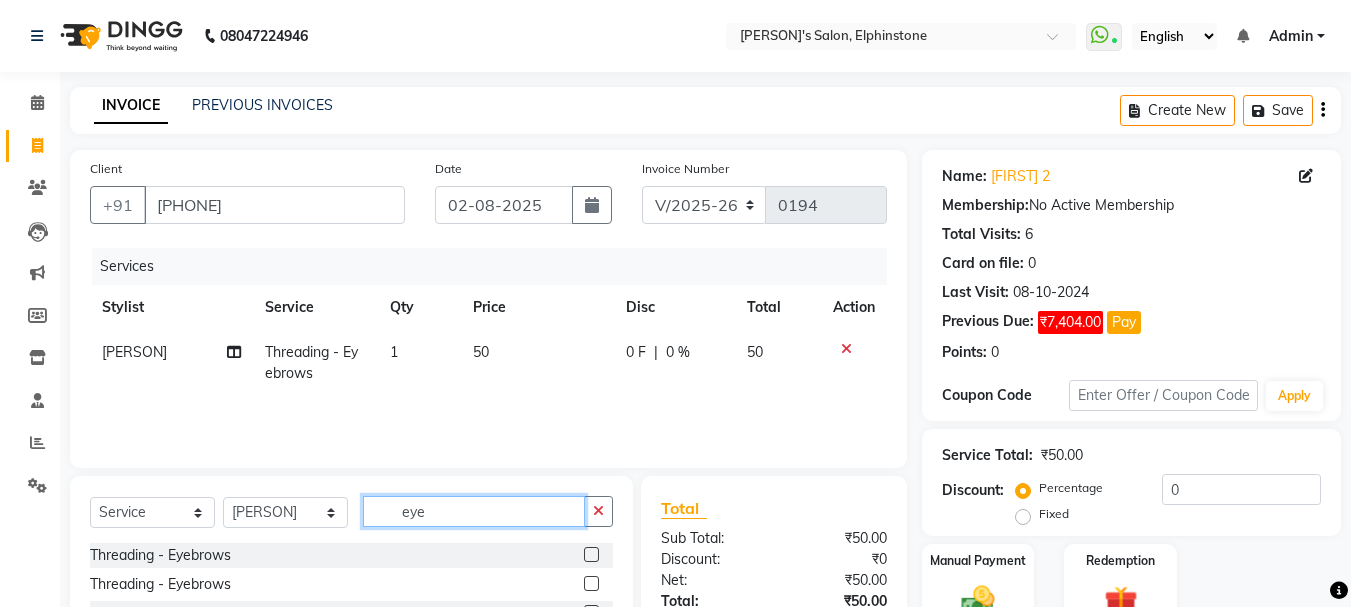 click on "eye" 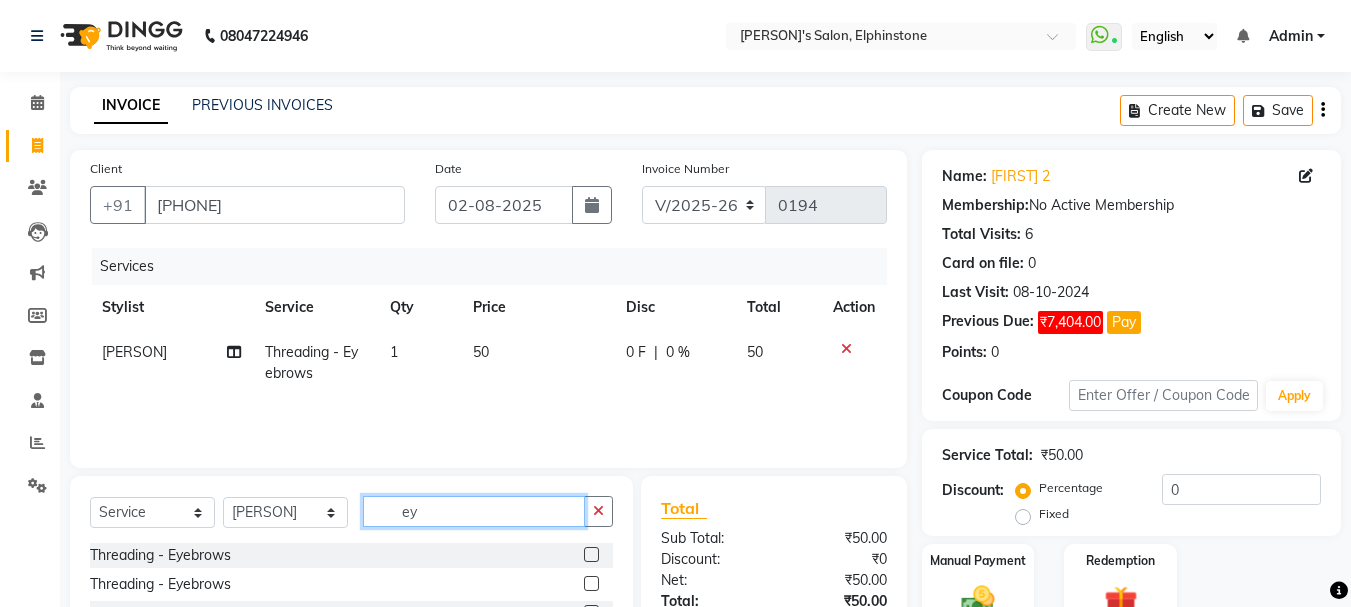 type on "e" 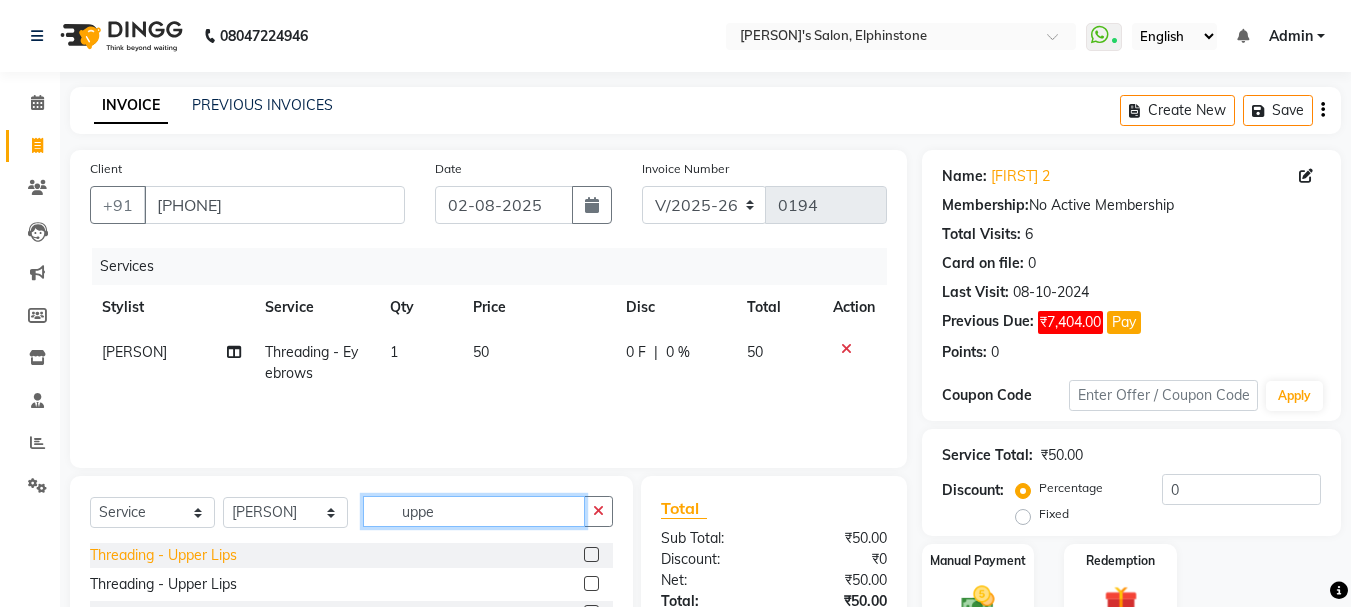 type on "uppe" 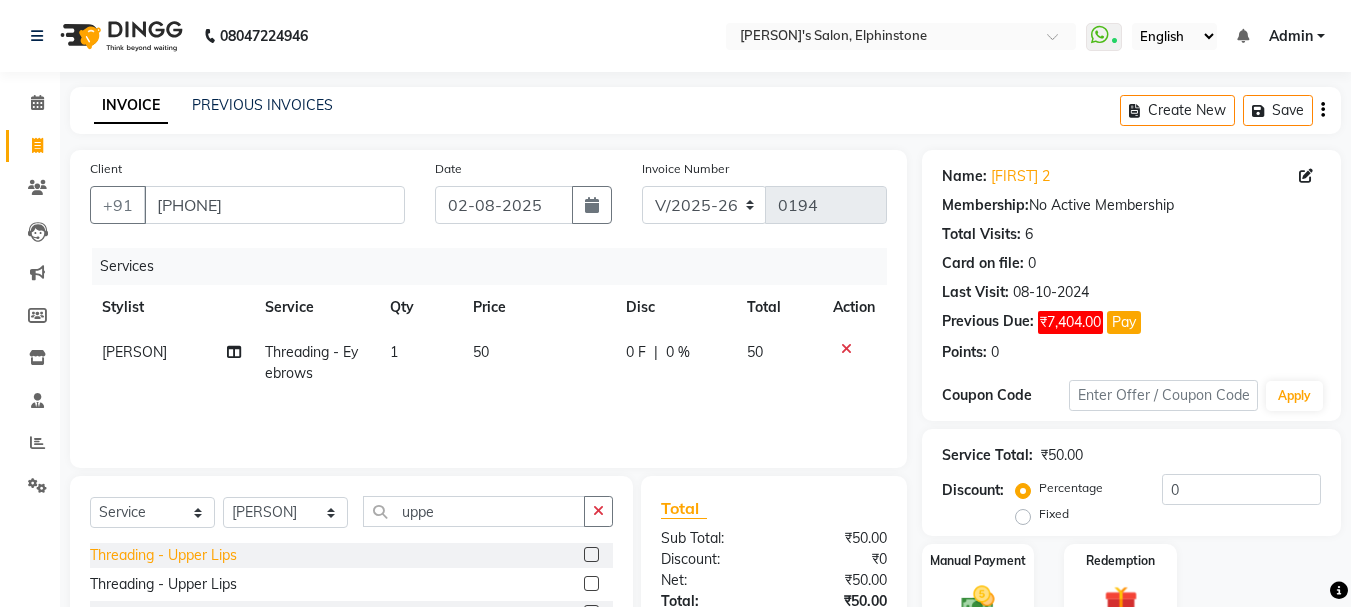 click on "Threading  - Upper Lips" 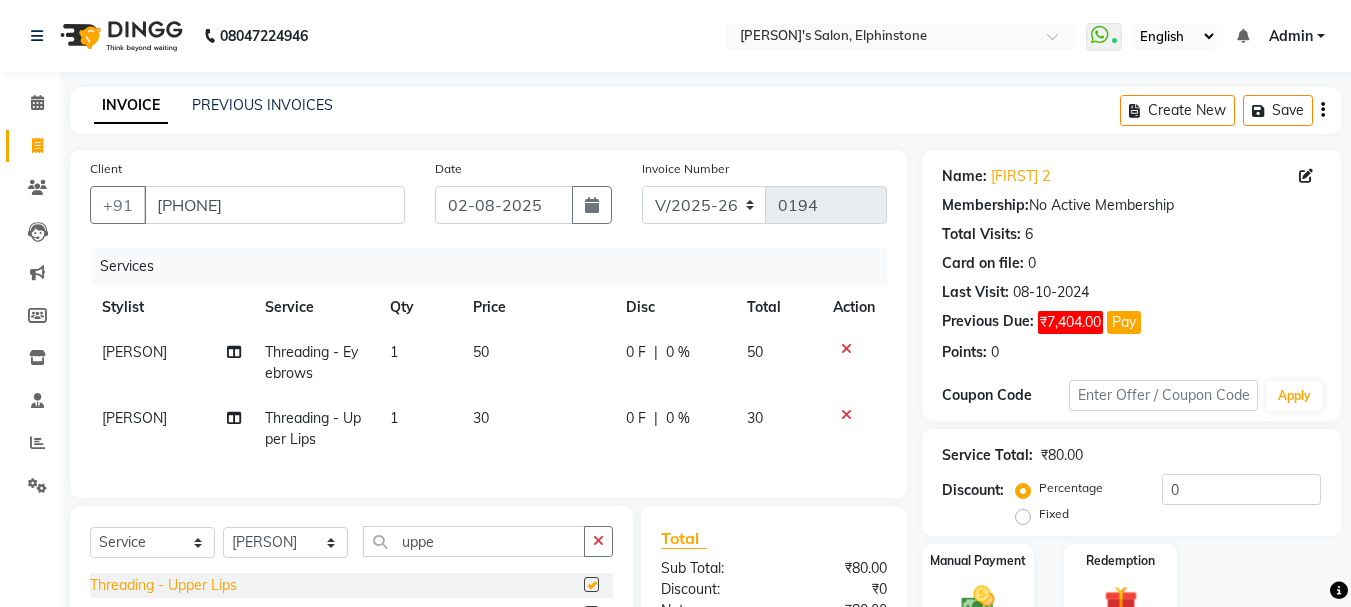 checkbox on "false" 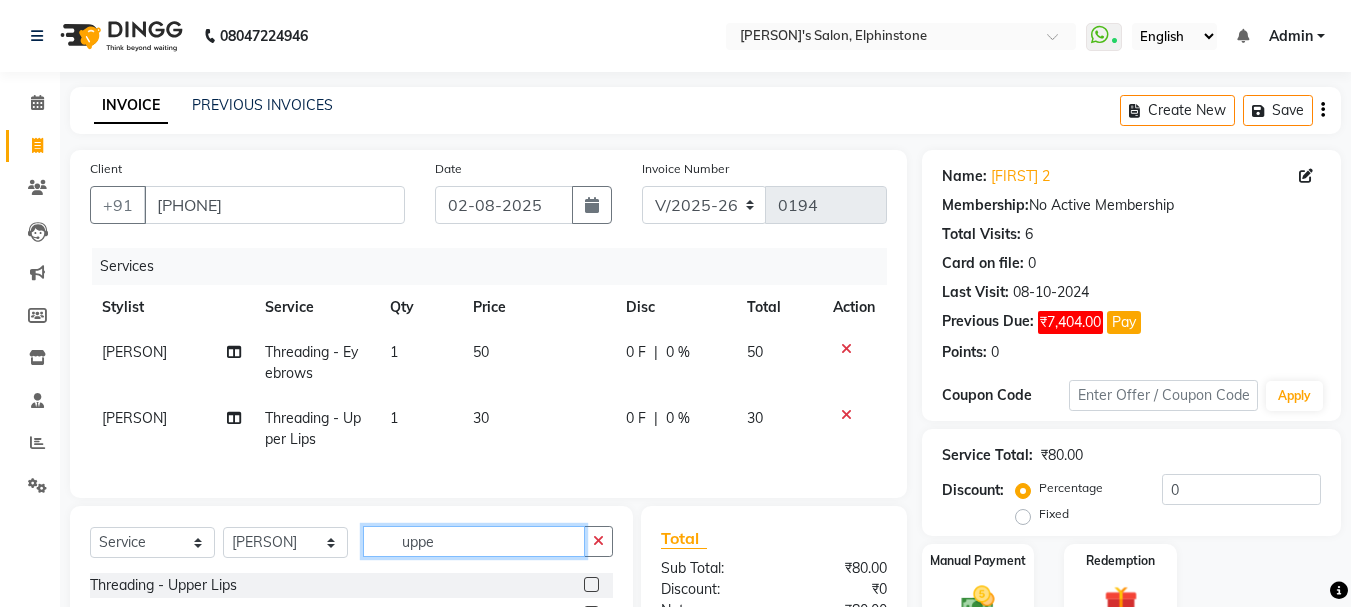 click on "uppe" 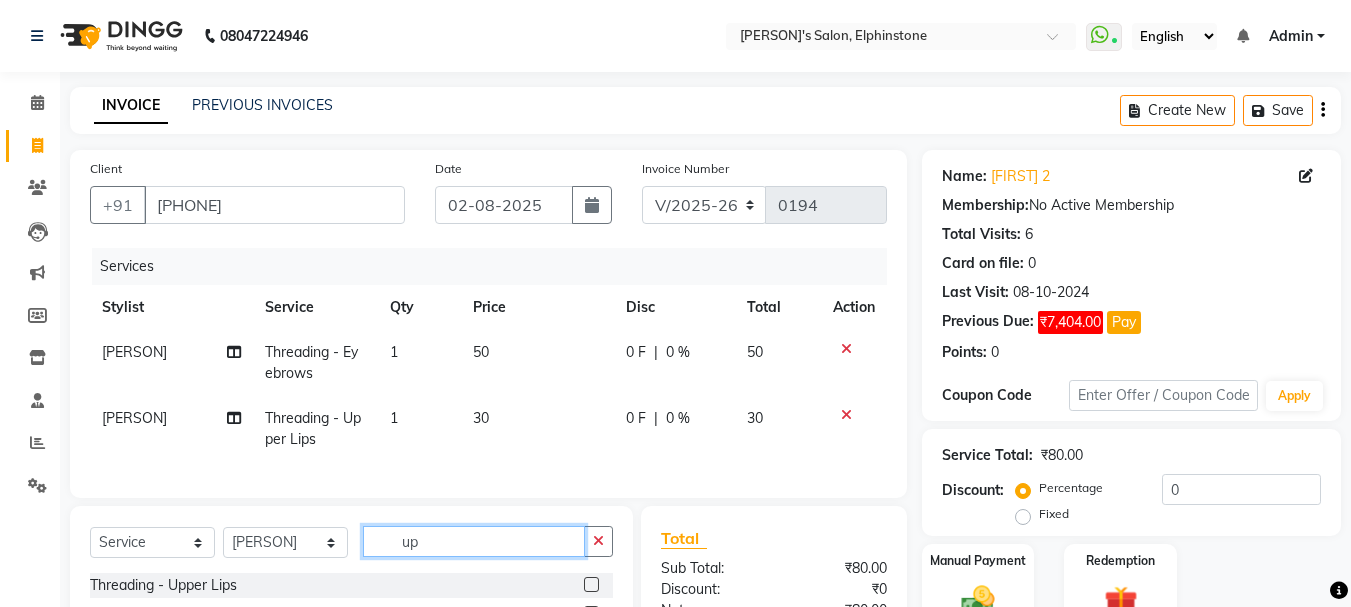 type on "u" 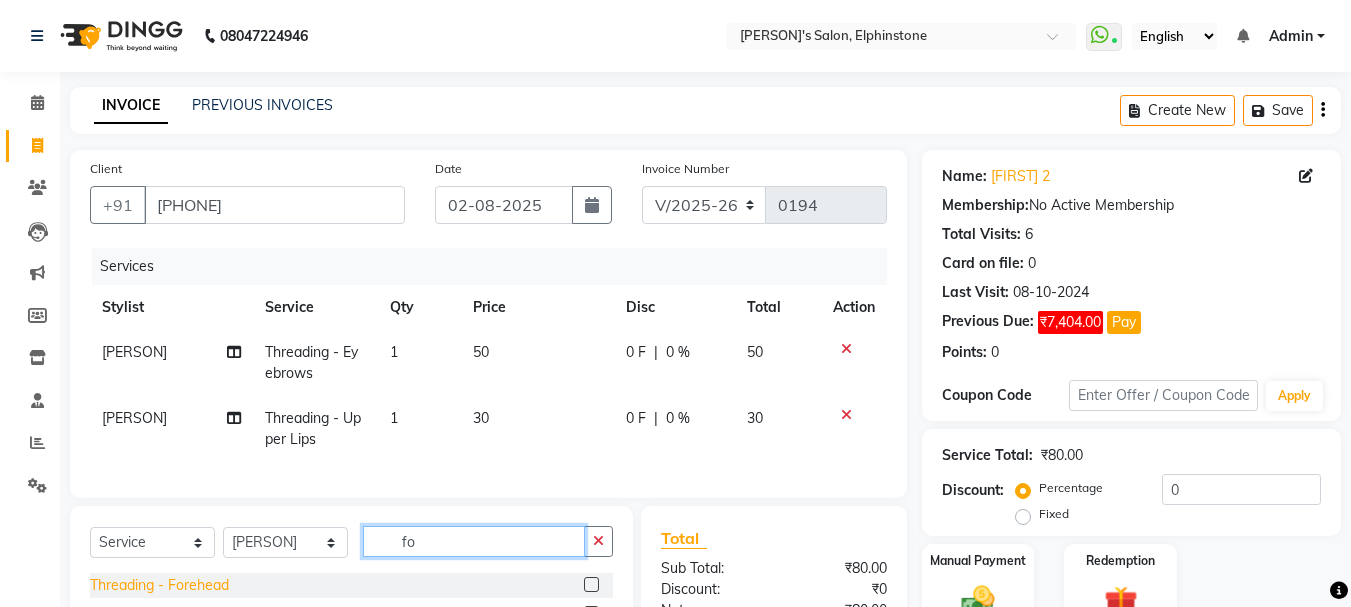type on "fo" 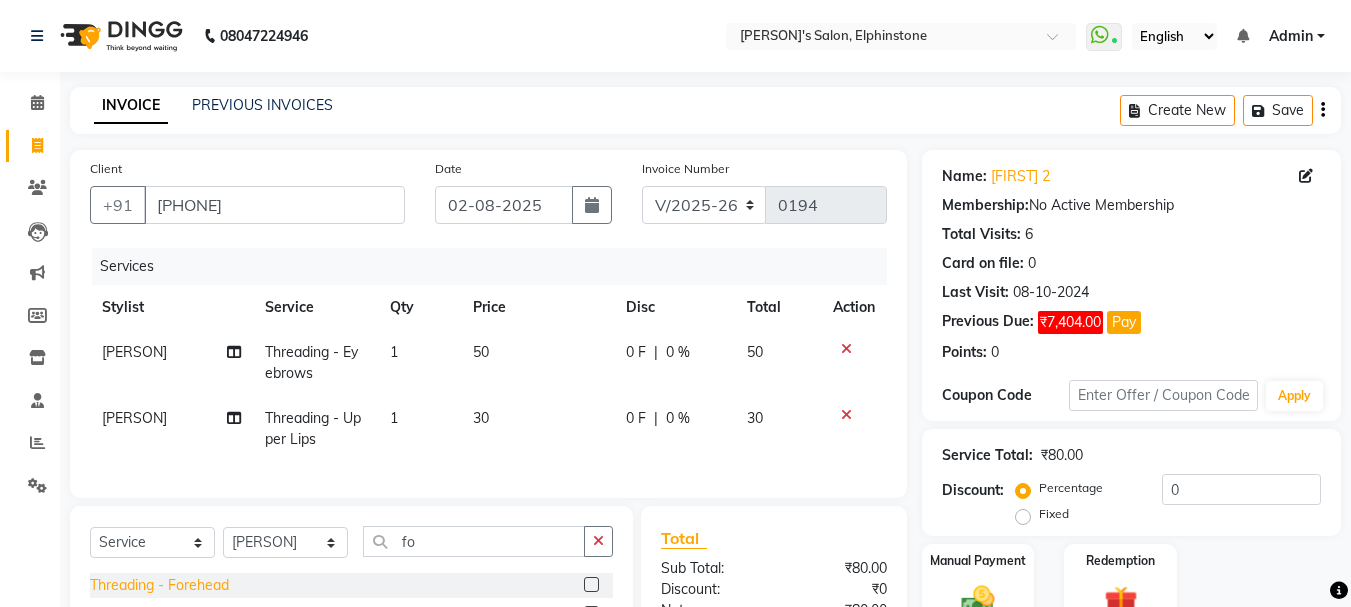 click on "Threading  - Forehead" 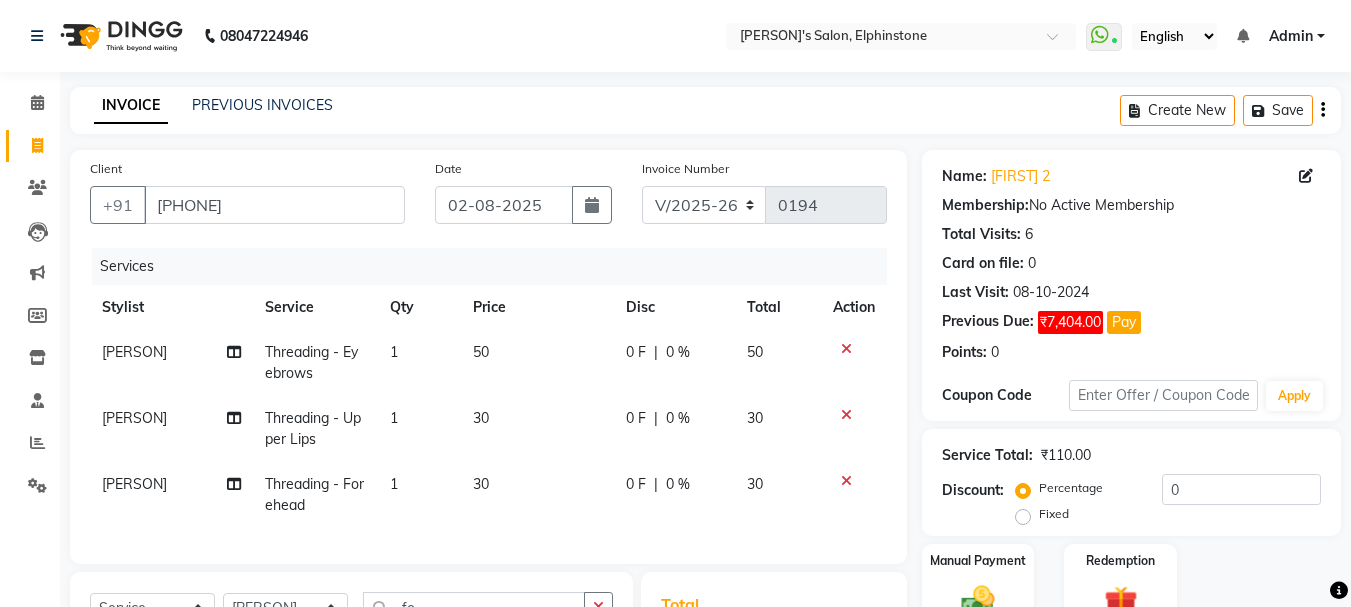 checkbox on "false" 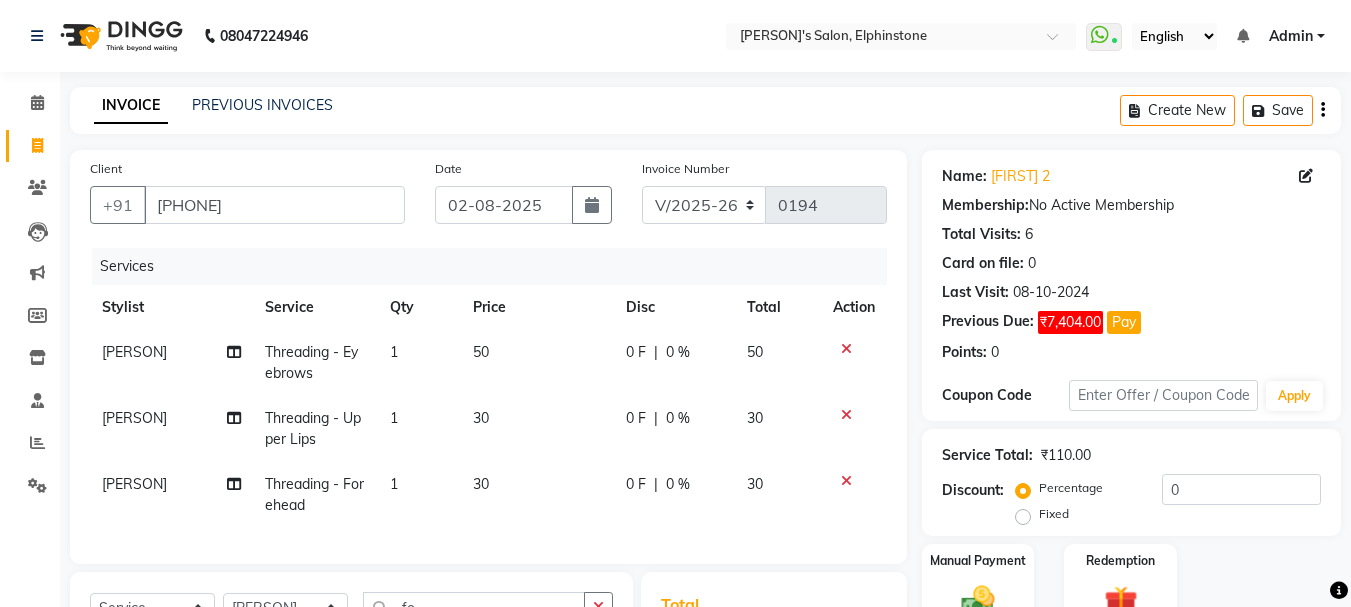 click on "INVOICE PREVIOUS INVOICES Create New   Save" 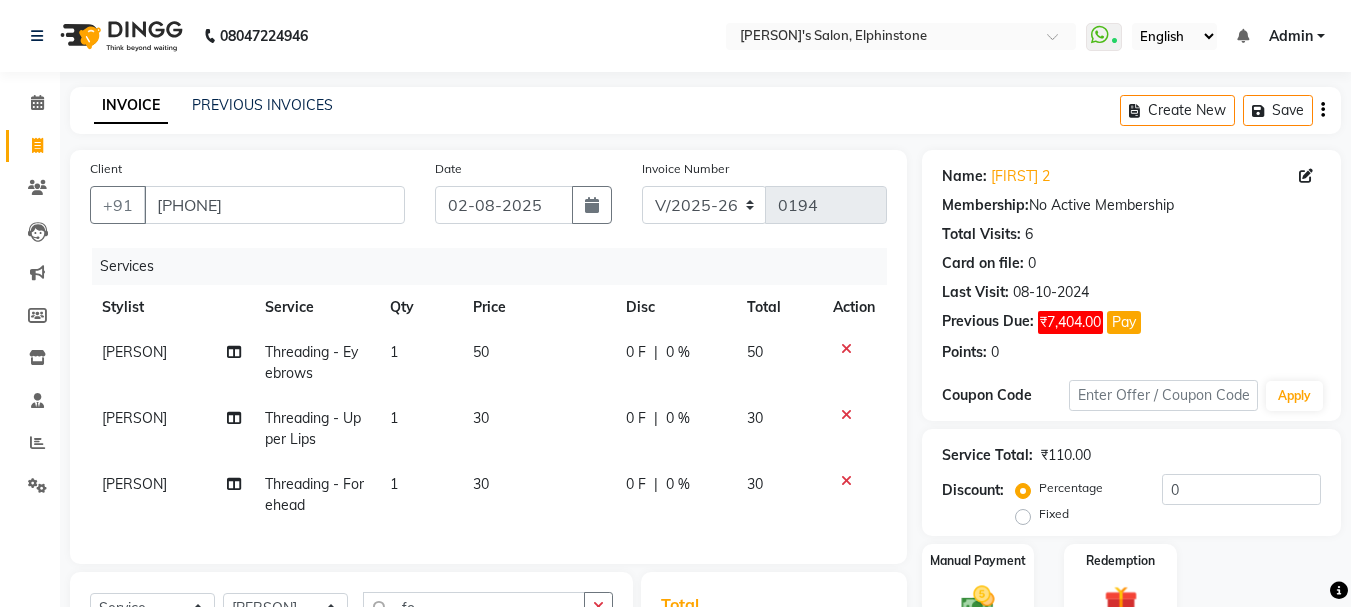 scroll, scrollTop: 305, scrollLeft: 0, axis: vertical 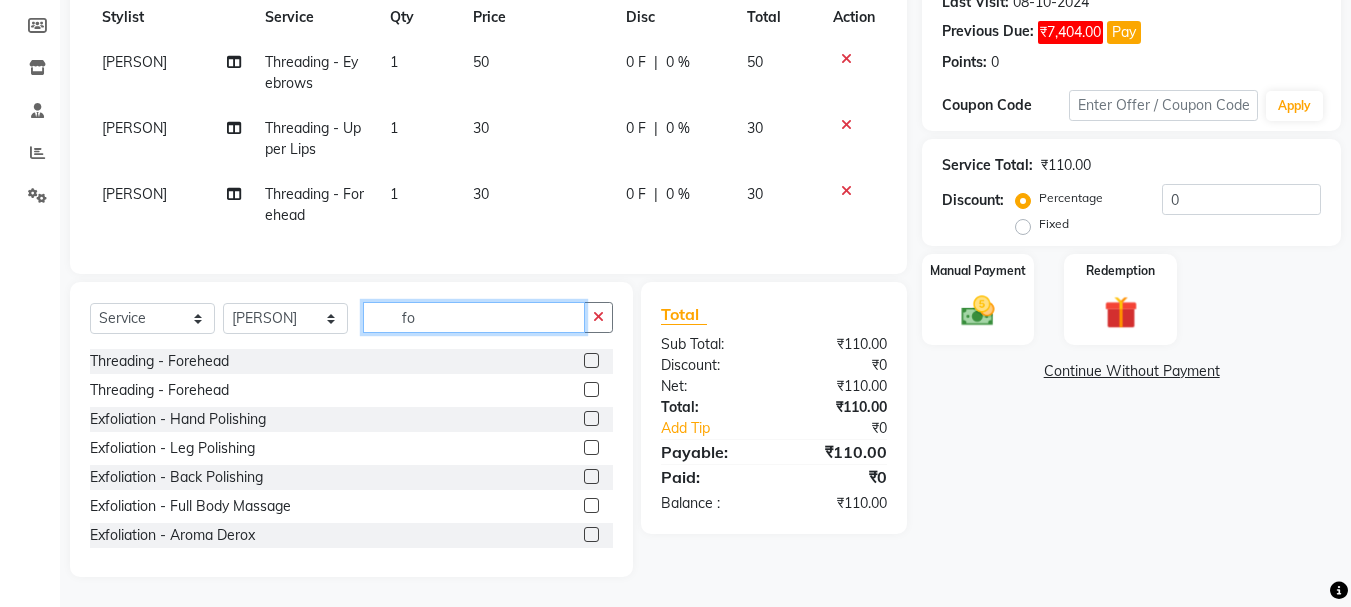 drag, startPoint x: 469, startPoint y: 309, endPoint x: 376, endPoint y: 306, distance: 93.04838 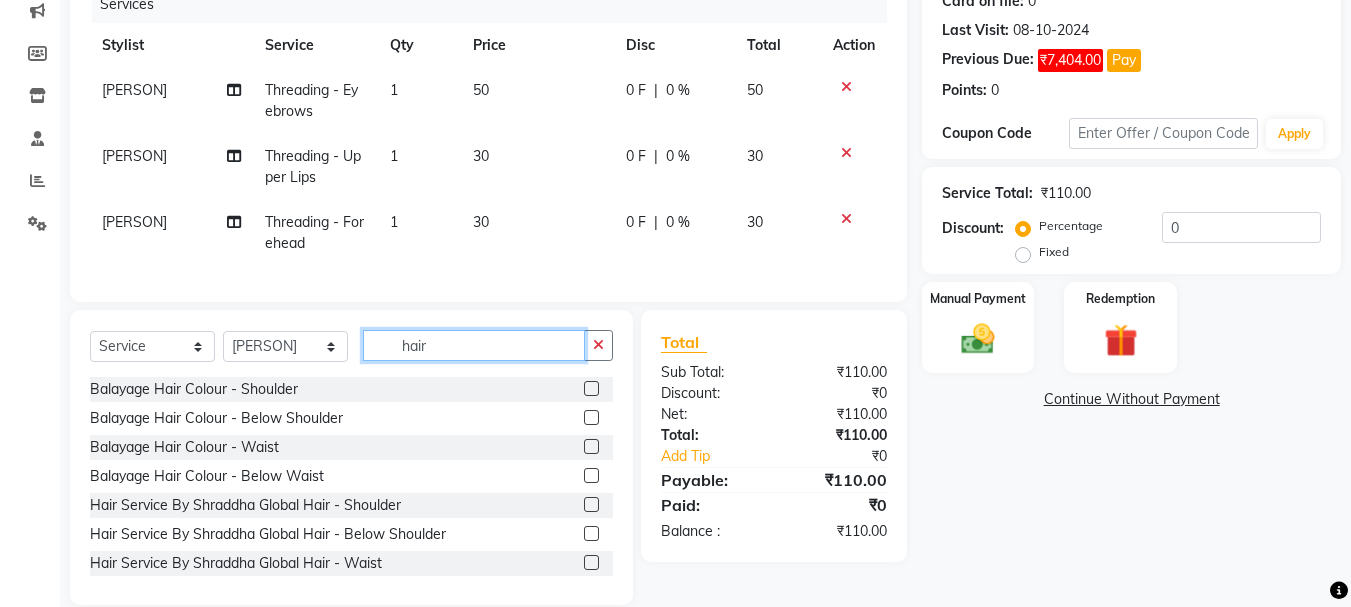 scroll, scrollTop: 305, scrollLeft: 0, axis: vertical 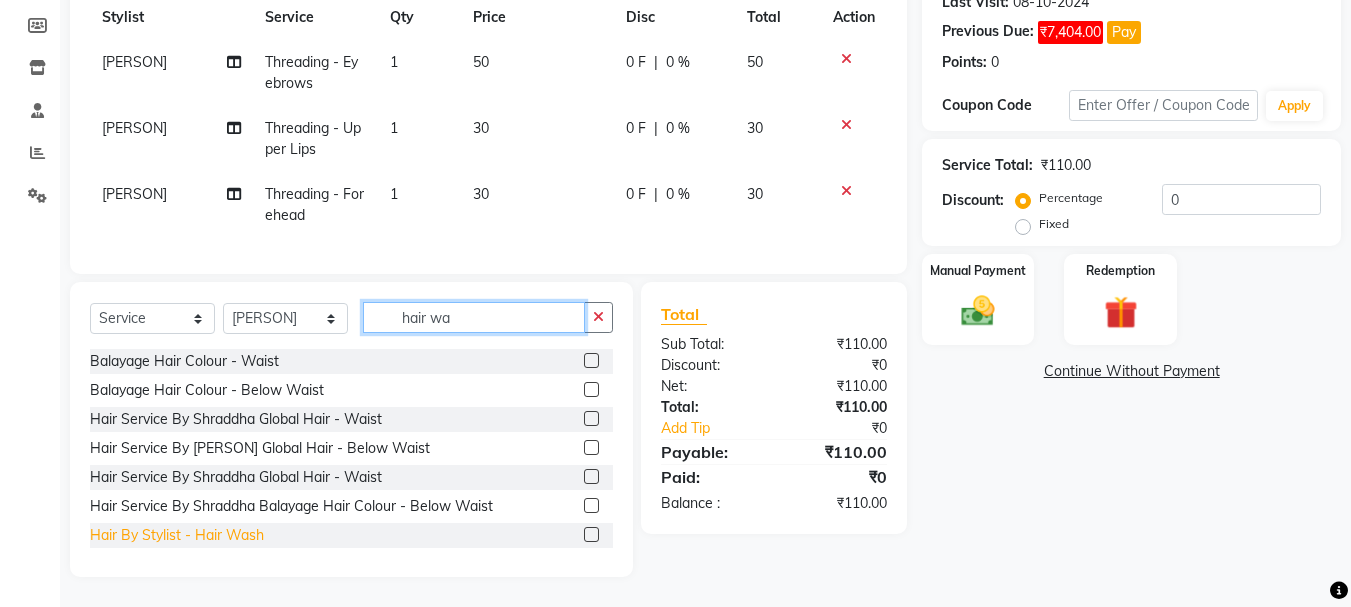 type on "hair wa" 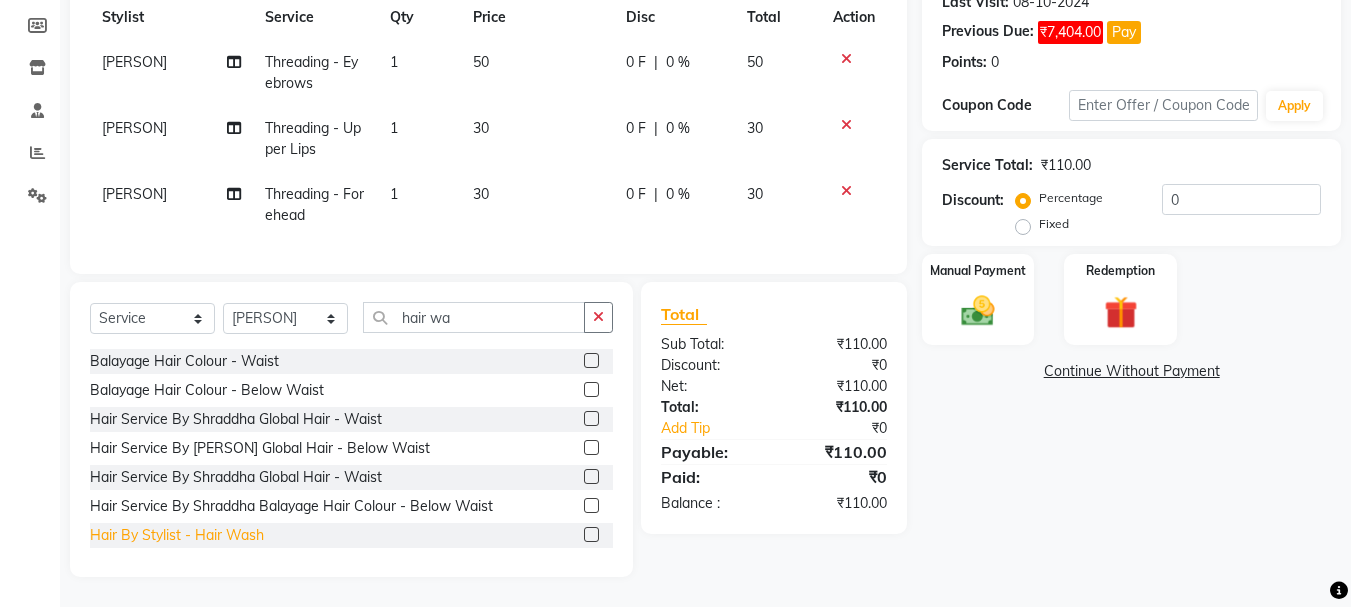 click on "Hair By Stylist  - Hair Wash" 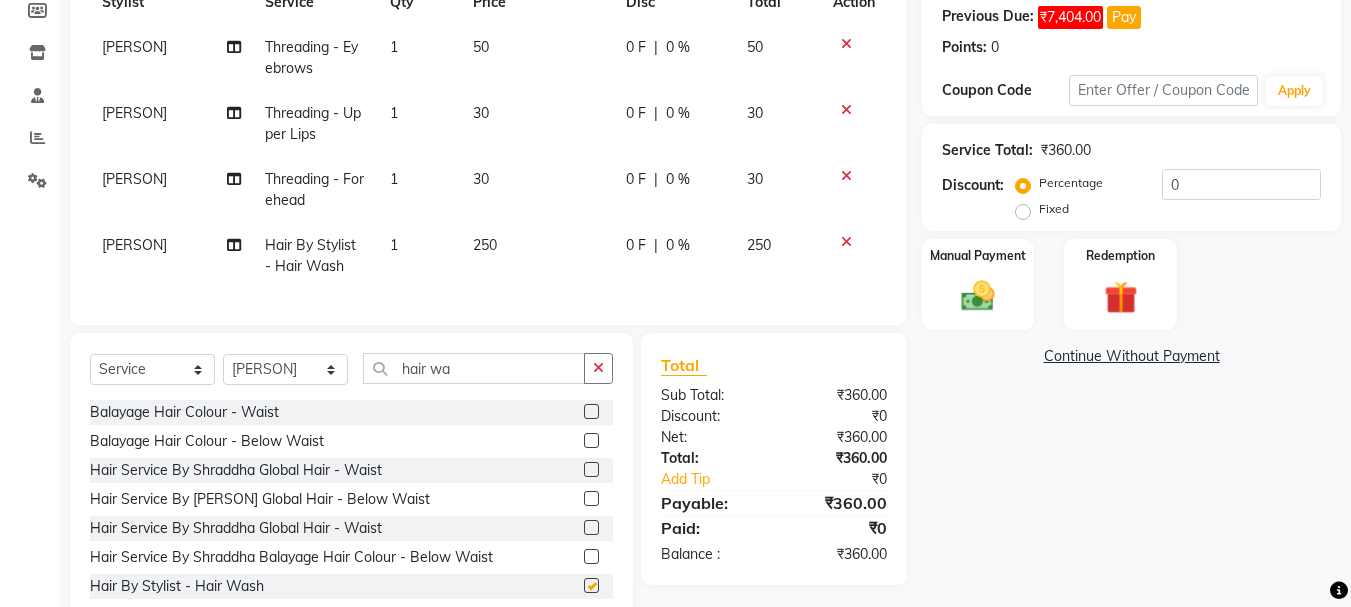 checkbox on "false" 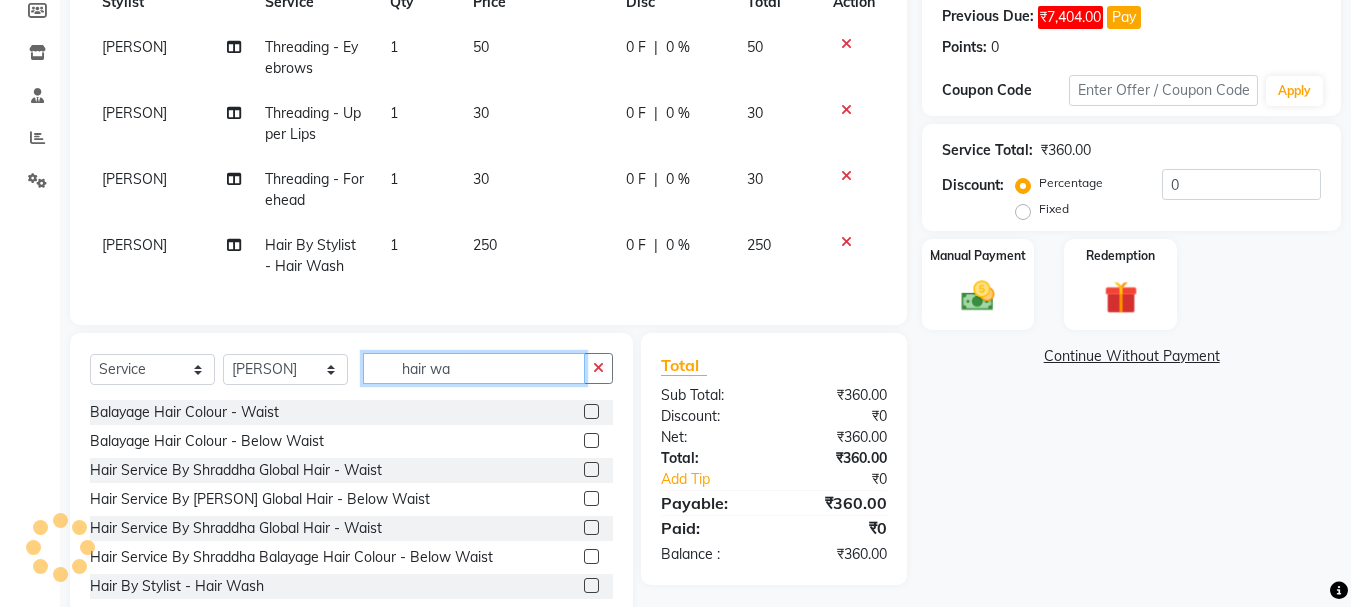 drag, startPoint x: 488, startPoint y: 386, endPoint x: 341, endPoint y: 384, distance: 147.01361 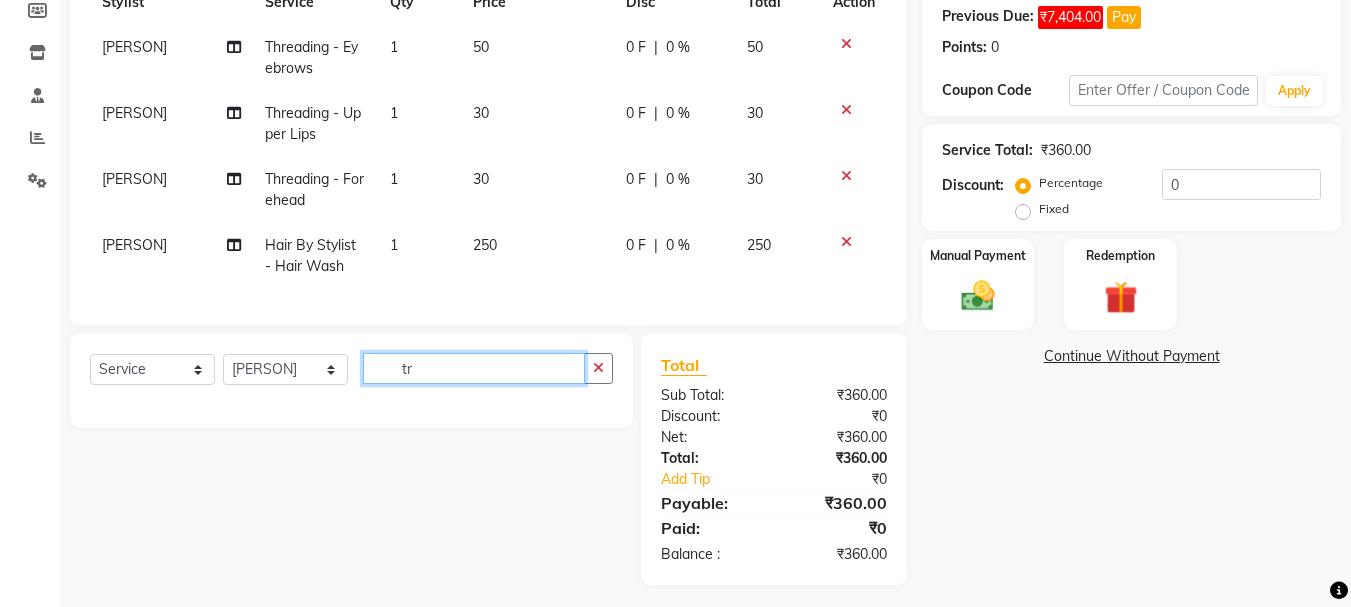 type on "t" 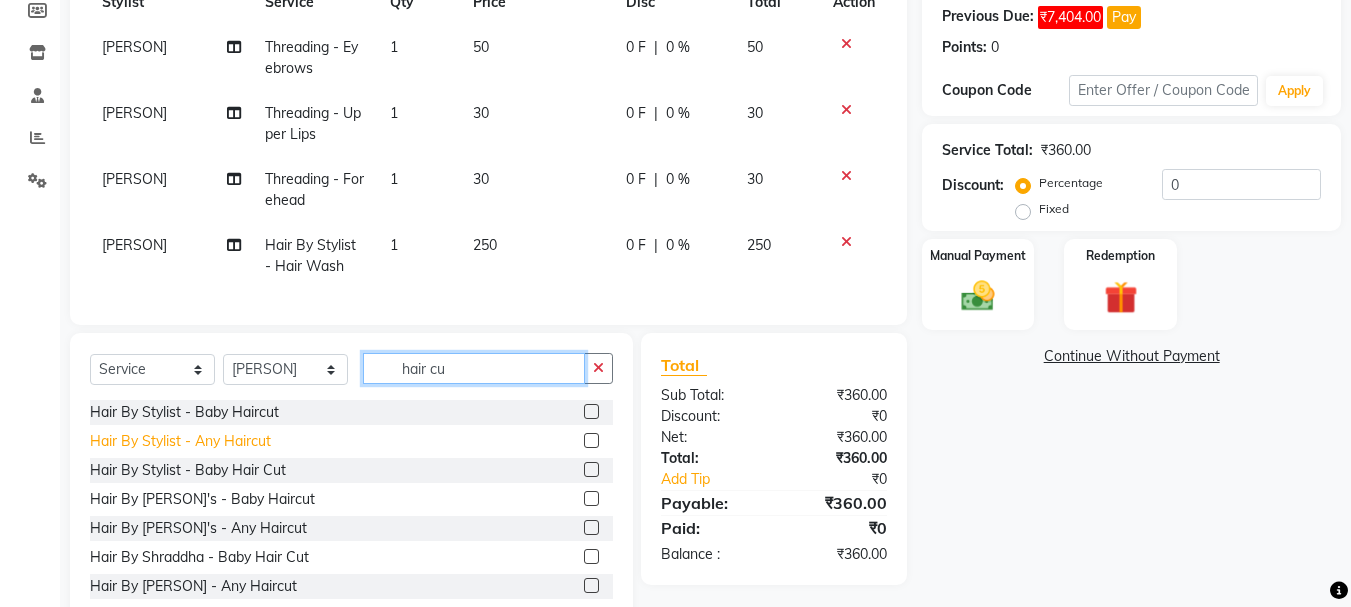 type on "hair cu" 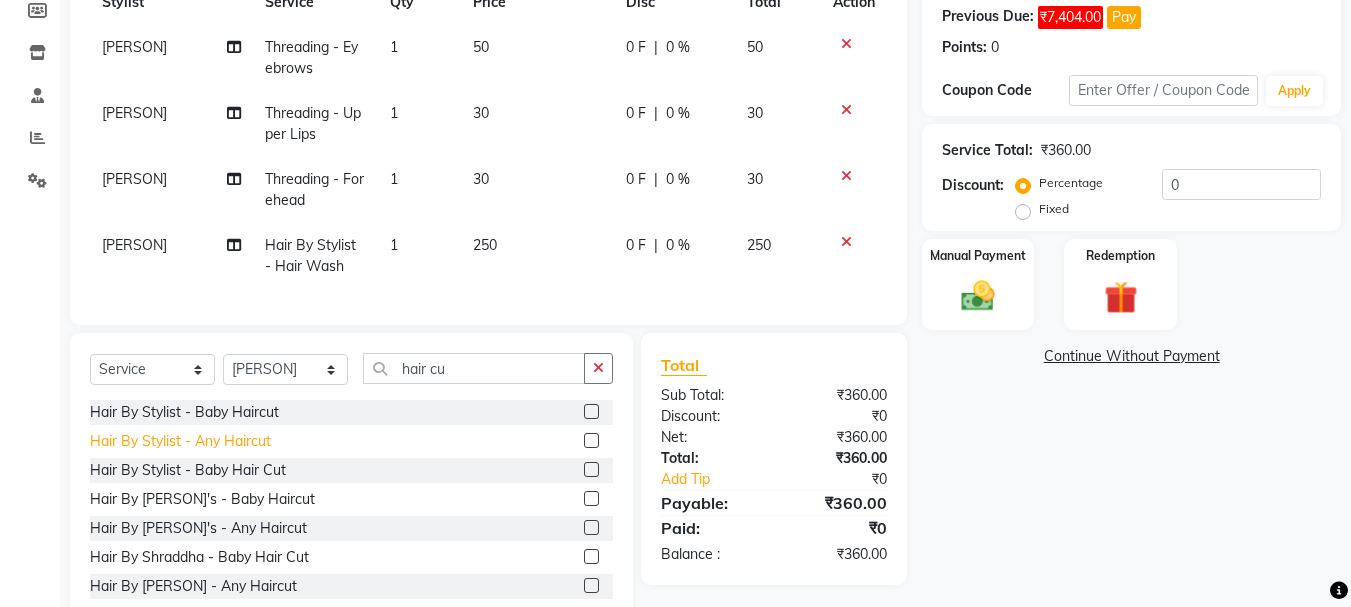 click on "Hair By Stylist  - Any Haircut" 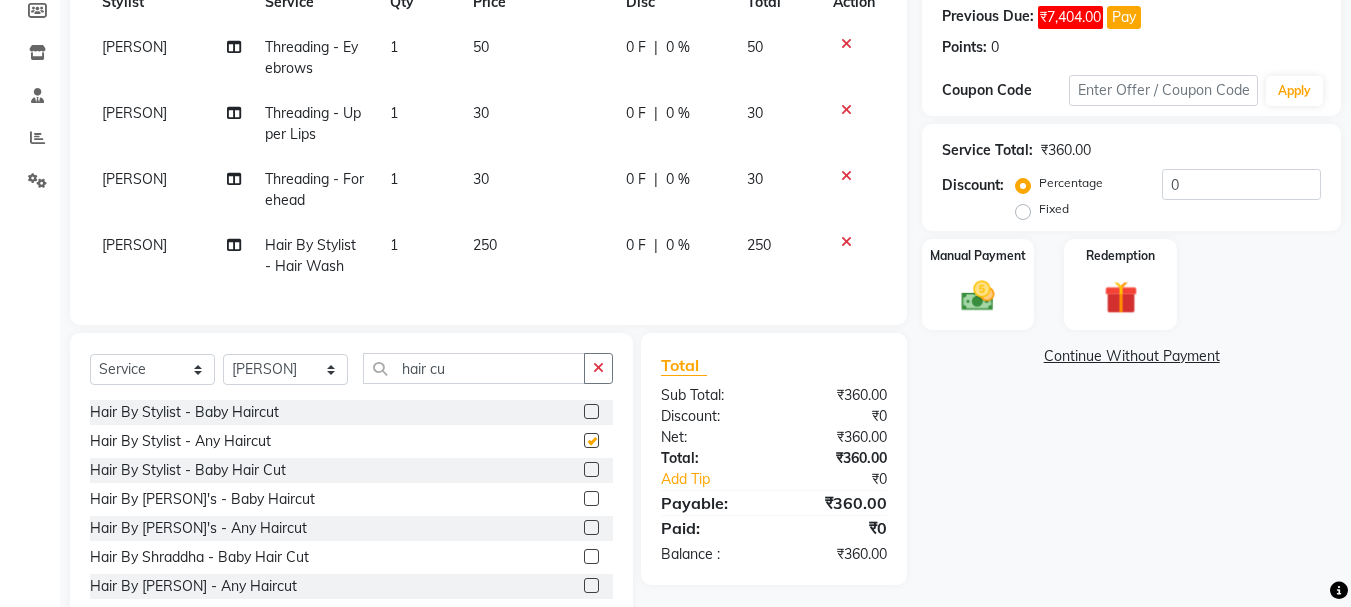 checkbox on "false" 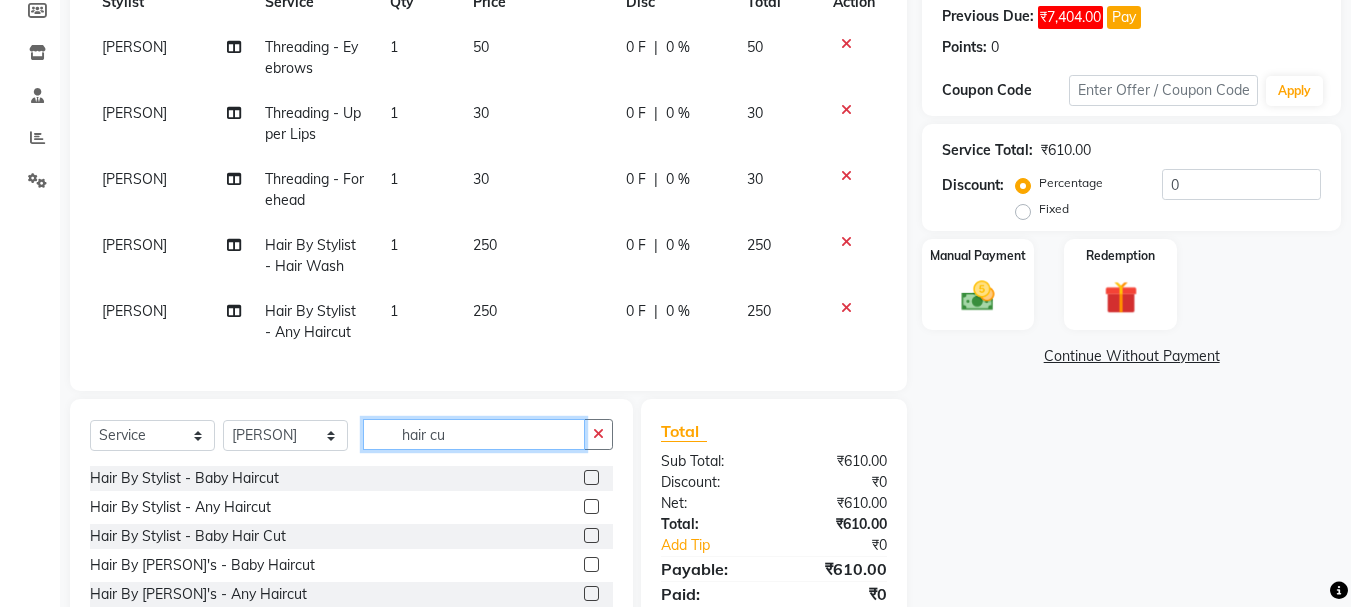 drag, startPoint x: 483, startPoint y: 457, endPoint x: 334, endPoint y: 431, distance: 151.25145 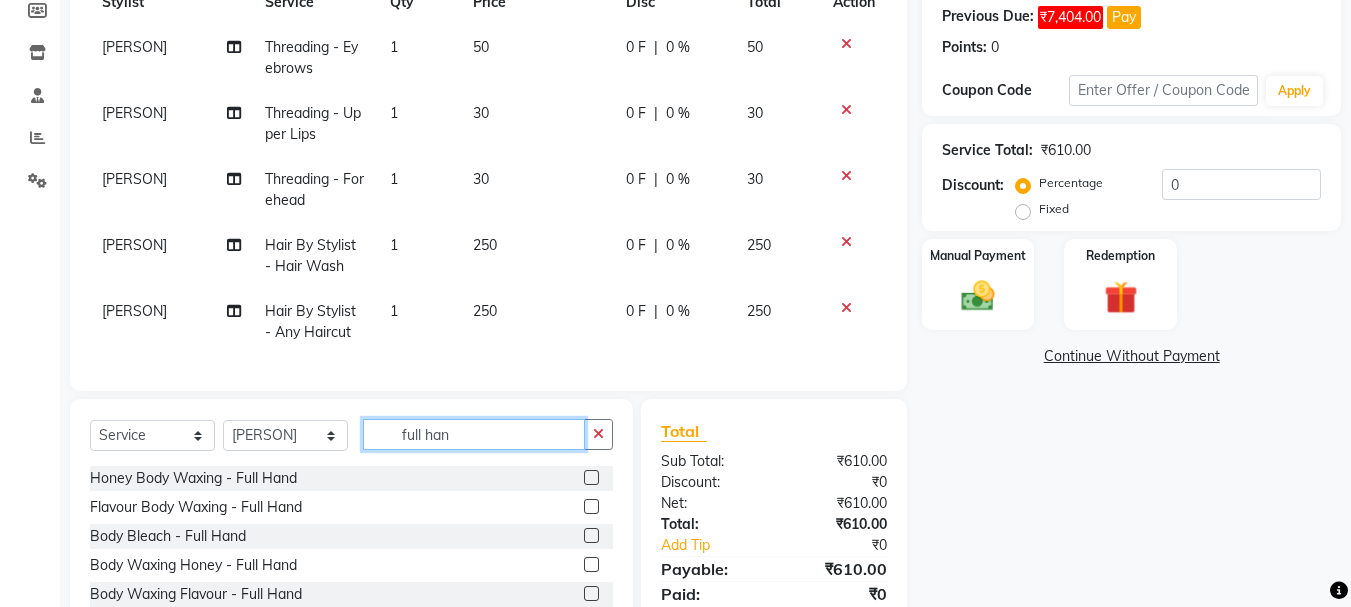 scroll, scrollTop: 394, scrollLeft: 0, axis: vertical 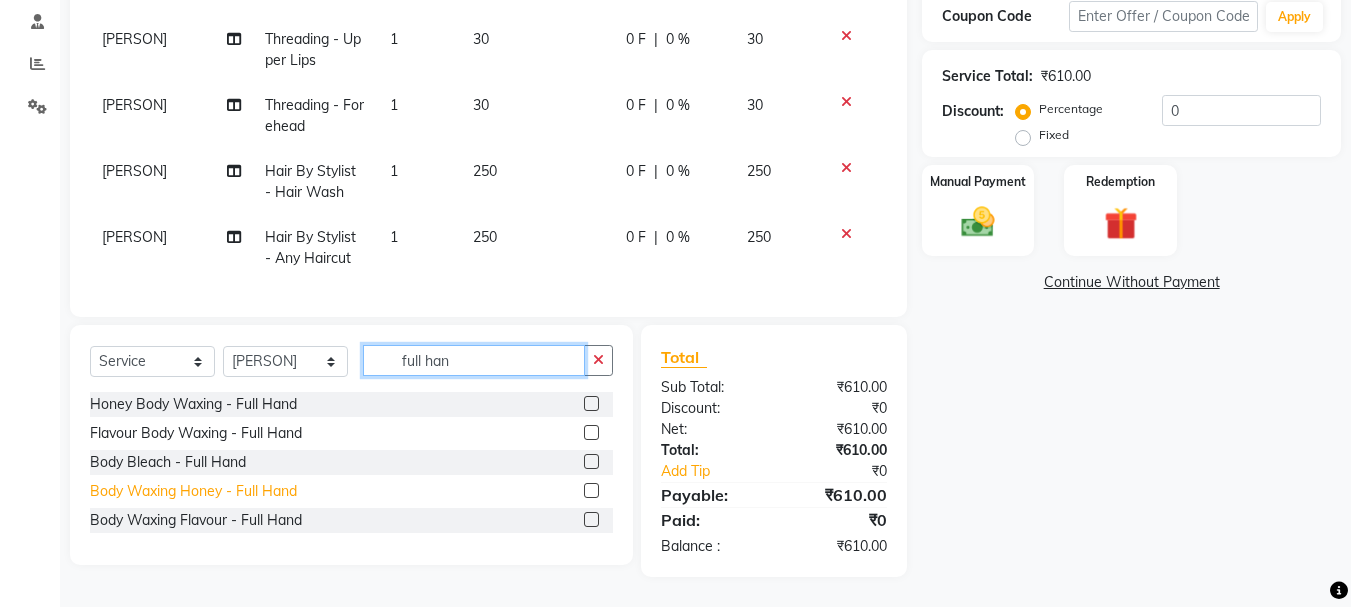 type on "full han" 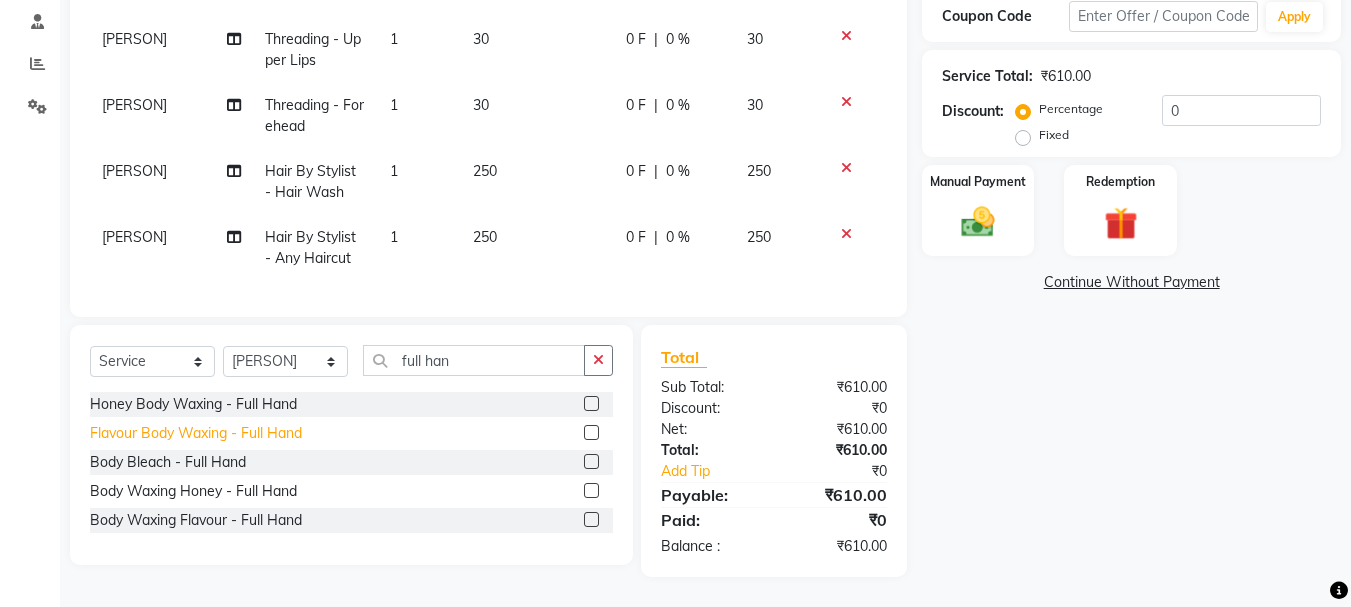 click on "Body Waxing Honey  - Full Hand" 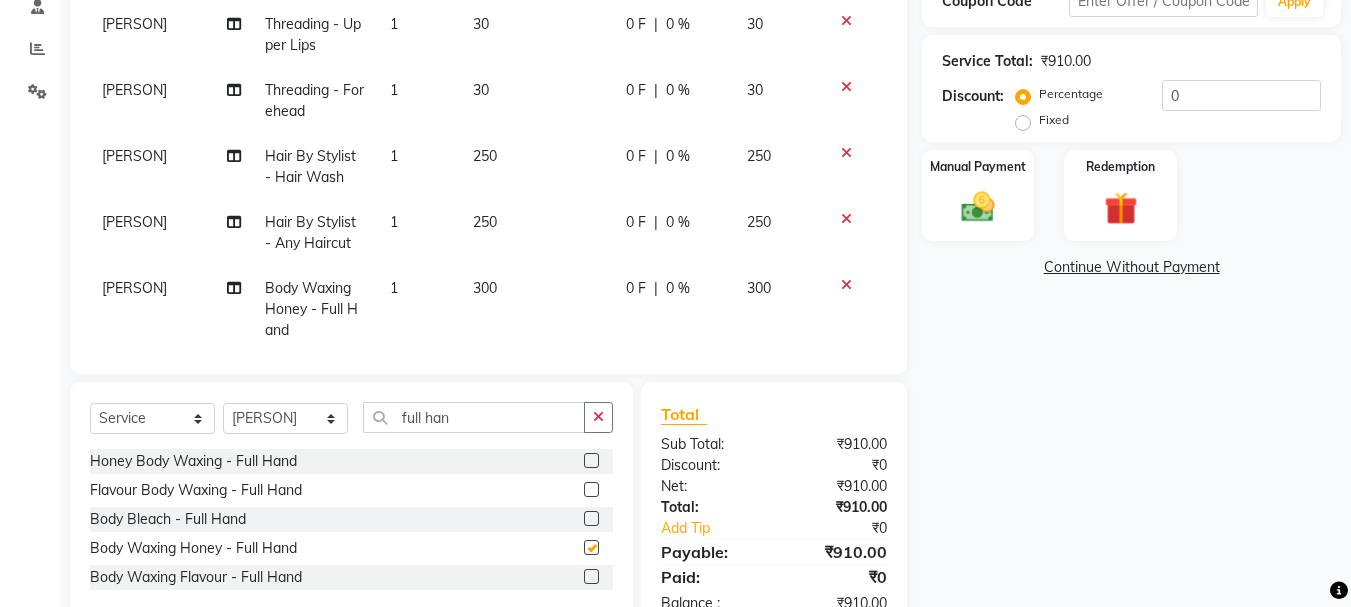 checkbox on "false" 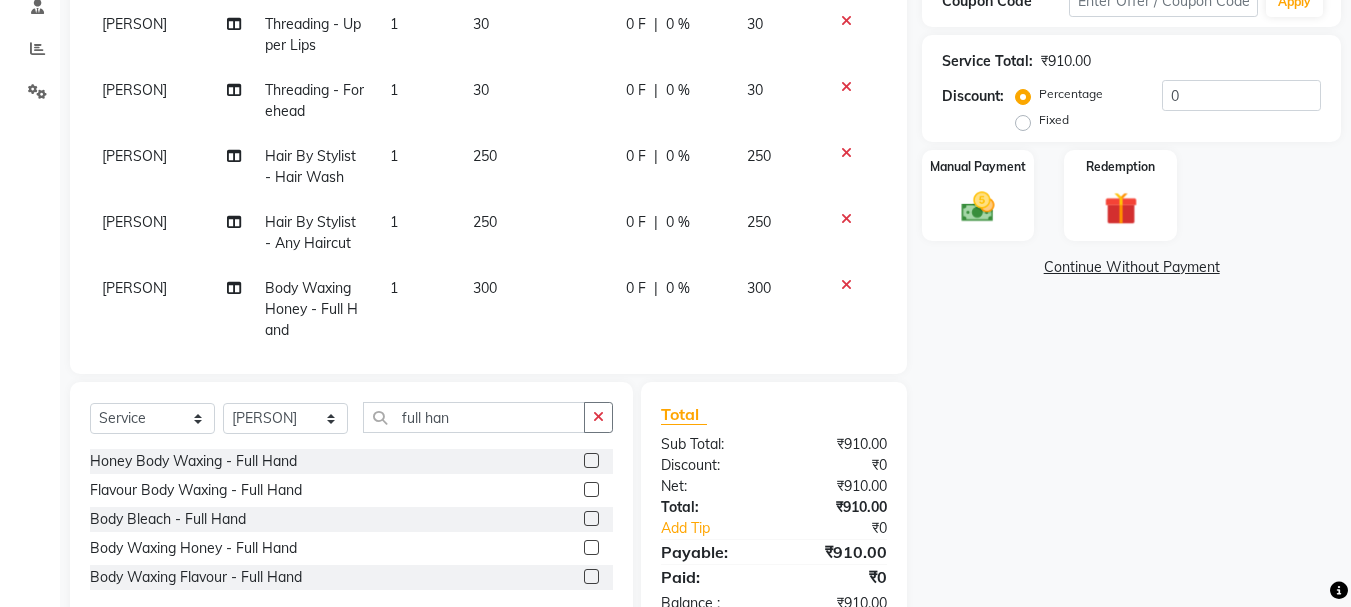 drag, startPoint x: 462, startPoint y: 398, endPoint x: 424, endPoint y: 412, distance: 40.496914 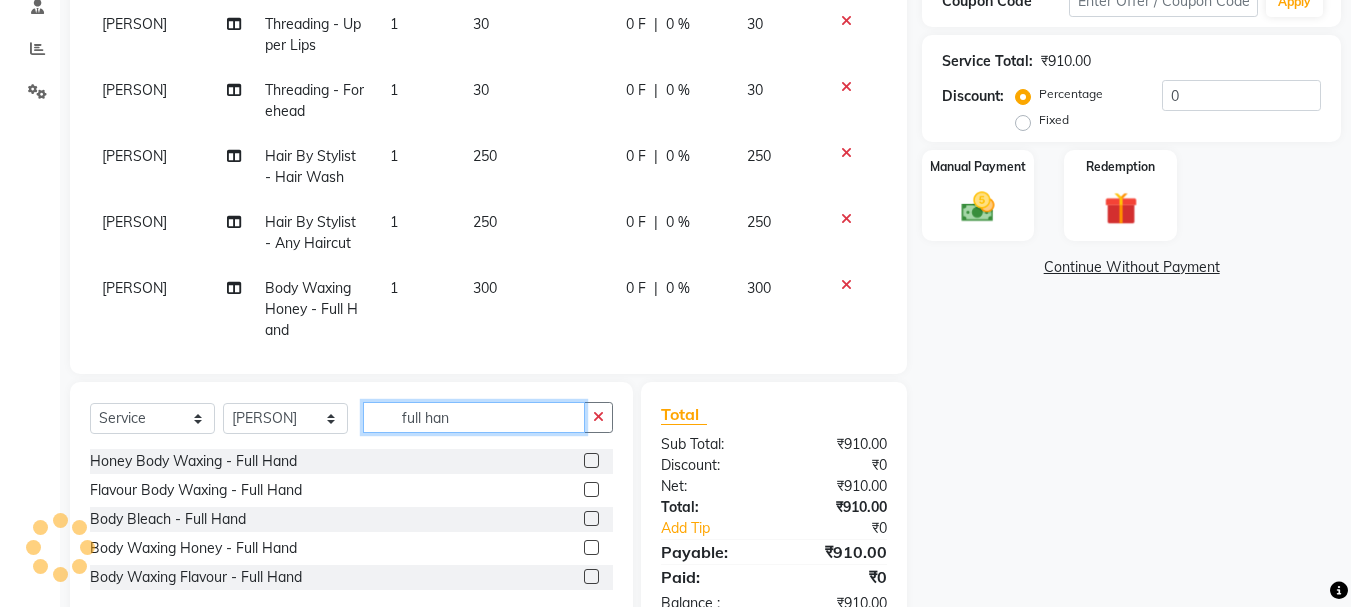 drag, startPoint x: 477, startPoint y: 422, endPoint x: 464, endPoint y: 422, distance: 13 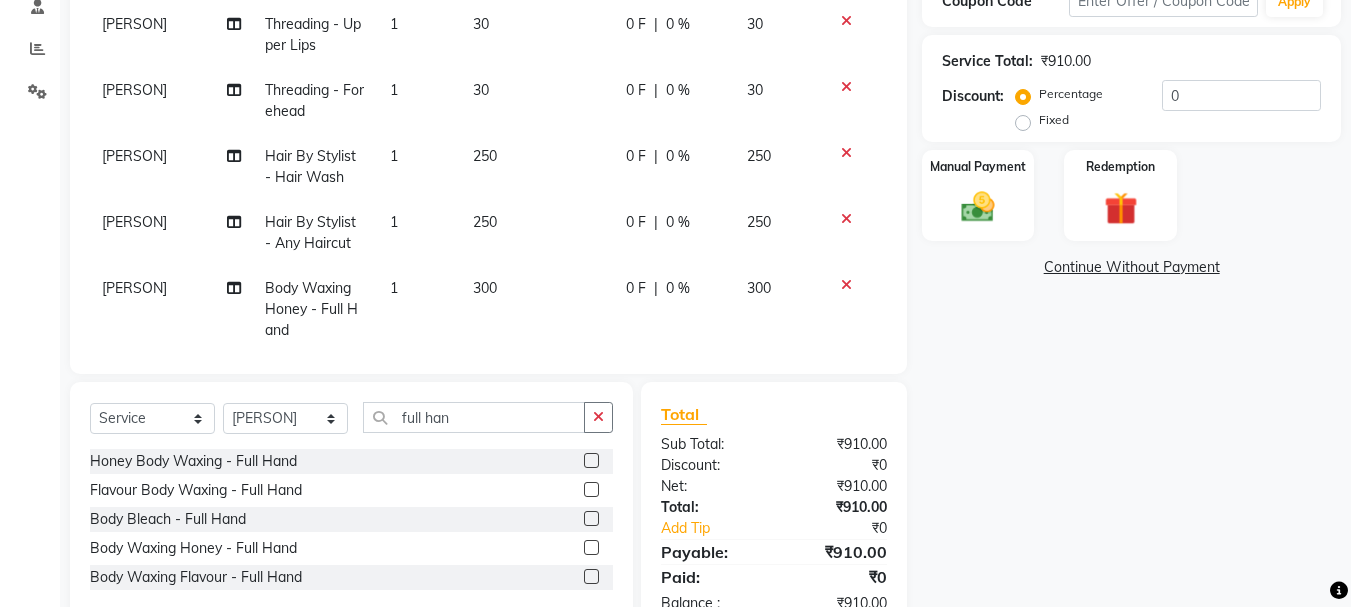 click 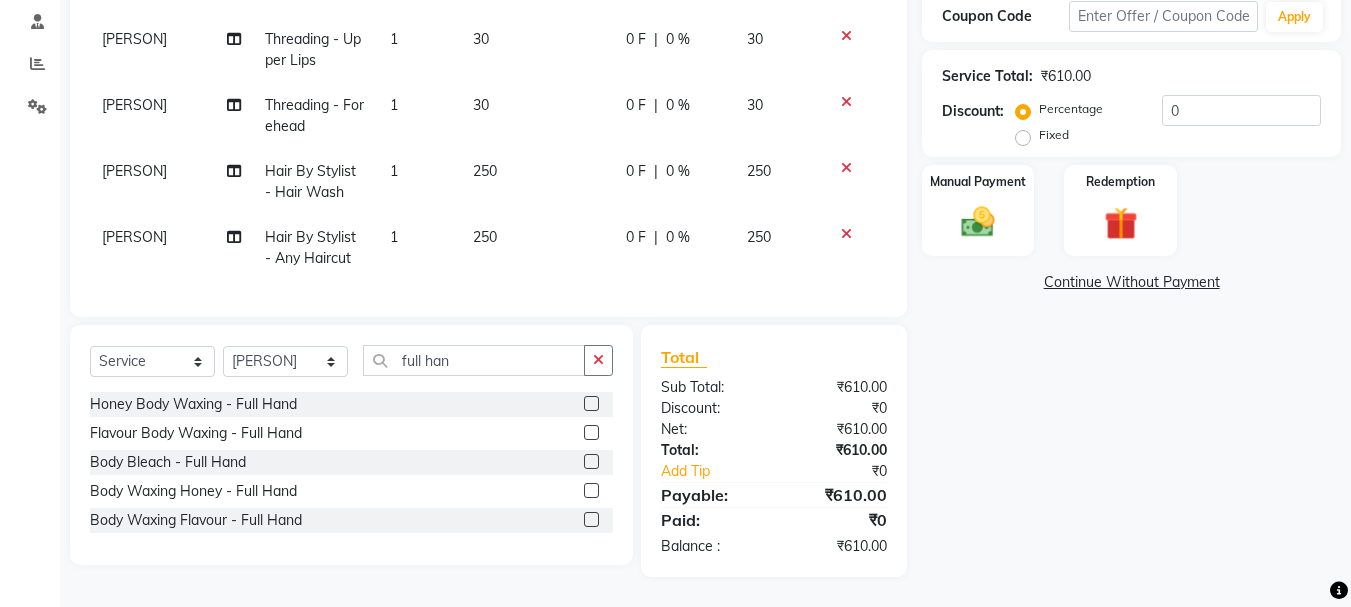 scroll, scrollTop: 379, scrollLeft: 0, axis: vertical 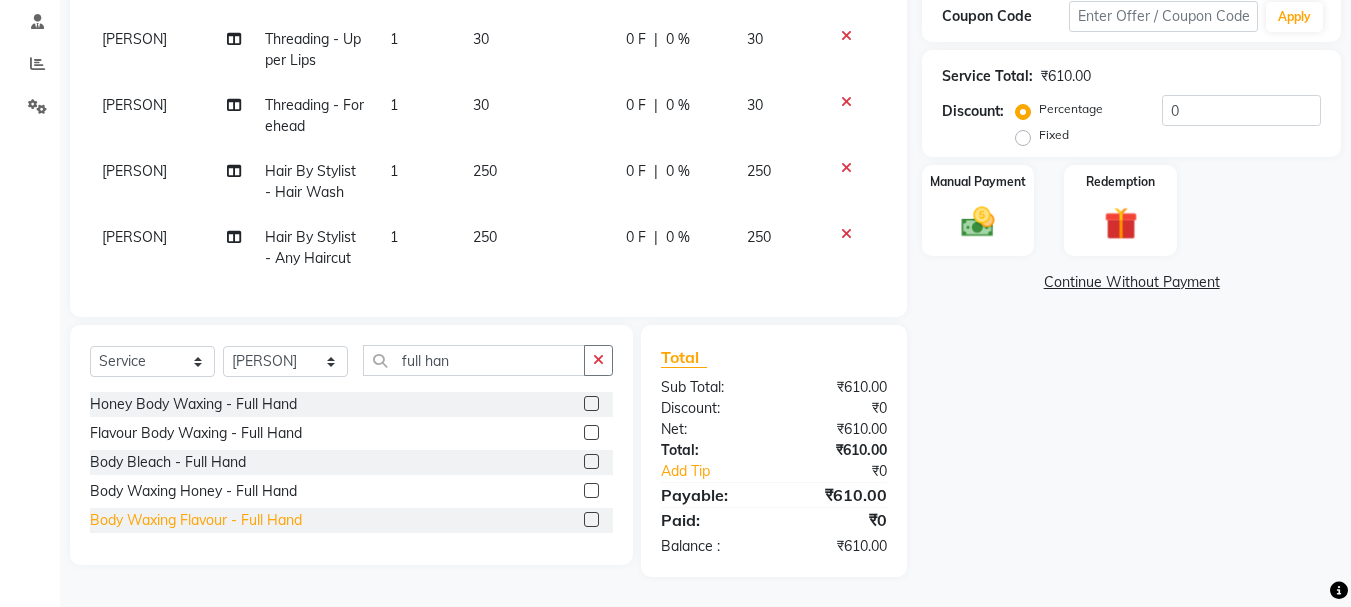 click on "Body Waxing Flavour  - Full Hand" 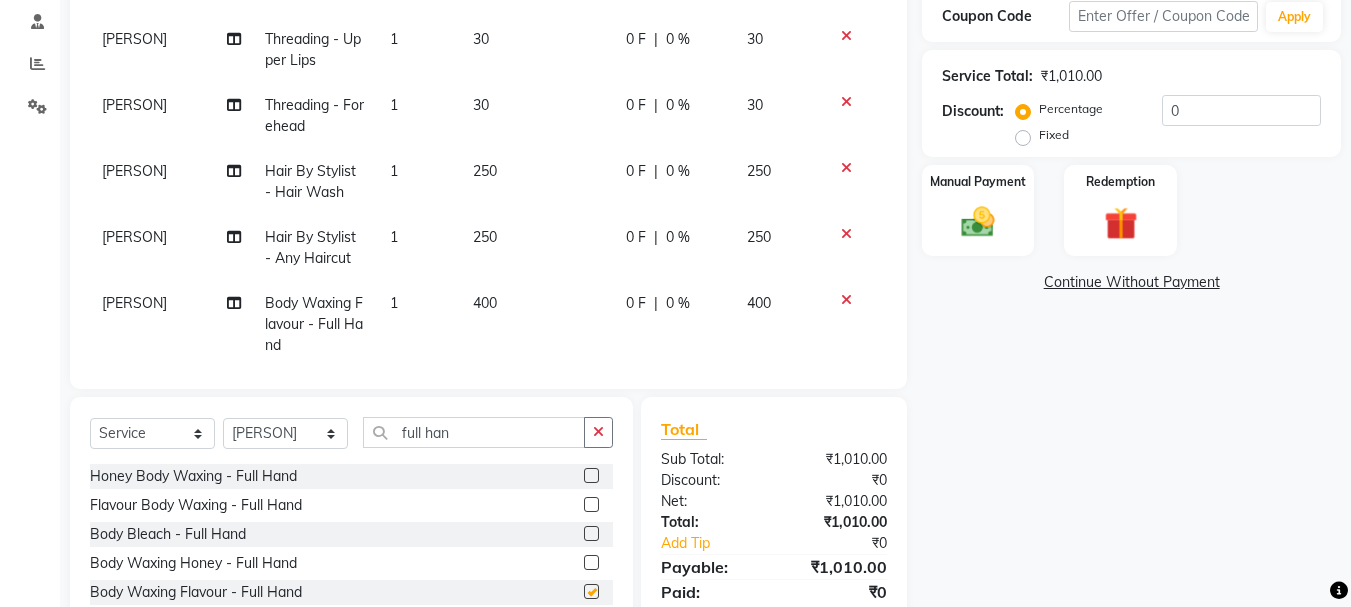 scroll, scrollTop: 394, scrollLeft: 0, axis: vertical 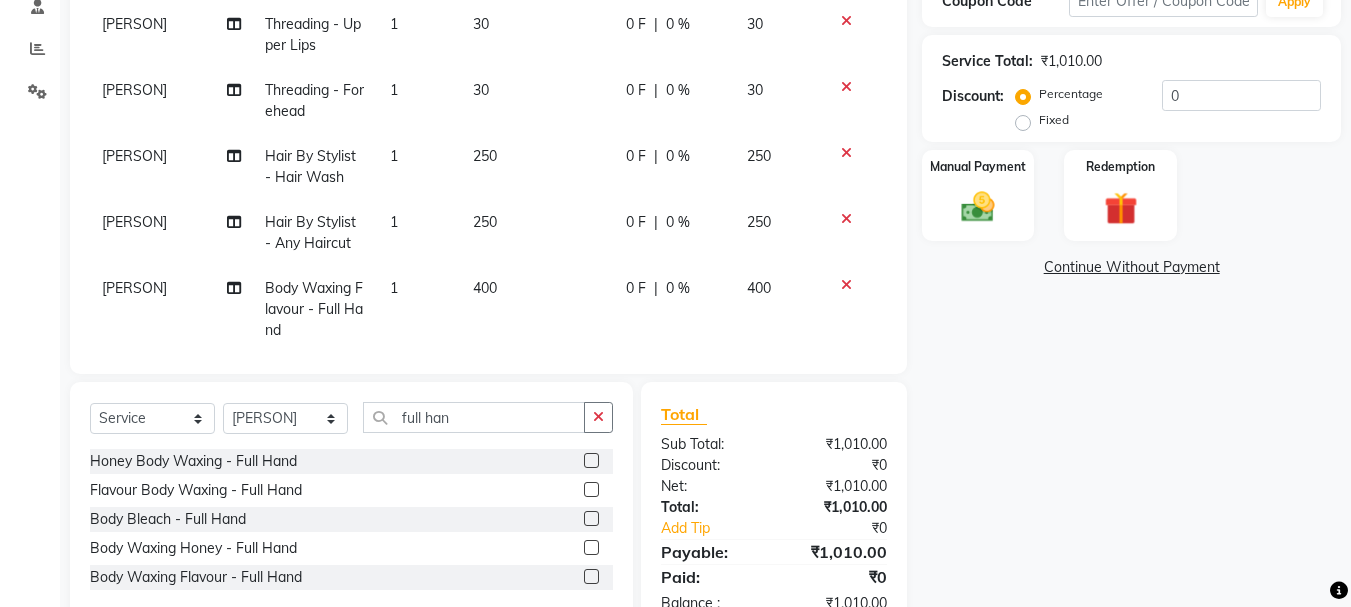 checkbox on "false" 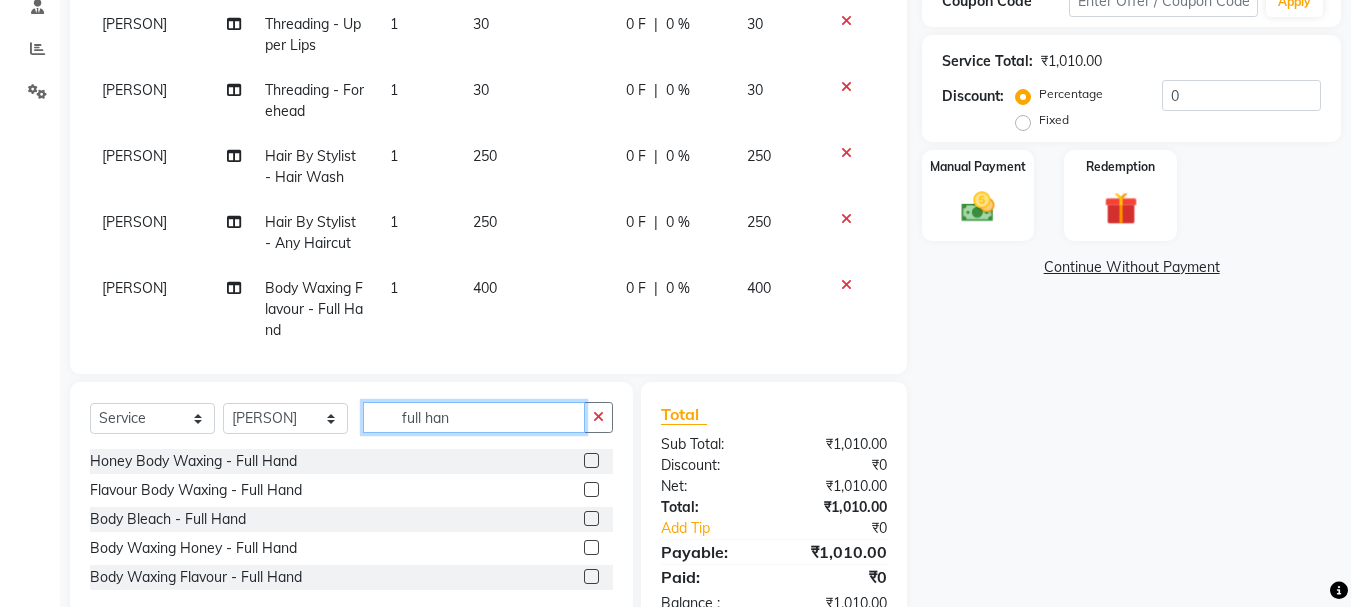 click on "full han" 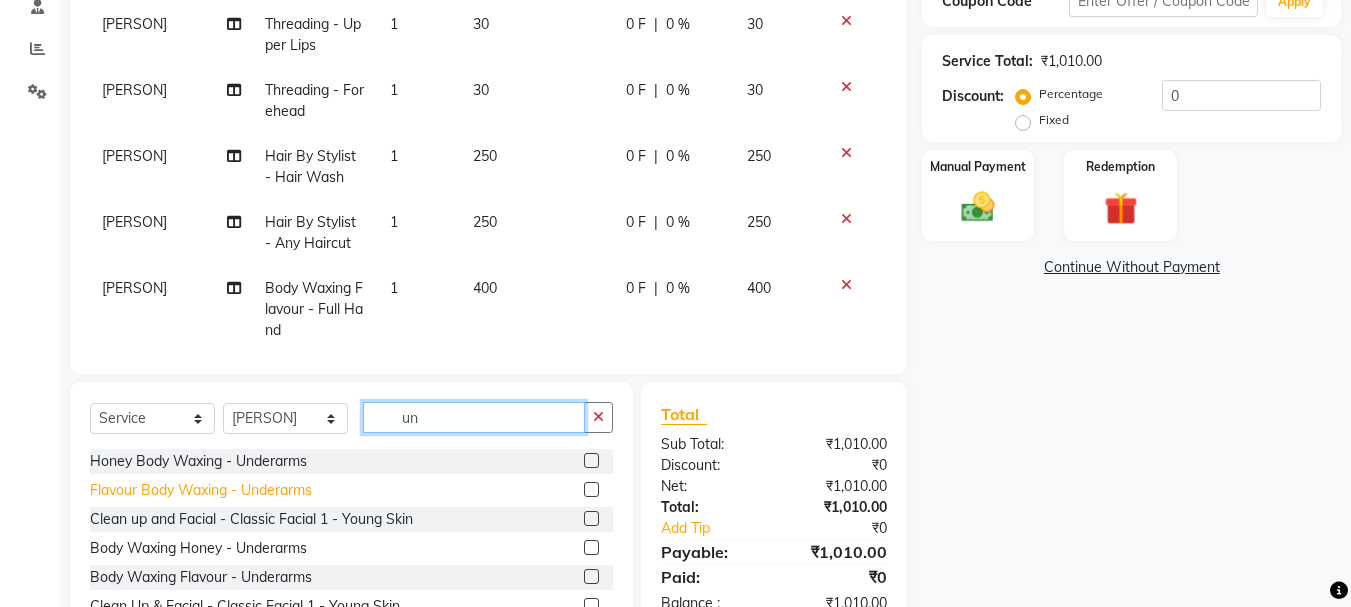 type on "un" 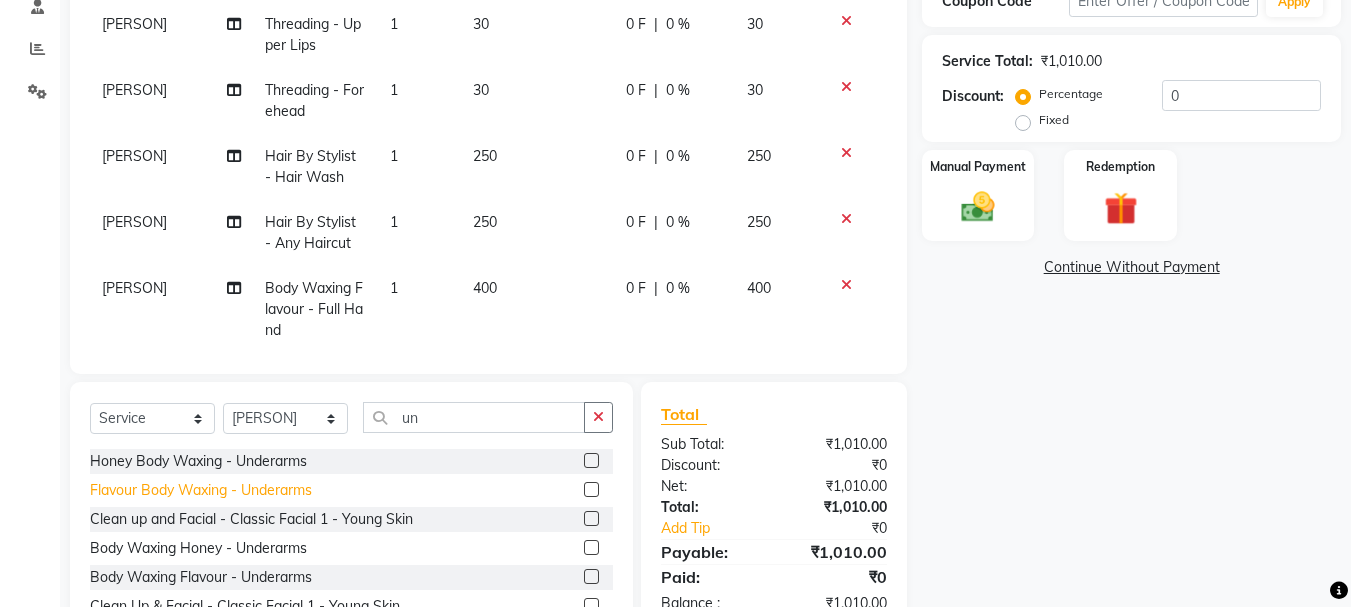 click on "Flavour Body Waxing  - Underarms" 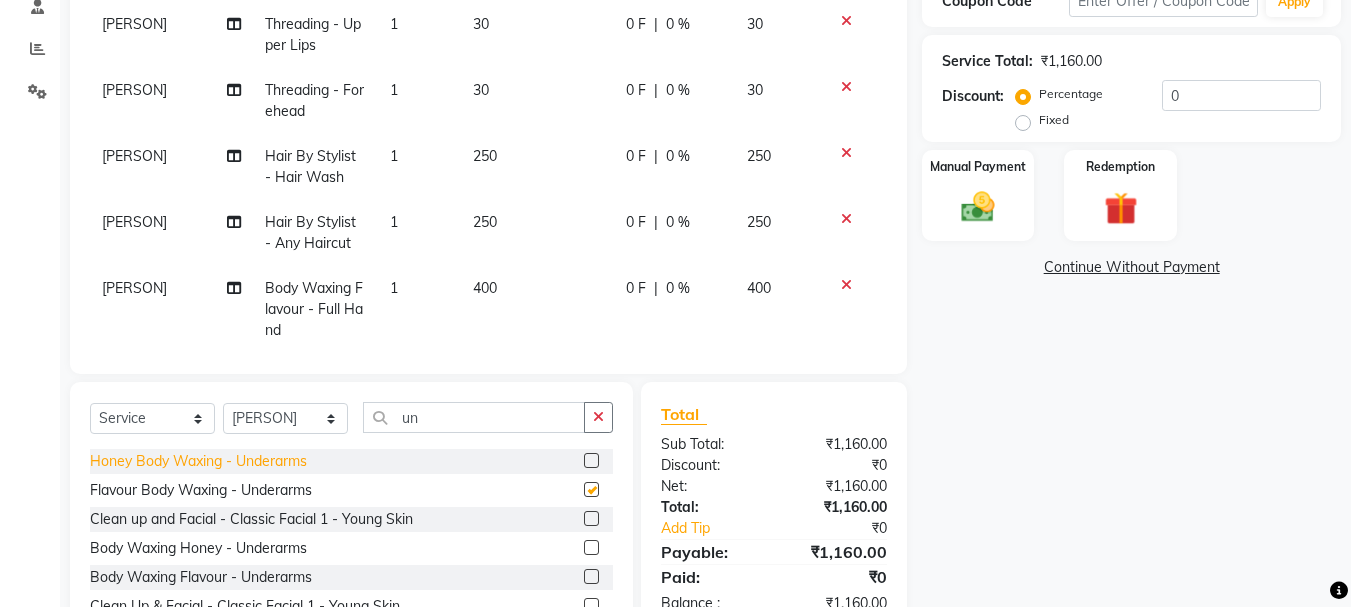 checkbox on "false" 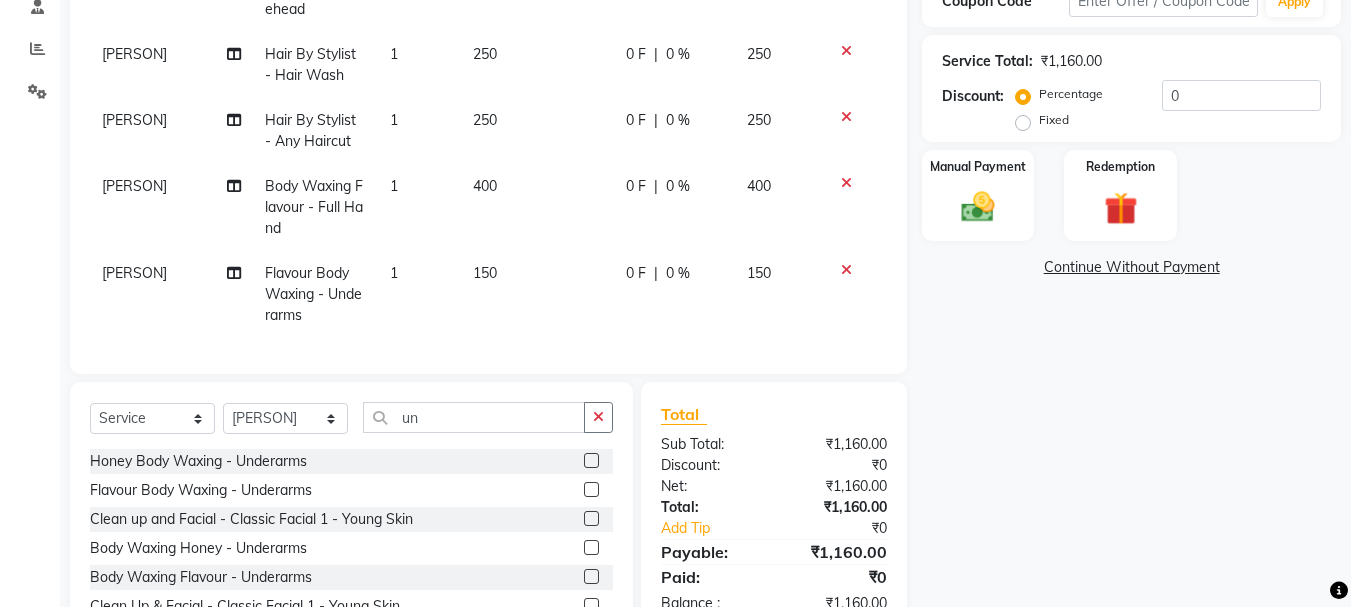 scroll, scrollTop: 117, scrollLeft: 0, axis: vertical 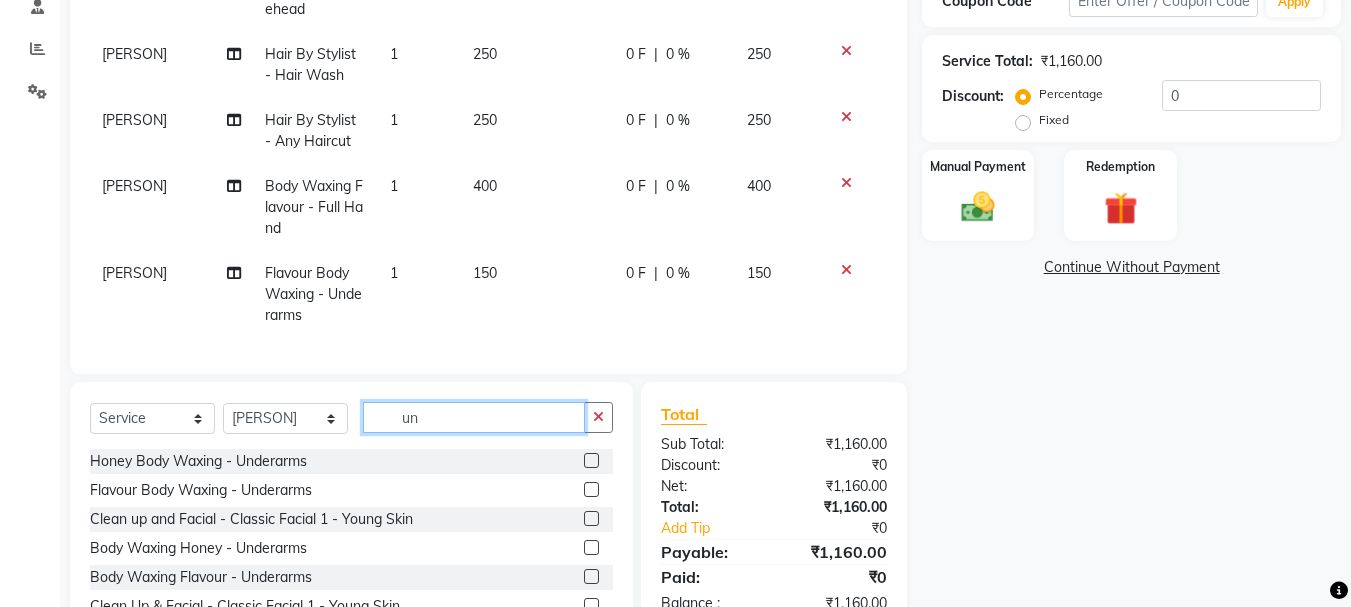 drag, startPoint x: 445, startPoint y: 412, endPoint x: 363, endPoint y: 430, distance: 83.95237 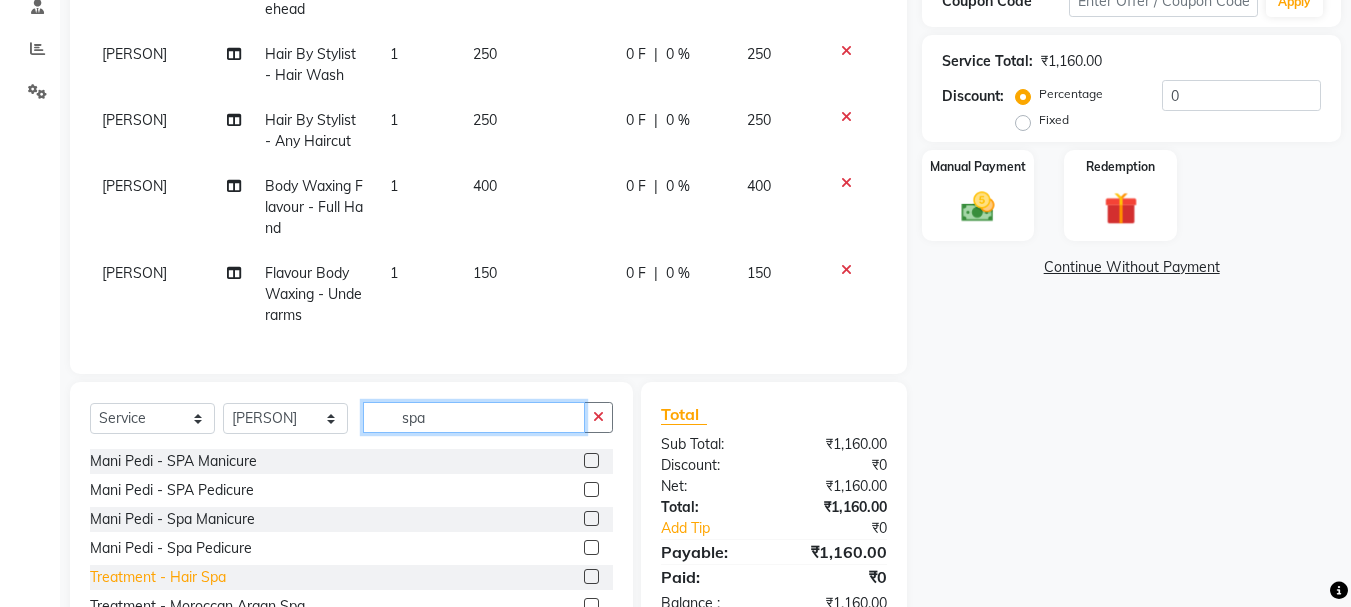 type on "spa" 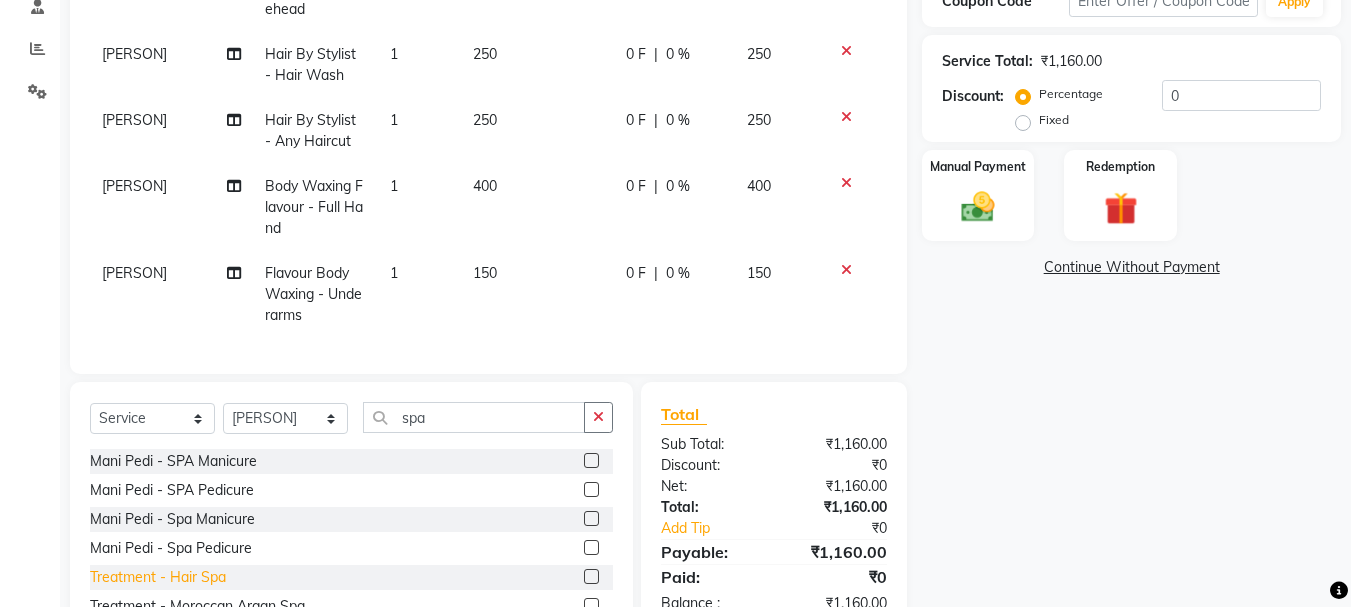 click on "Treatment  - Hair Spa" 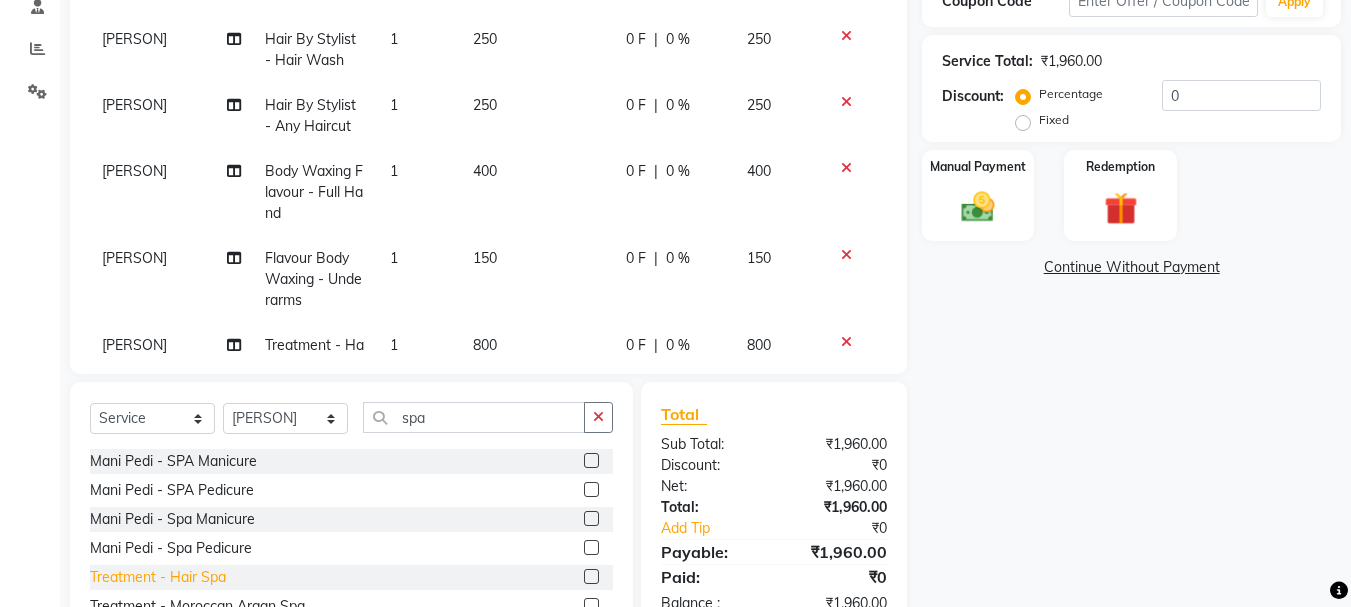 click on "Treatment  - Hair Spa" 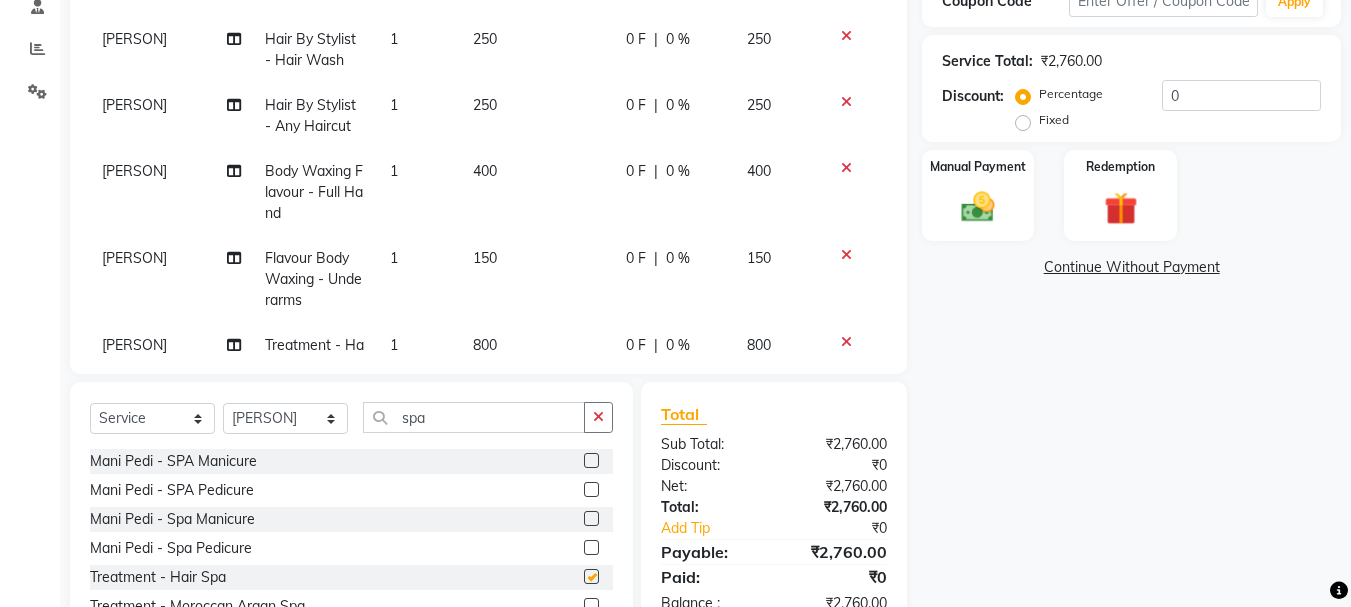 checkbox on "false" 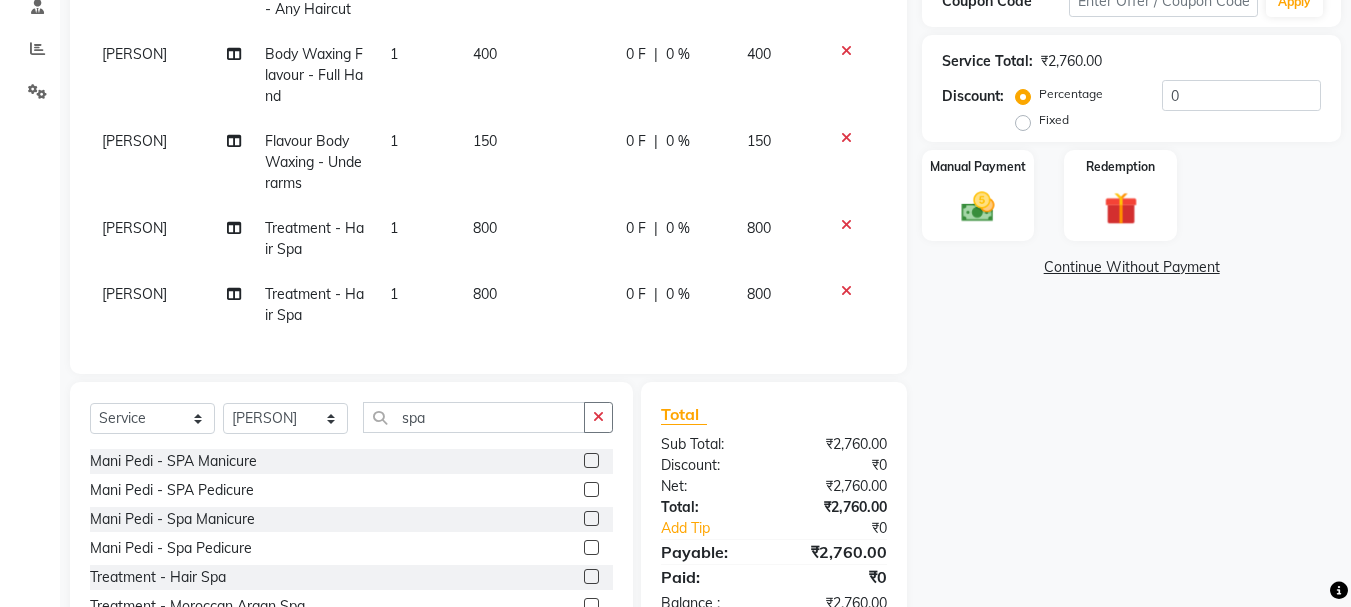 scroll, scrollTop: 249, scrollLeft: 0, axis: vertical 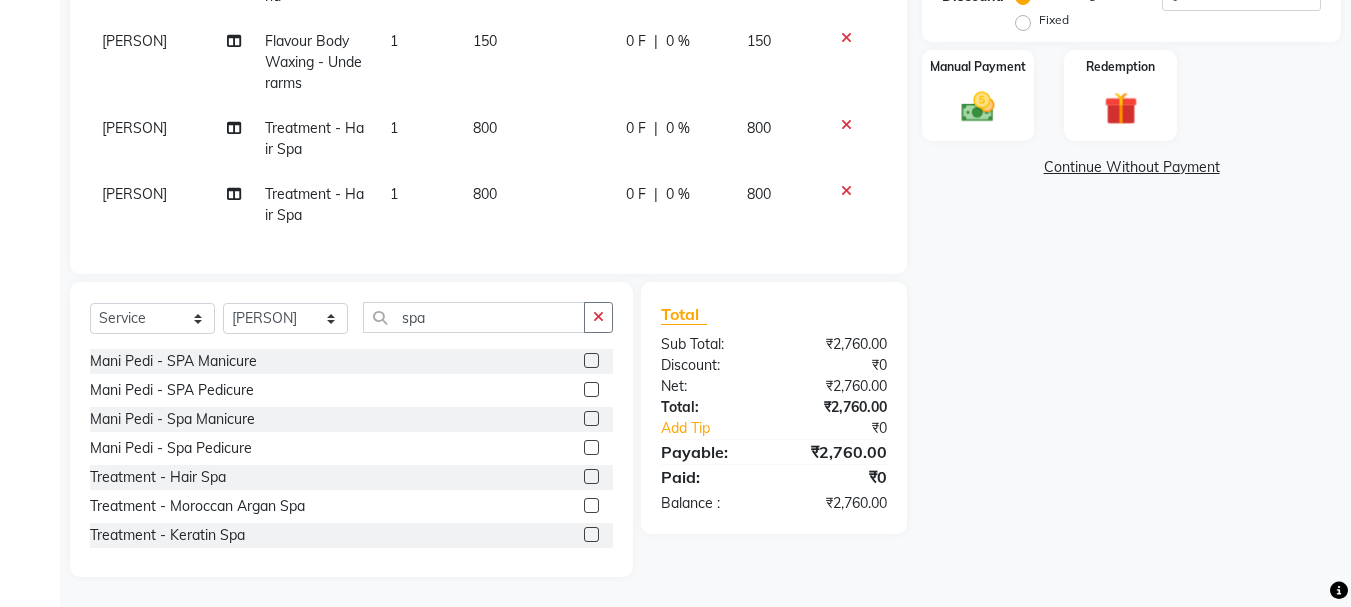 click 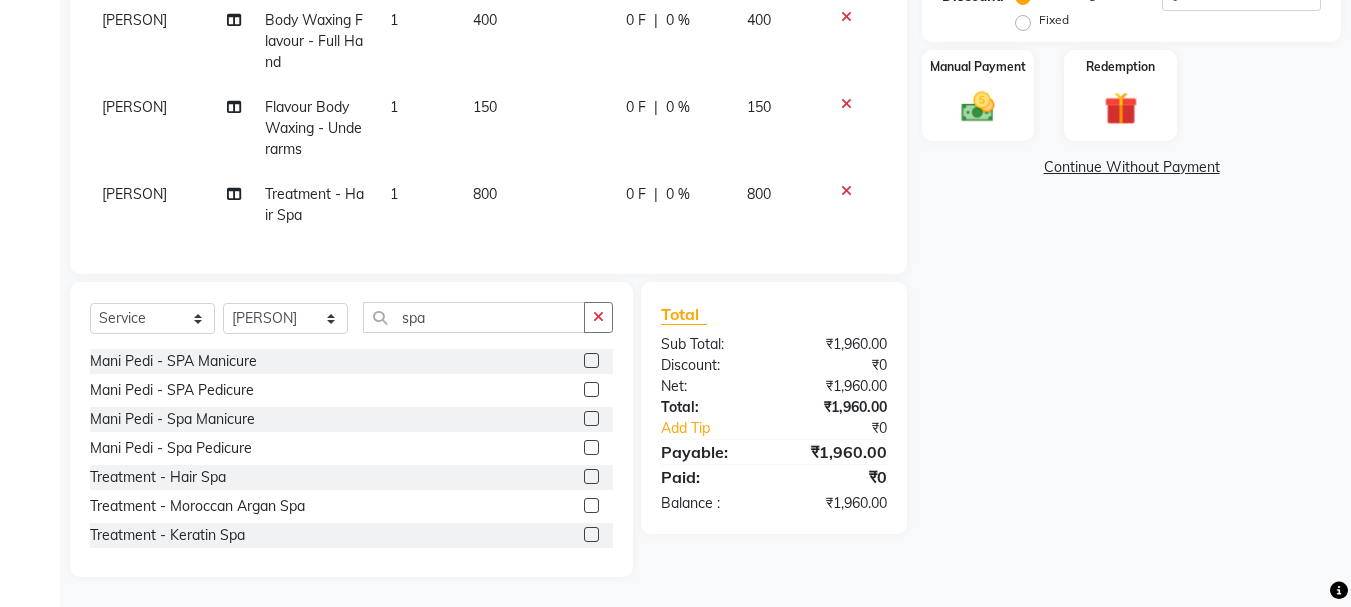 scroll, scrollTop: 183, scrollLeft: 0, axis: vertical 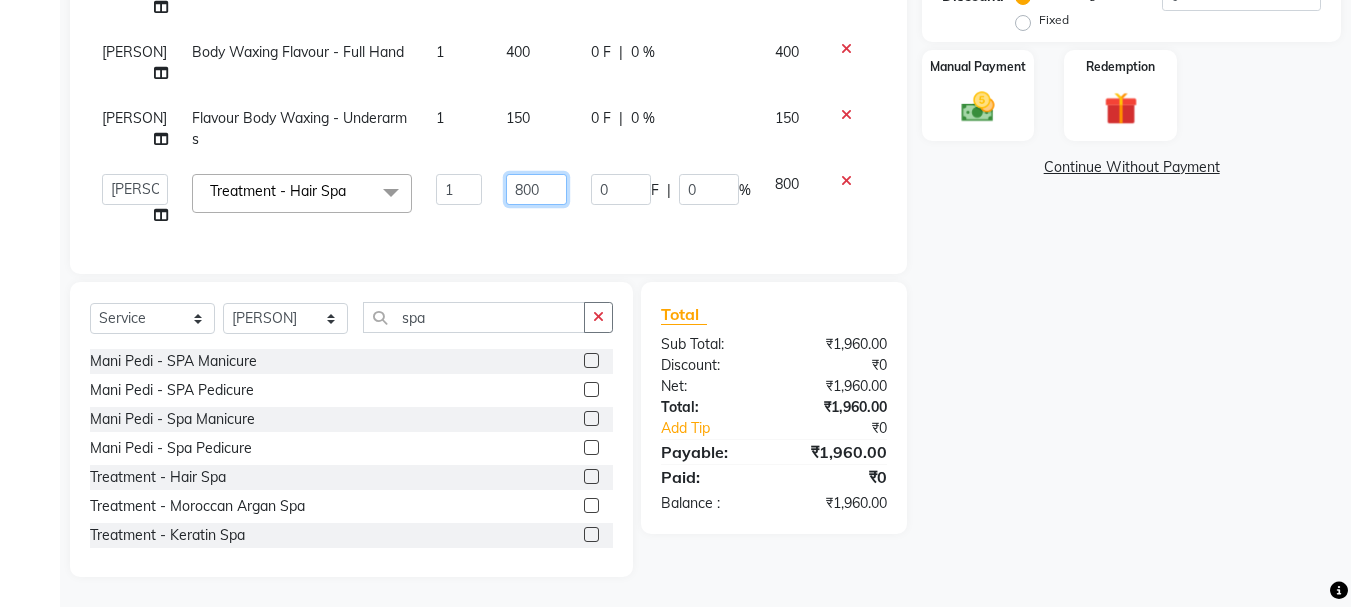 drag, startPoint x: 542, startPoint y: 180, endPoint x: 490, endPoint y: 185, distance: 52.23983 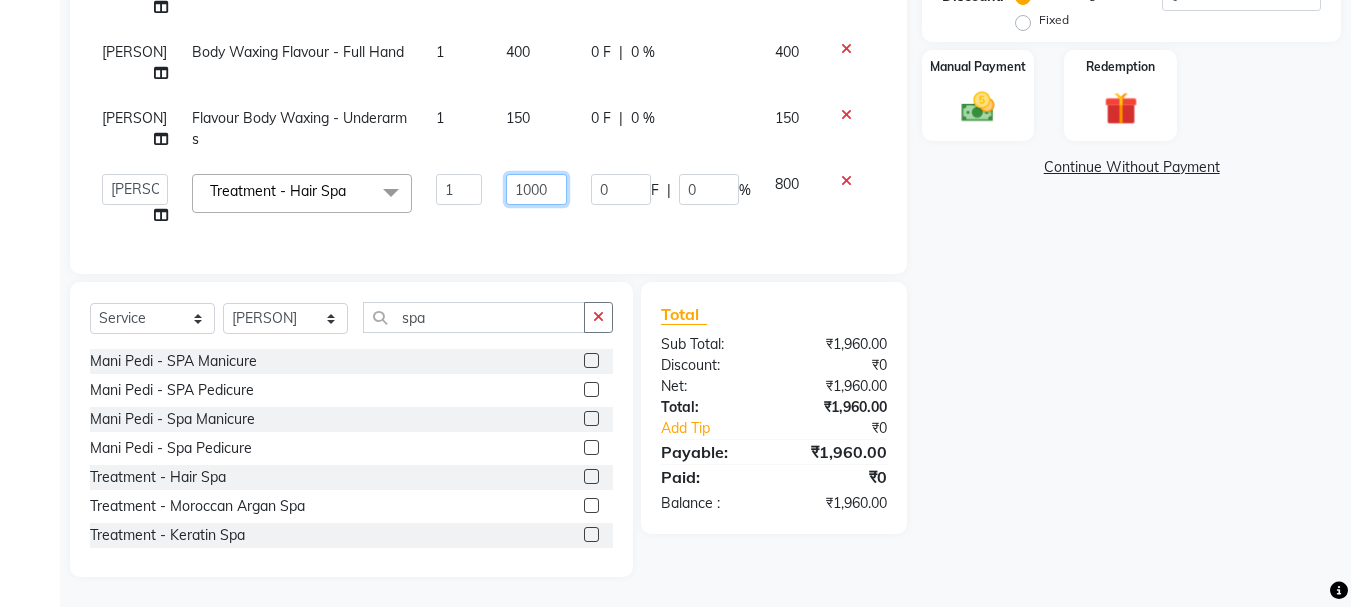 drag, startPoint x: 549, startPoint y: 173, endPoint x: 461, endPoint y: 168, distance: 88.14193 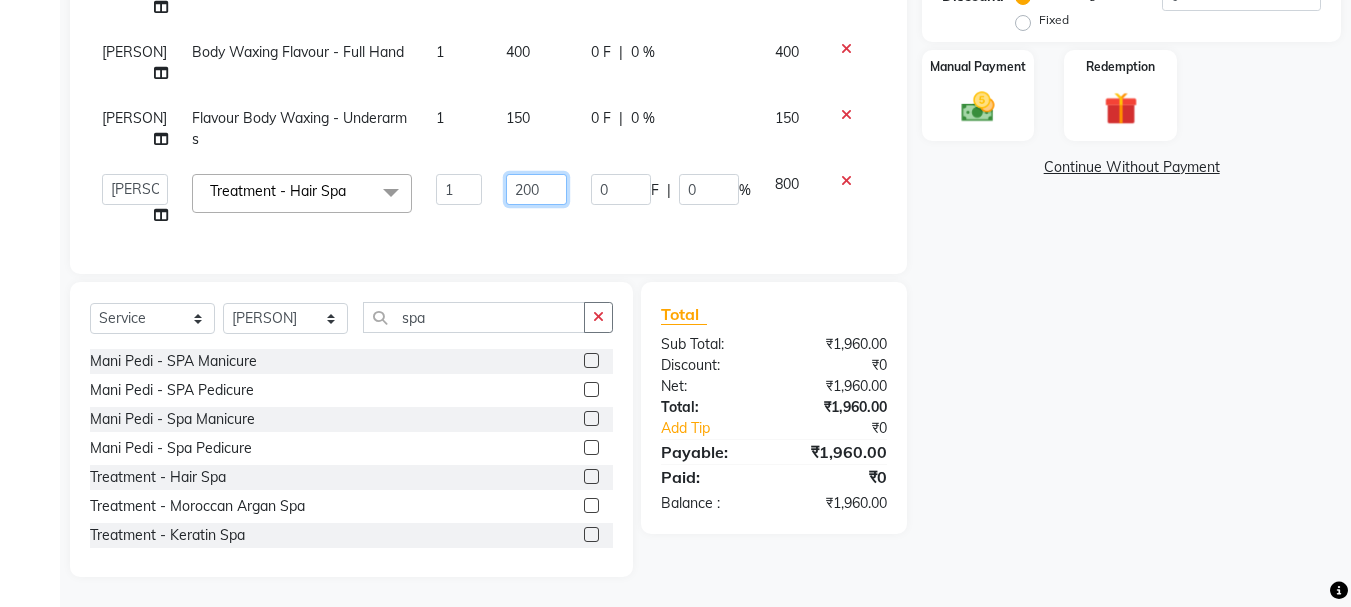 type on "2000" 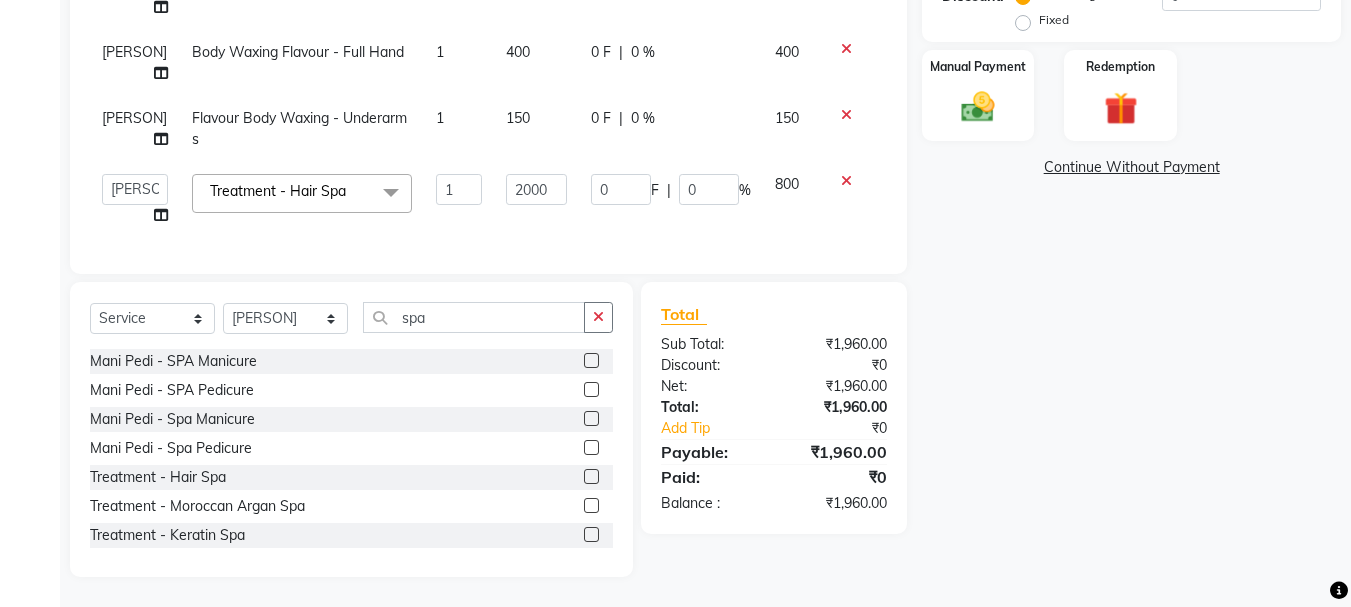 click on "0 F | 0 %" 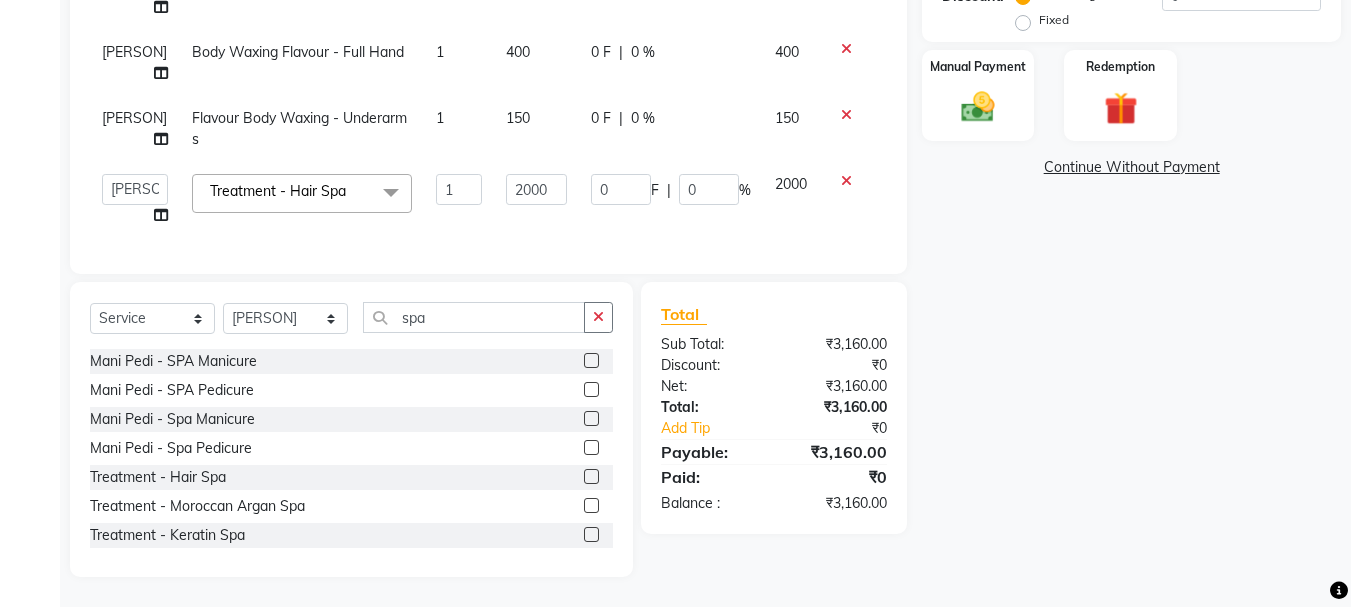 scroll, scrollTop: 291, scrollLeft: 0, axis: vertical 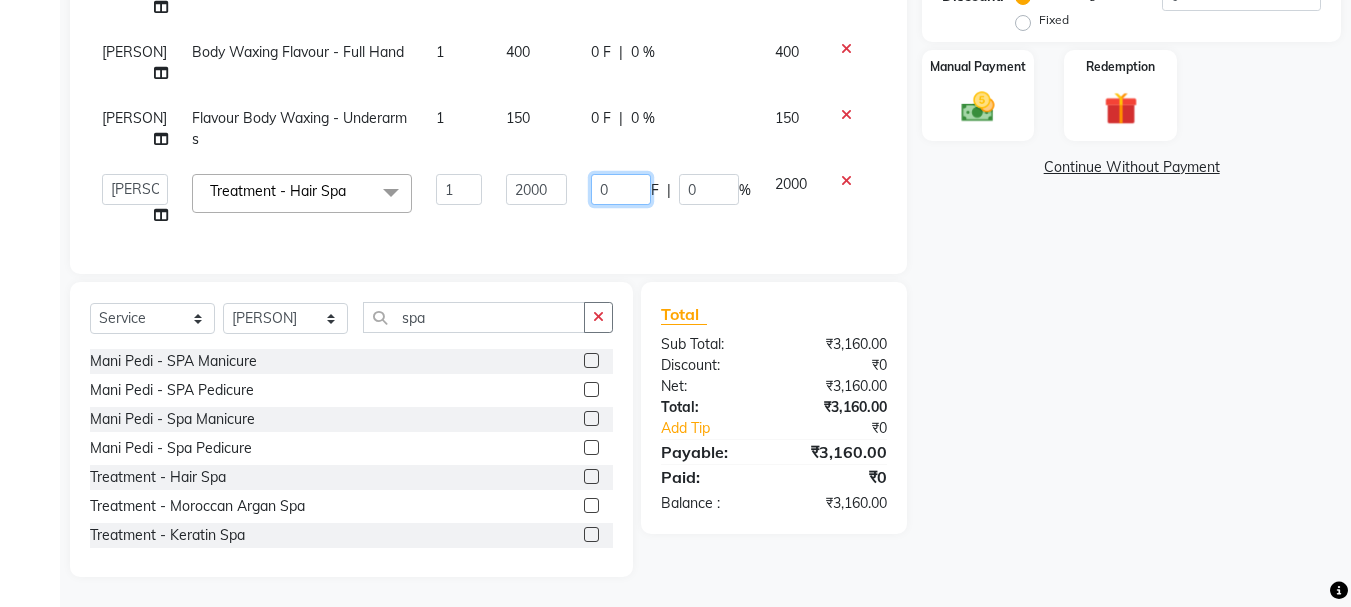 click on "0" 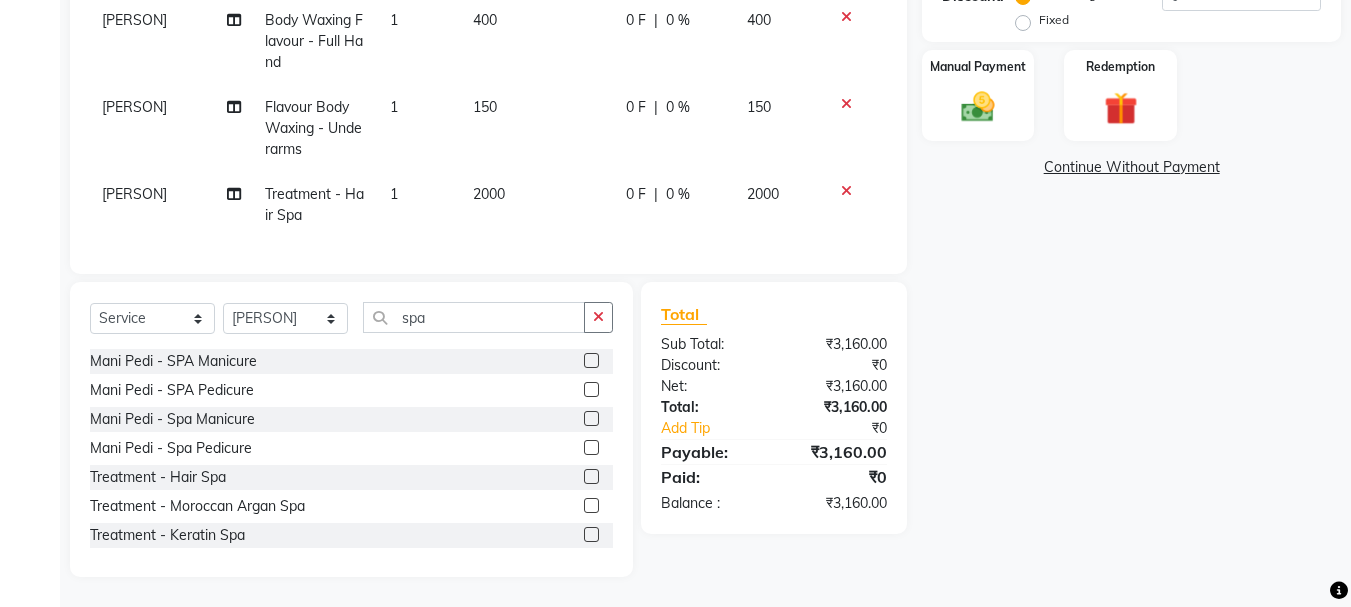scroll, scrollTop: 183, scrollLeft: 0, axis: vertical 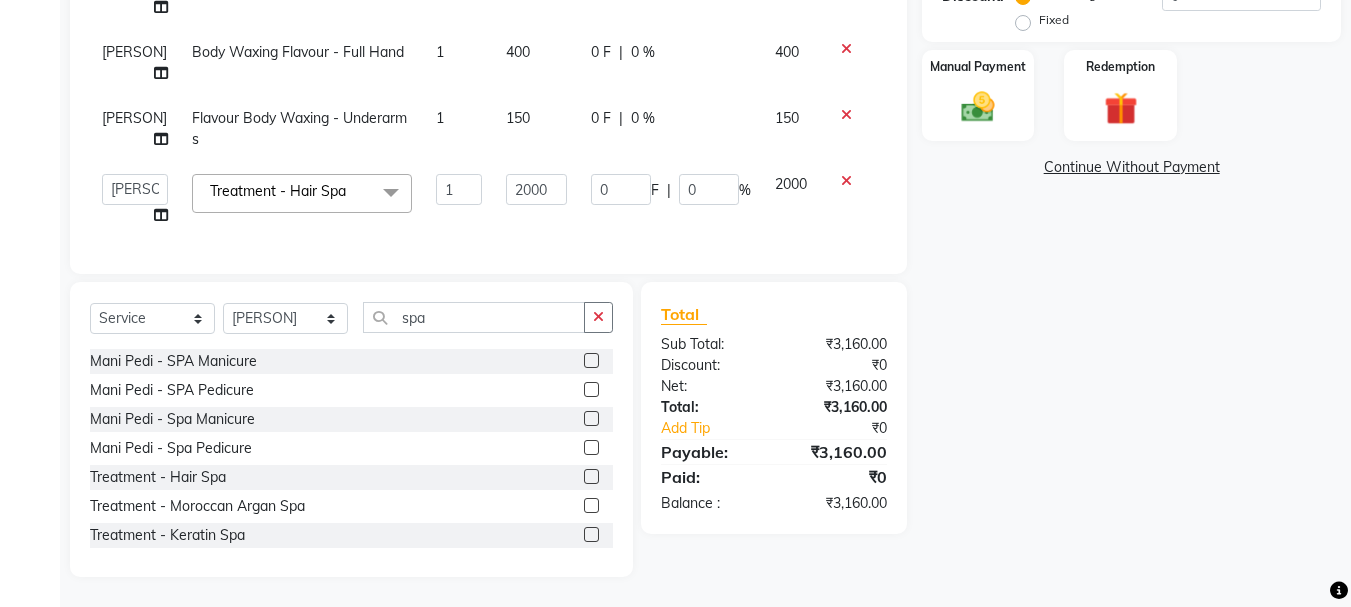 click on "0 F | 0 %" 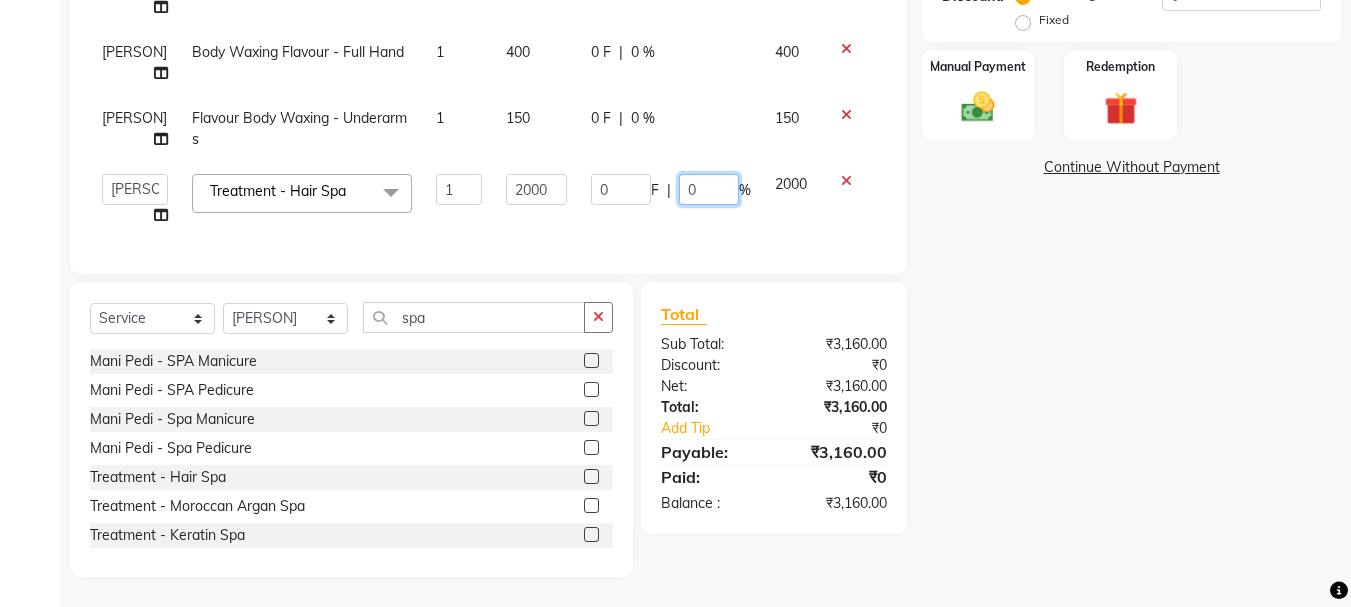 click on "0" 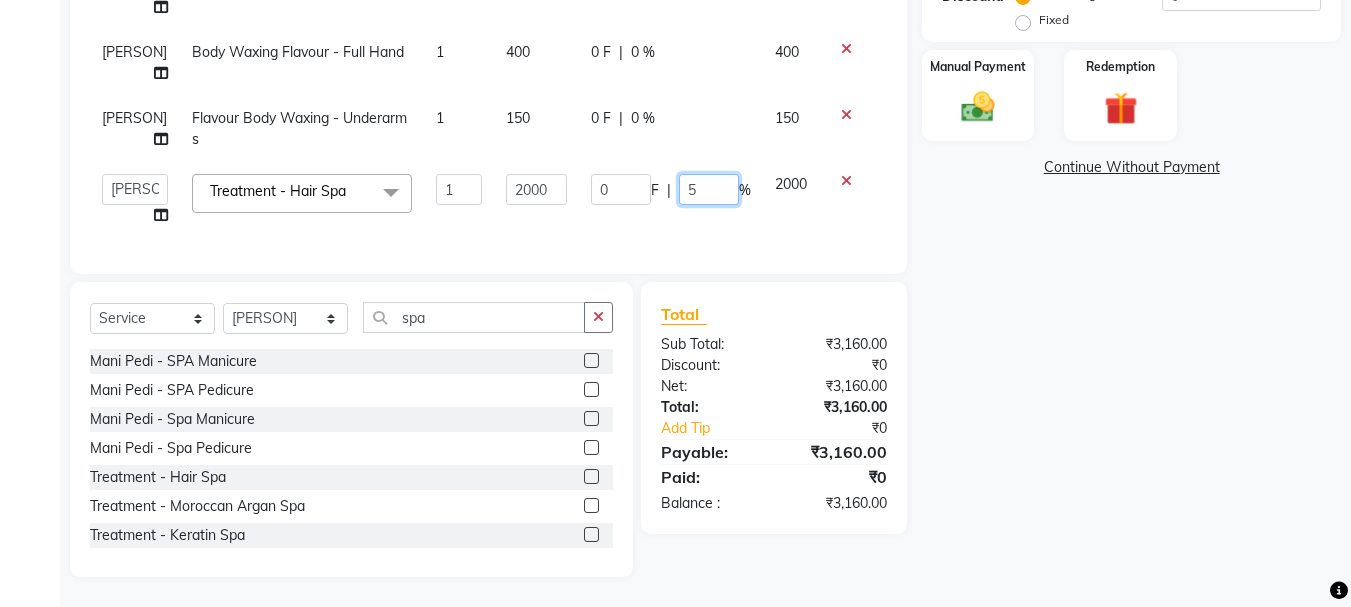 type on "50" 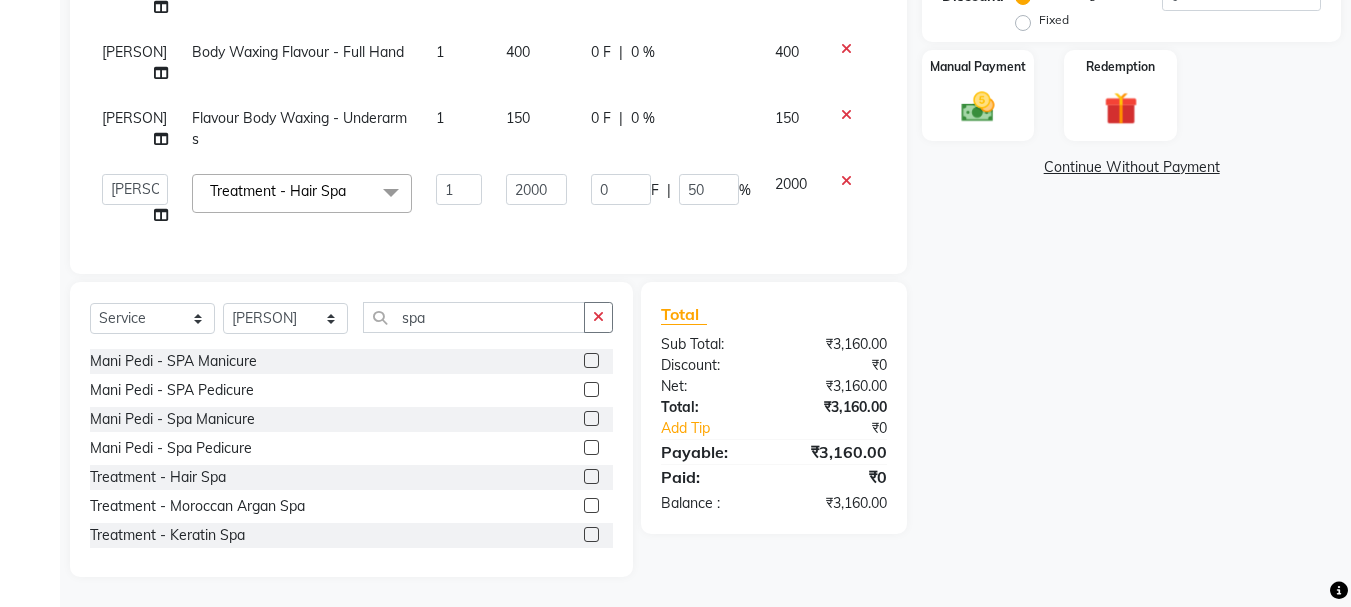 click on "0 F | 50 %" 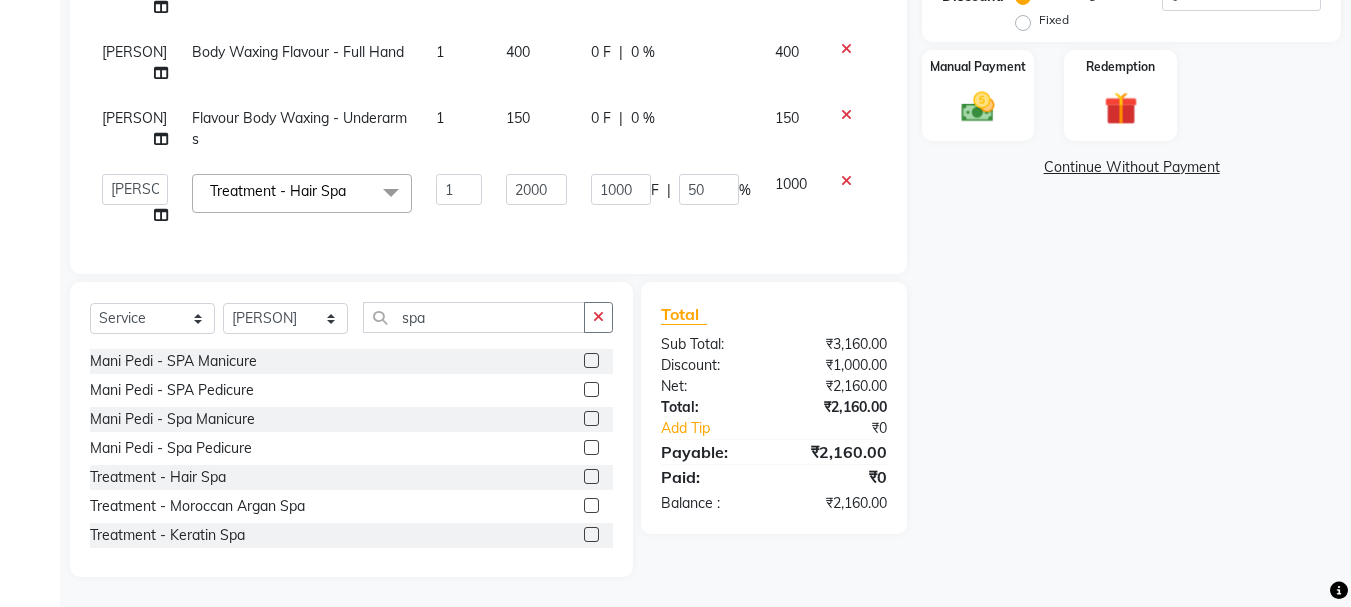scroll, scrollTop: 298, scrollLeft: 0, axis: vertical 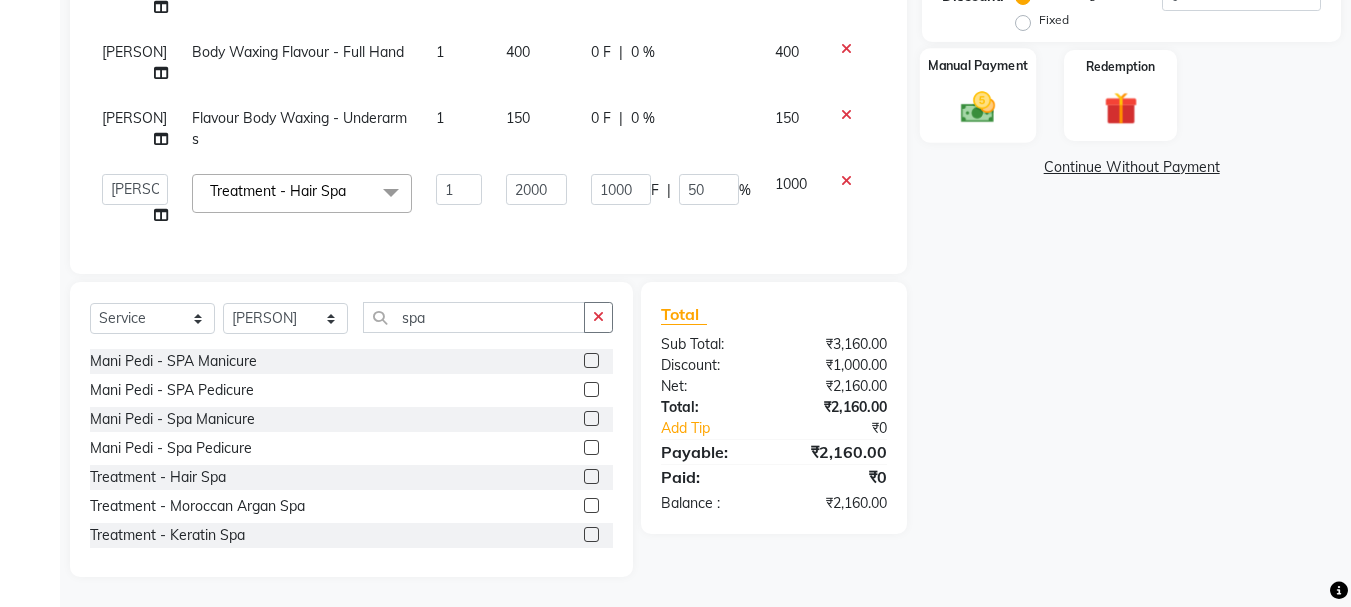 click 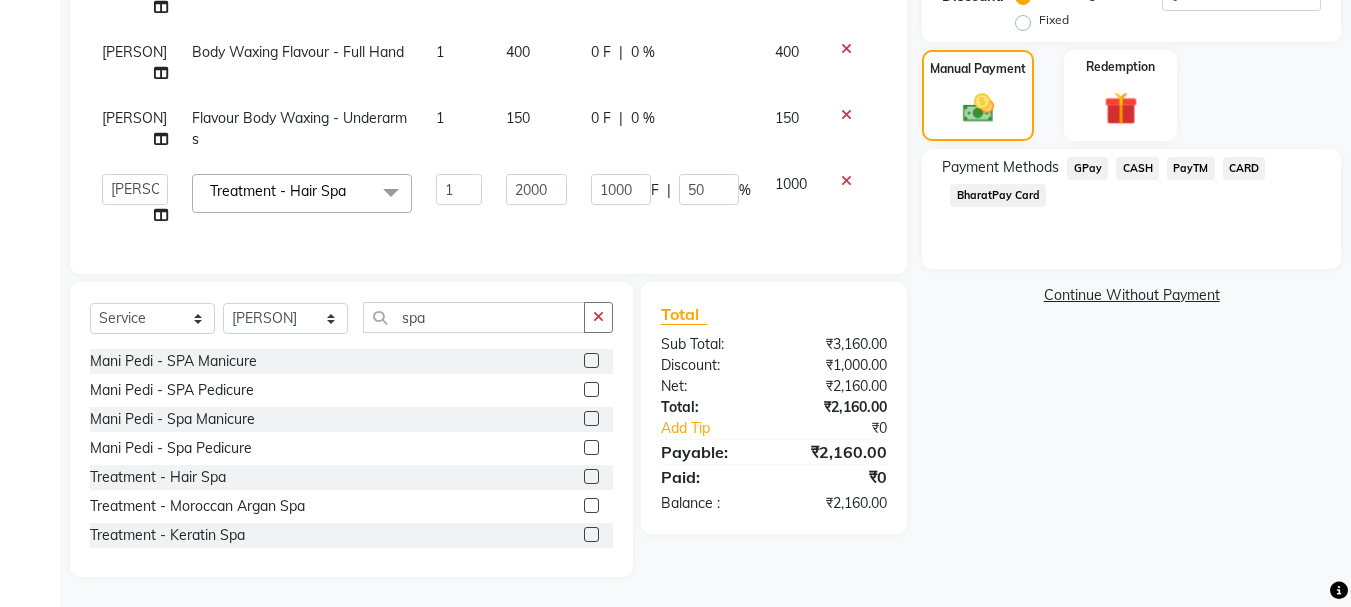 click on "CASH" 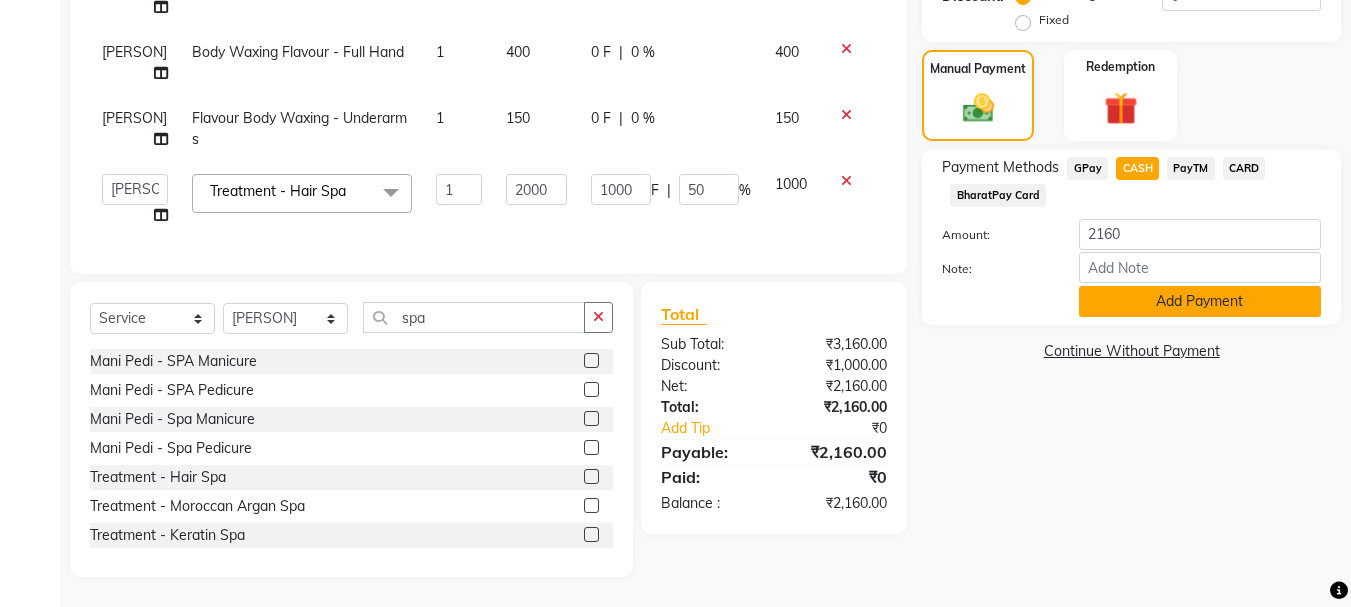 click on "Add Payment" 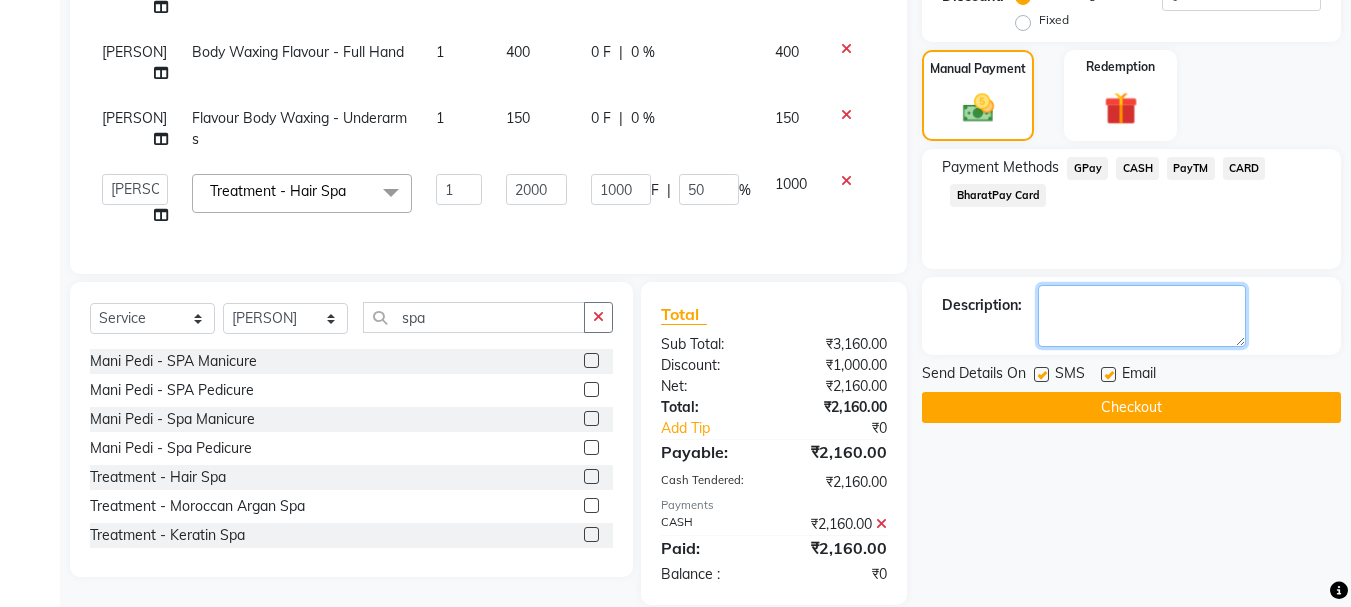drag, startPoint x: 1134, startPoint y: 300, endPoint x: 1135, endPoint y: 320, distance: 20.024984 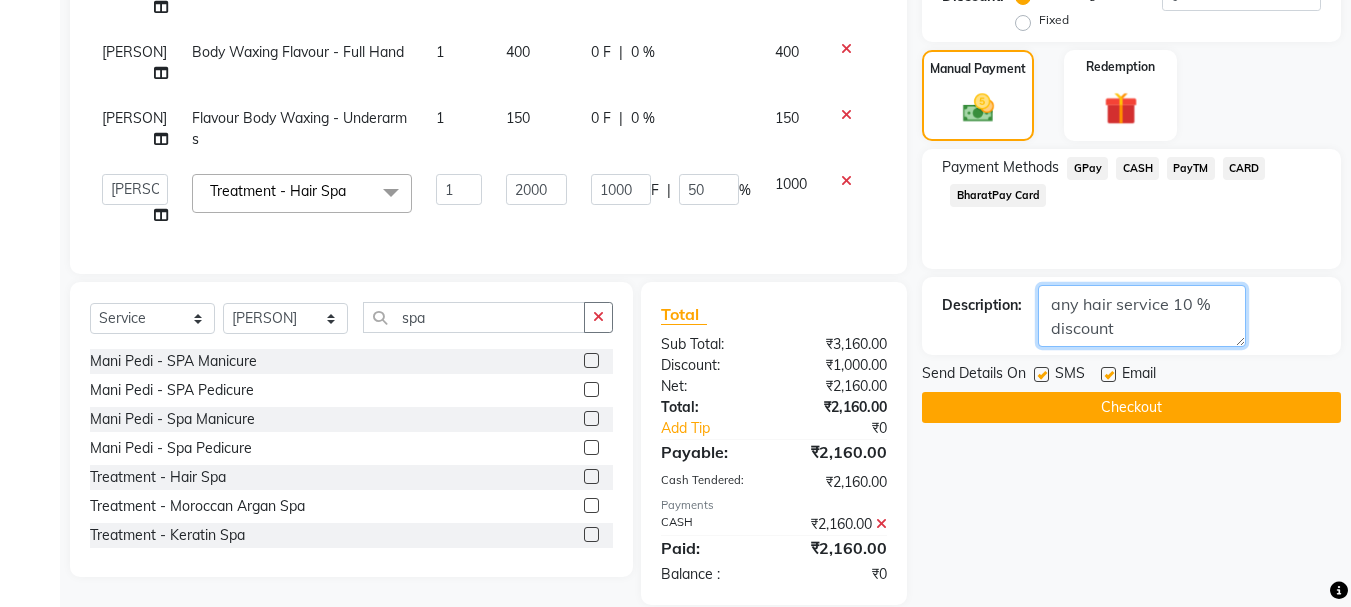type on "any hair service 10 % discount" 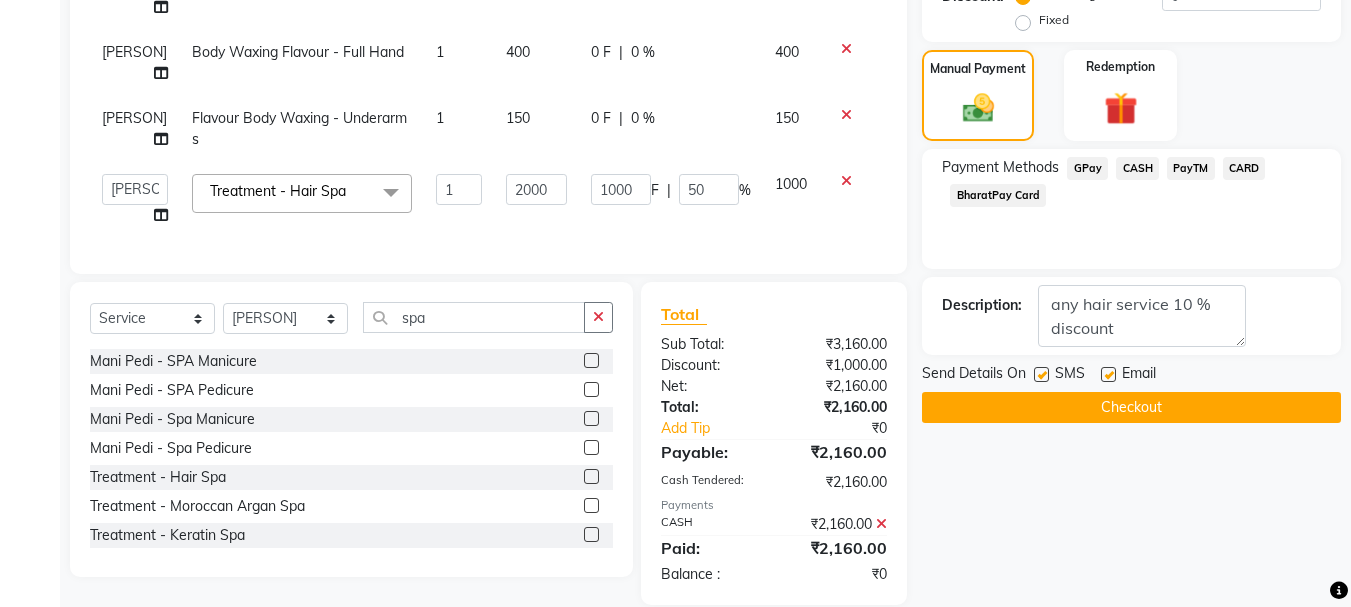 click on "Checkout" 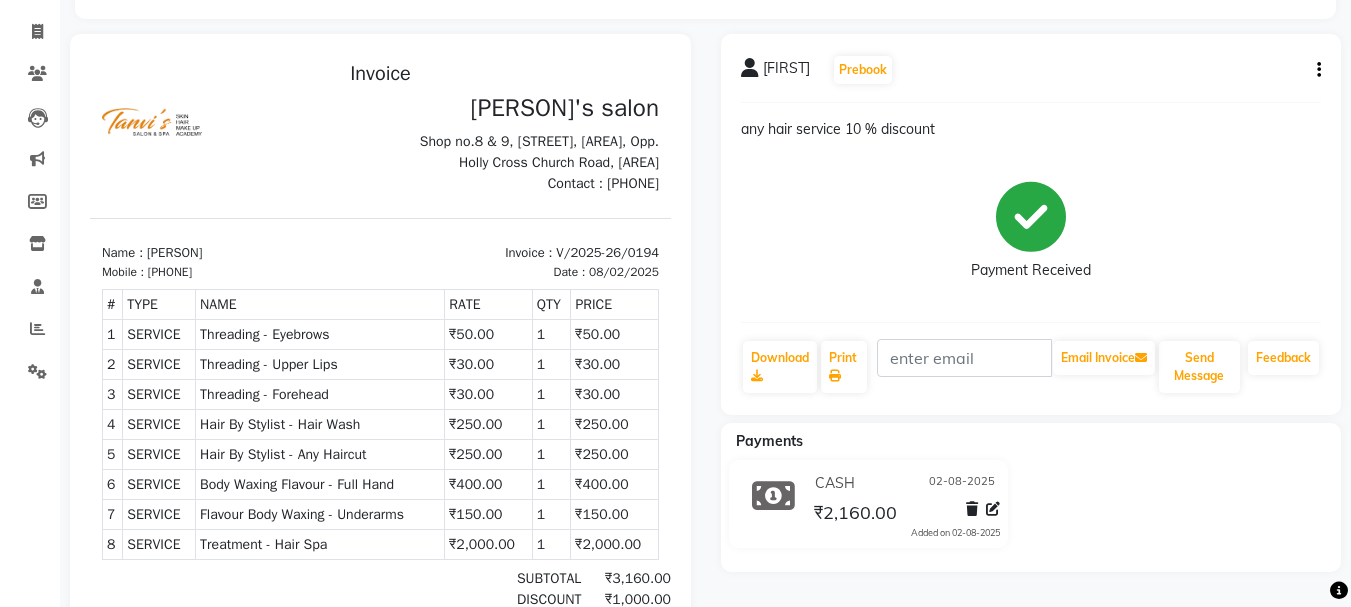 scroll, scrollTop: 200, scrollLeft: 0, axis: vertical 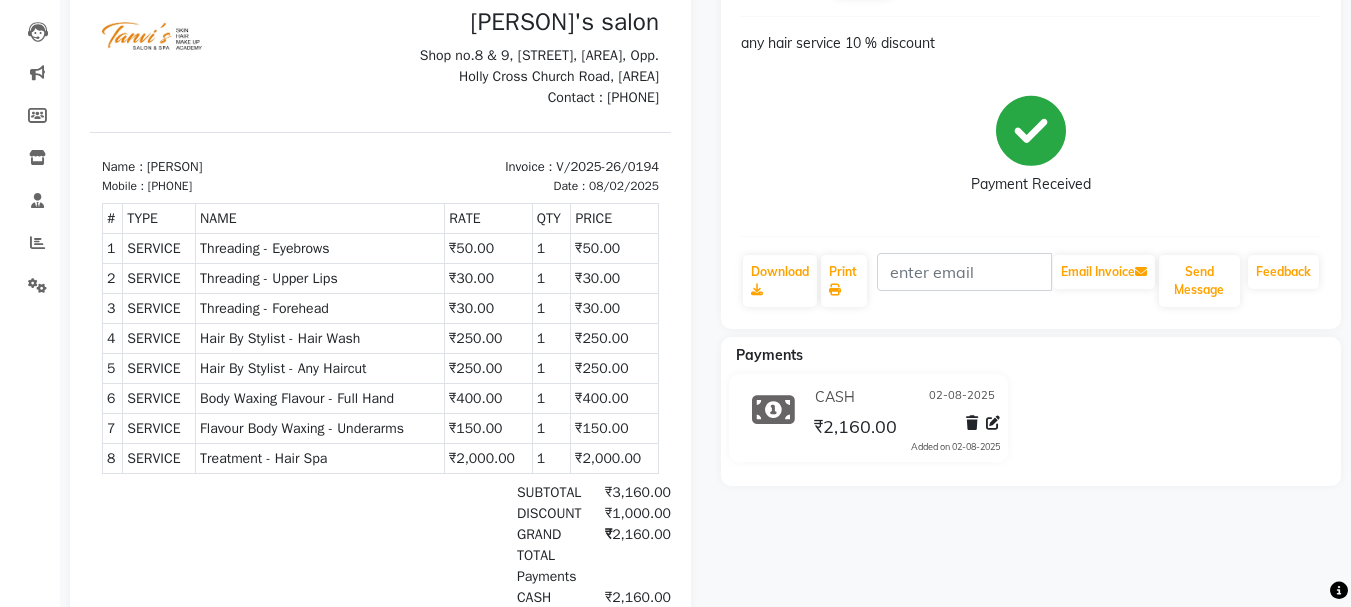 click on "Payments" 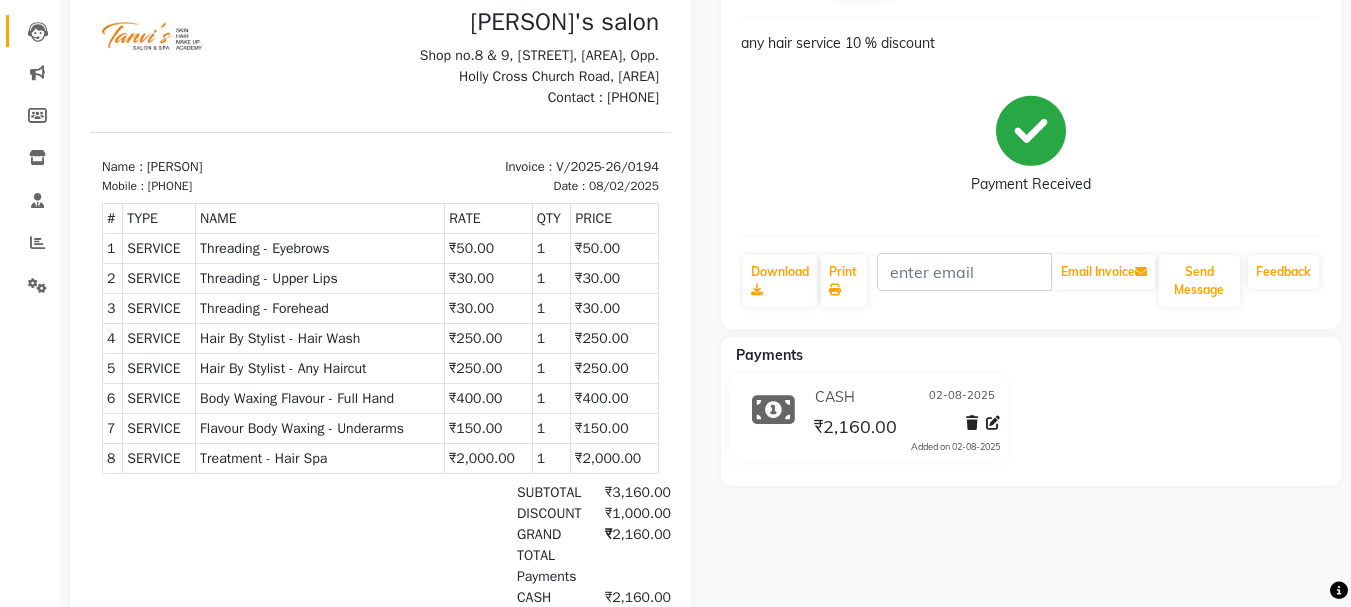 select on "service" 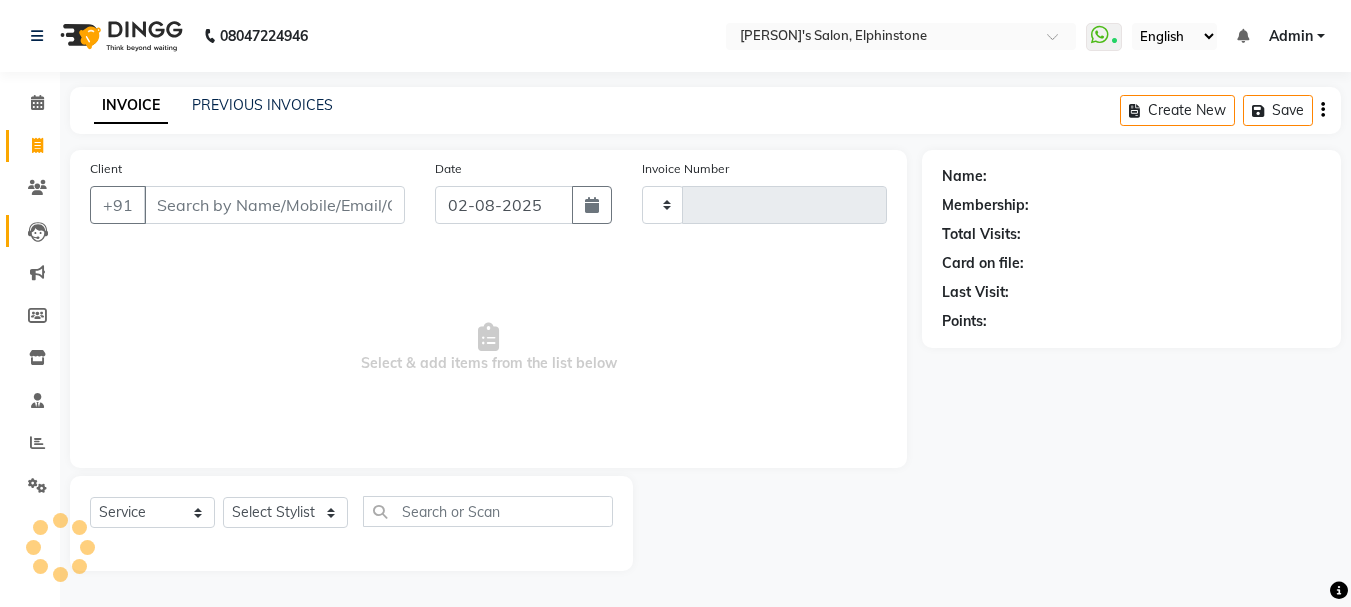 scroll, scrollTop: 0, scrollLeft: 0, axis: both 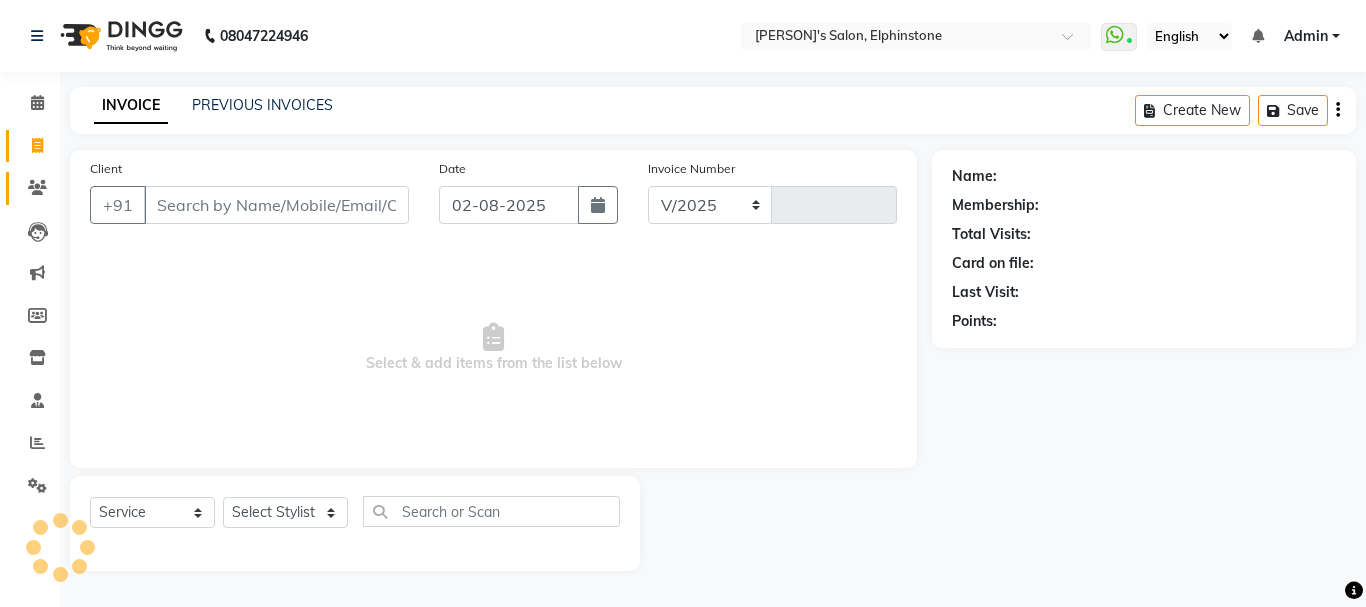 select on "716" 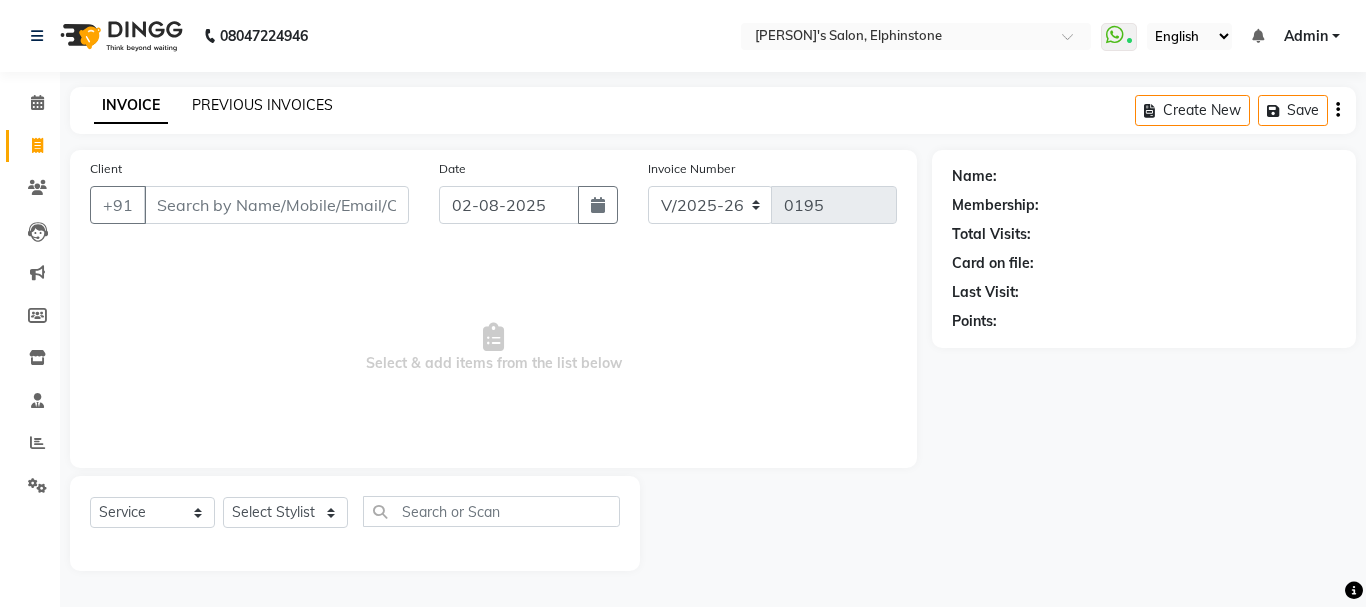 click on "PREVIOUS INVOICES" 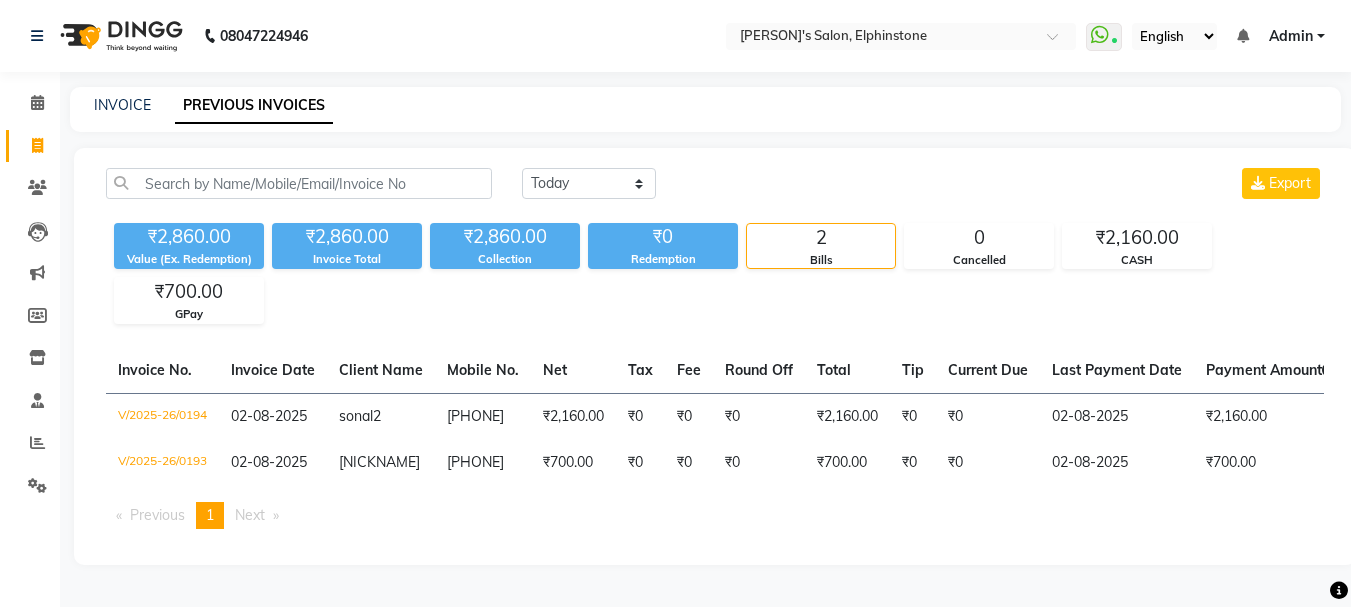 scroll, scrollTop: 3, scrollLeft: 0, axis: vertical 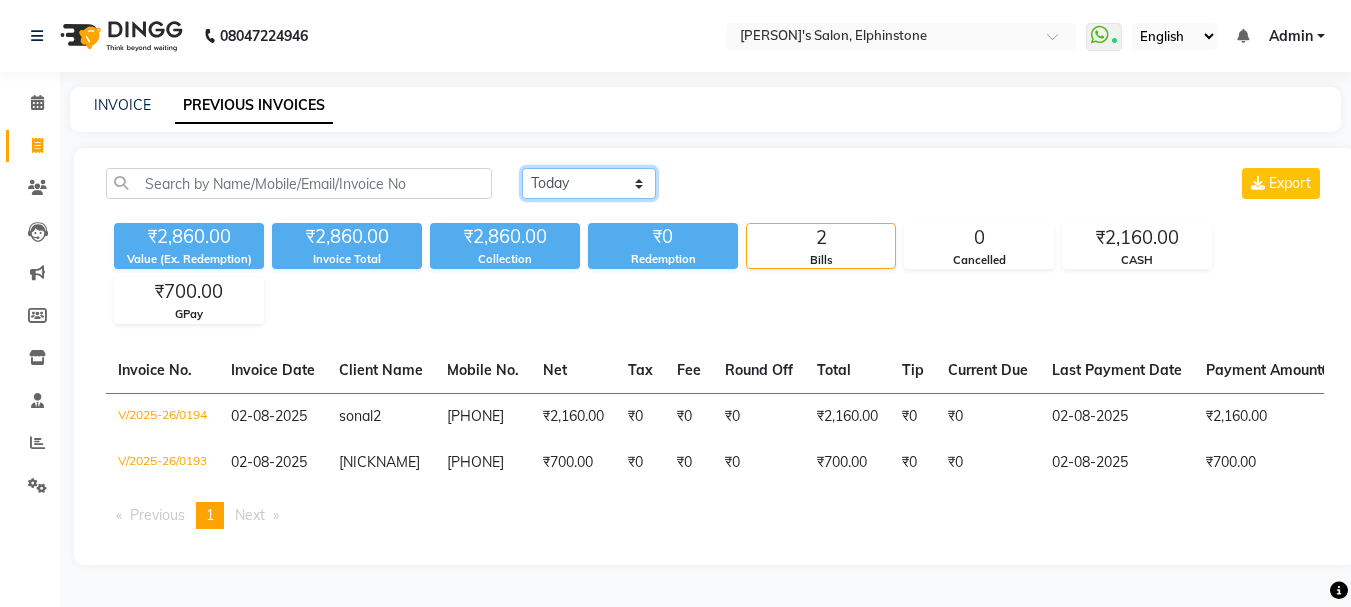 click on "Today Yesterday Custom Range" 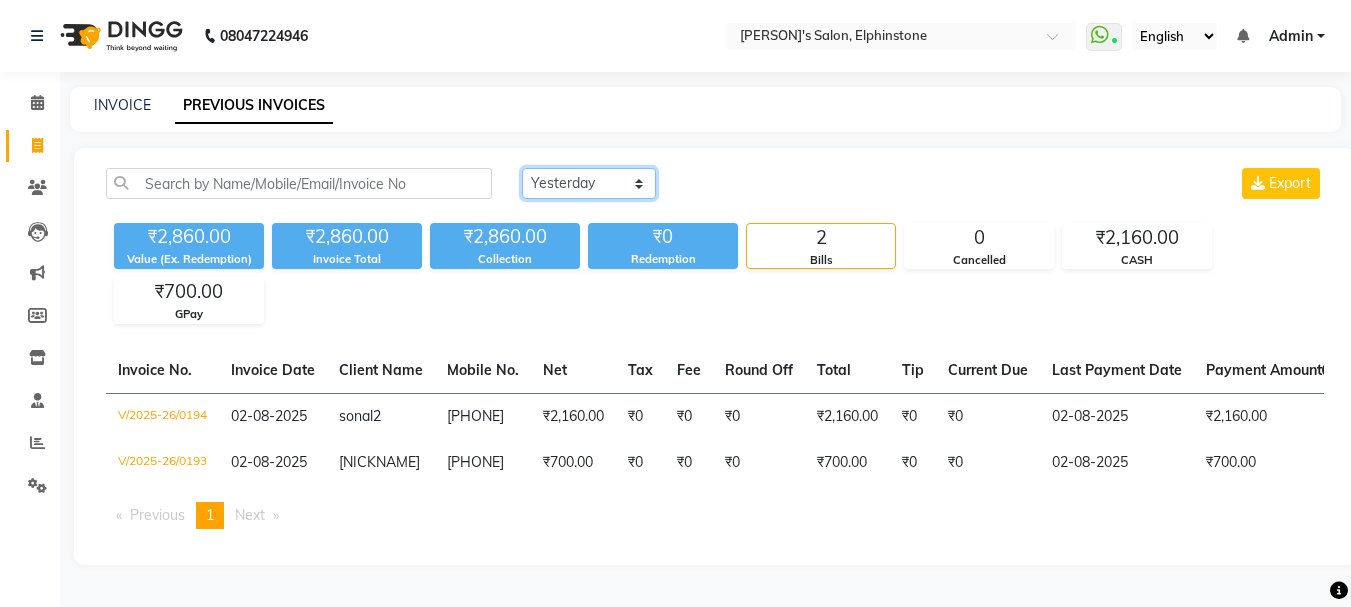 click on "Today Yesterday Custom Range" 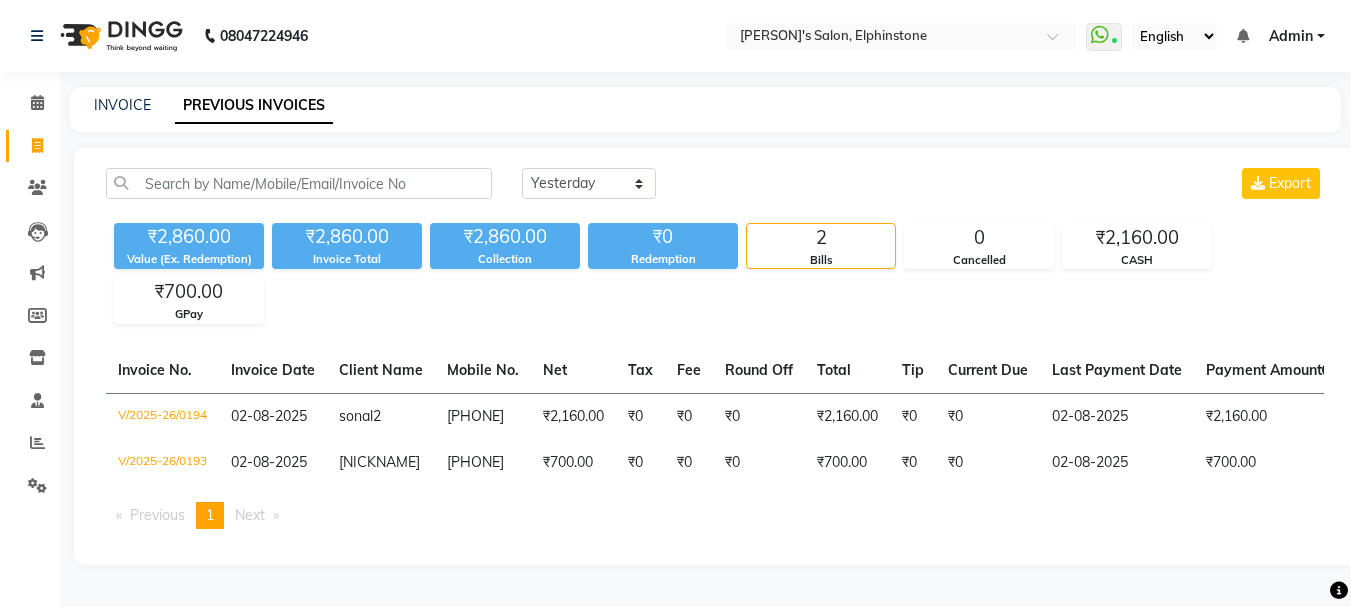 click on "₹0" 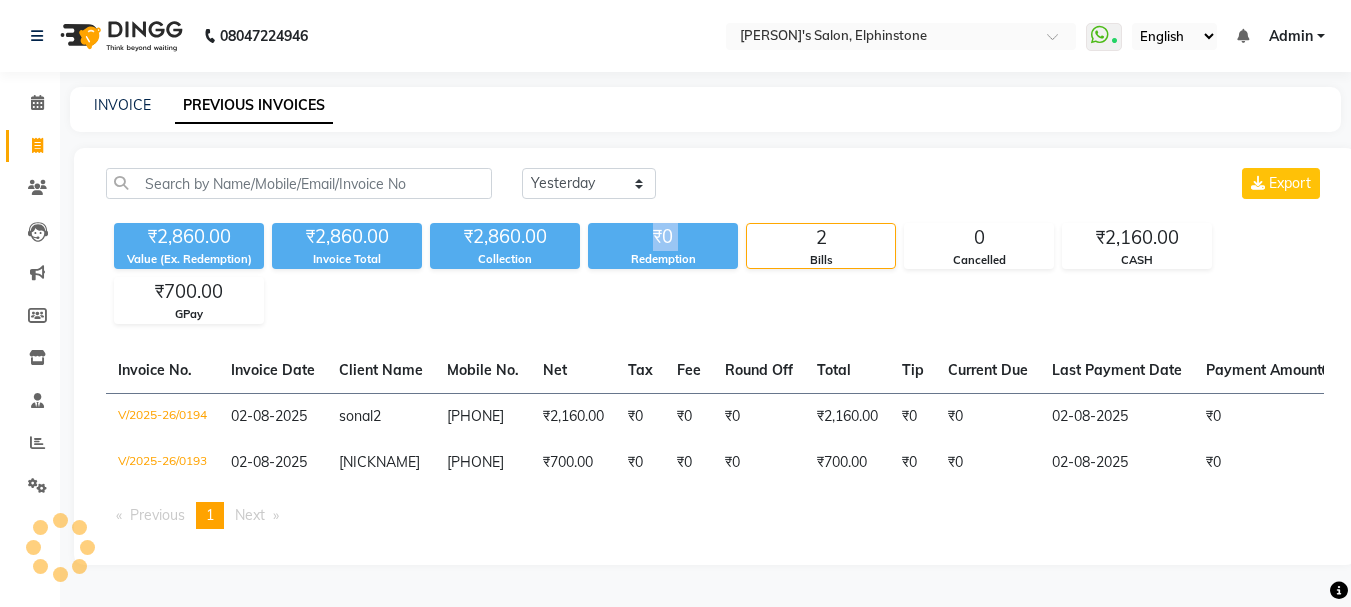 click on "₹0" 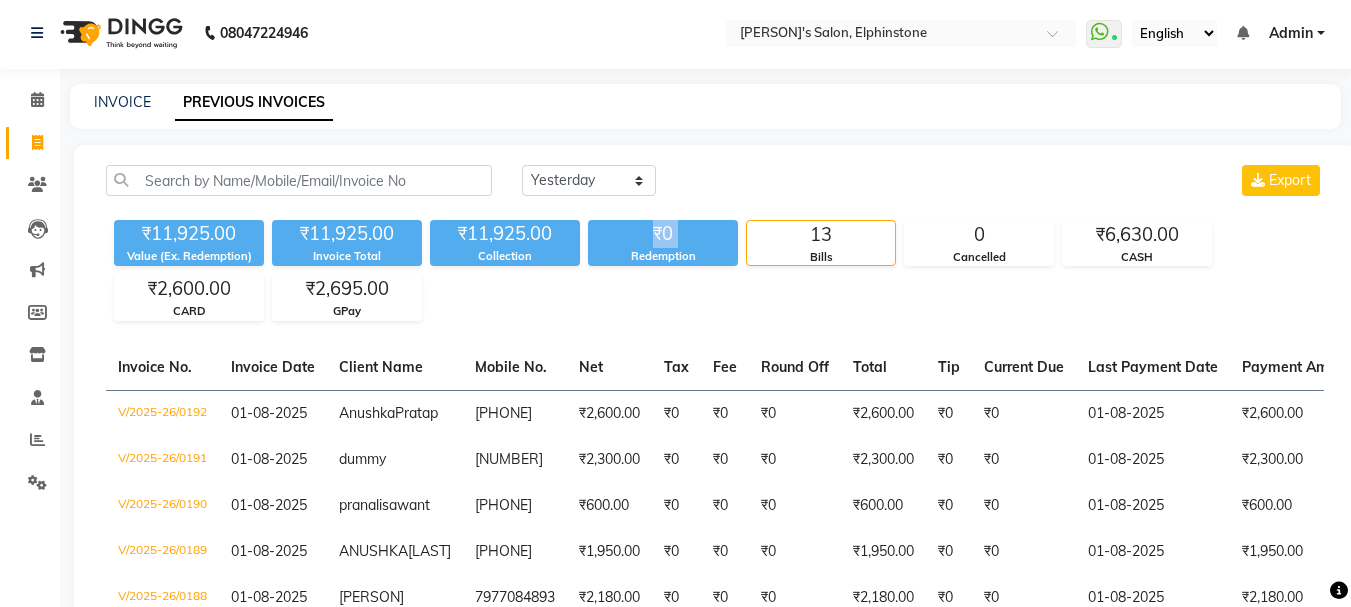 scroll, scrollTop: 0, scrollLeft: 0, axis: both 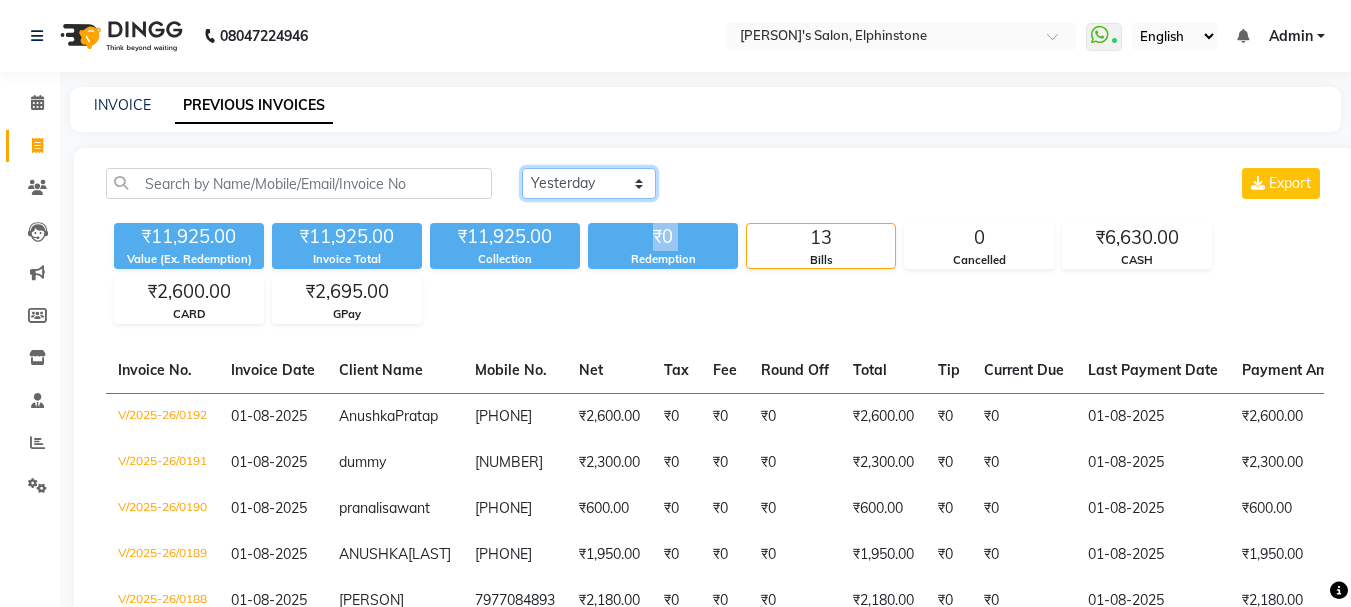 drag, startPoint x: 643, startPoint y: 185, endPoint x: 633, endPoint y: 206, distance: 23.259407 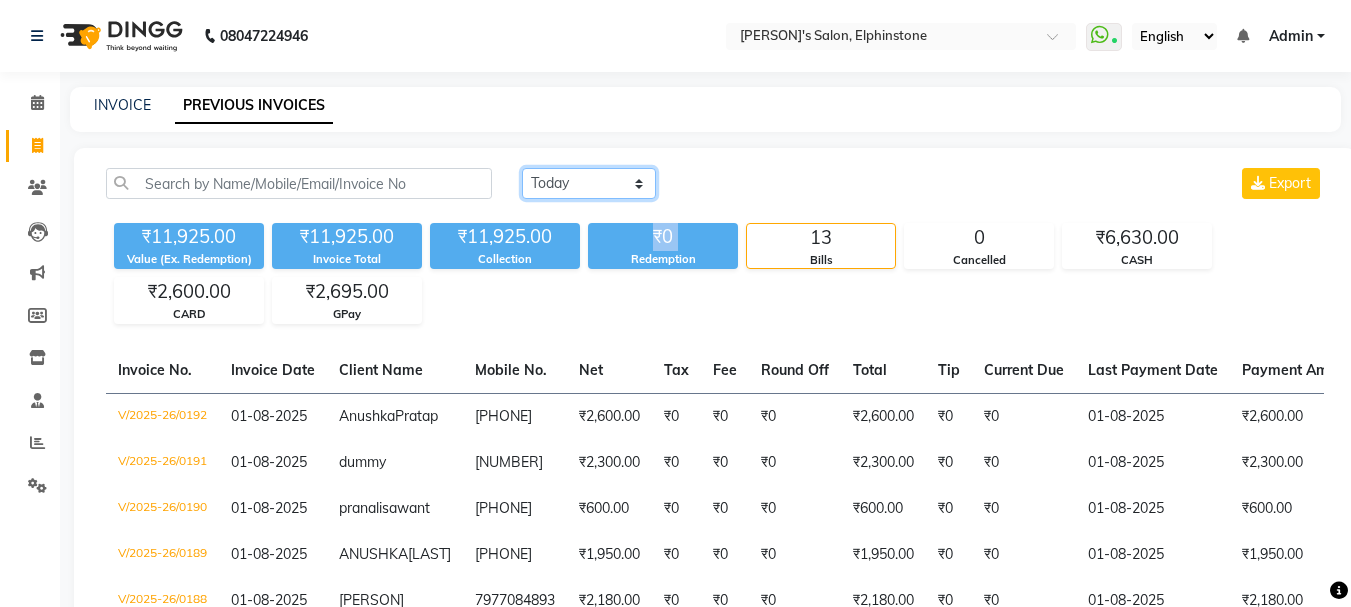 click on "Today Yesterday Custom Range" 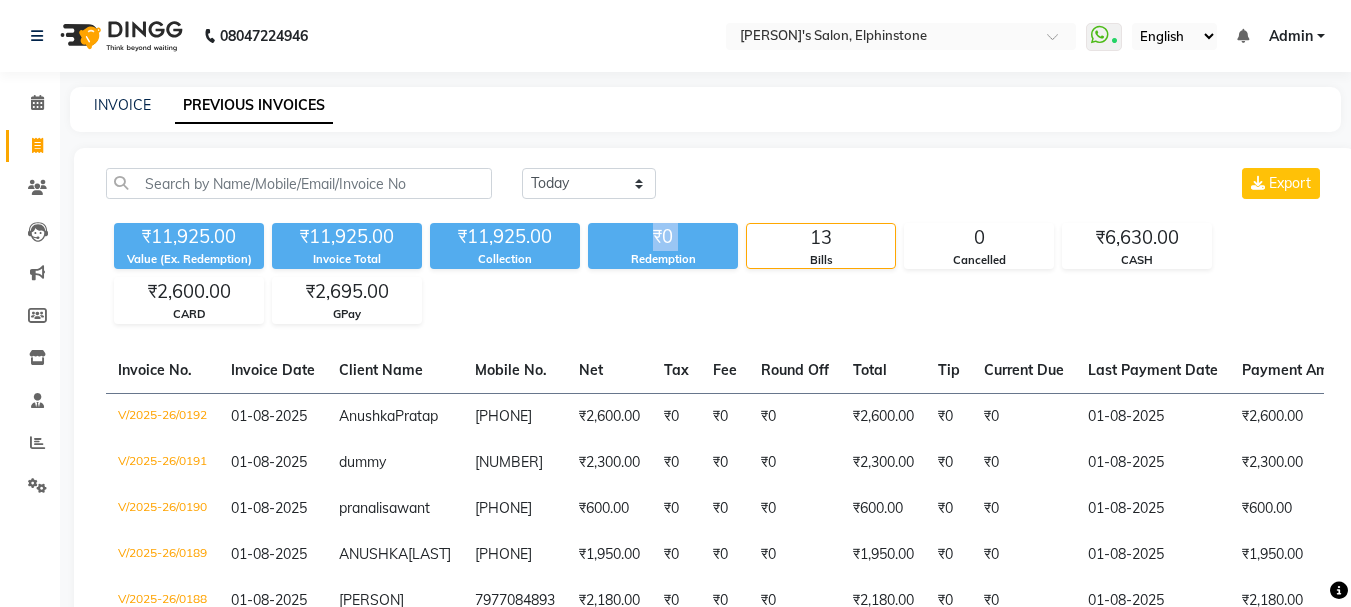 click on "Today Yesterday Custom Range Export" 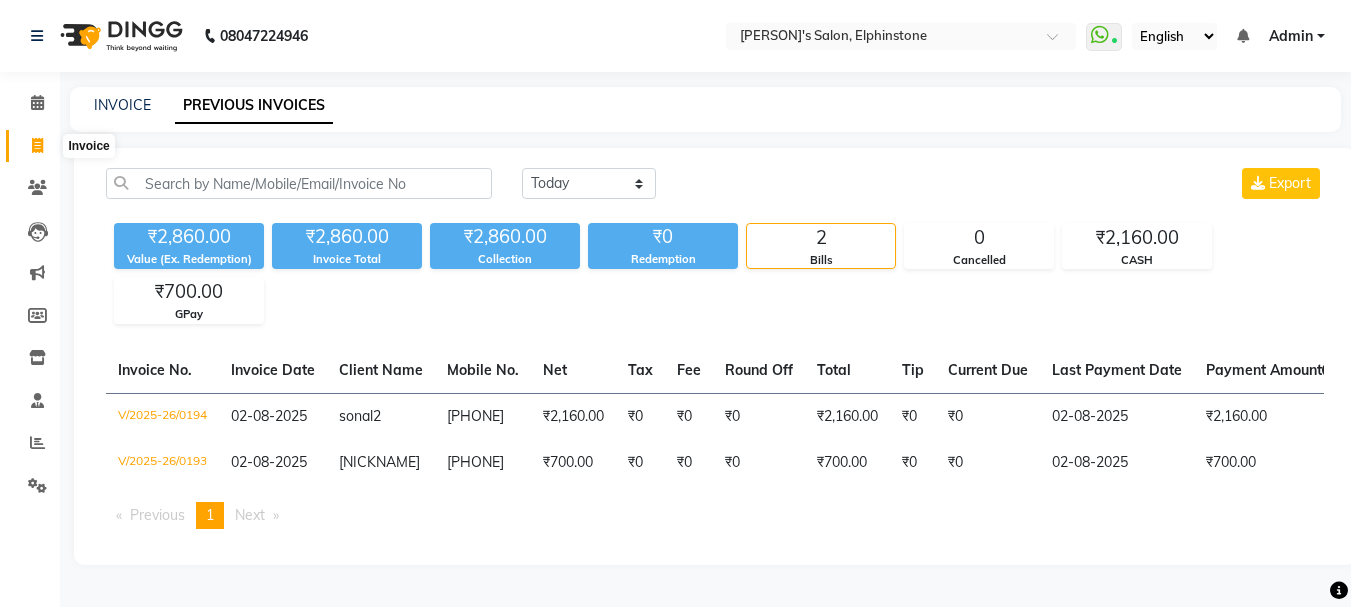click 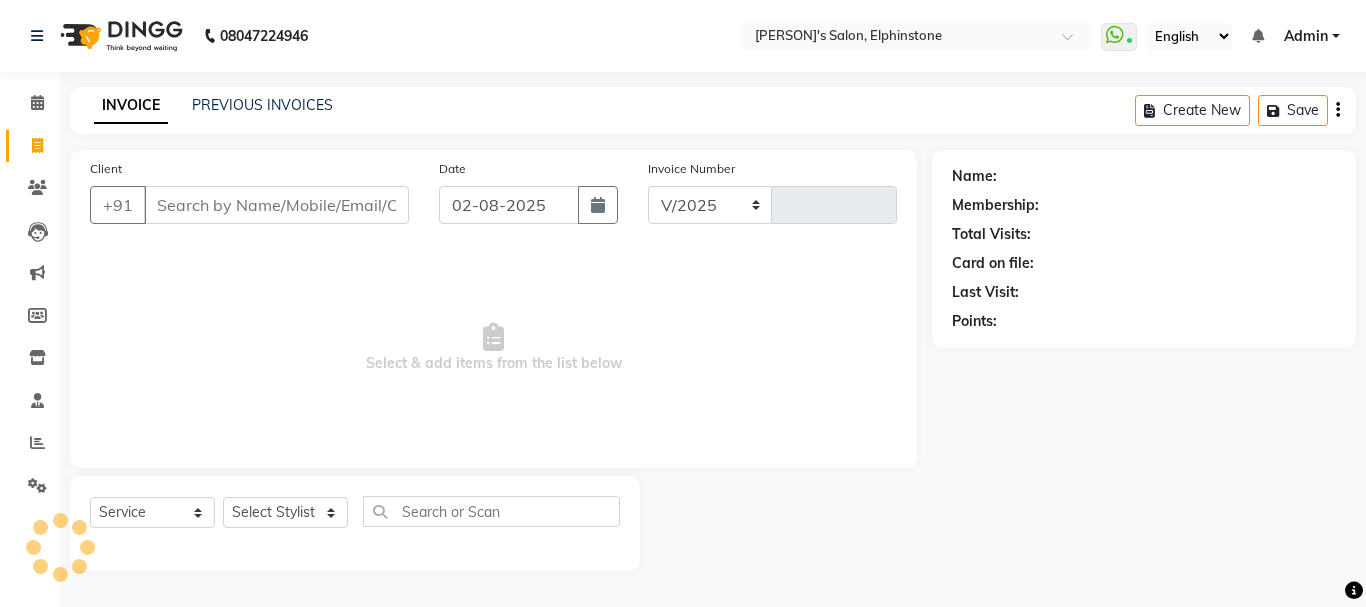 select on "716" 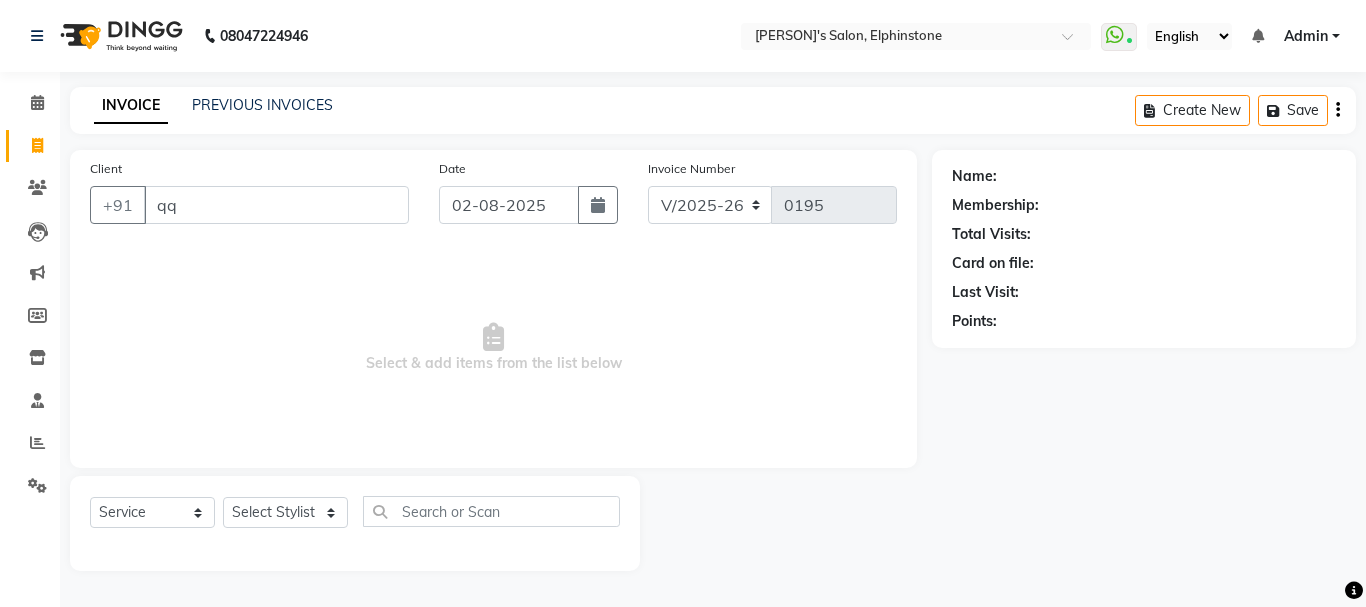 click on "qq" at bounding box center [276, 205] 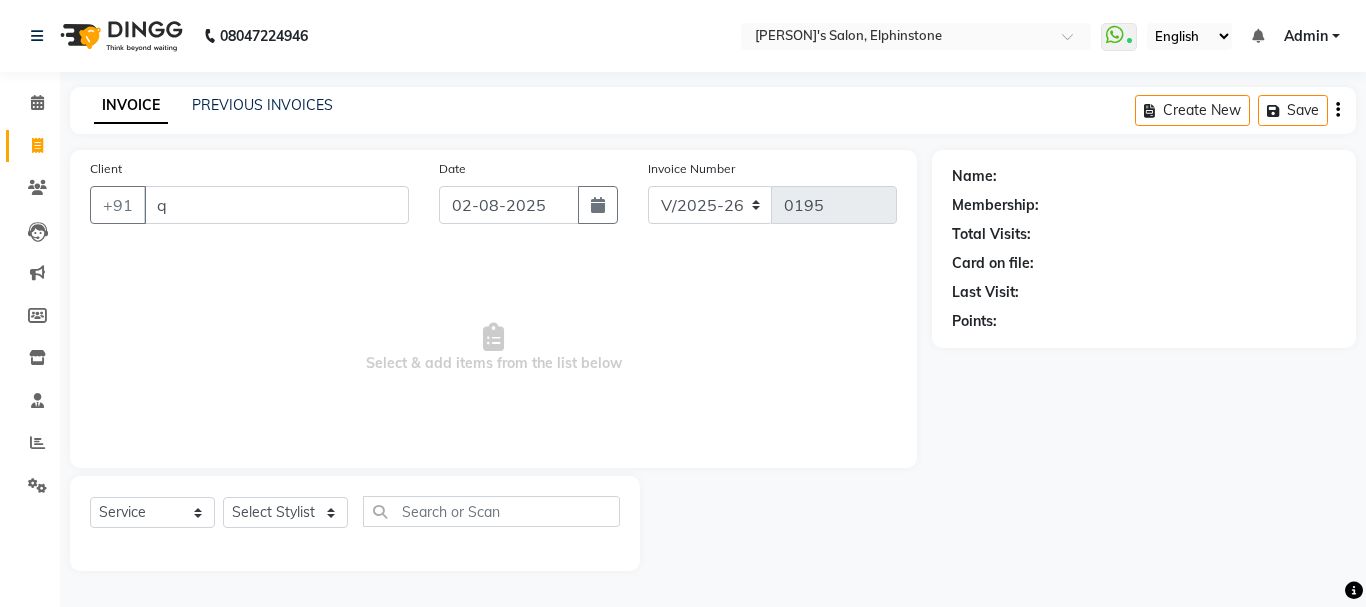 type 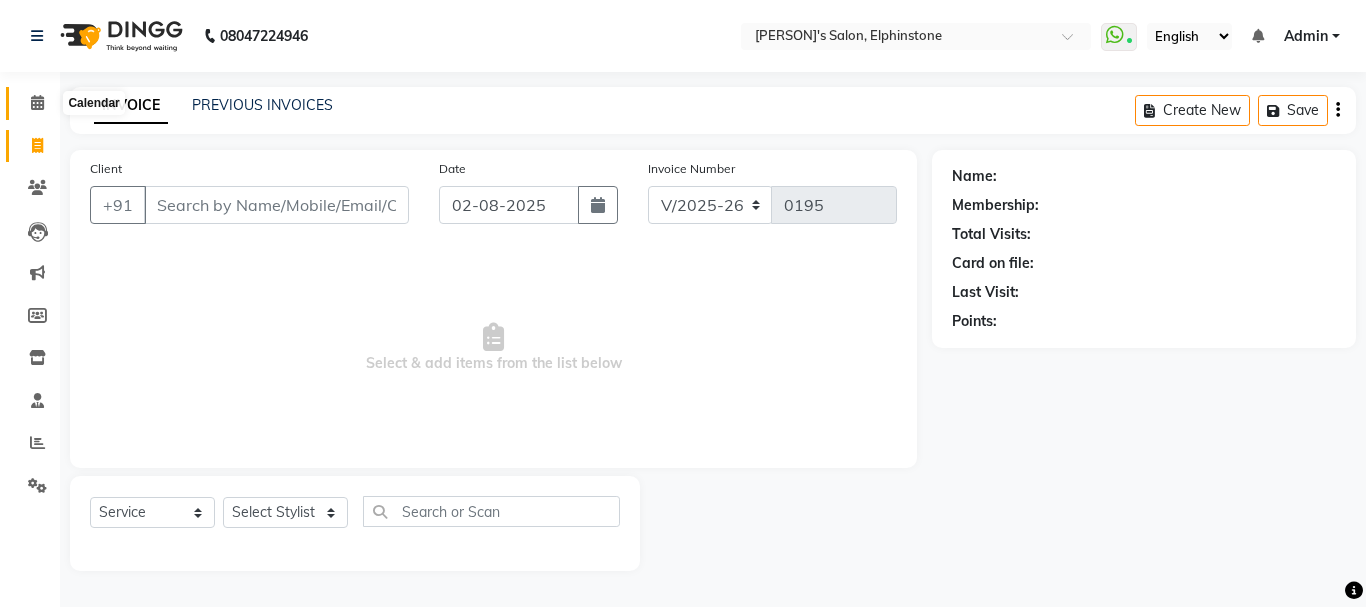 click 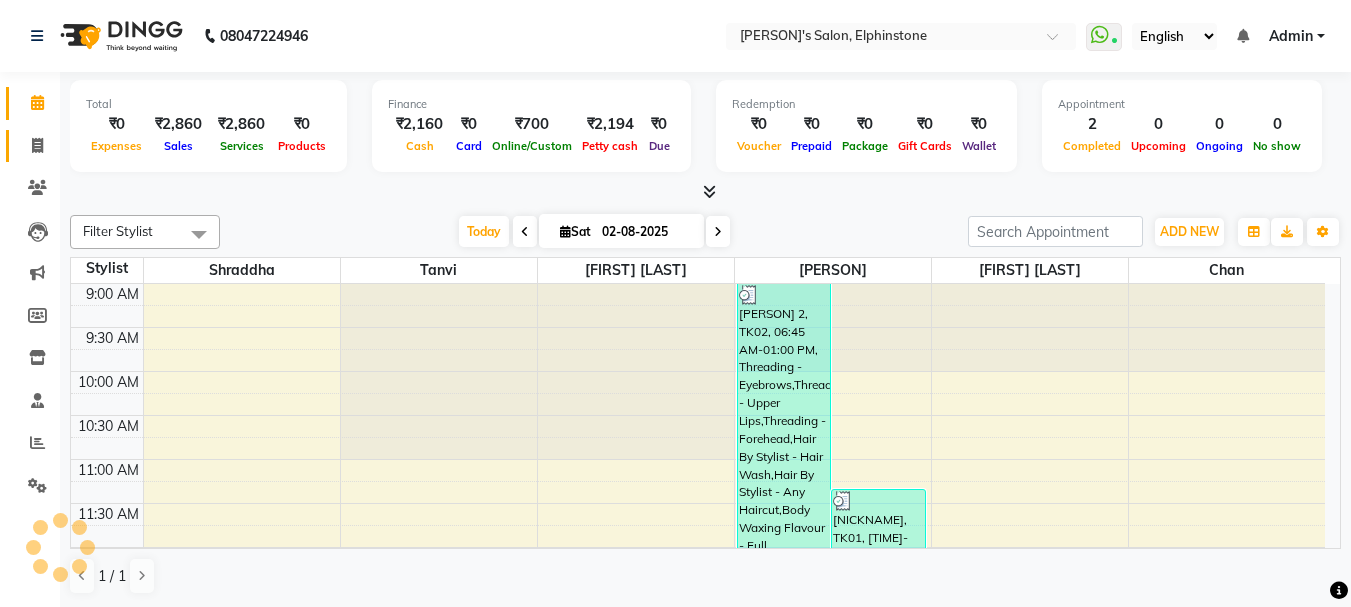 scroll, scrollTop: 0, scrollLeft: 0, axis: both 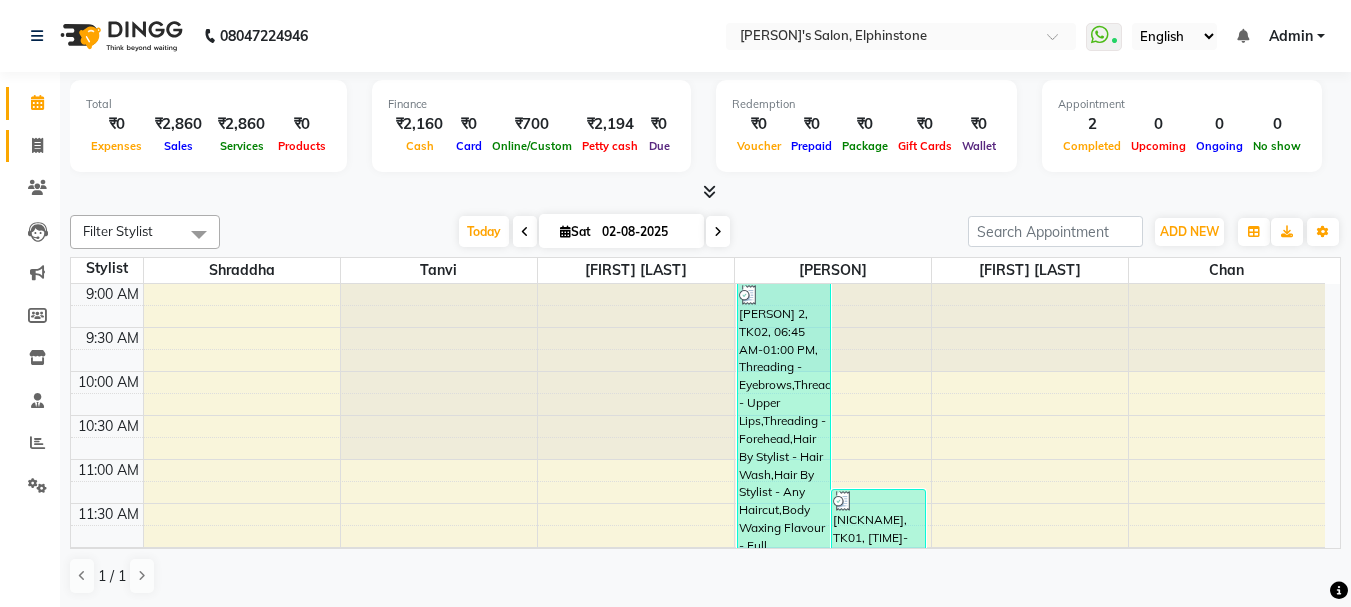 click on "Invoice" 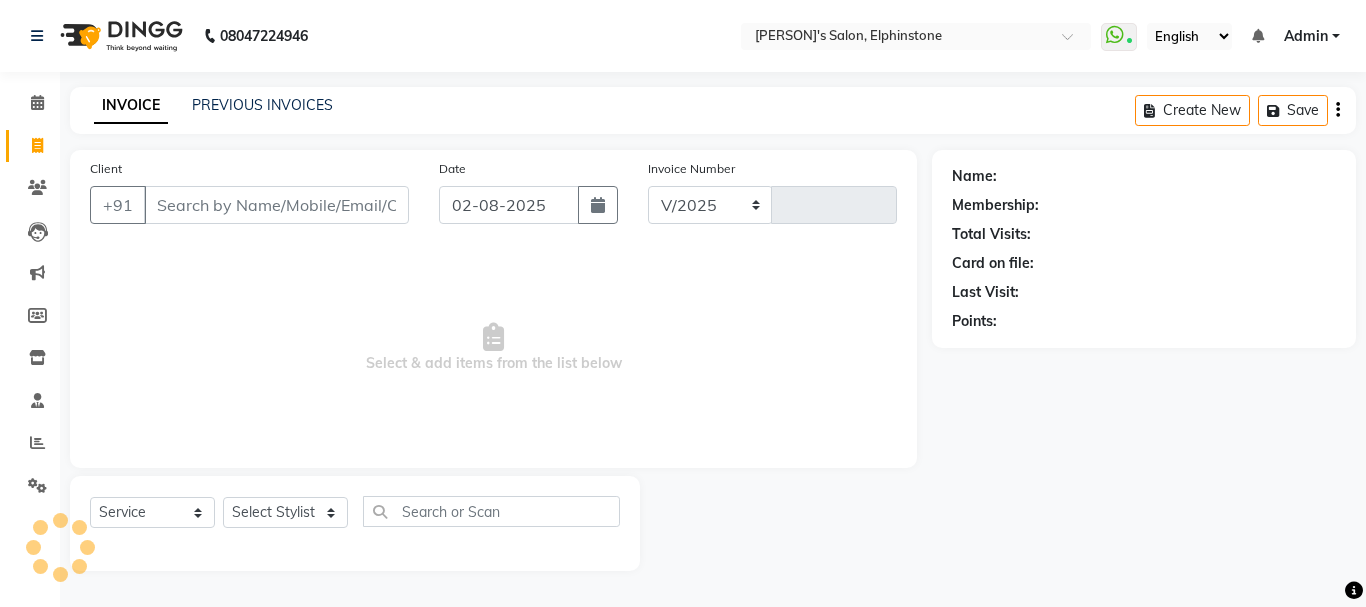 select on "716" 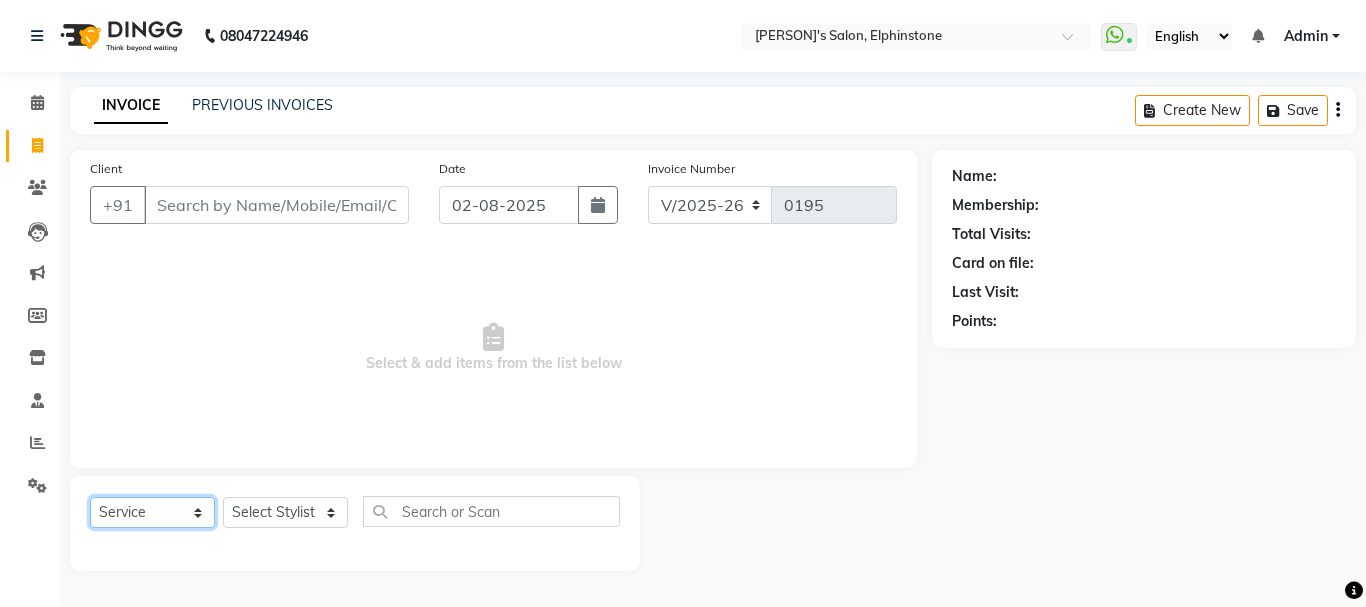click on "Select  Service  Product  Membership  Package Voucher Prepaid Gift Card" 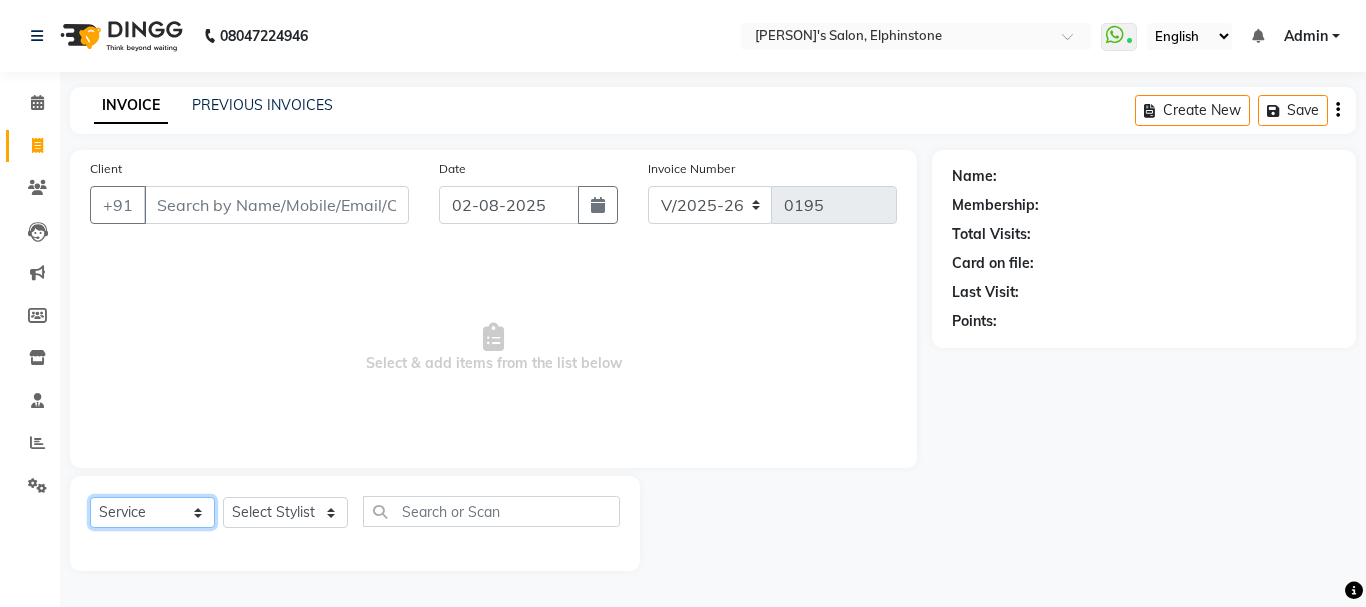 select on "product" 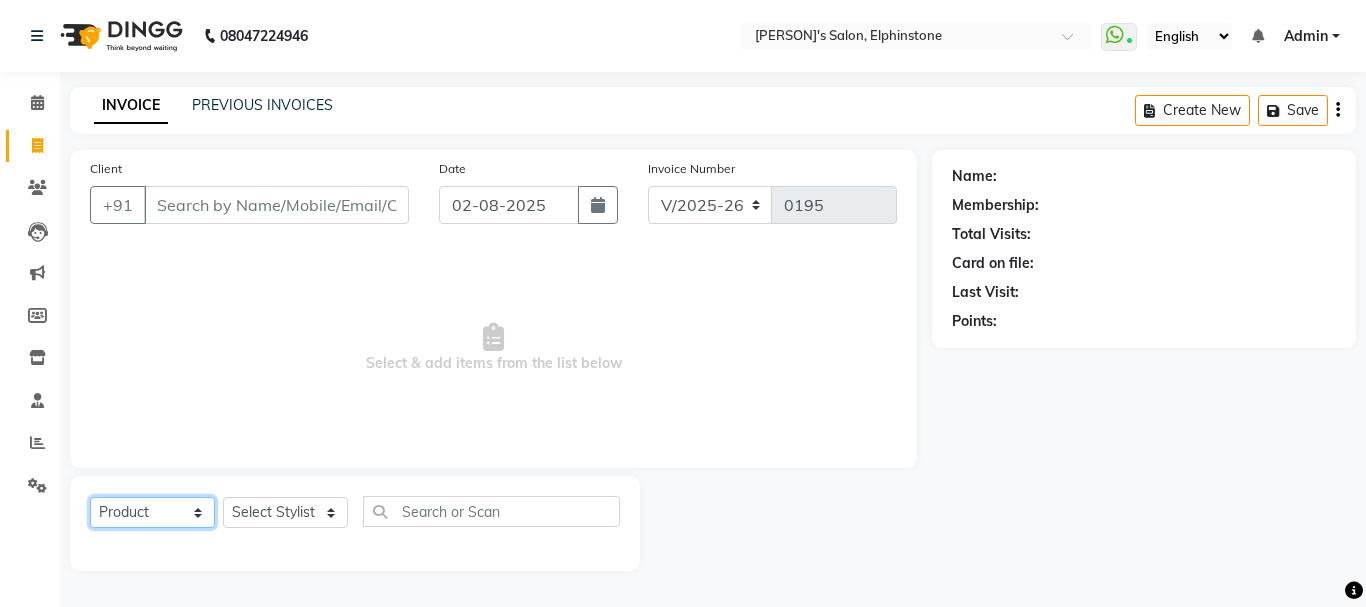 click on "Select  Service  Product  Membership  Package Voucher Prepaid Gift Card" 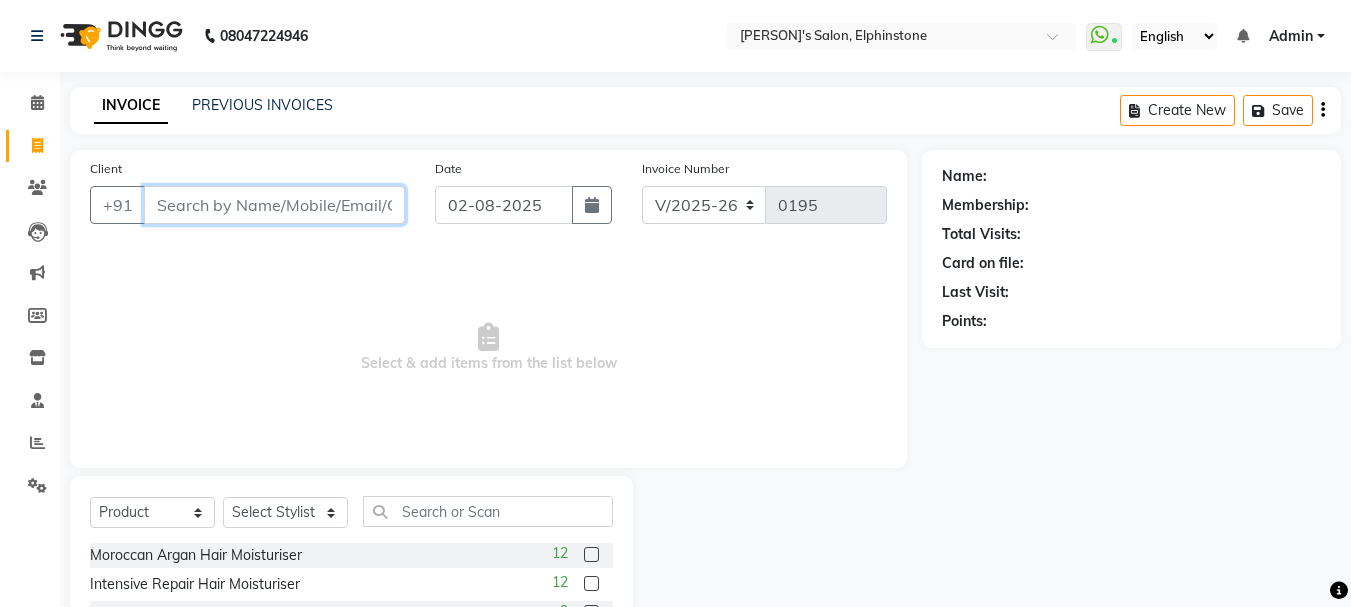 click on "Client" at bounding box center [274, 205] 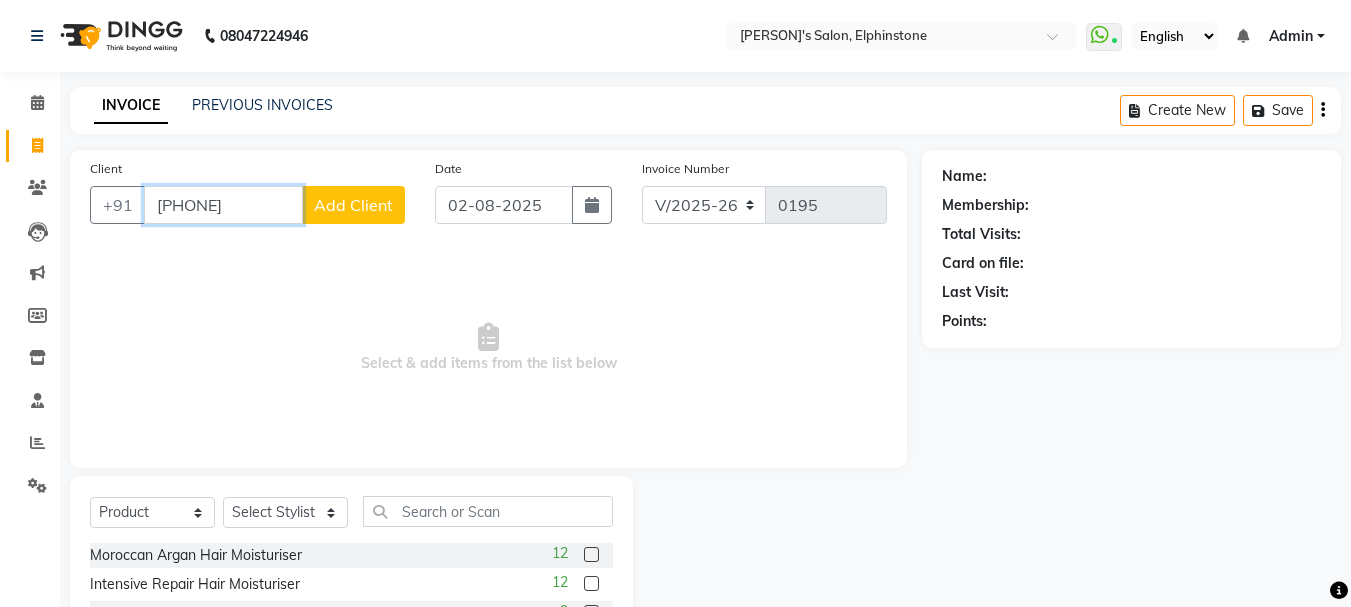 type on "[PHONE]" 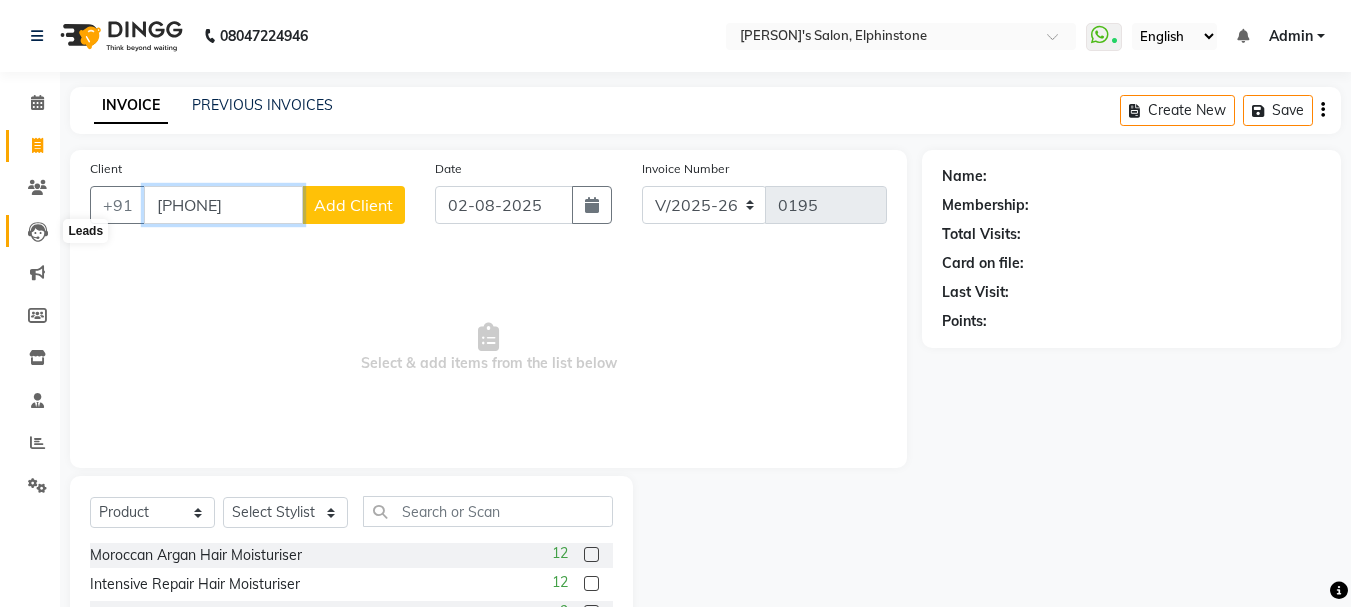 drag, startPoint x: 249, startPoint y: 205, endPoint x: 44, endPoint y: 237, distance: 207.48253 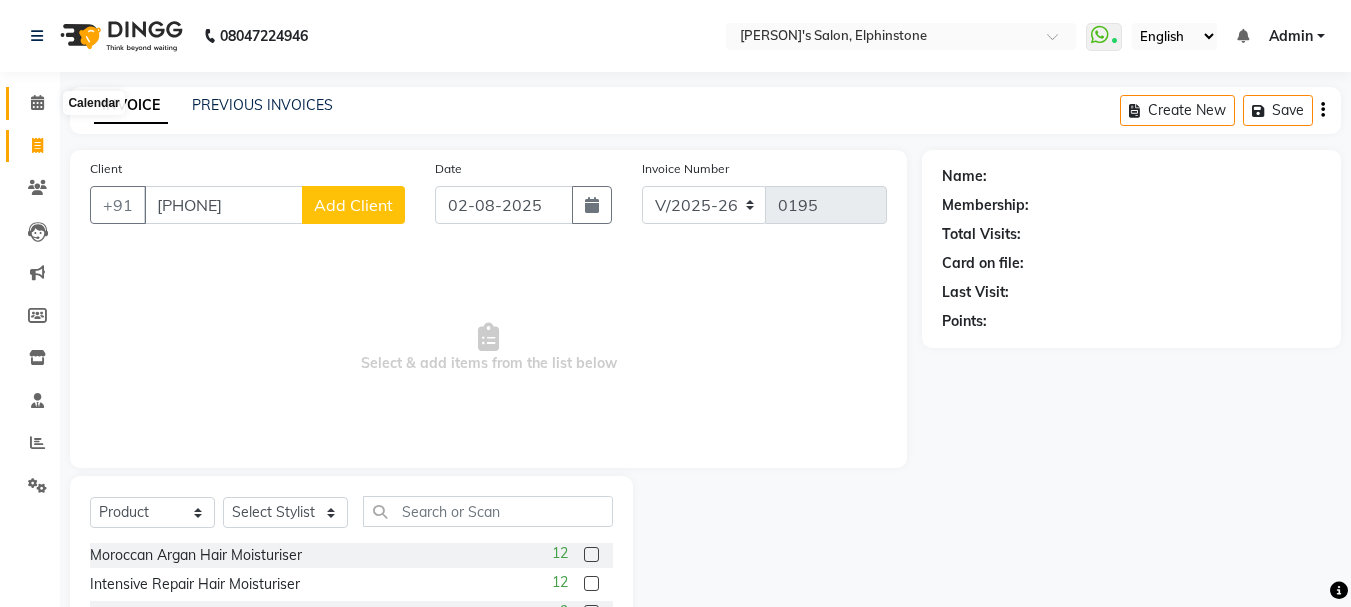 click 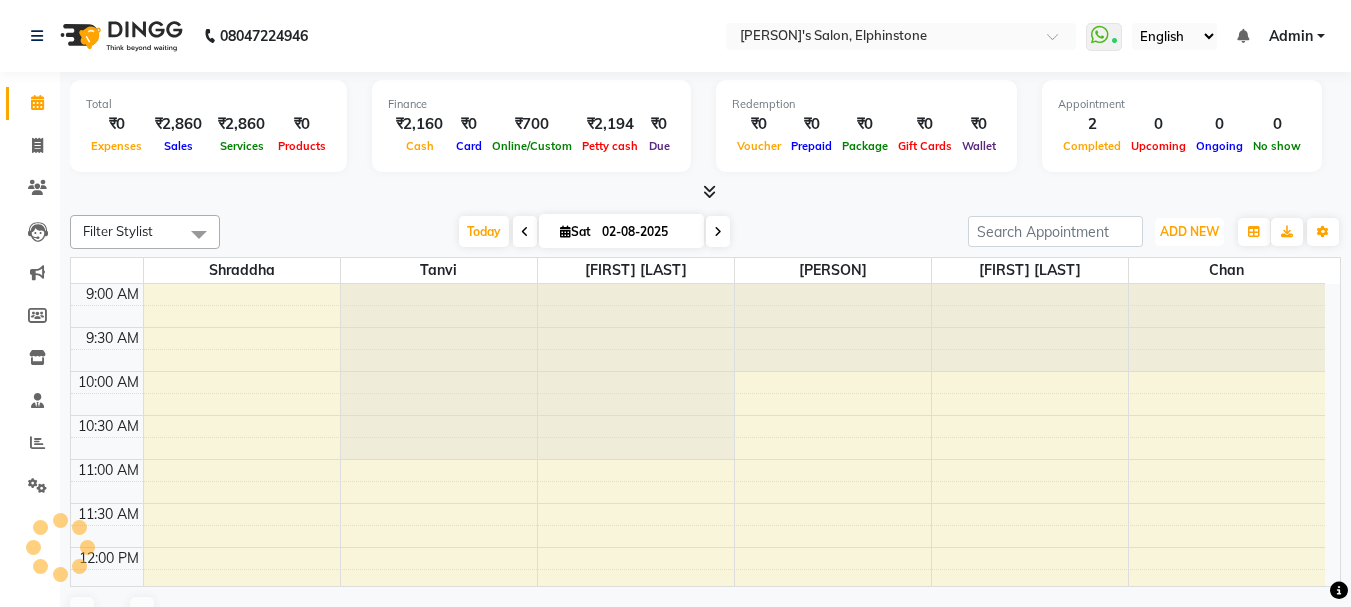 click on "ADD NEW" at bounding box center (1189, 231) 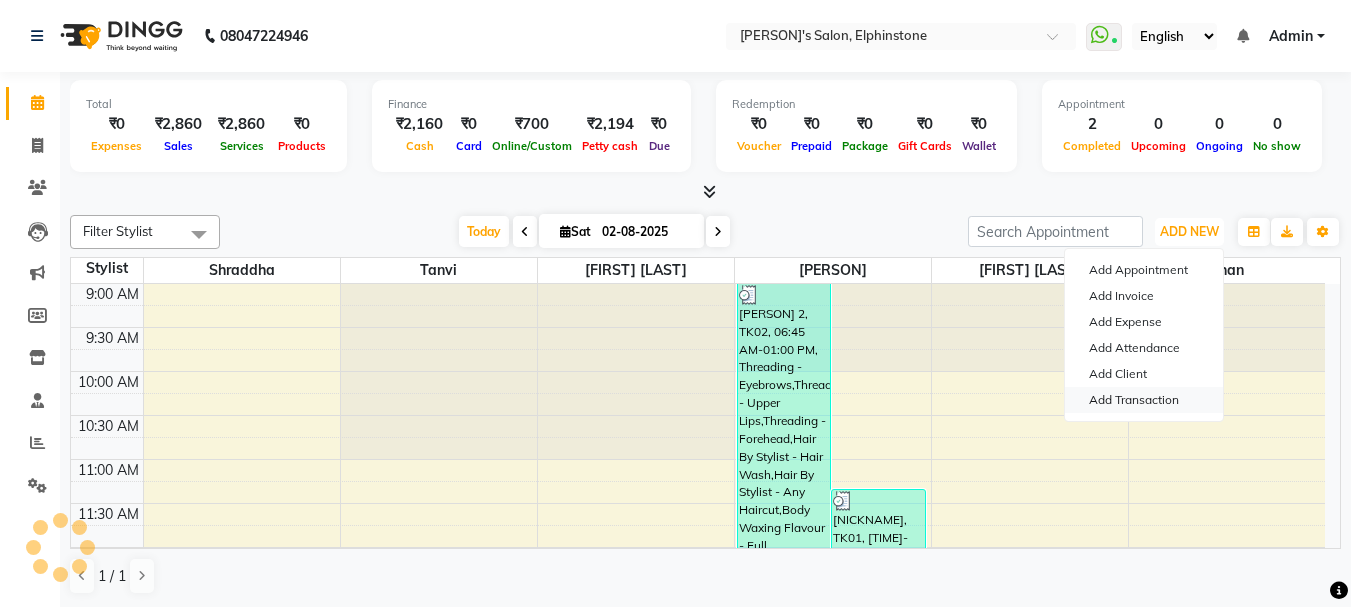 scroll, scrollTop: 0, scrollLeft: 0, axis: both 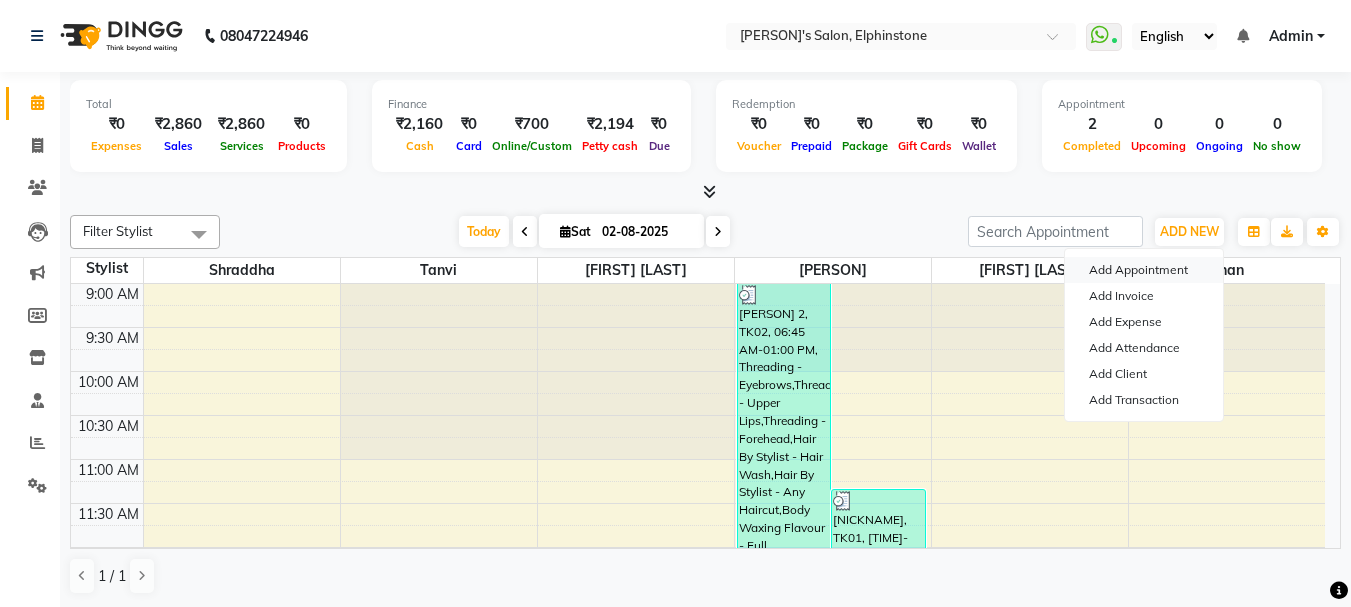 click on "Add Appointment" at bounding box center (1144, 270) 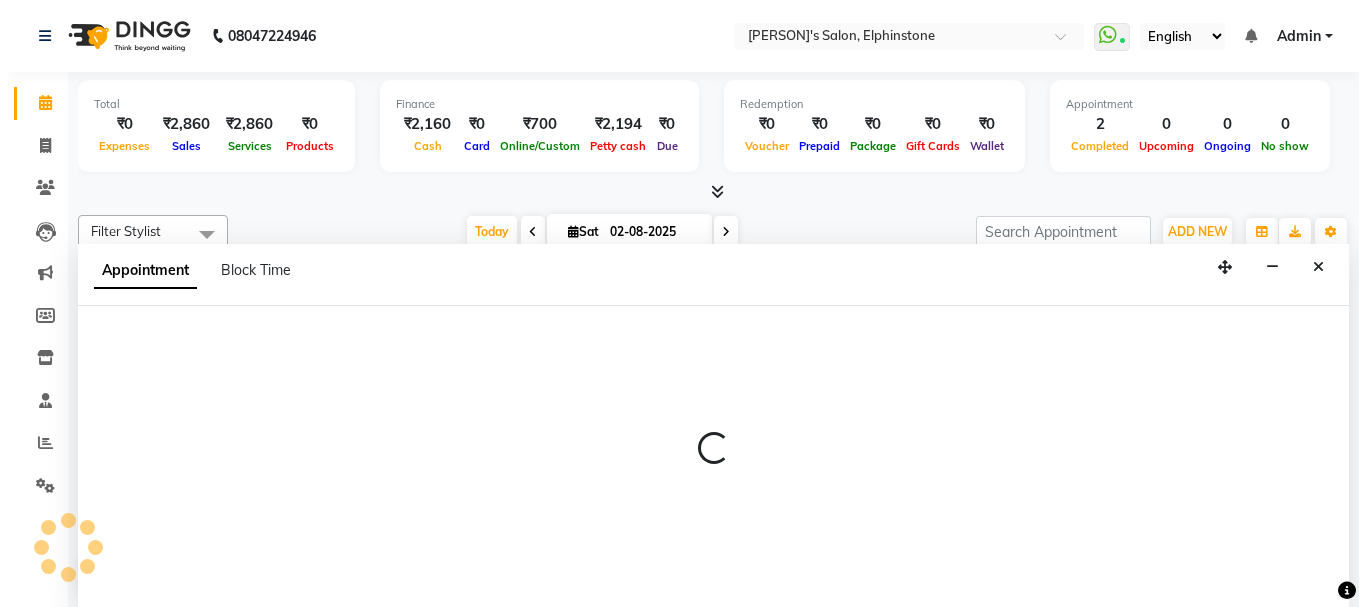 scroll, scrollTop: 1, scrollLeft: 0, axis: vertical 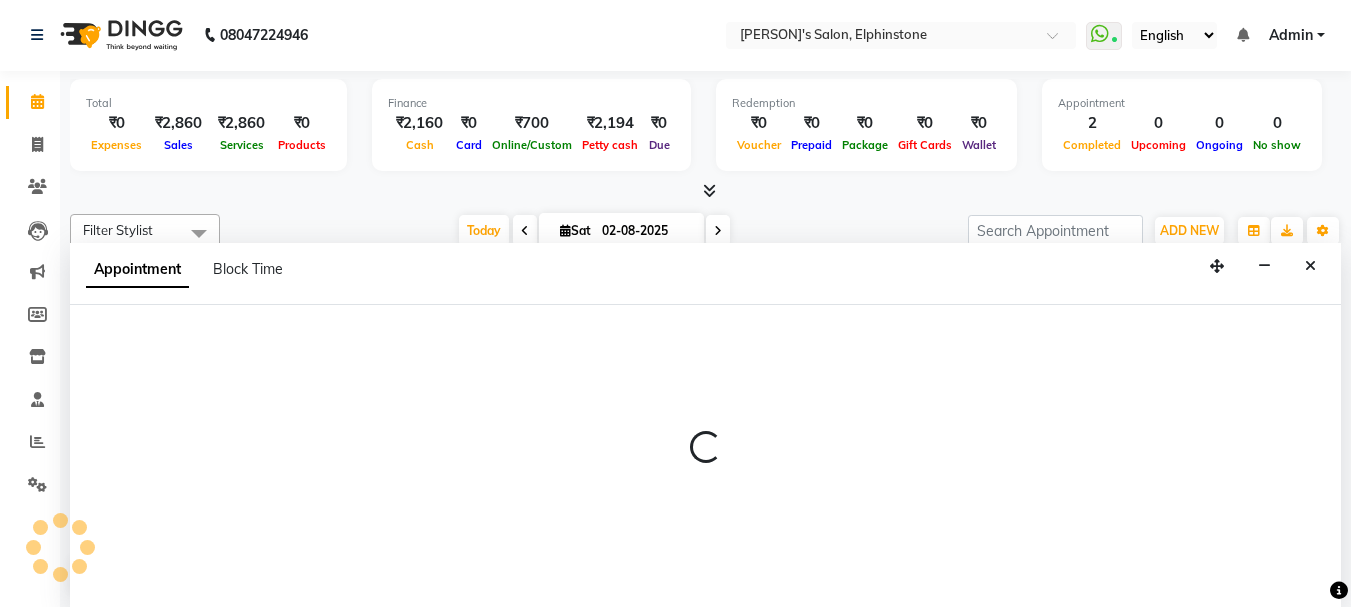 select on "tentative" 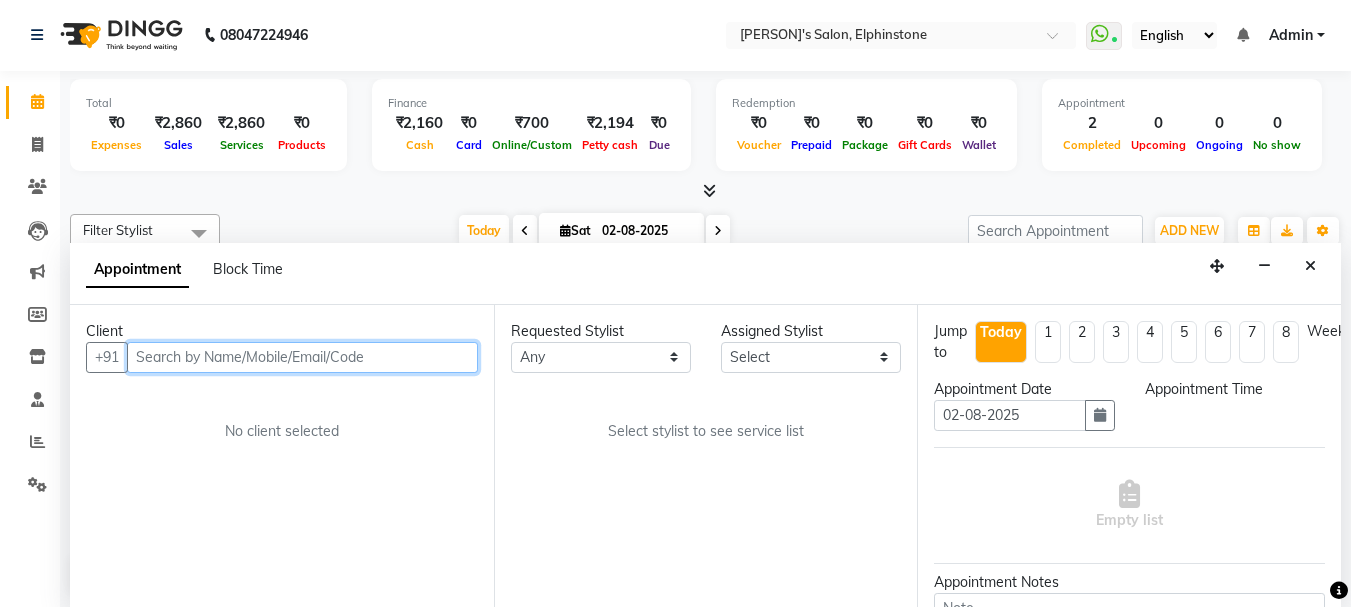 select on "600" 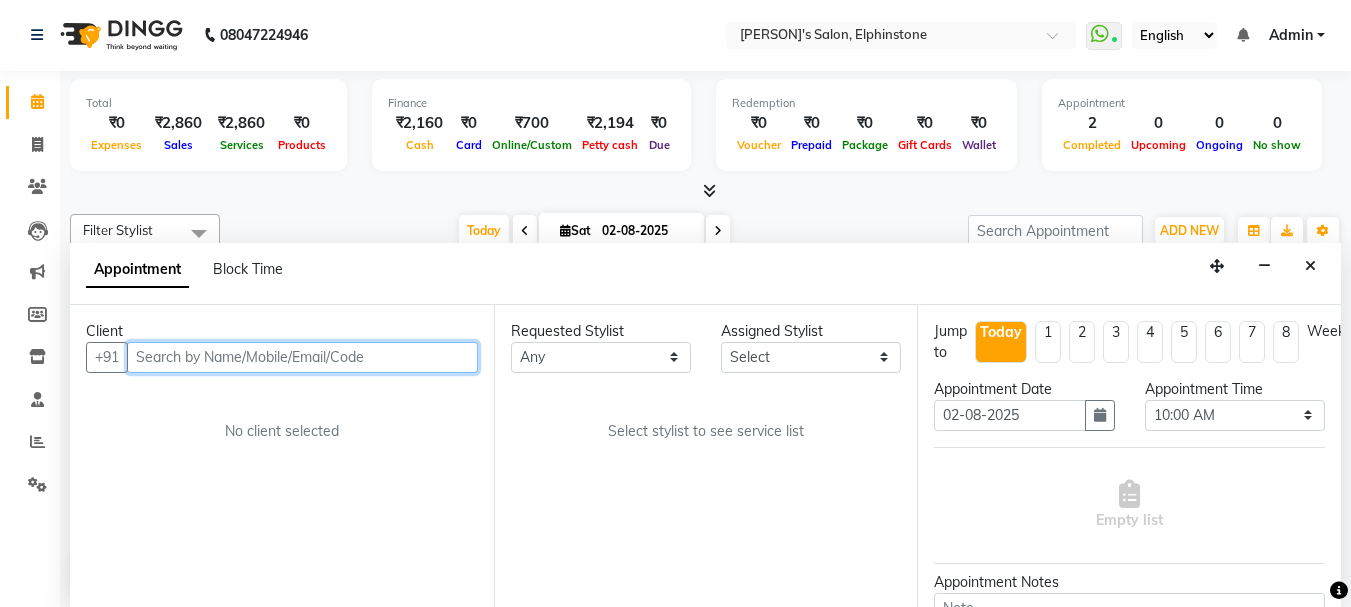 paste on "[PHONE]" 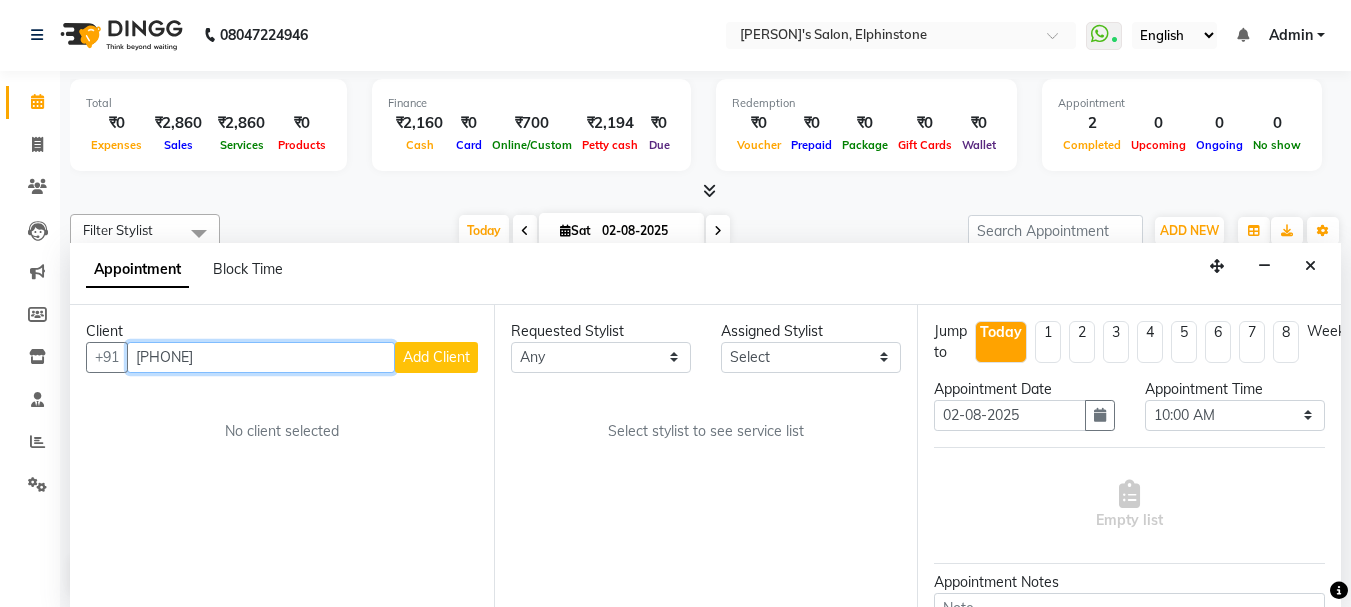 type on "[PHONE]" 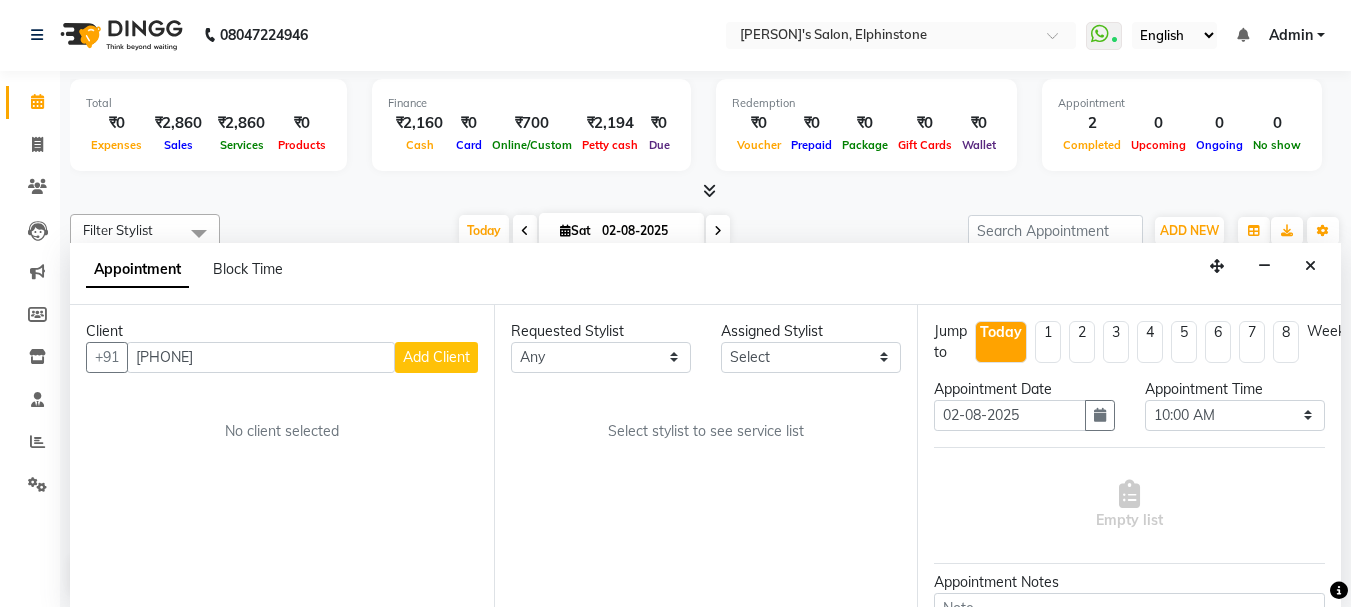 click on "Add Client" at bounding box center [436, 357] 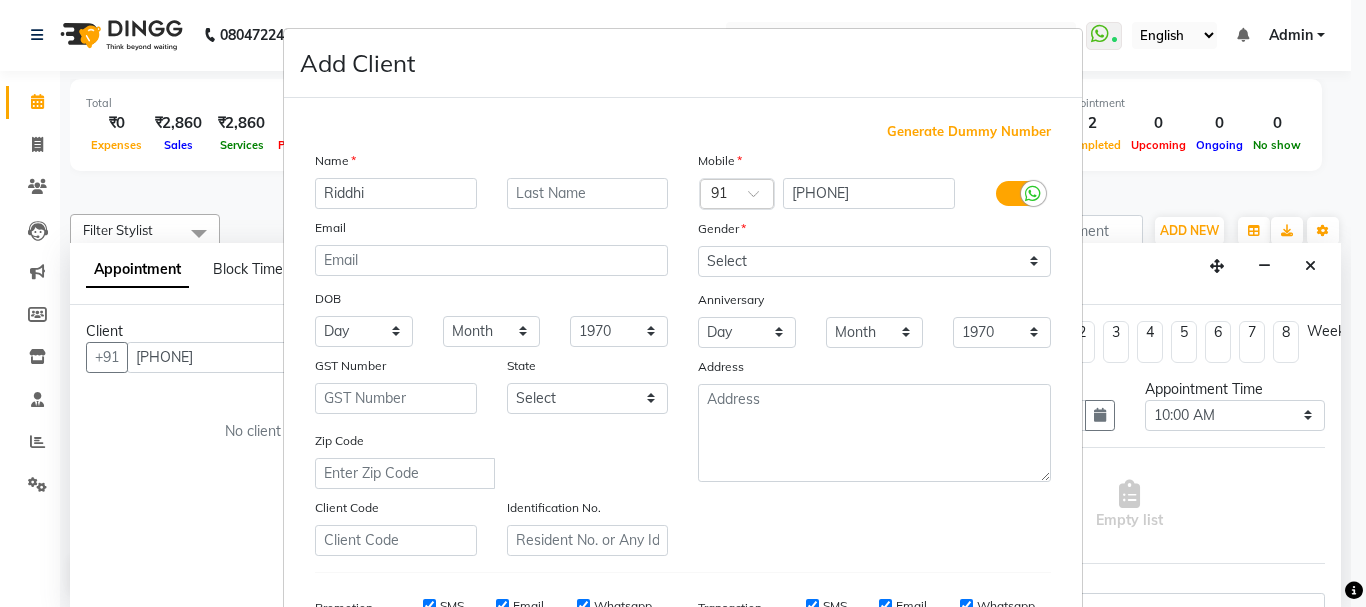 type on "Riddhi" 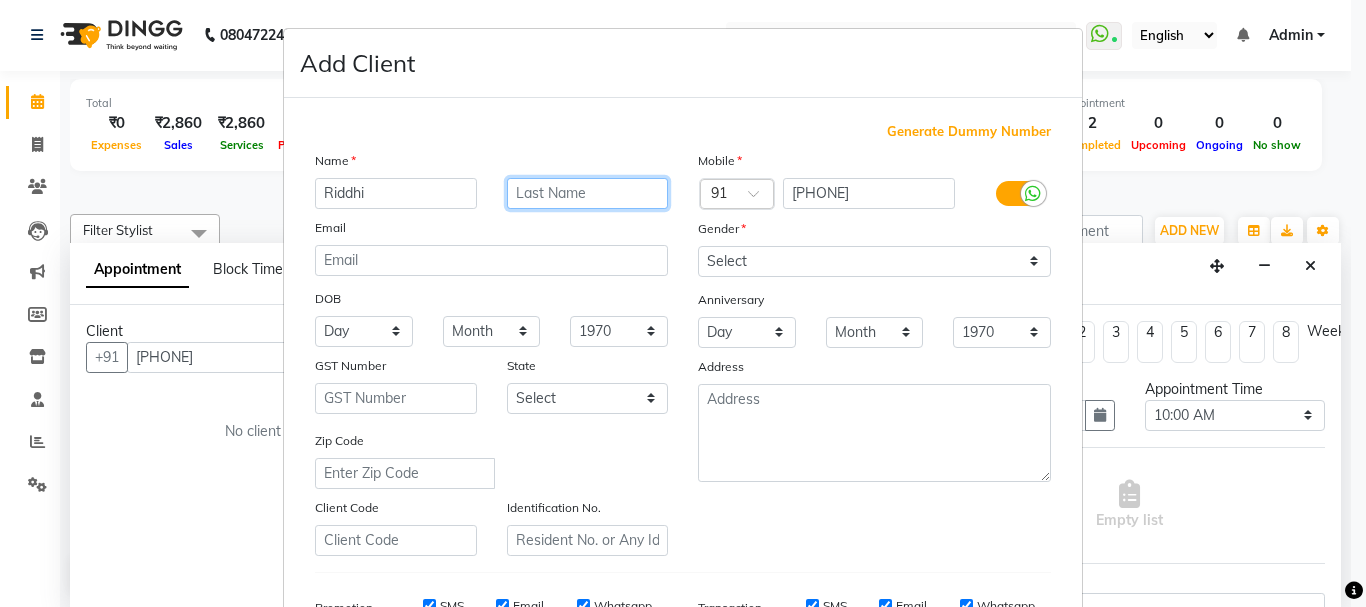 click at bounding box center [588, 193] 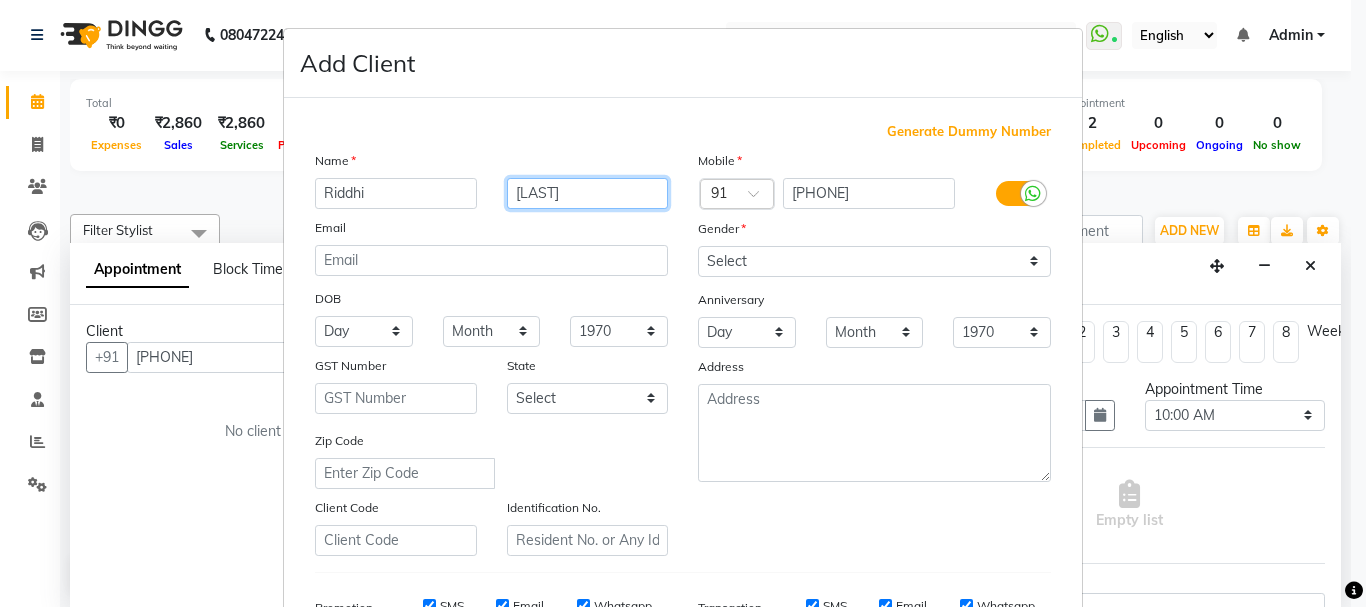 type on "[LAST]" 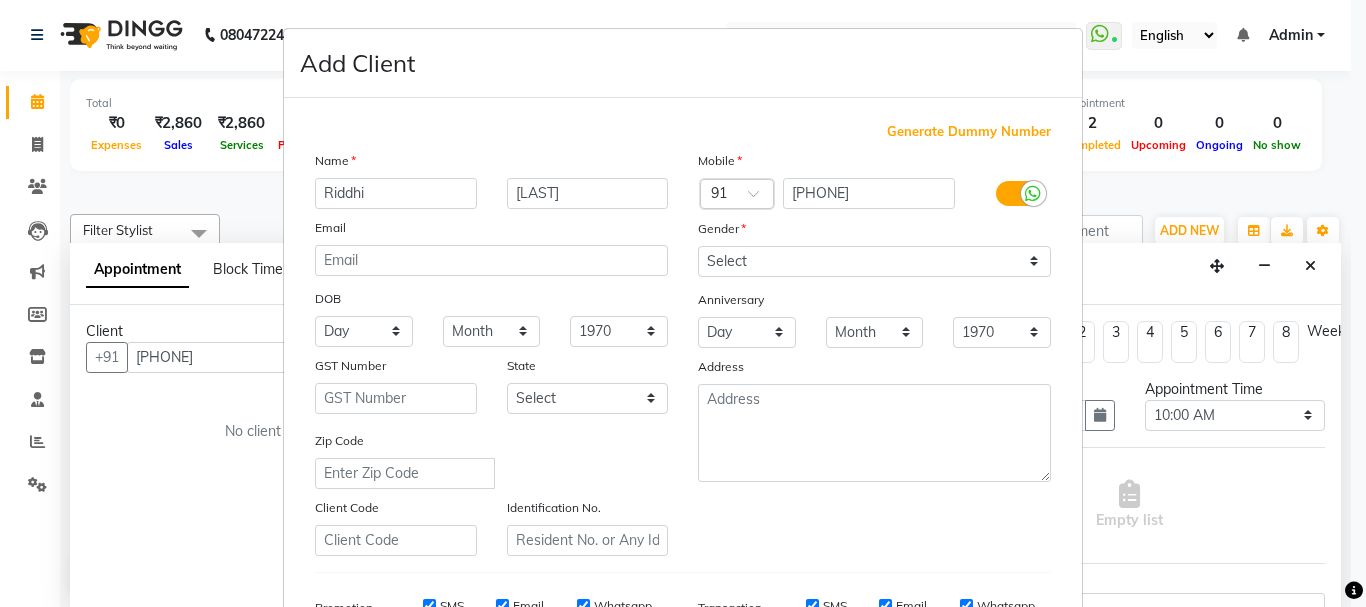 click on "Gender" at bounding box center (715, 232) 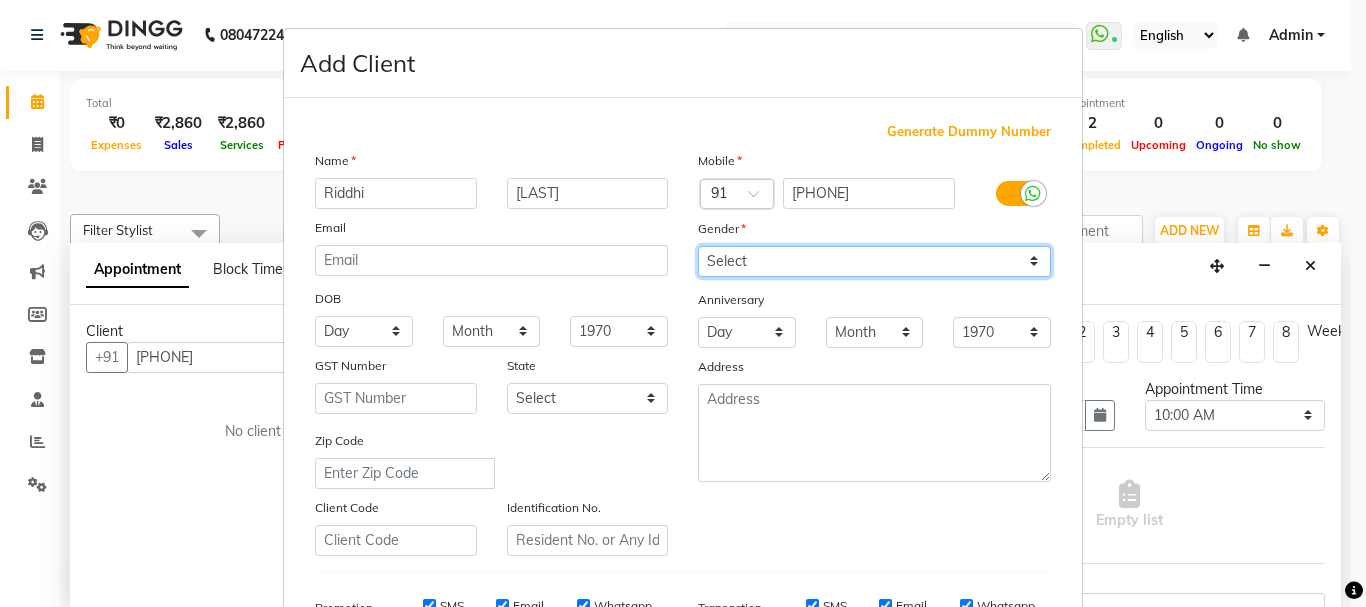 click on "Select Male Female Other Prefer Not To Say" at bounding box center [874, 261] 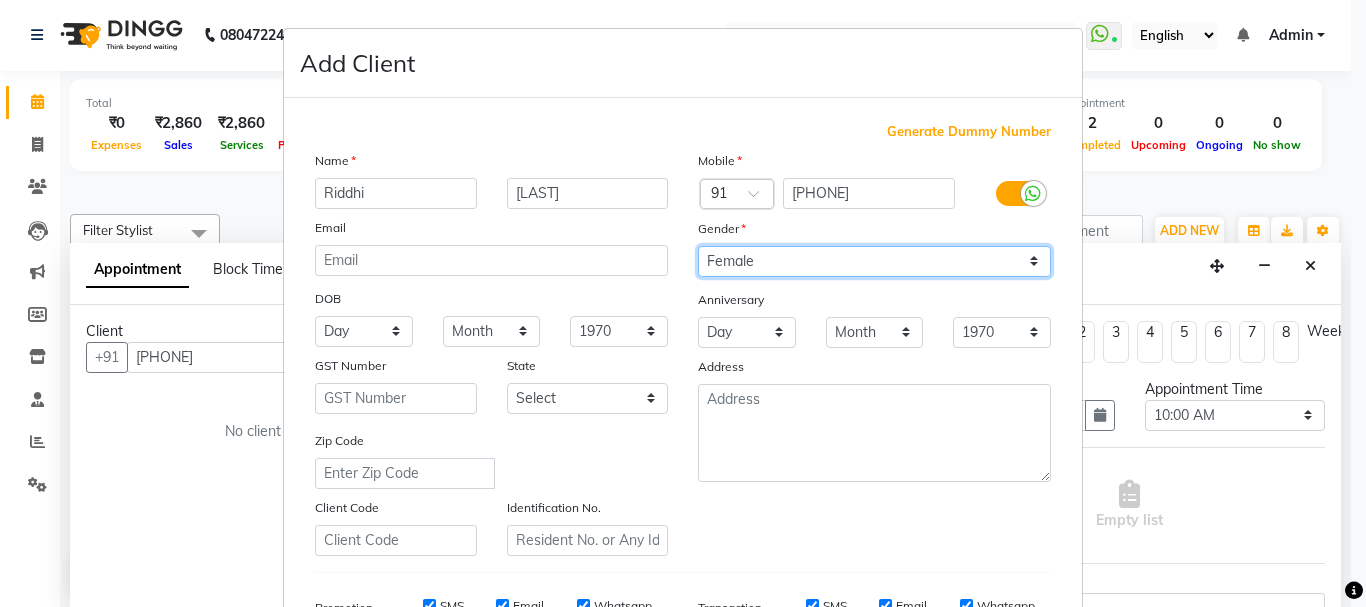 click on "Select Male Female Other Prefer Not To Say" at bounding box center (874, 261) 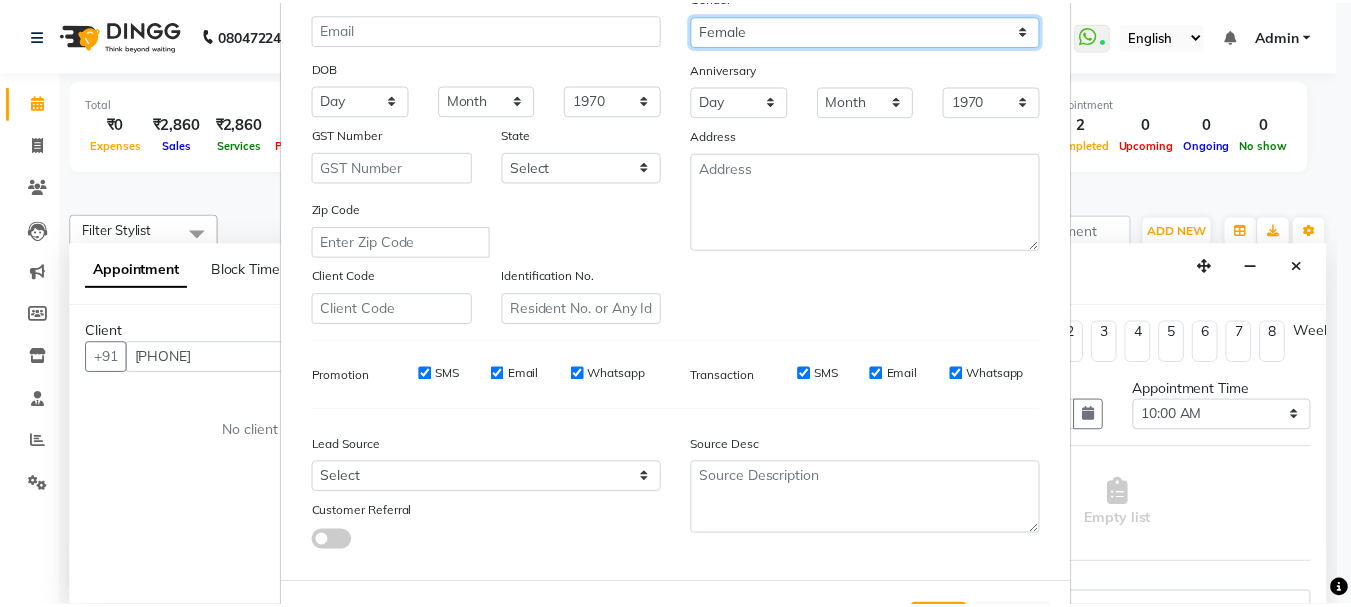 scroll, scrollTop: 316, scrollLeft: 0, axis: vertical 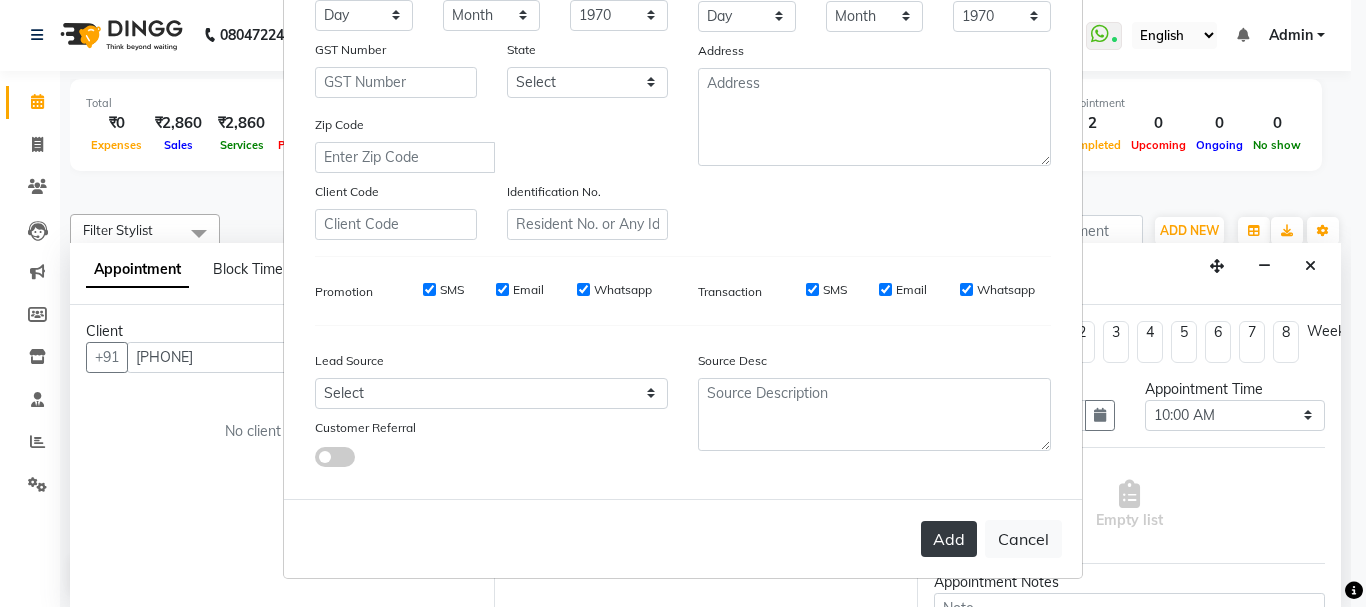 click on "Add" at bounding box center [949, 539] 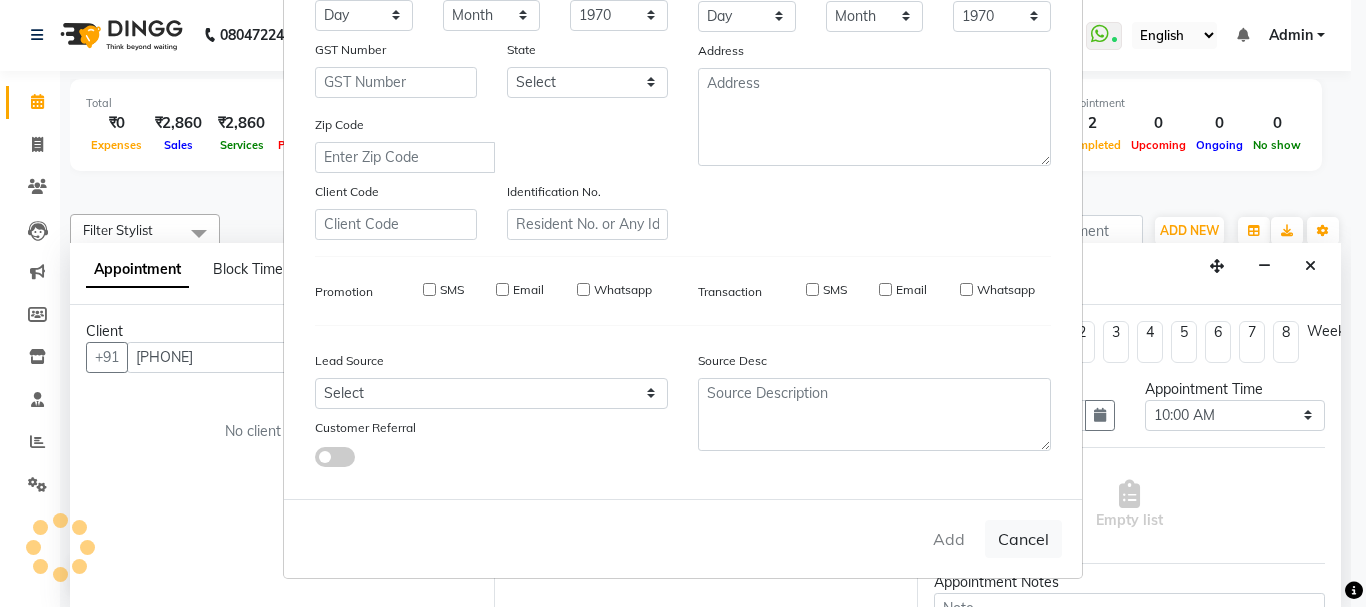 type 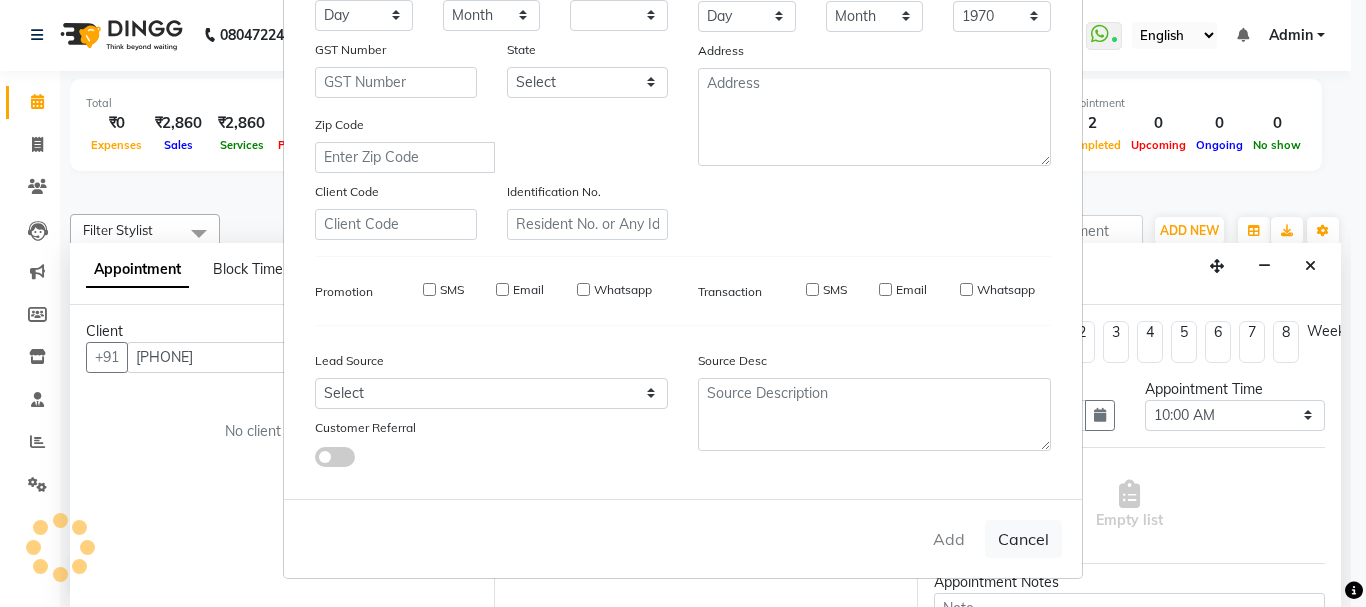 select 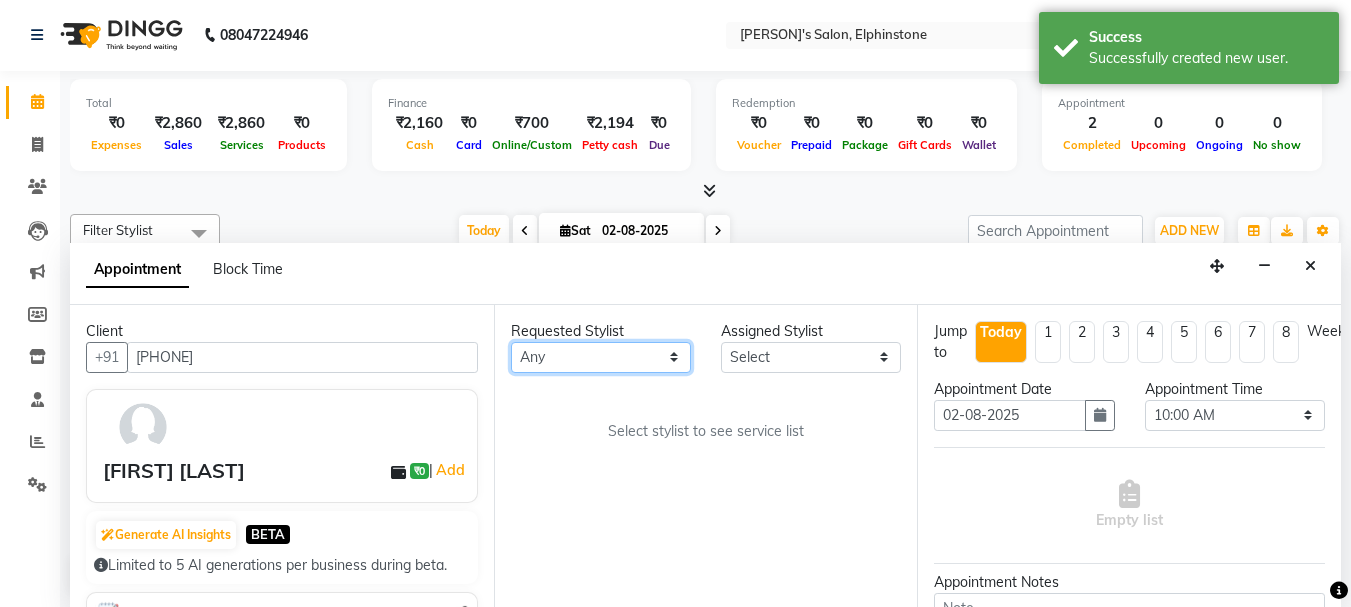 click on "Any [FIRST] [LAST] [FIRST] [LAST]  Shraddha Tanvi Tanvi Masurkar" at bounding box center (601, 357) 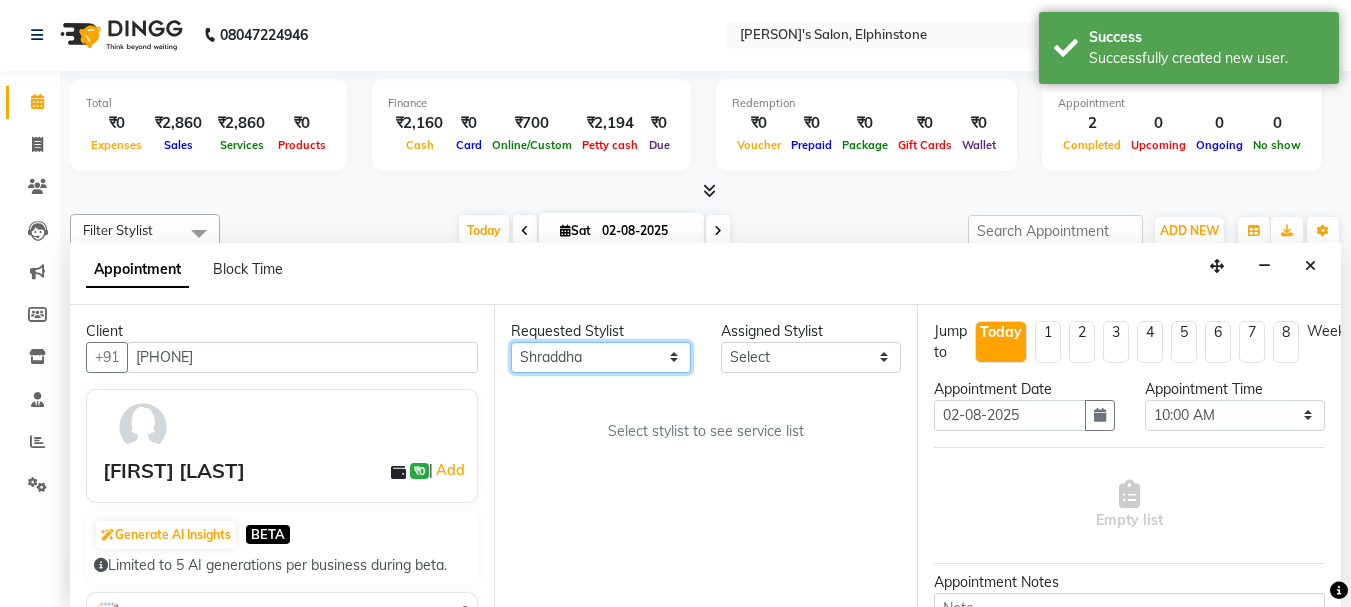 click on "Any [FIRST] [LAST] [FIRST] [LAST]  Shraddha Tanvi Tanvi Masurkar" at bounding box center [601, 357] 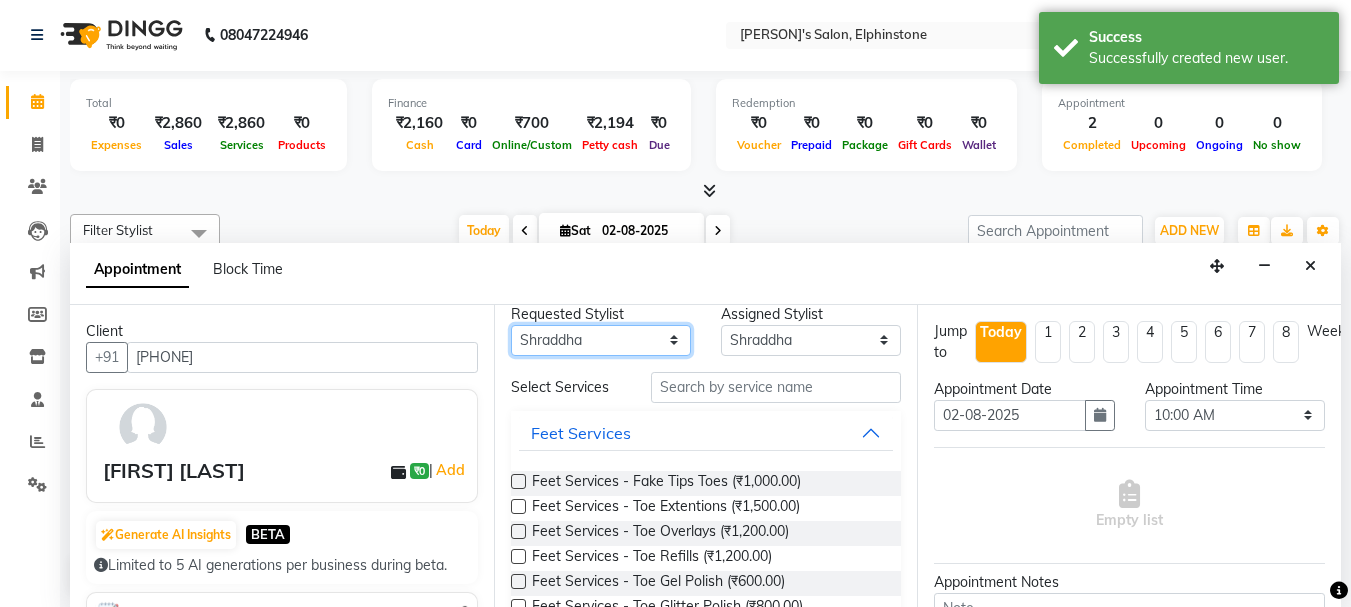 scroll, scrollTop: 0, scrollLeft: 0, axis: both 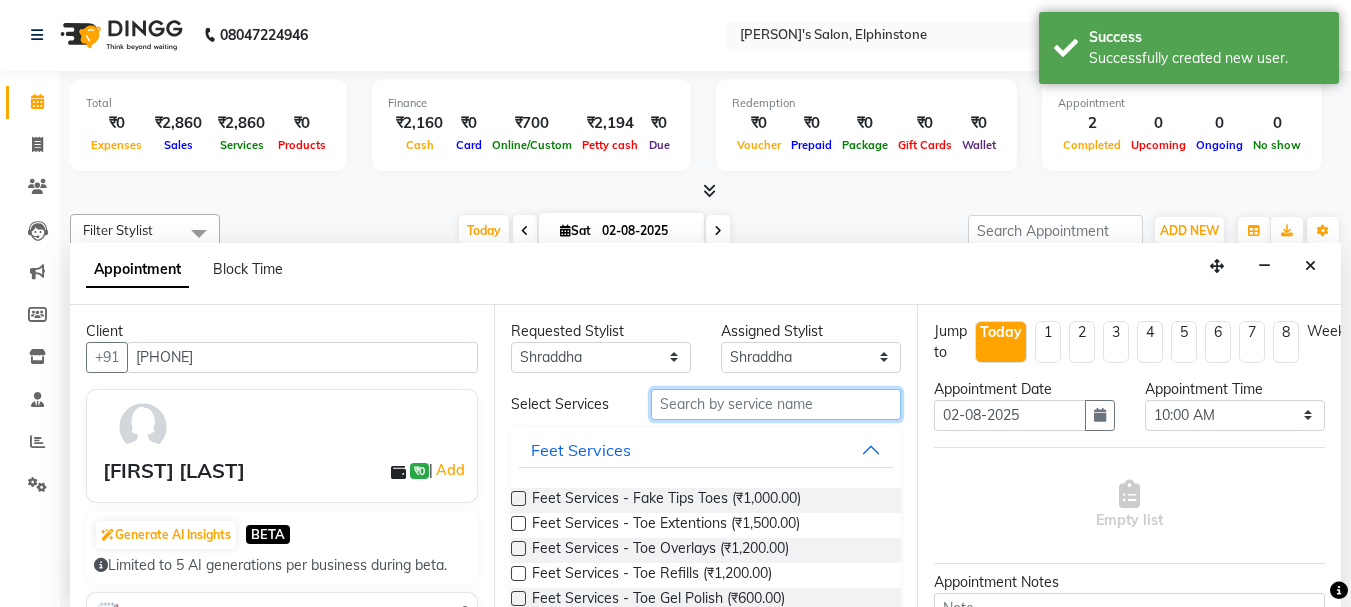 click at bounding box center [776, 404] 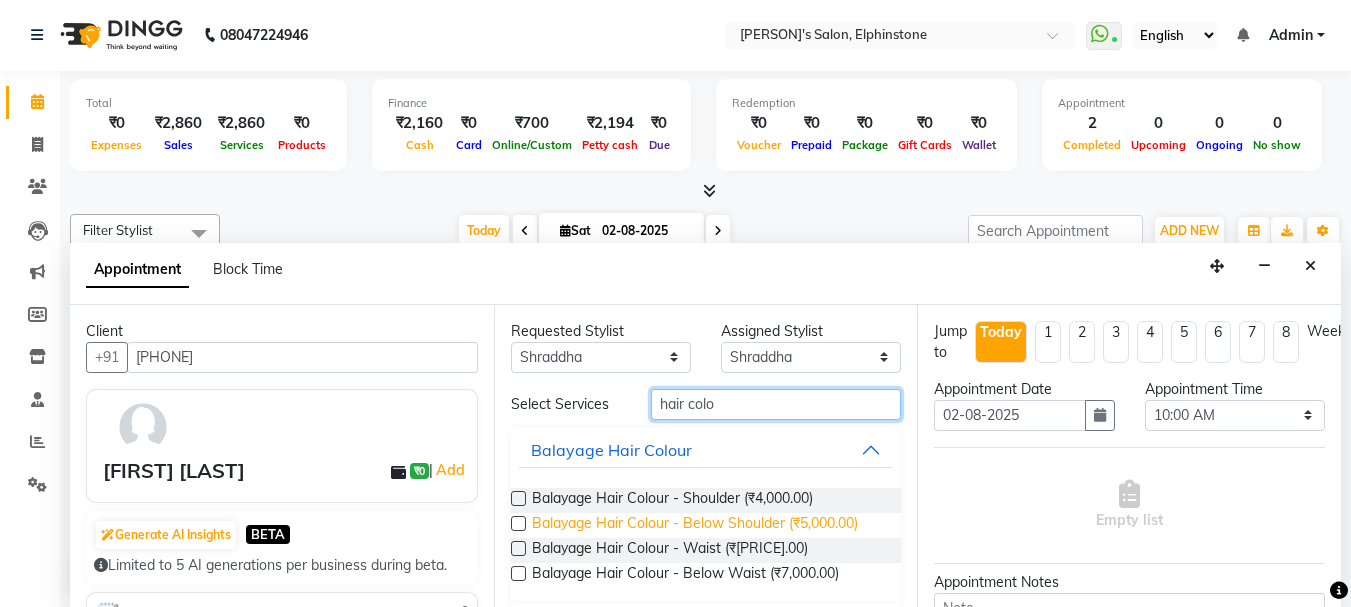 type on "hair colo" 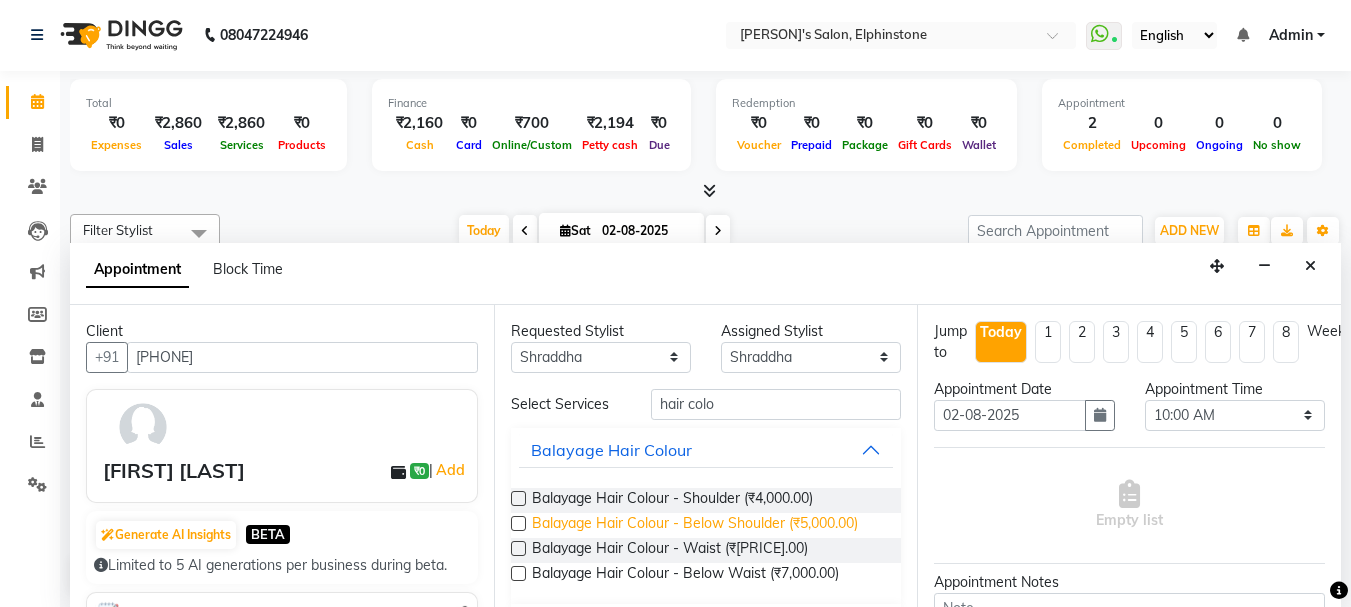 click on "Balayage Hair Colour  - Below Shoulder (₹5,000.00)" at bounding box center [695, 525] 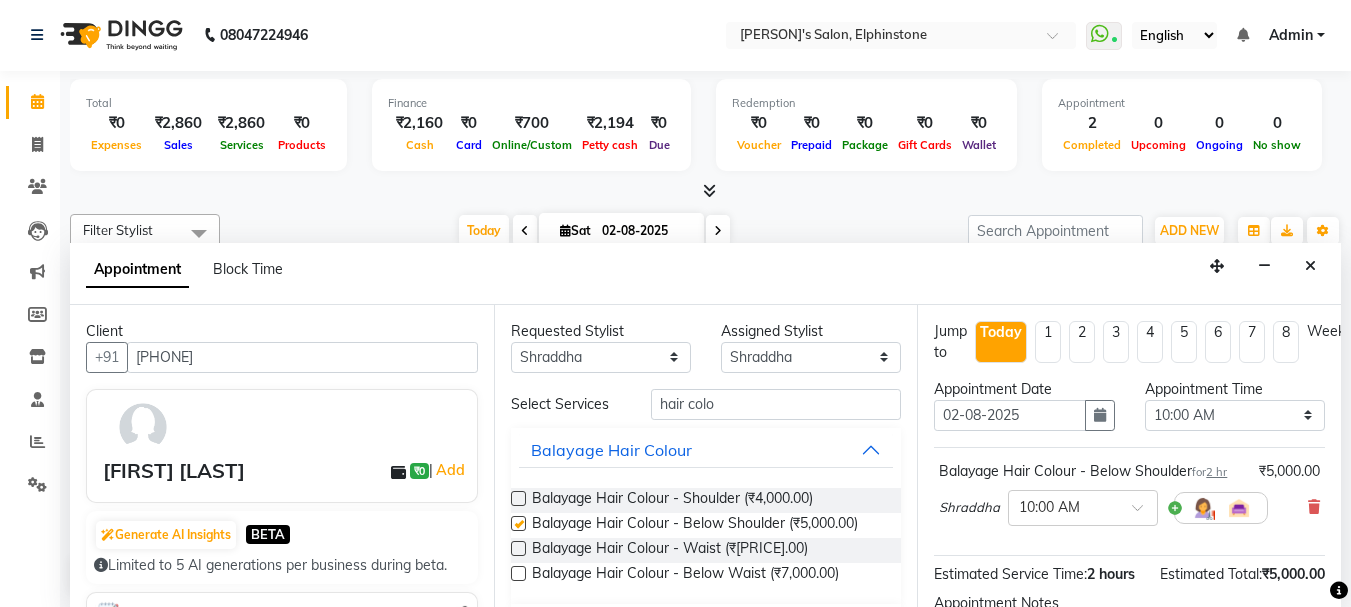 checkbox on "false" 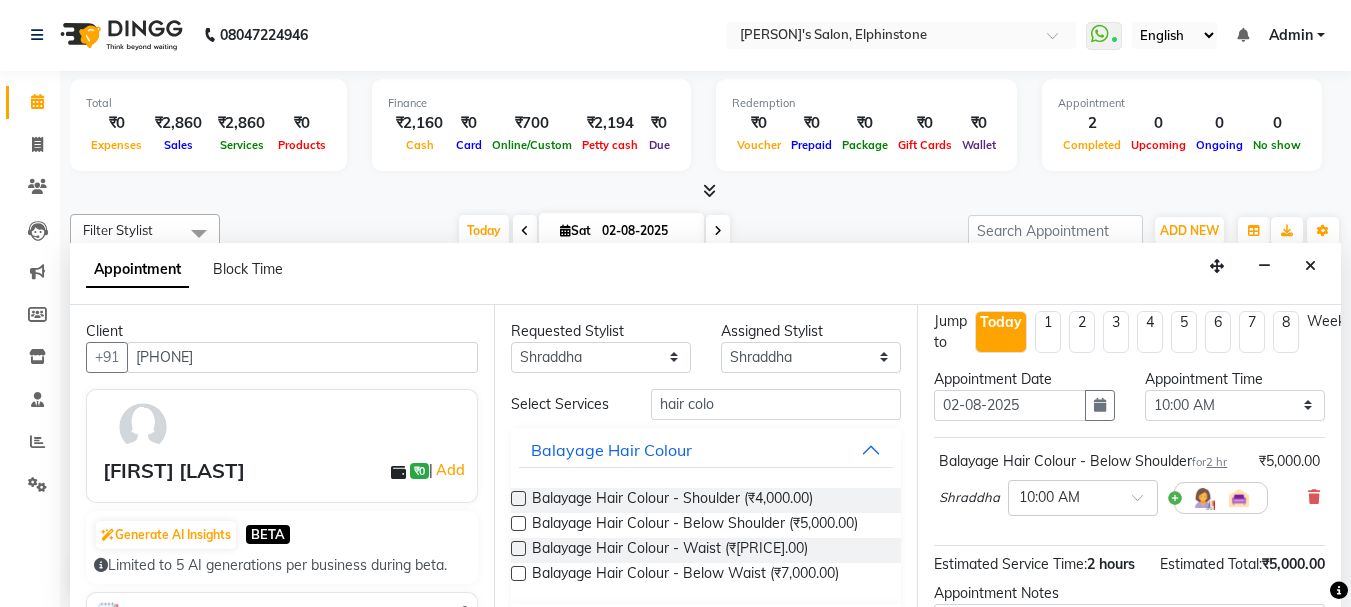 scroll, scrollTop: 0, scrollLeft: 0, axis: both 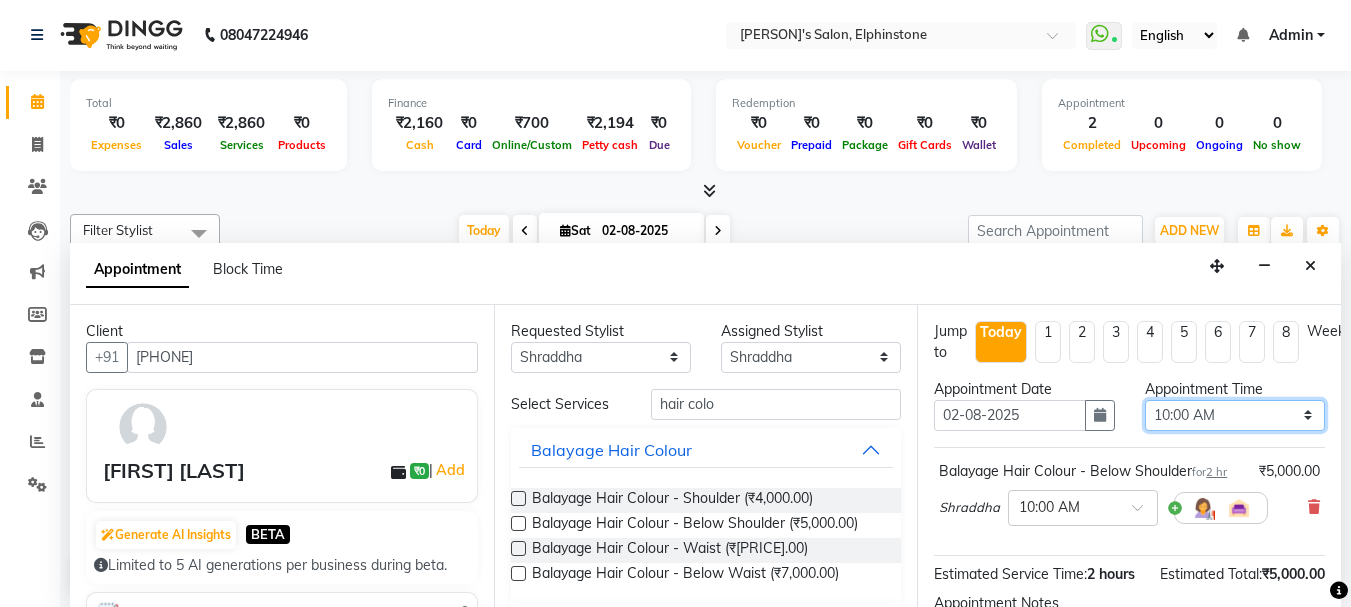 click on "Select 10:00 AM 10:15 AM 10:30 AM 10:45 AM 11:00 AM 11:15 AM 11:30 AM 11:45 AM 12:00 PM 12:15 PM 12:30 PM 12:45 PM 01:00 PM 01:15 PM 01:30 PM 01:45 PM 02:00 PM 02:15 PM 02:30 PM 02:45 PM 03:00 PM 03:15 PM 03:30 PM 03:45 PM 04:00 PM 04:15 PM 04:30 PM 04:45 PM 05:00 PM 05:15 PM 05:30 PM 05:45 PM 06:00 PM 06:15 PM 06:30 PM 06:45 PM 07:00 PM 07:15 PM 07:30 PM 07:45 PM 08:00 PM 08:15 PM 08:30 PM 08:45 PM 09:00 PM" at bounding box center (1235, 415) 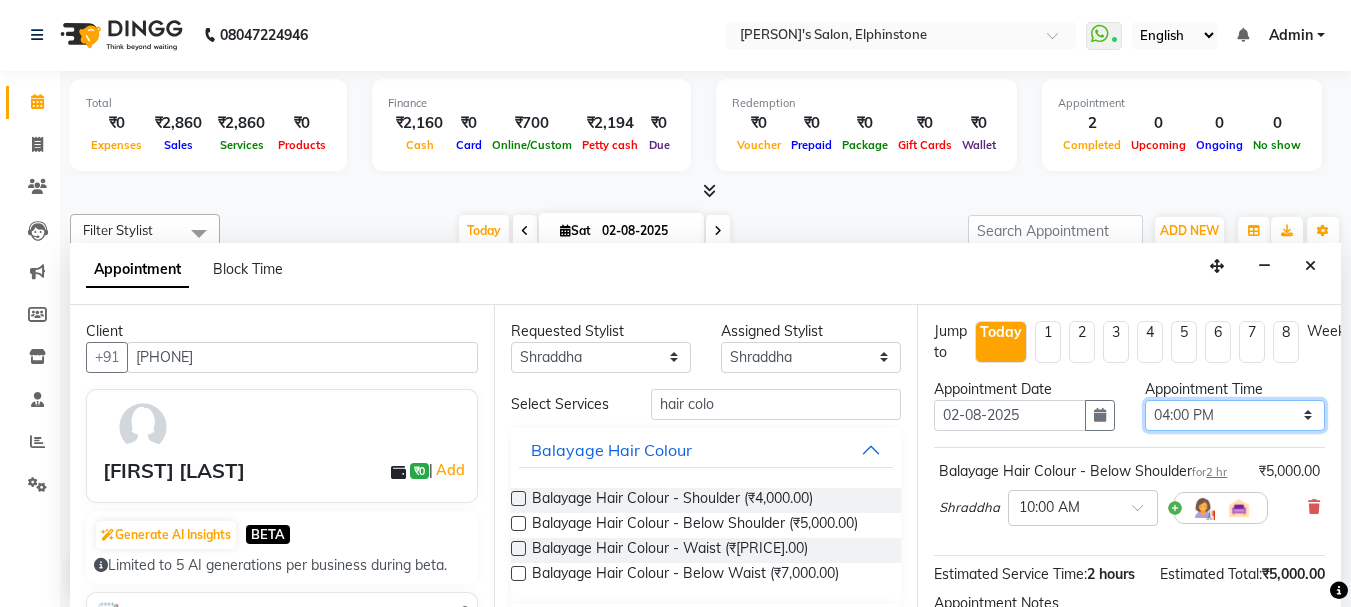 click on "Select 10:00 AM 10:15 AM 10:30 AM 10:45 AM 11:00 AM 11:15 AM 11:30 AM 11:45 AM 12:00 PM 12:15 PM 12:30 PM 12:45 PM 01:00 PM 01:15 PM 01:30 PM 01:45 PM 02:00 PM 02:15 PM 02:30 PM 02:45 PM 03:00 PM 03:15 PM 03:30 PM 03:45 PM 04:00 PM 04:15 PM 04:30 PM 04:45 PM 05:00 PM 05:15 PM 05:30 PM 05:45 PM 06:00 PM 06:15 PM 06:30 PM 06:45 PM 07:00 PM 07:15 PM 07:30 PM 07:45 PM 08:00 PM 08:15 PM 08:30 PM 08:45 PM 09:00 PM" at bounding box center [1235, 415] 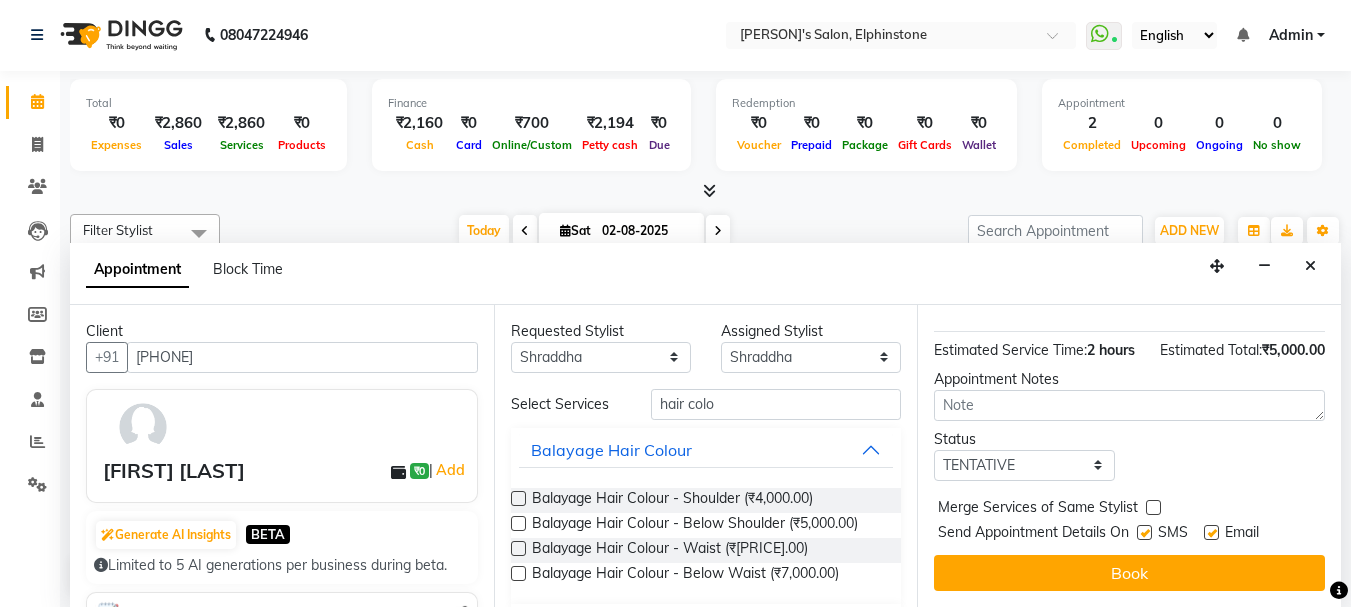 scroll, scrollTop: 281, scrollLeft: 0, axis: vertical 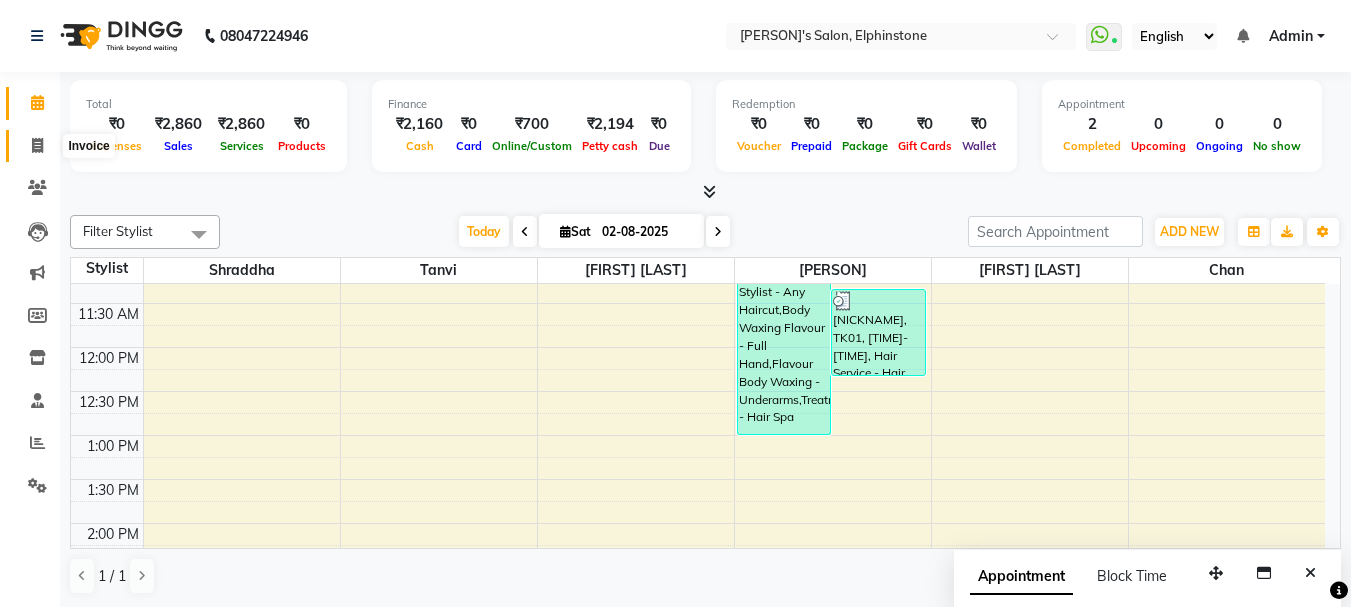 click 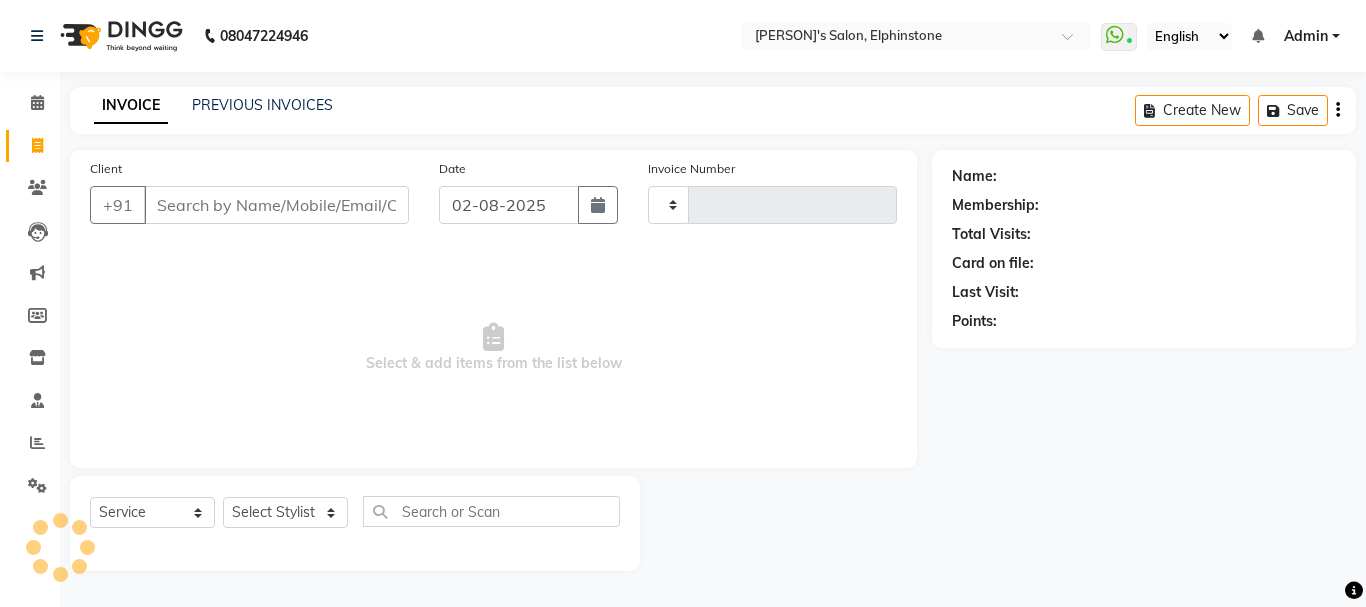 type on "0195" 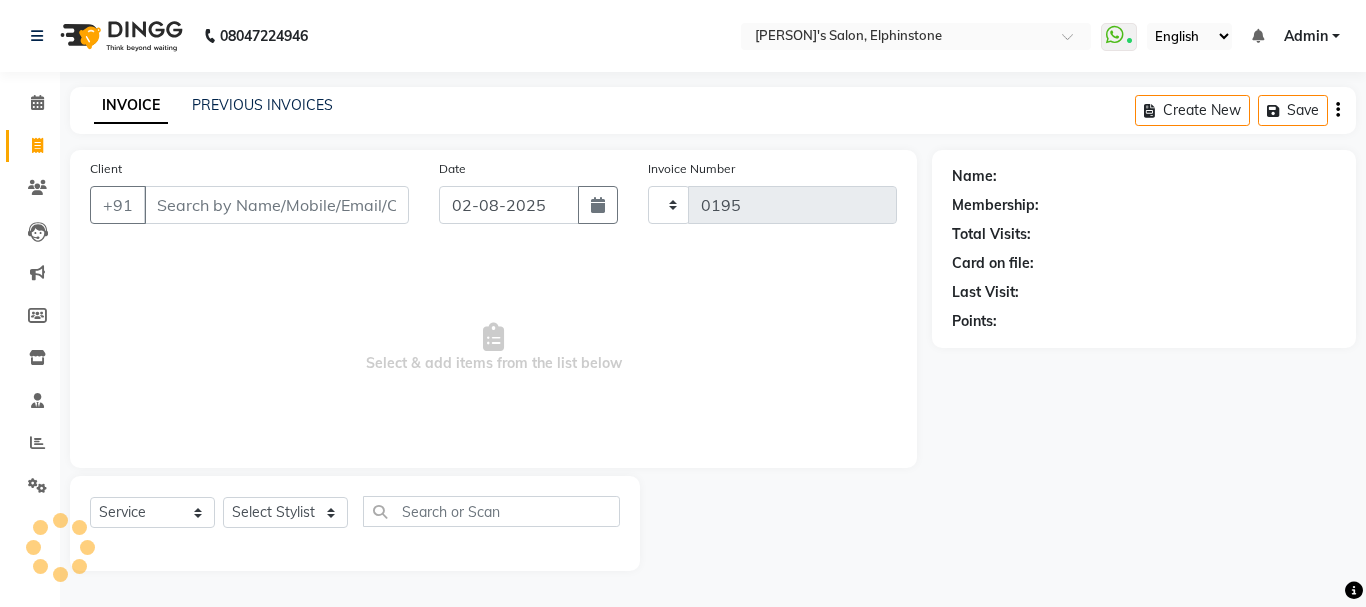 select on "716" 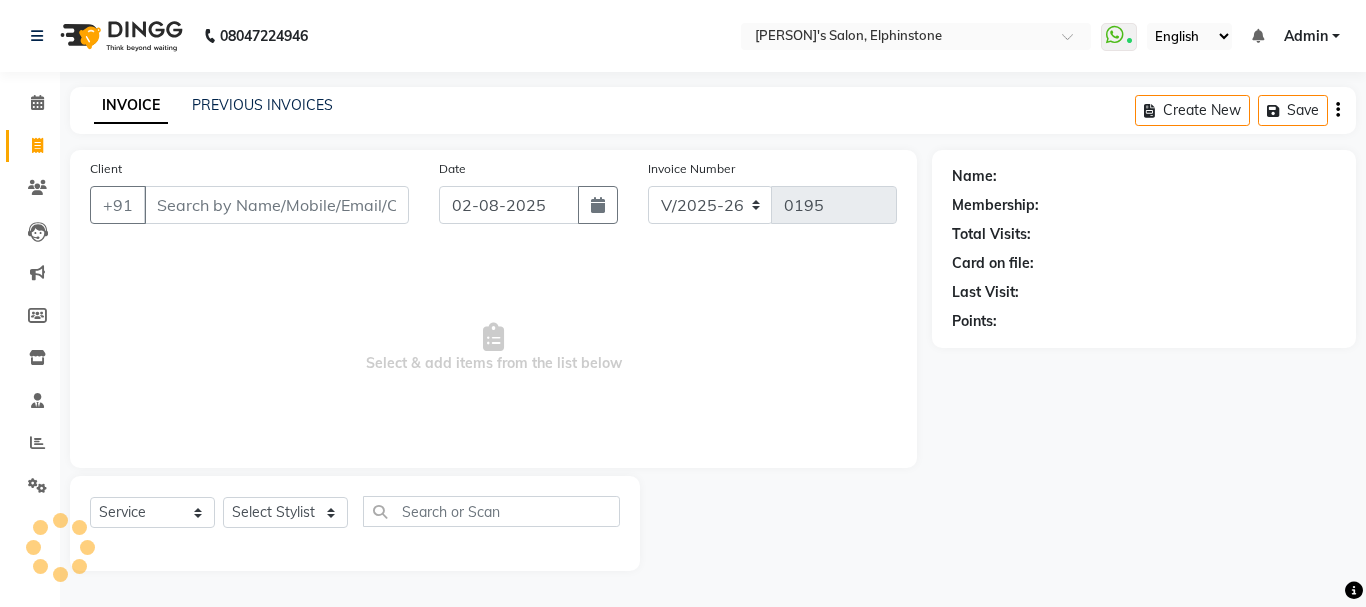 click on "Client" at bounding box center (276, 205) 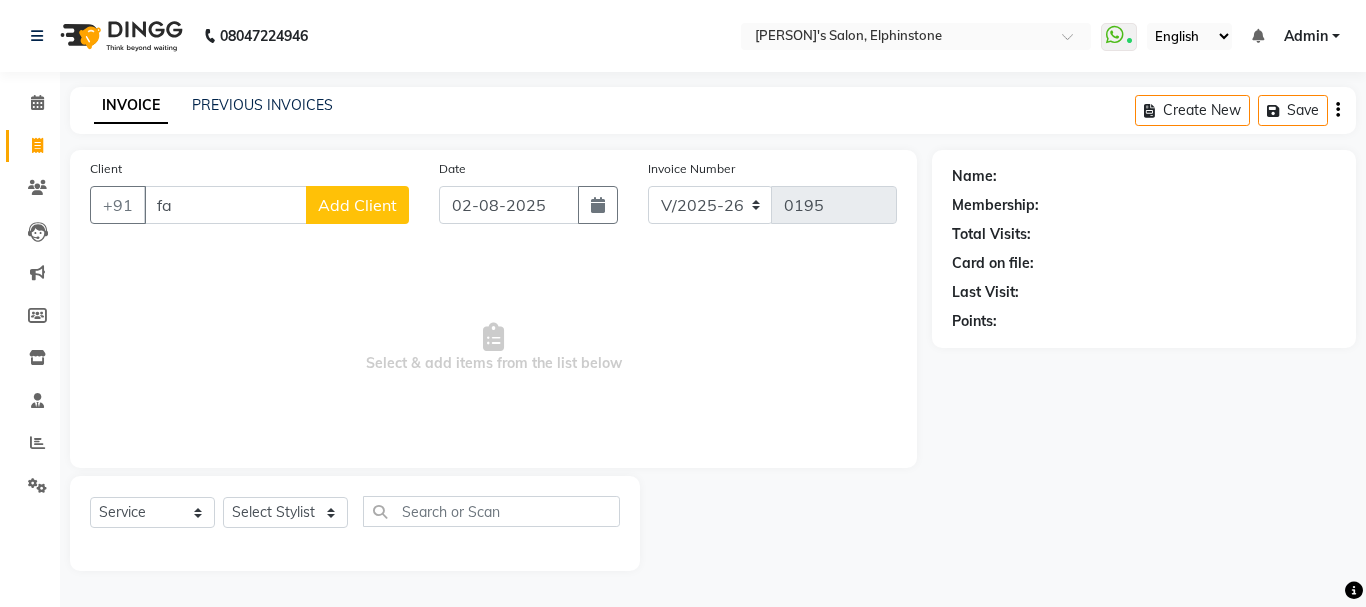 type on "f" 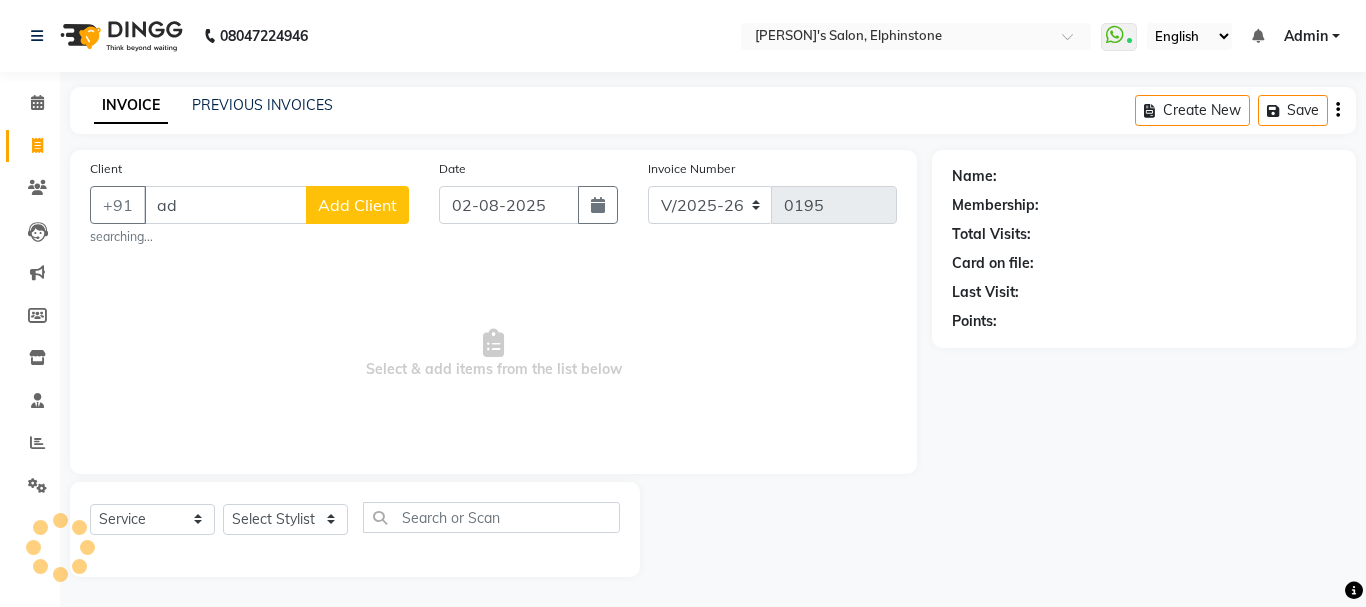 type on "a" 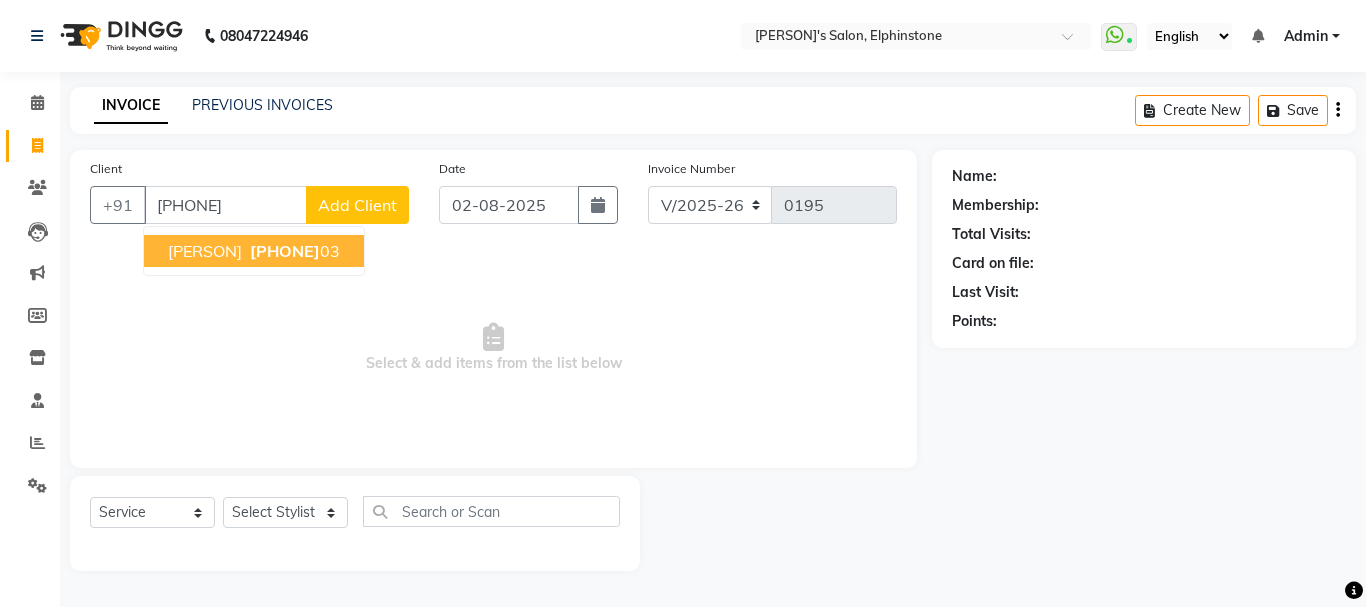 click on "[PHONE]" at bounding box center (285, 251) 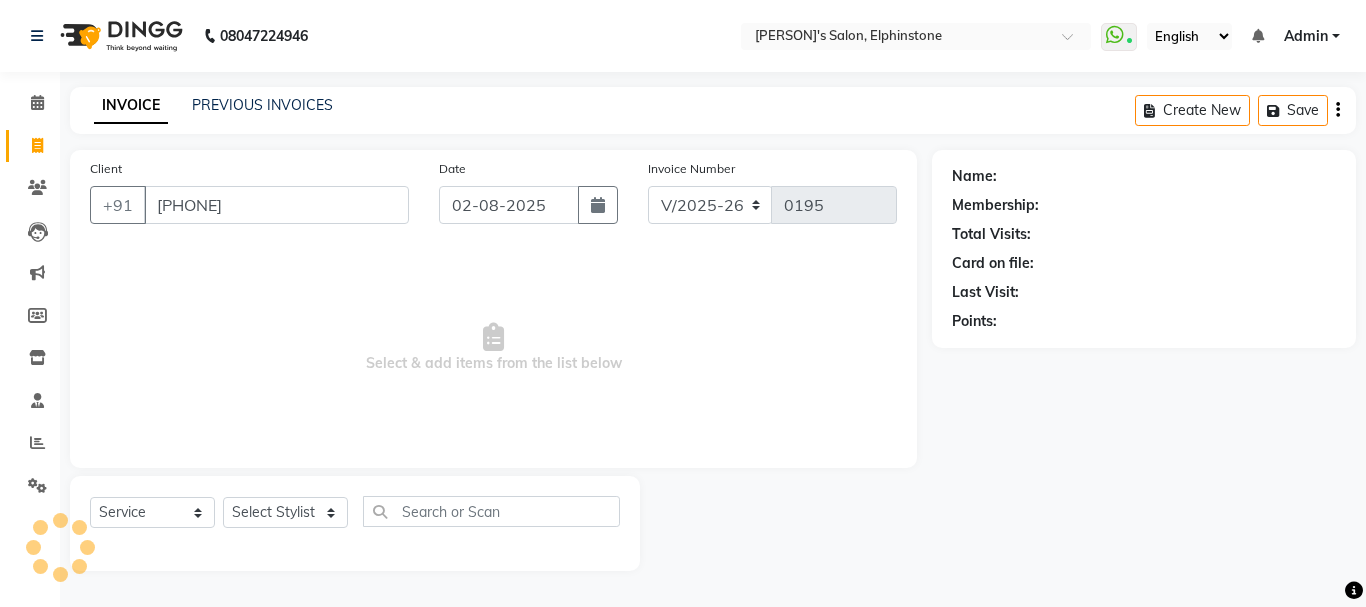 type on "[PHONE]" 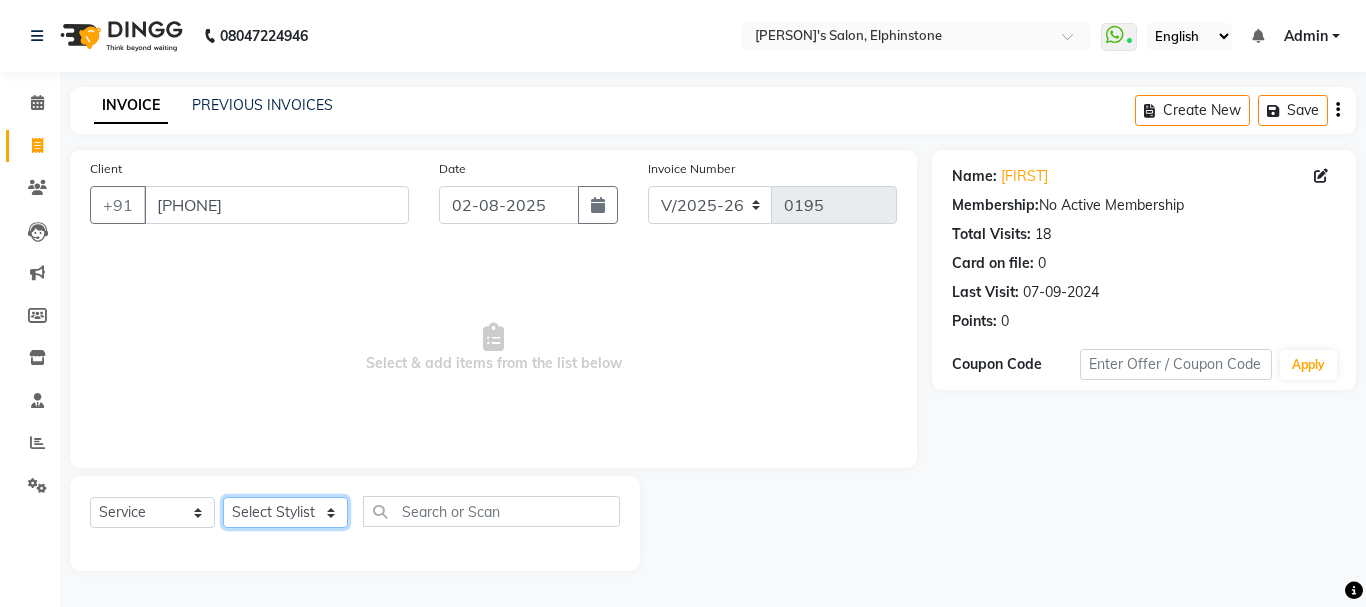 click on "Select Stylist [FIRST] [LAST] [FIRST] [LAST]  Shraddha Tanvi Tanvi Masurkar" 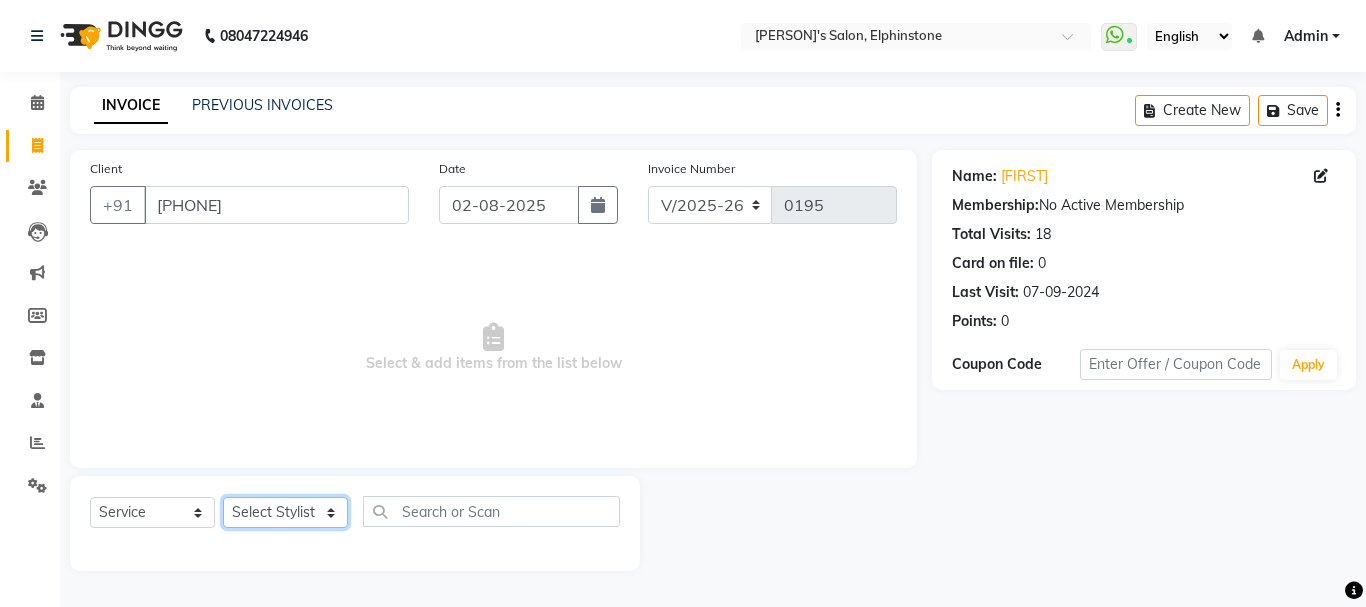 select on "10918" 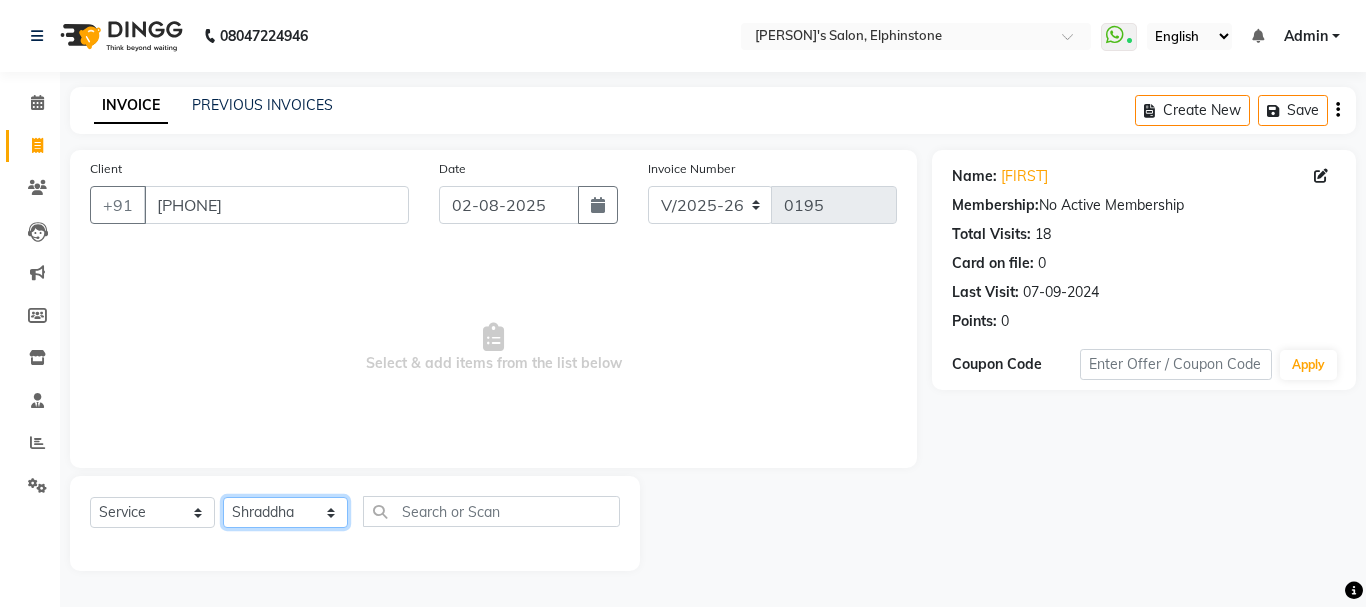 click on "Select Stylist [FIRST] [LAST] [FIRST] [LAST]  Shraddha Tanvi Tanvi Masurkar" 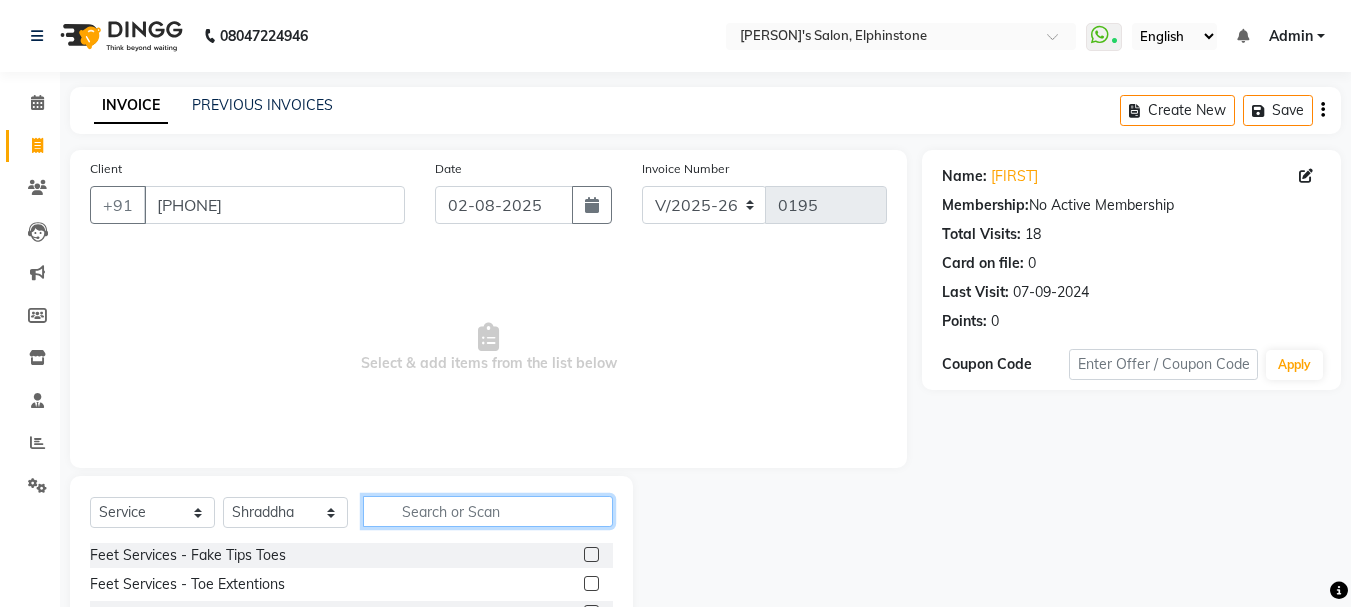 click 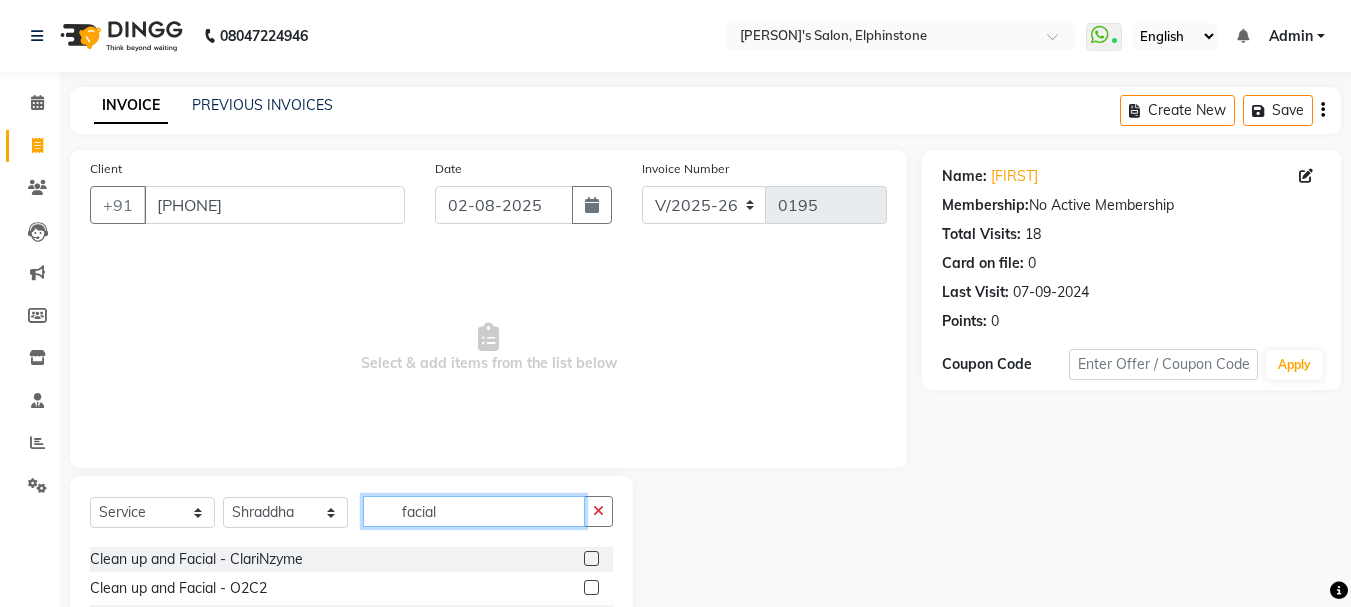 scroll, scrollTop: 300, scrollLeft: 0, axis: vertical 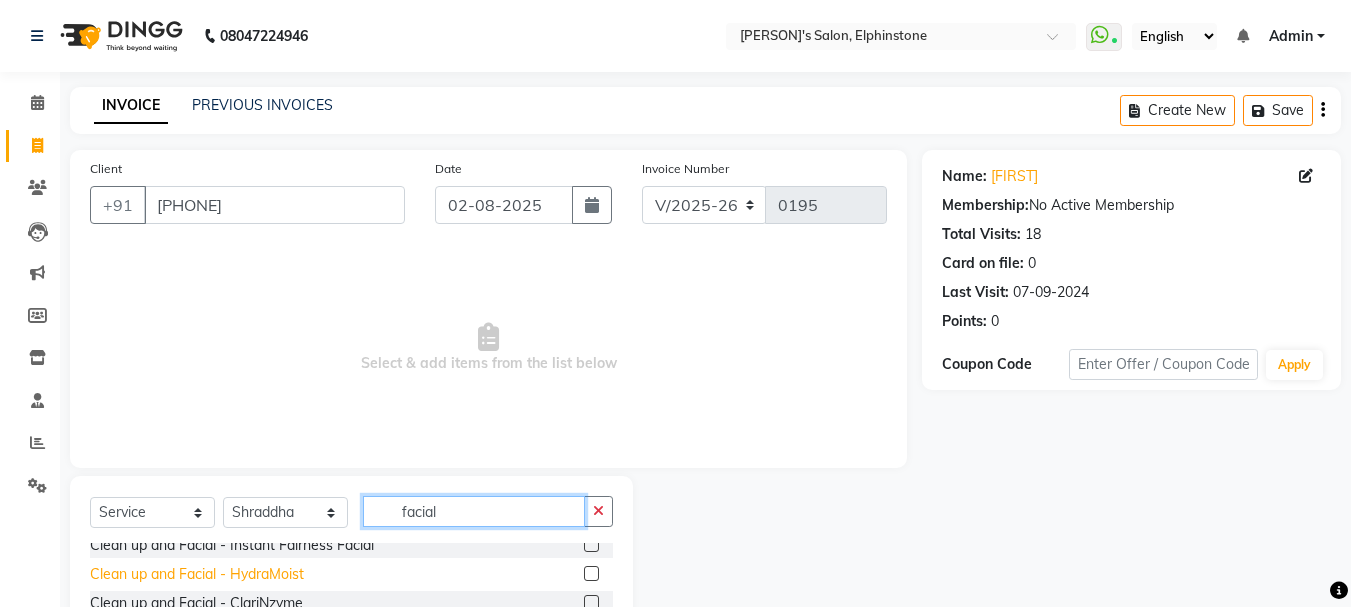 type on "facial" 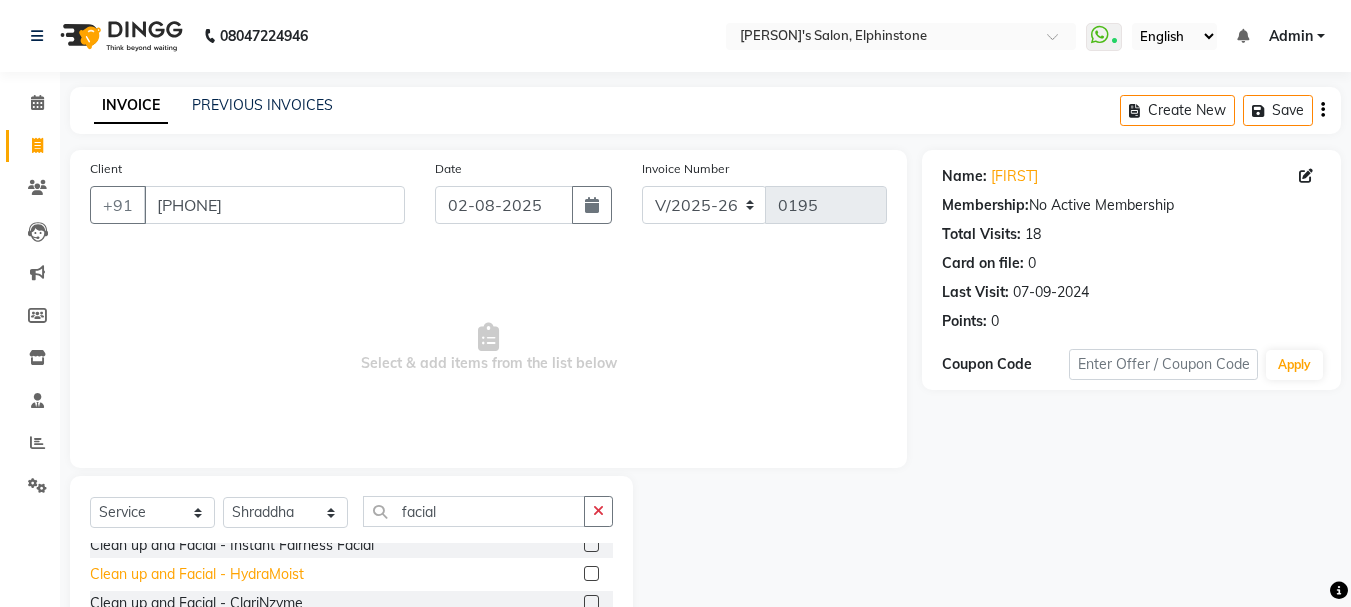 click on "Clean up and Facial - HydraMoist" 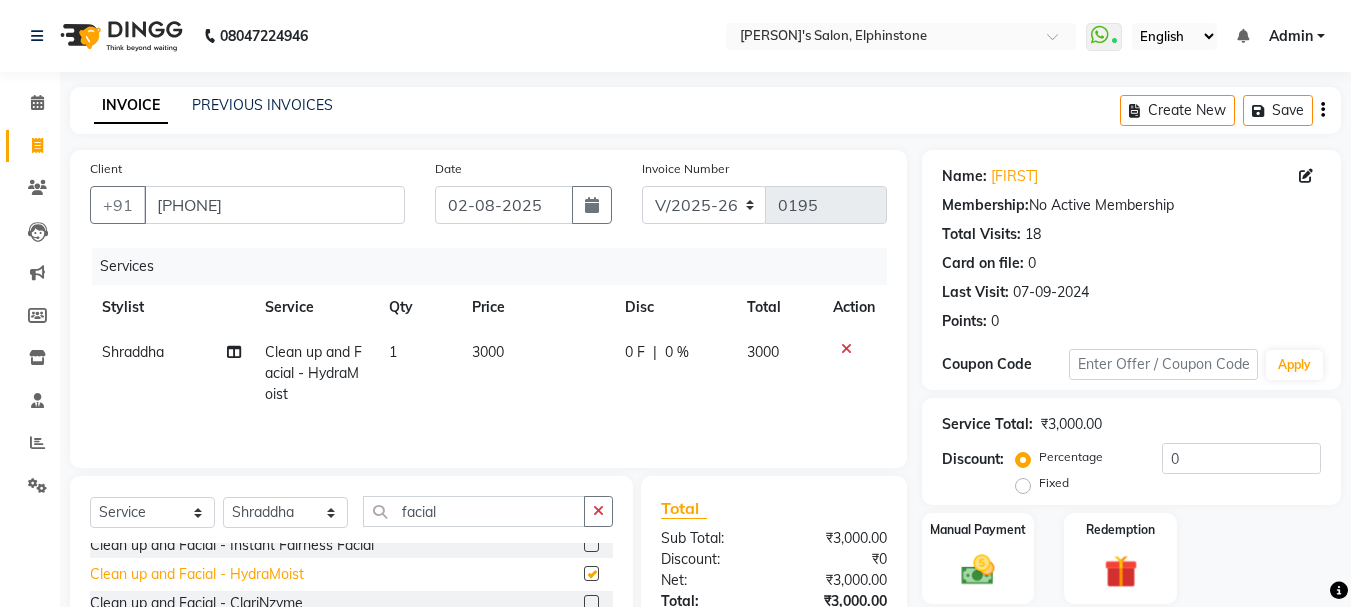 checkbox on "false" 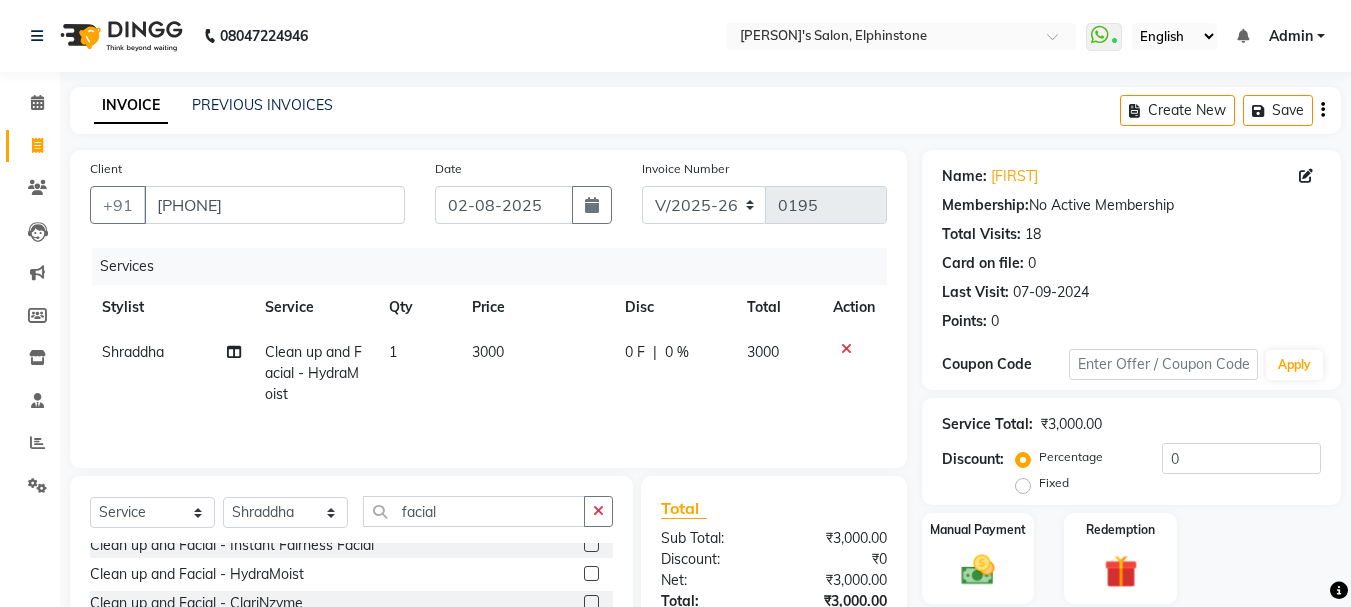 click on "3000" 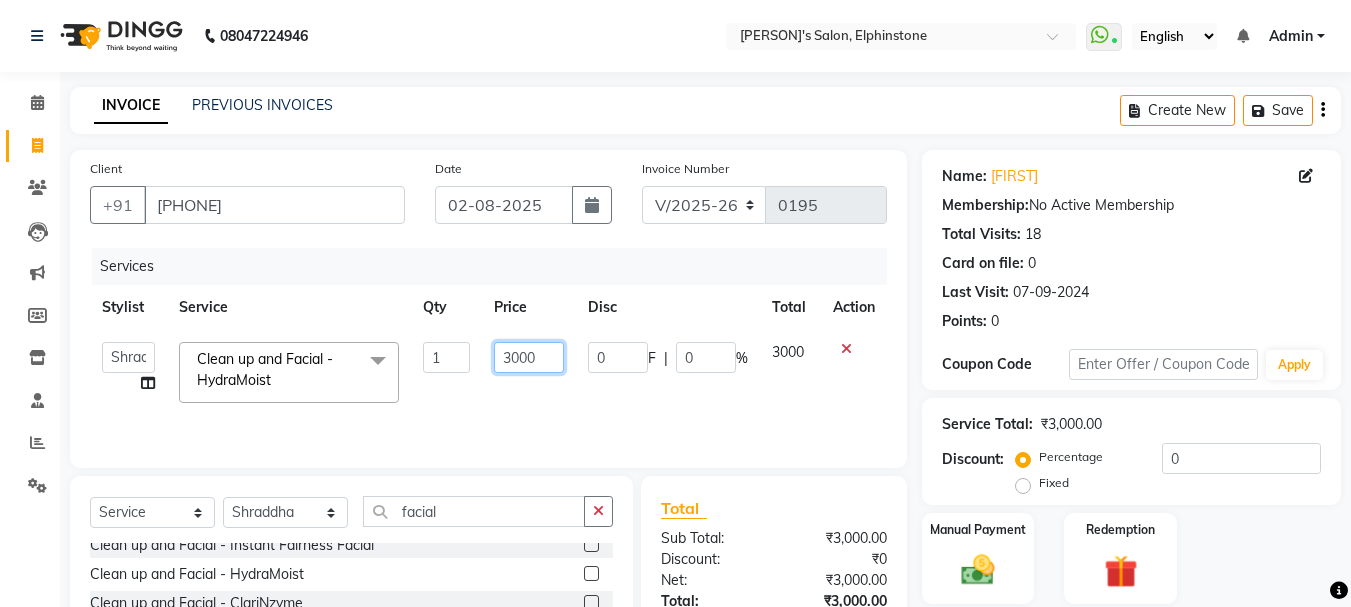 drag, startPoint x: 540, startPoint y: 362, endPoint x: 476, endPoint y: 344, distance: 66.48308 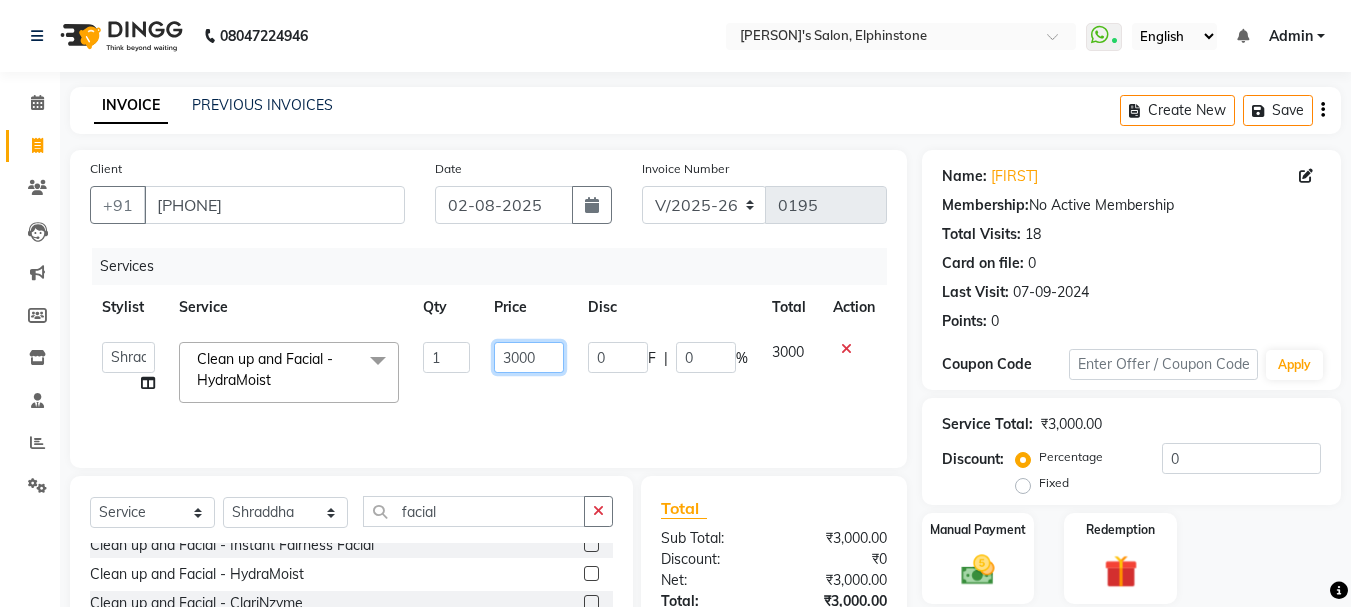 click on "[FIRST] [LAST]  [FIRST]   [FIRST] [LAST]    Shraddha   Tanvi   Tanvi Masurkar  Clean up and Facial - HydraMoist  x Feet Services - Fake Tips Toes Feet Services - Toe Extentions Feet Services - Toe Overlays Feet Services - Toe Refills Feet Services - Toe Gel Polish Feet Services - Toe Glitter Polish Feet Services - Toe French Extentions Feet Services - Ombre Extentions Feet Services - Chrome Extentions Feet Services - Any Art per tip Feet Services - Any Art Per Tip Threading  - Eyebrows Threading  - Forehead Threading  - Chin Threading  - Lower Chin Threading  - Upper Lips Threading  - Lower Lips Threading  - Jaw Line Threading  - Side Locks Threading  - Full Face Threading - Eyebrows Threading - Forehead Threading - Chin Threading - Lower Chin Threading - Upper Lips Threading - Lower Lips Threading - Jaw Line Threading - Side Locks Threading - Full Face Honey Body Waxing  - Underarms Honey Body Waxing  - Half Hand Honey Body Waxing  - Full Hand Honey Body Waxing  - Half Legs Honey Body Waxing  - Full Legs 1 3000" 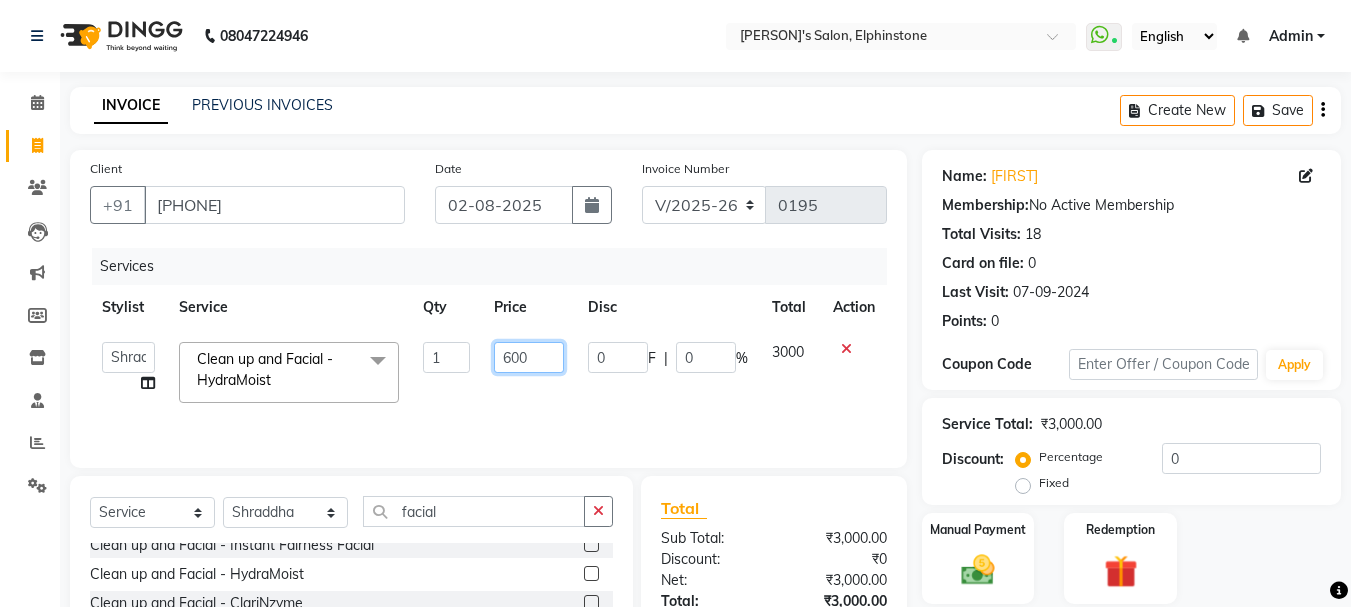 type on "6000" 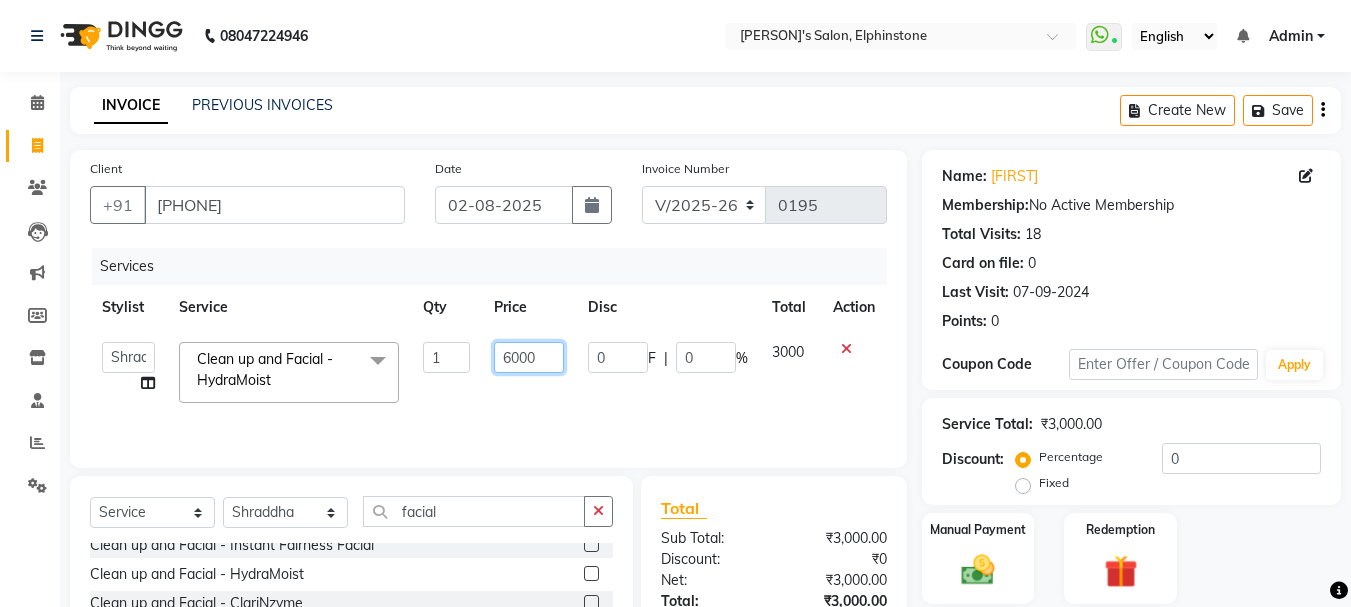 scroll, scrollTop: 0, scrollLeft: 1, axis: horizontal 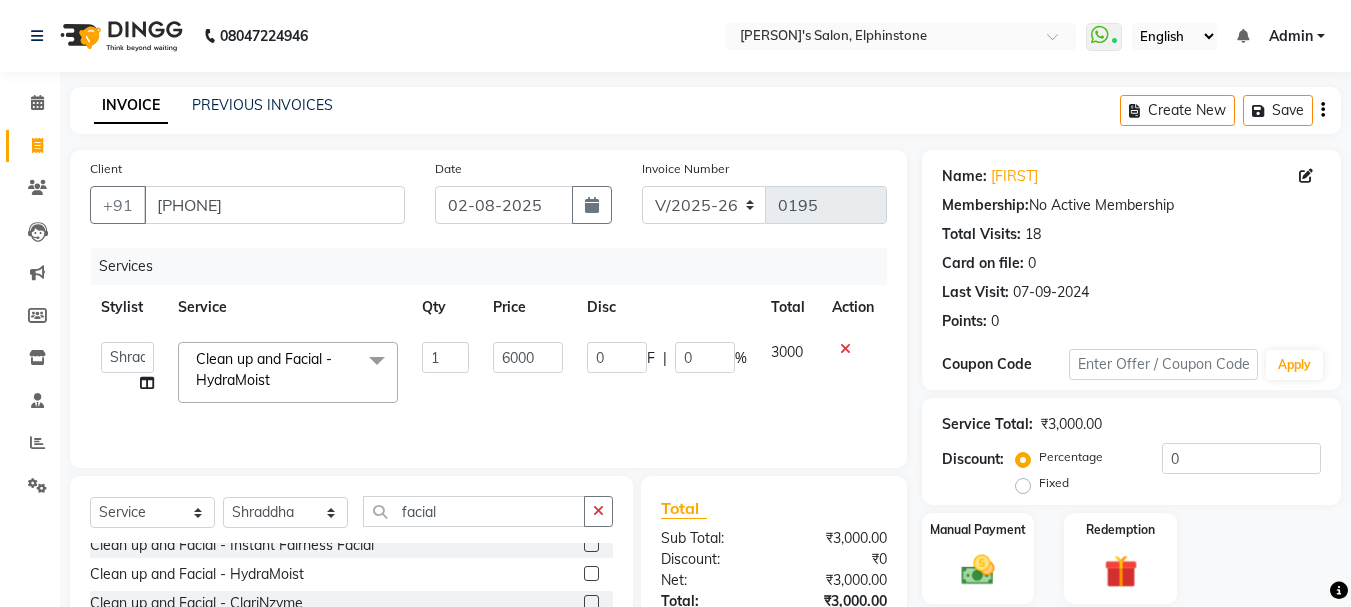 click on "0 F | 0 %" 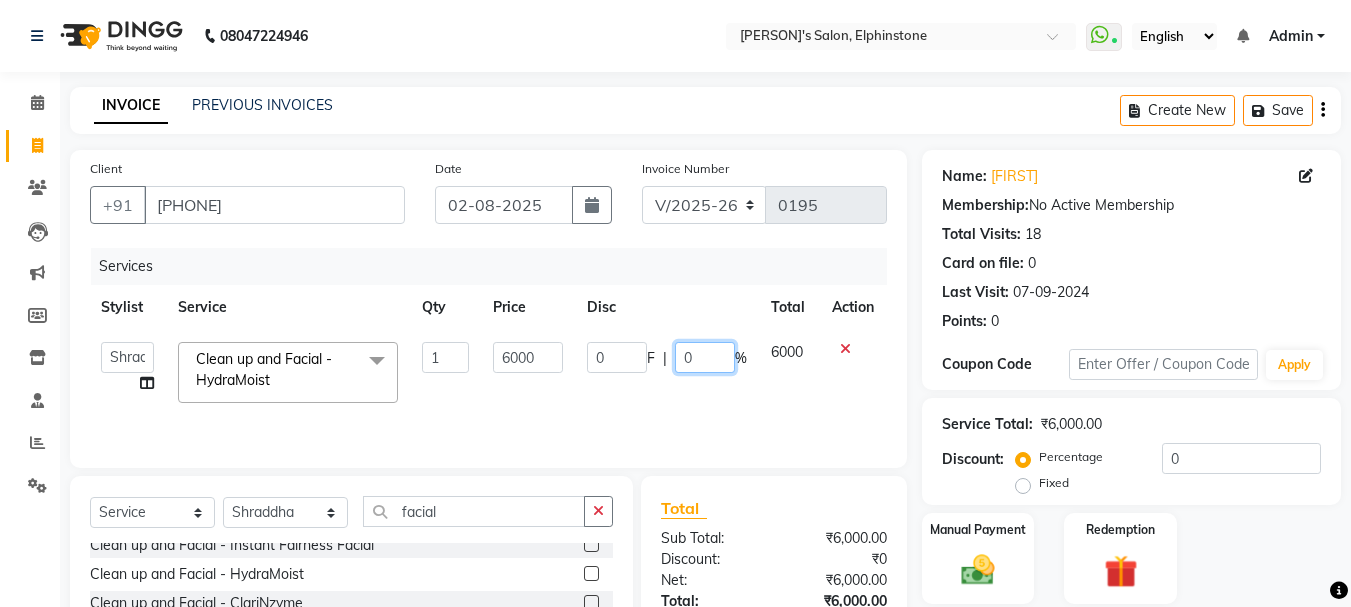 drag, startPoint x: 712, startPoint y: 348, endPoint x: 670, endPoint y: 352, distance: 42.190044 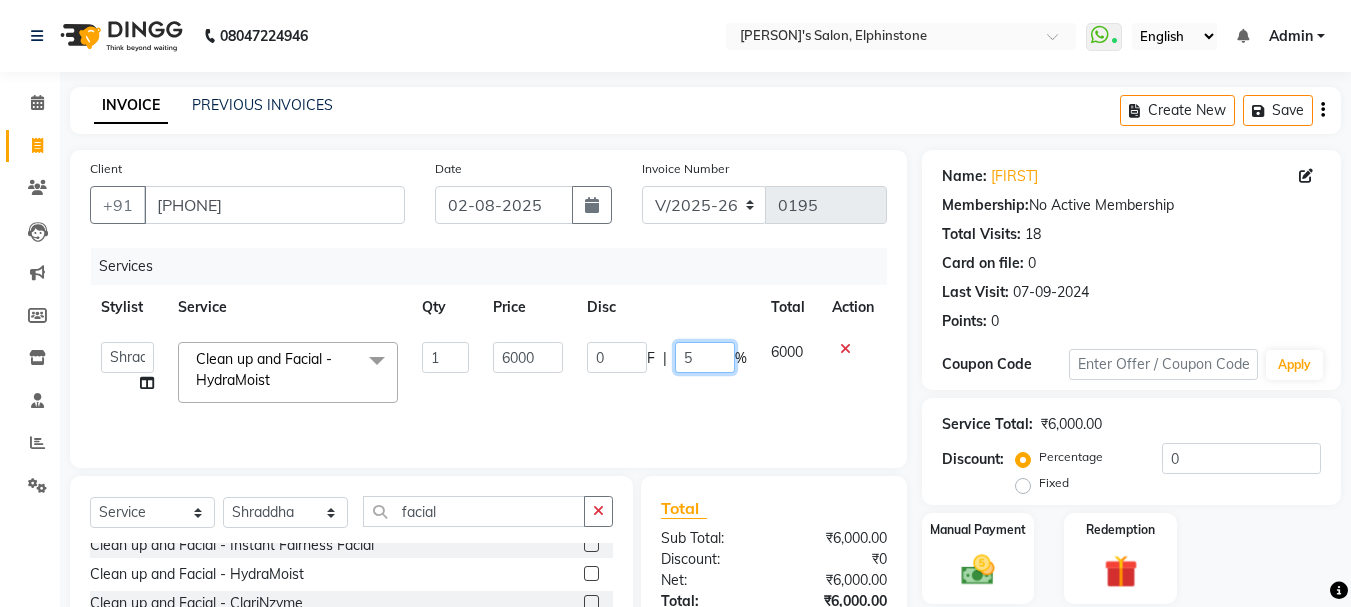 type on "50" 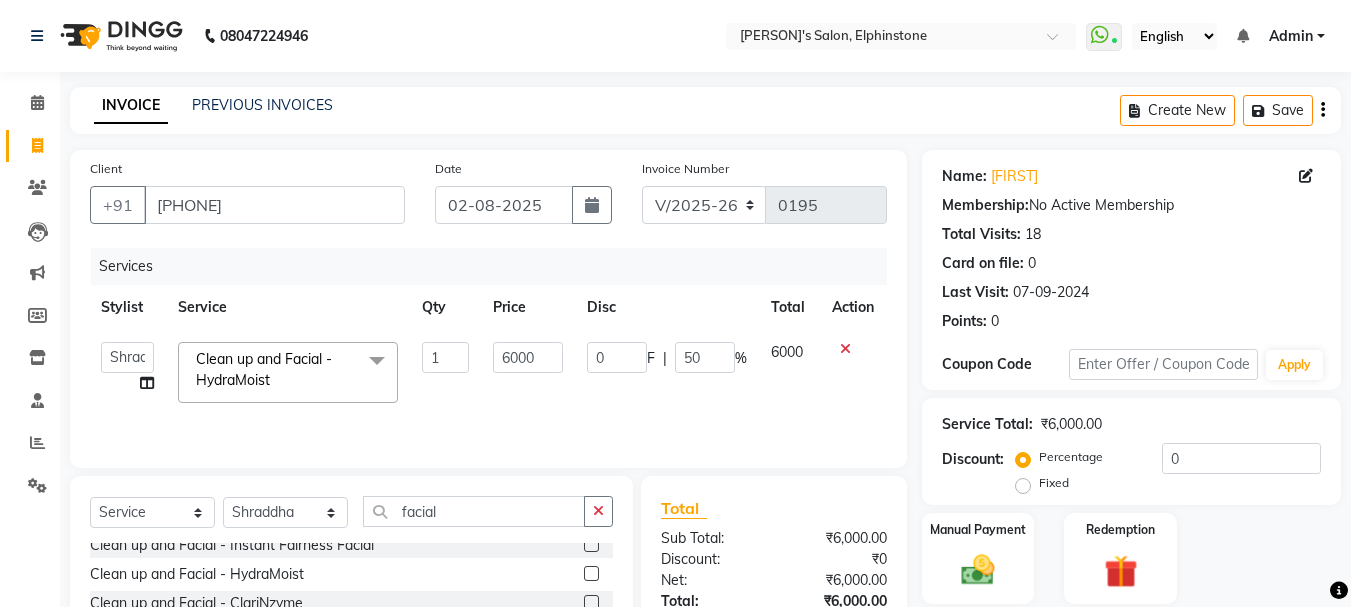 click on "[PERSON]   [PERSON]   [PERSON]    [PERSON]   [PERSON]   [PERSON]  Clean up and Facial - HydraMoist  x Feet Services - Fake Tips Toes Feet Services - Toe Extentions Feet Services - Toe Overlays Feet Services - Toe Refills Feet Services - Toe Gel Polish Feet Services - Toe Glitter Polish Feet Services - Toe French Extentions Feet Services - Ombre Extentions Feet Services - Chrome Extentions Feet Services - Any Art per tip Feet Services - Any Art Per Tip Threading  - Eyebrows Threading  - Forehead Threading  - Chin Threading  - Lower Chin Threading  - Upper Lips Threading  - Lower Lips Threading  - Jaw Line Threading  - Side Locks Threading  - Full Face Threading - Eyebrows Threading - Forehead Threading - Chin Threading - Lower Chin Threading - Upper Lips Threading - Lower Lips Threading - Jaw Line Threading - Side Locks Threading - Full Face Honey Body Waxing  - Underarms Honey Body Waxing  - Half Hand Honey Body Waxing  - Full Hand Honey Body Waxing  - Half Legs Honey Body Waxing  - Full Legs 1 [PRICE]" 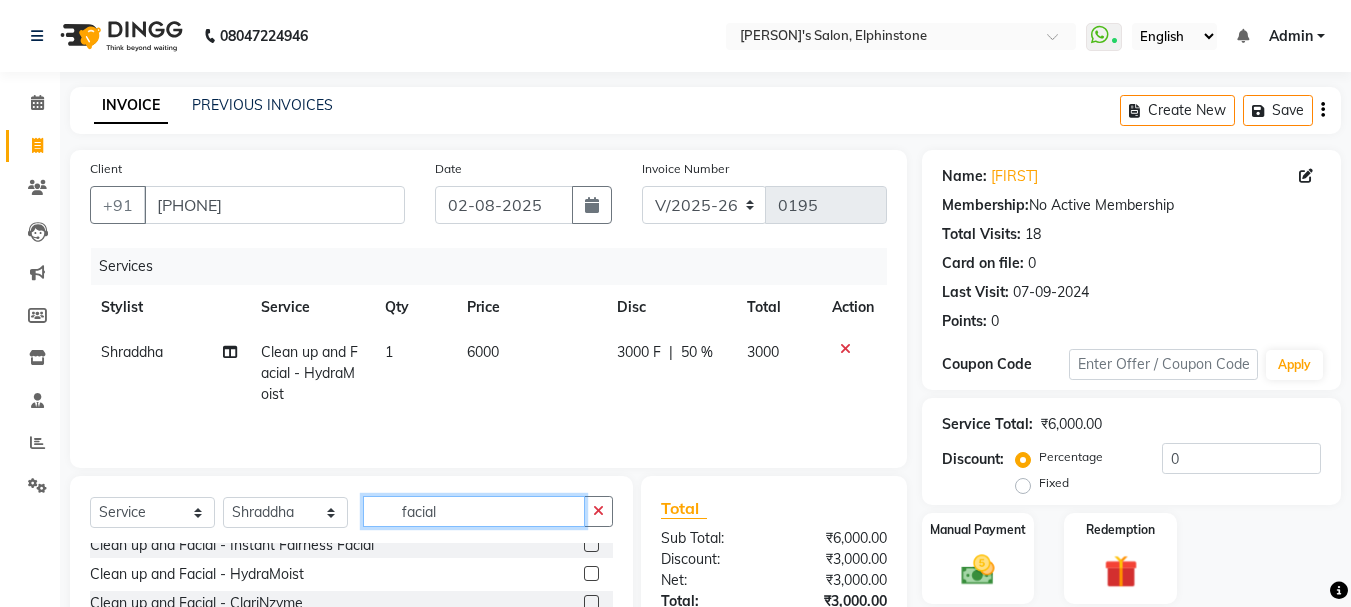 scroll, scrollTop: 284, scrollLeft: 0, axis: vertical 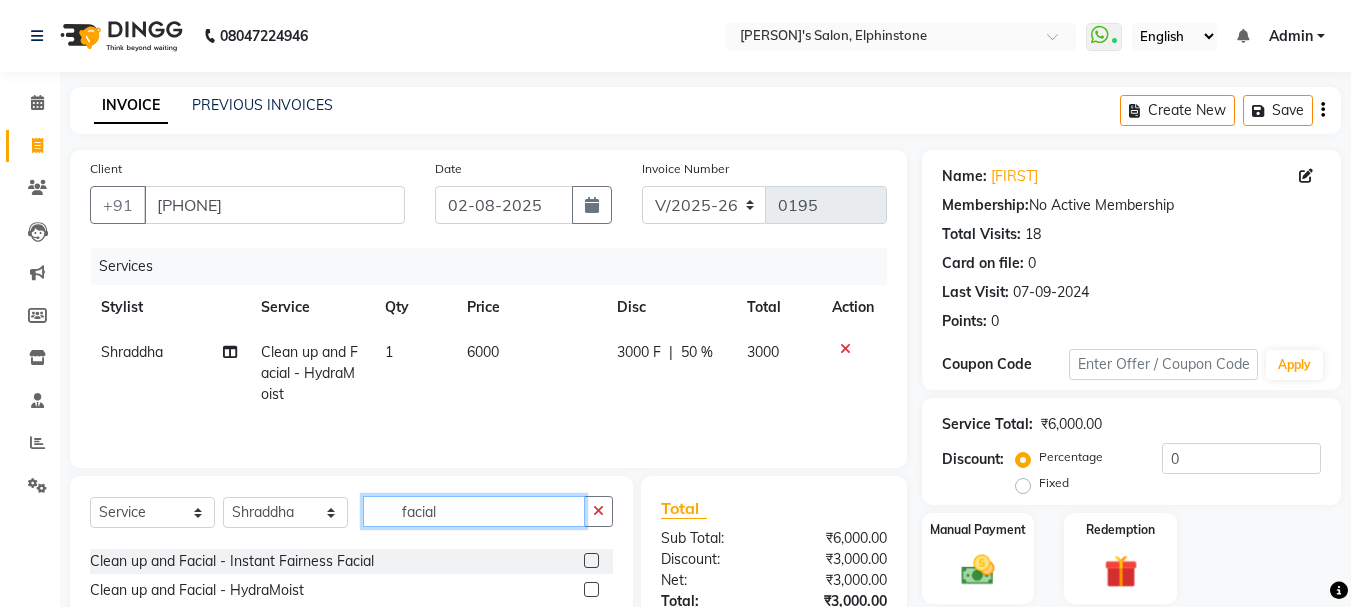 click on "Select  Service  Product  Membership  Package Voucher Prepaid Gift Card  Select Stylist [FIRST] [LAST] [FIRST] [LAST]  Shraddha Tanvi Tanvi Masurkar facial Clean up and Facial - Clean Up Lotus  Clean up and Facial - Clean Up Cheryl's  Clean up and Facial - Booster & Mask  Clean up and Facial - Classic Facial 1 - Young Skin  Clean up and Facial - Classic Facial 2 - Oily Skin  Clean up and Facial - Classic Facial 3 - Sensitive Skin  Clean up and Facial - Classic Facial 4 - Aging Skin  Clean up and Facial - Classic Facial 5 - Tanned Skin  Clean up and Facial - Classic Facial 6 - Dull Dry Dehydrated  Clean up and Facial - 24 K Gold Facial  Clean up and Facial - Instant Fairness Facial  Clean up and Facial - HydraMoist  Clean up and Facial - ClariNzyme  Clean up and Facial - O2C2  Clean up and Facial - DermaLite  Clean up and Facial - SensiNzyme  Clean Up & Facial - Clean Up Lotus  Clean Up & Facial - Clean Up Cheryl'S  Clean Up & Facial - Booster & Mask  Clean Up & Facial - Classic Facial 1 - Young Skin" 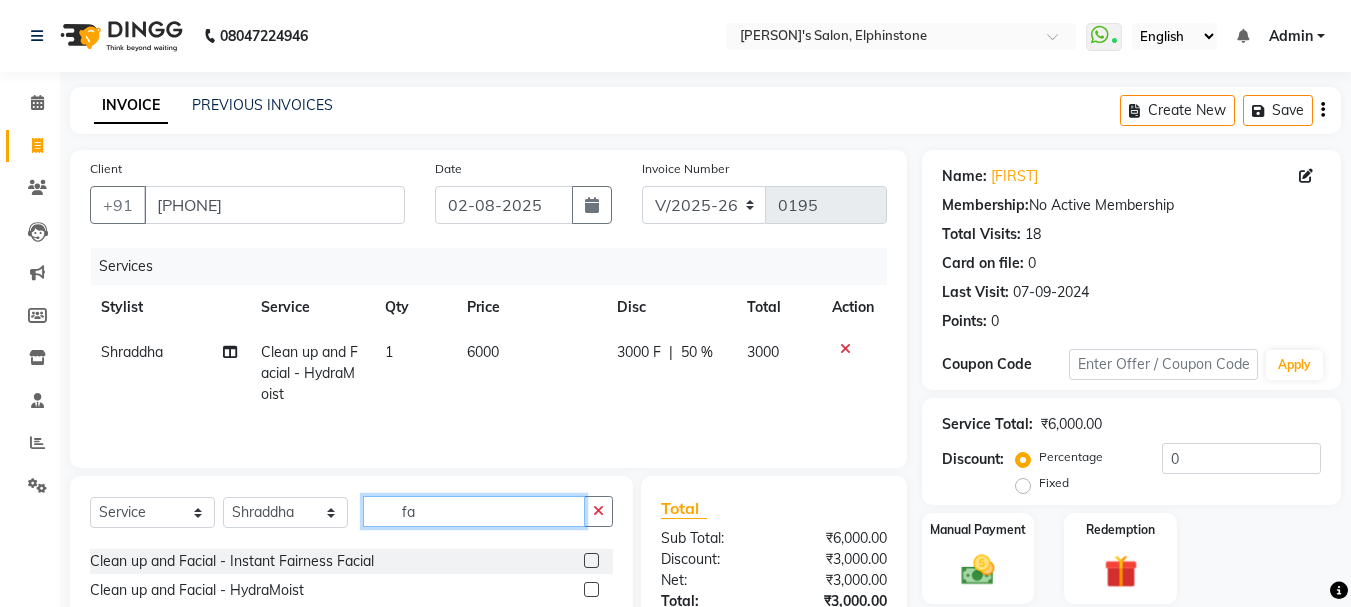 type on "f" 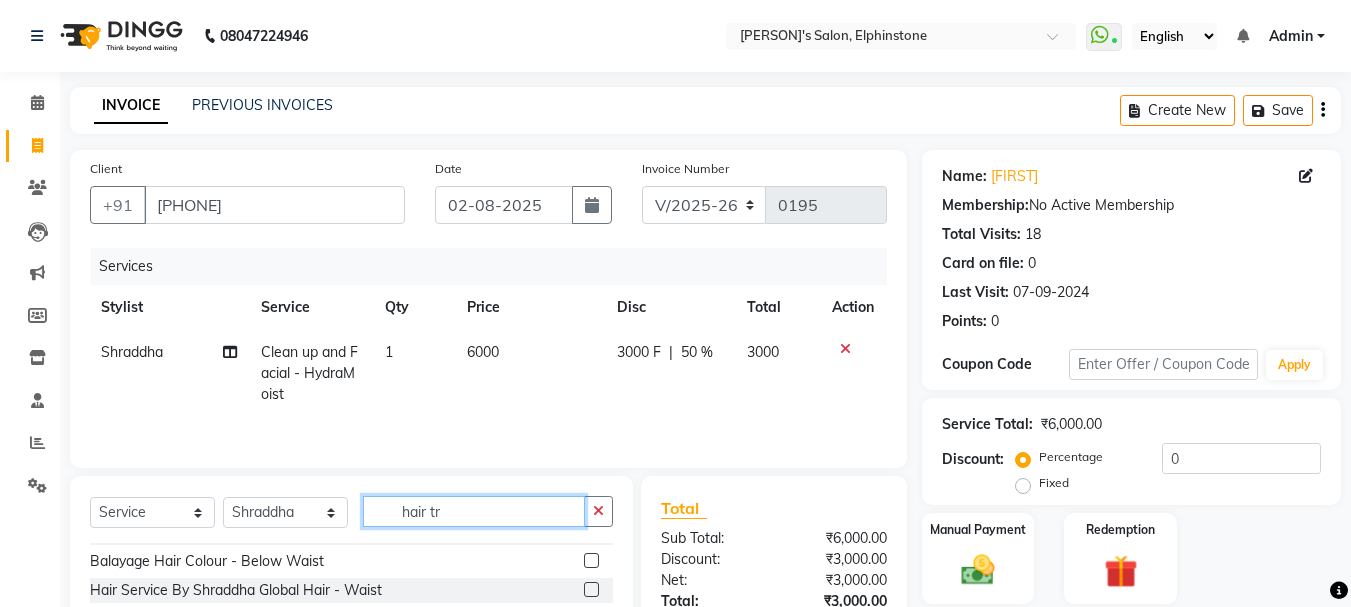 scroll, scrollTop: 0, scrollLeft: 0, axis: both 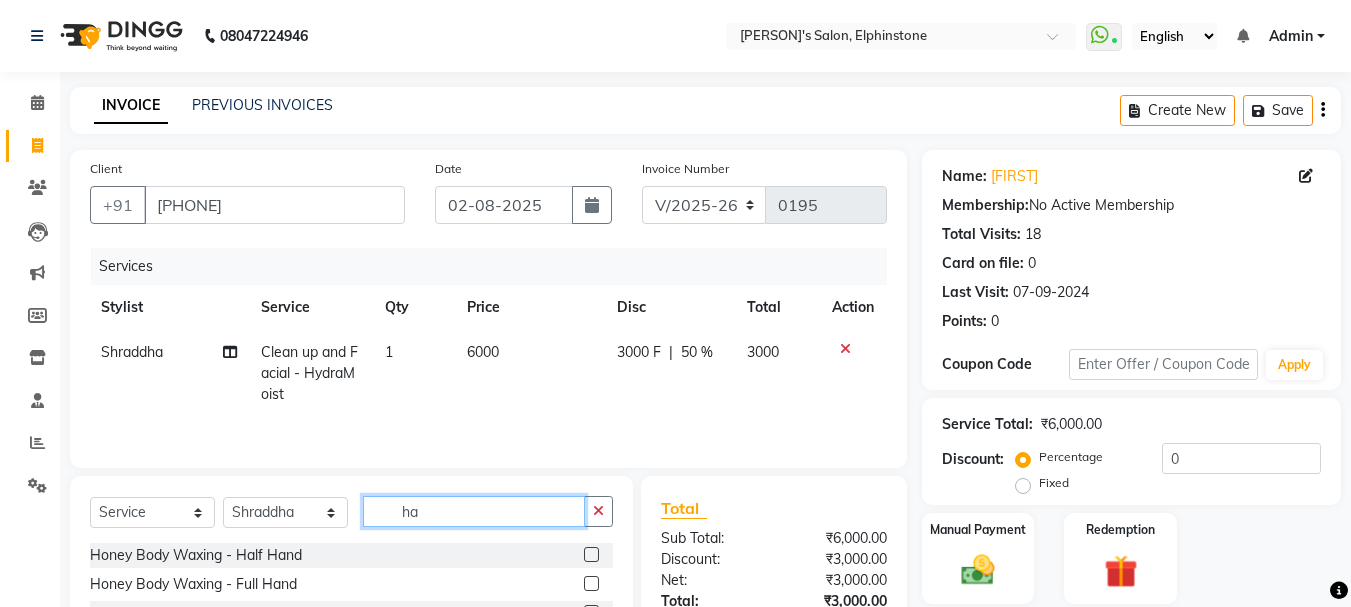 type on "h" 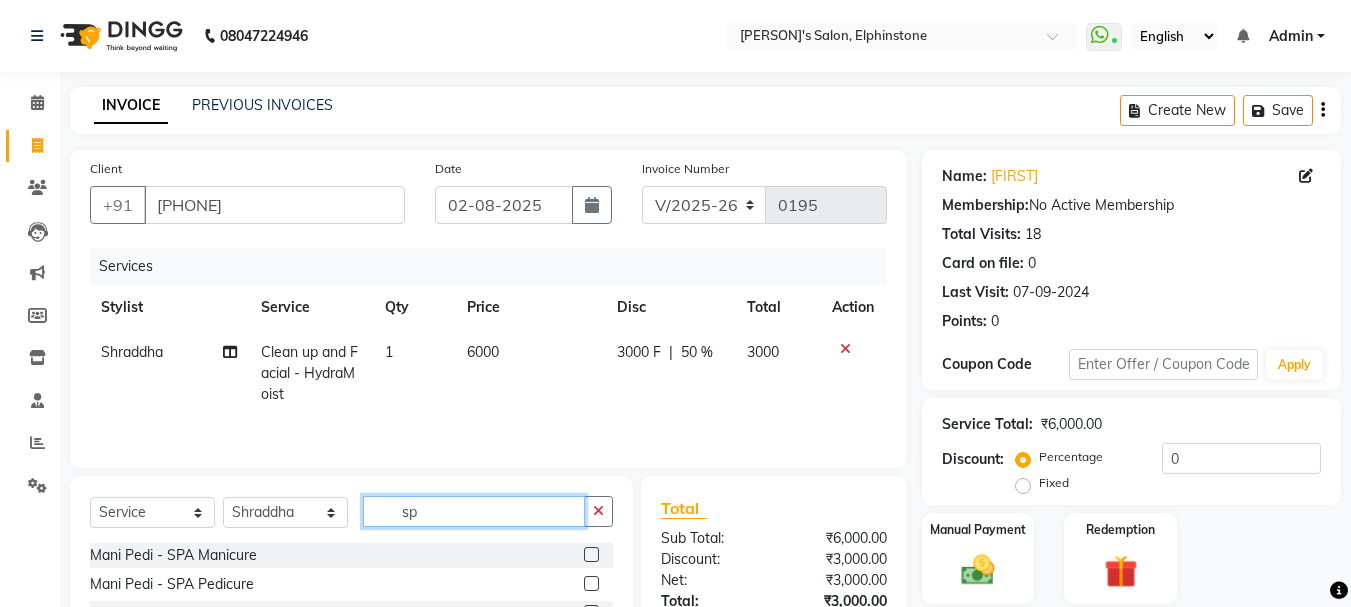 type on "s" 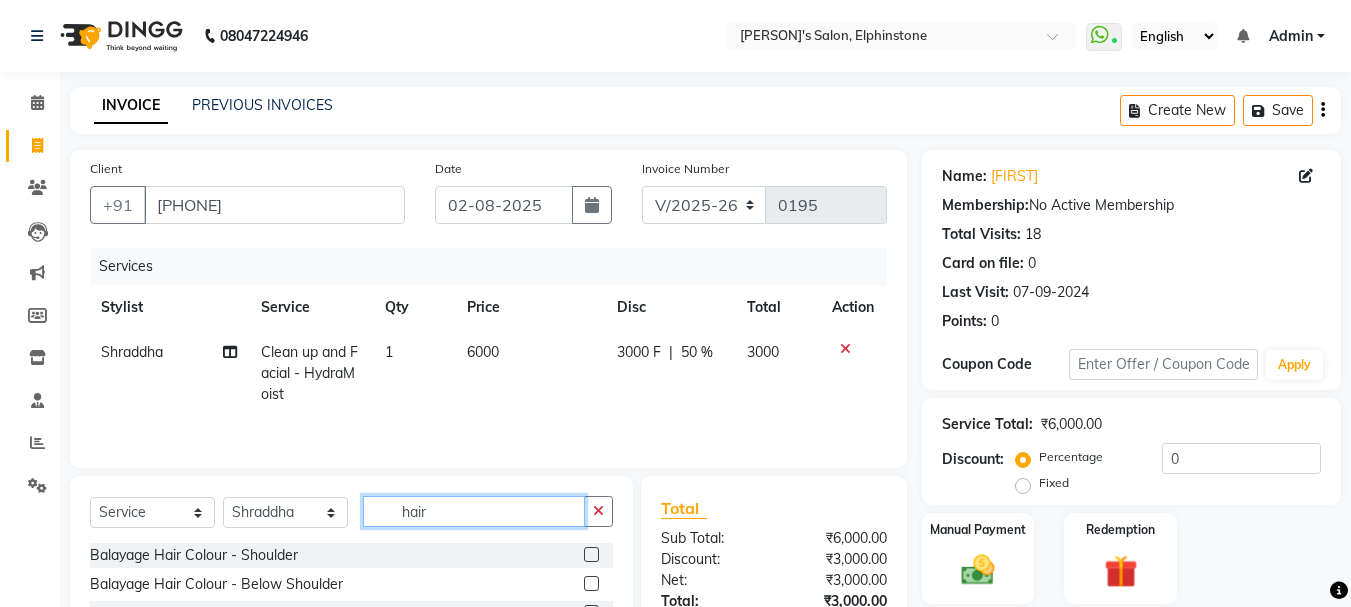 scroll, scrollTop: 194, scrollLeft: 0, axis: vertical 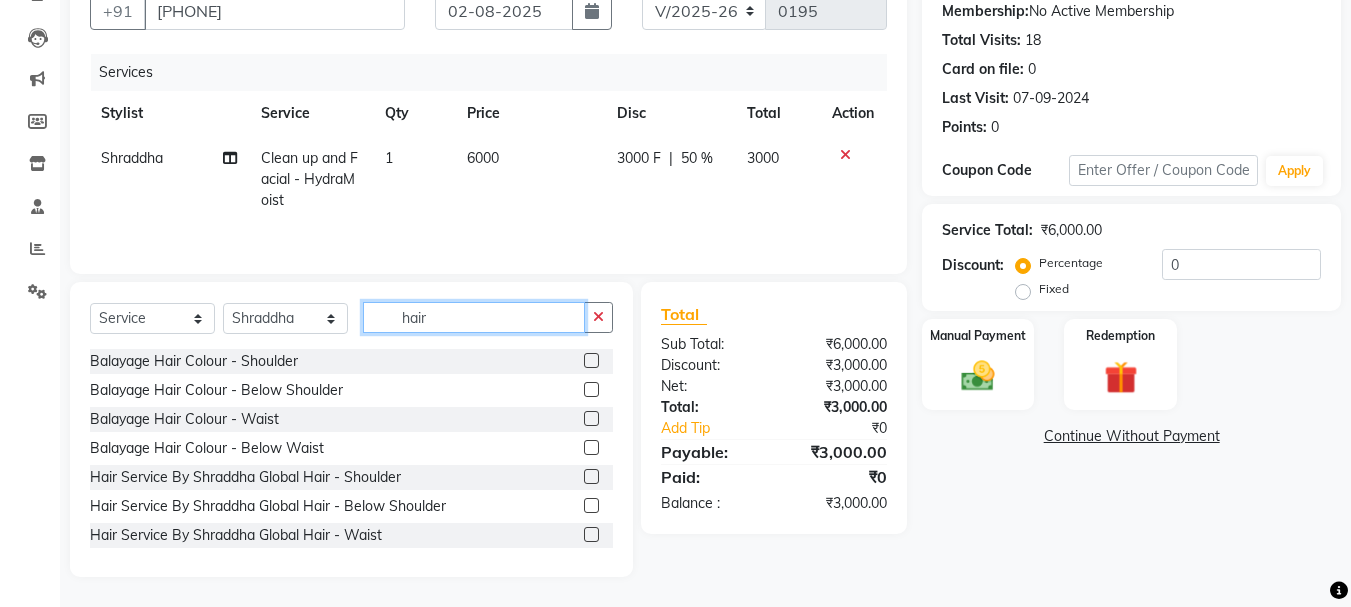 drag, startPoint x: 449, startPoint y: 314, endPoint x: 284, endPoint y: 332, distance: 165.97891 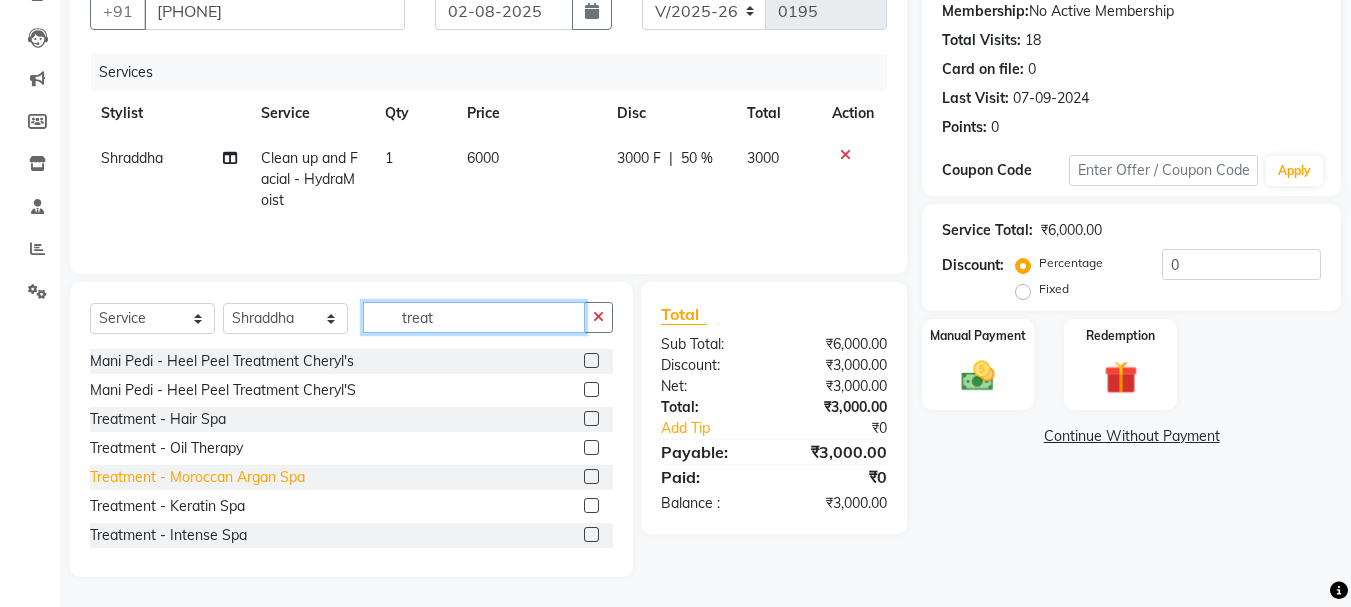 type on "treat" 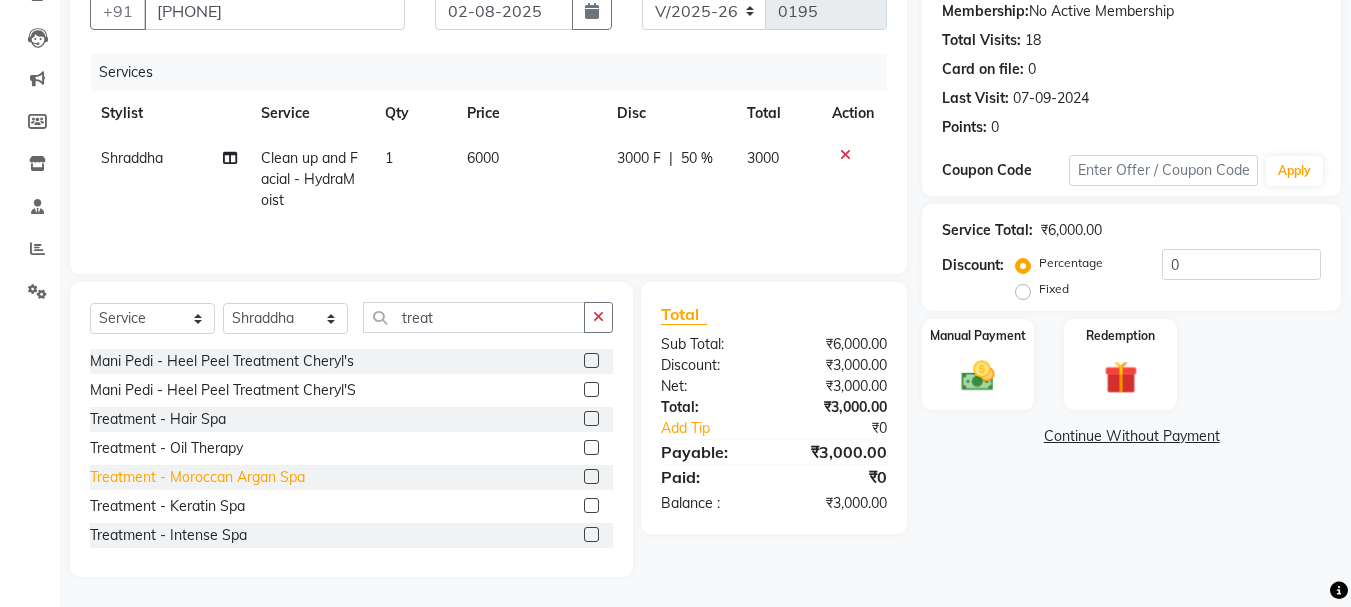 click on "Treatment  - Moroccan Argan Spa" 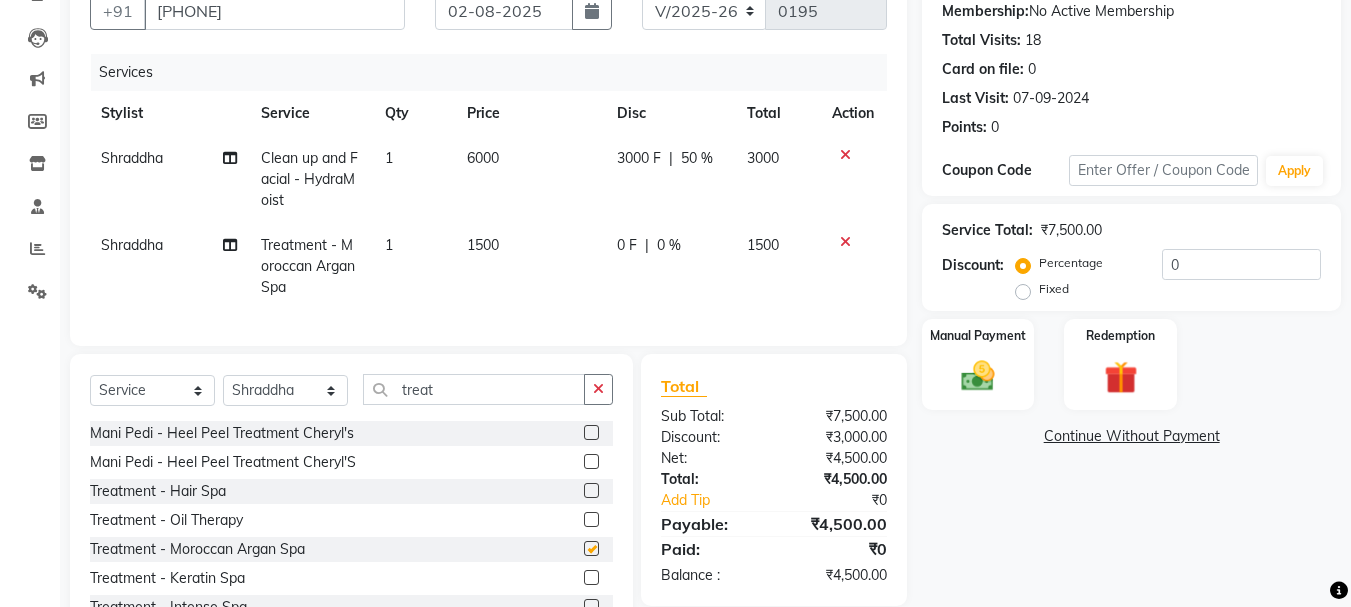 checkbox on "false" 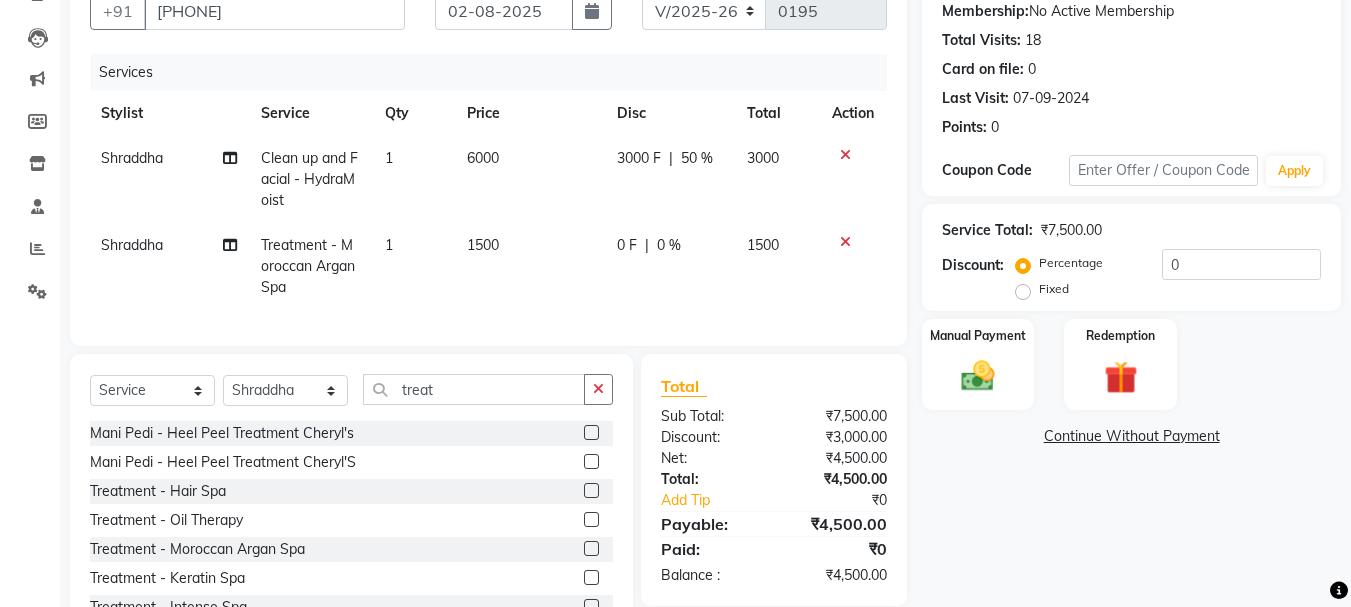 click on "1500" 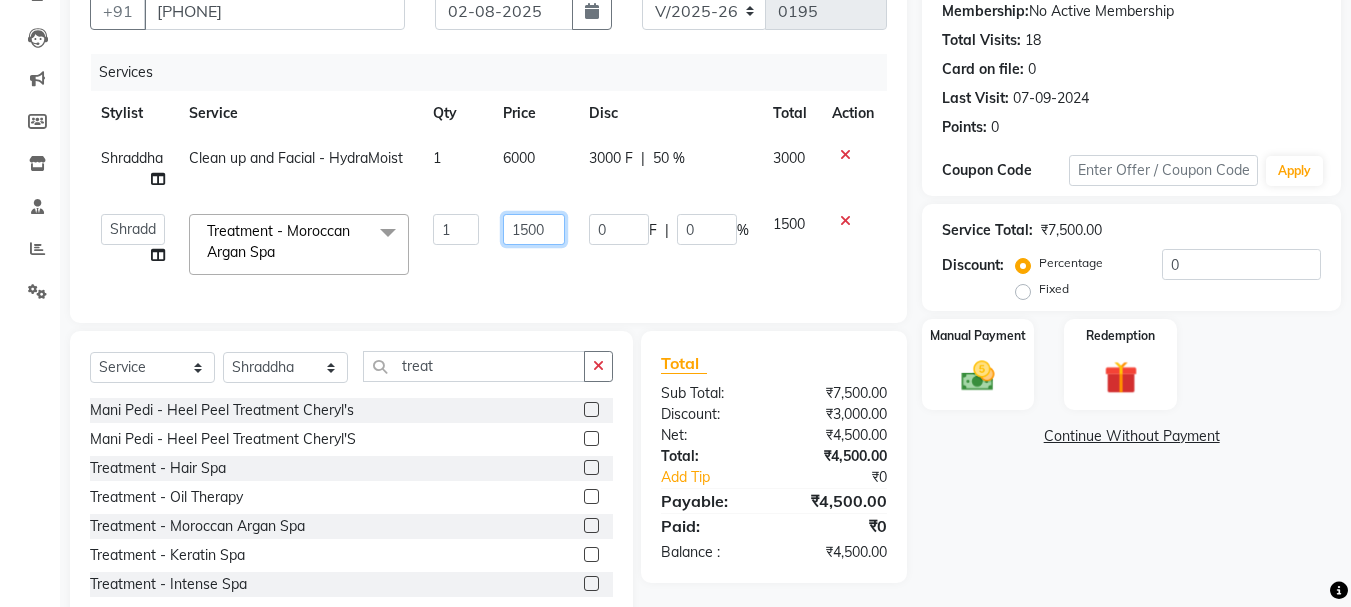drag, startPoint x: 550, startPoint y: 228, endPoint x: 482, endPoint y: 242, distance: 69.426216 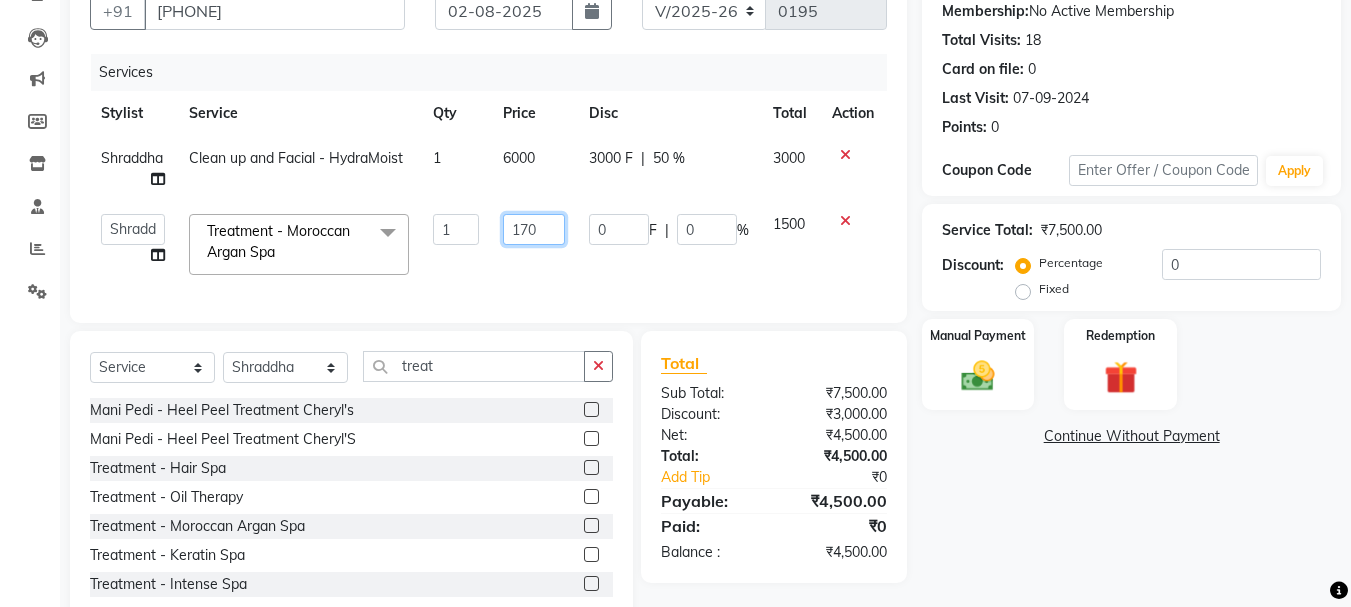 type on "1700" 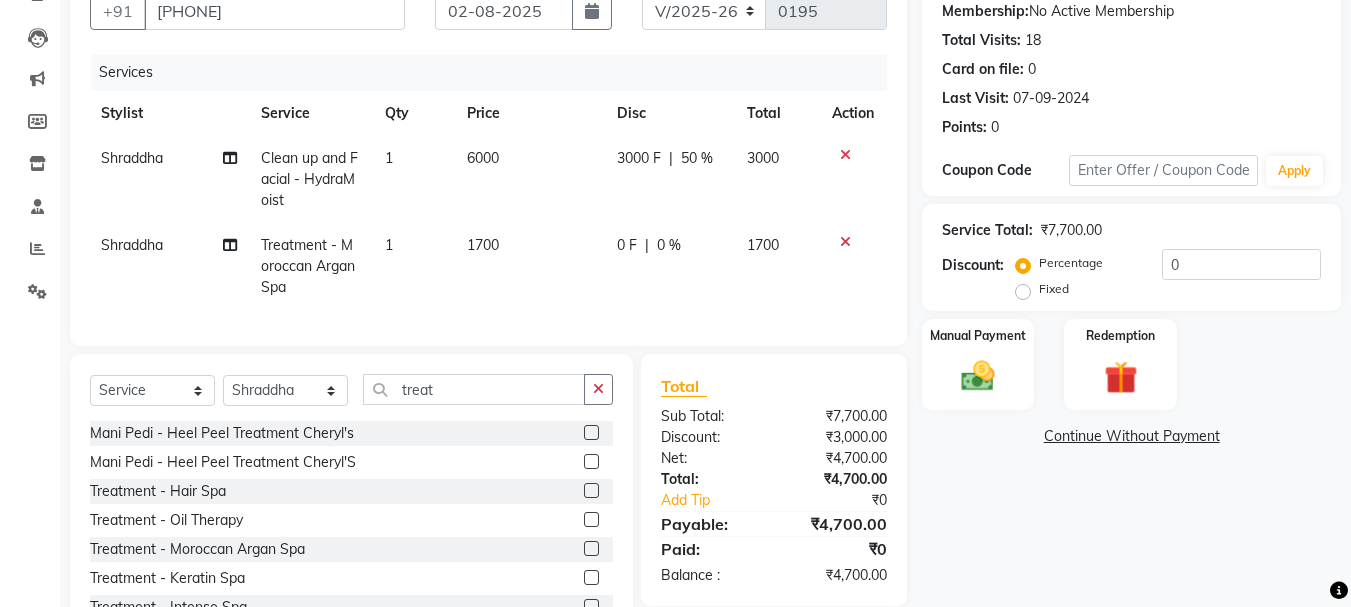 drag, startPoint x: 606, startPoint y: 264, endPoint x: 584, endPoint y: 251, distance: 25.553865 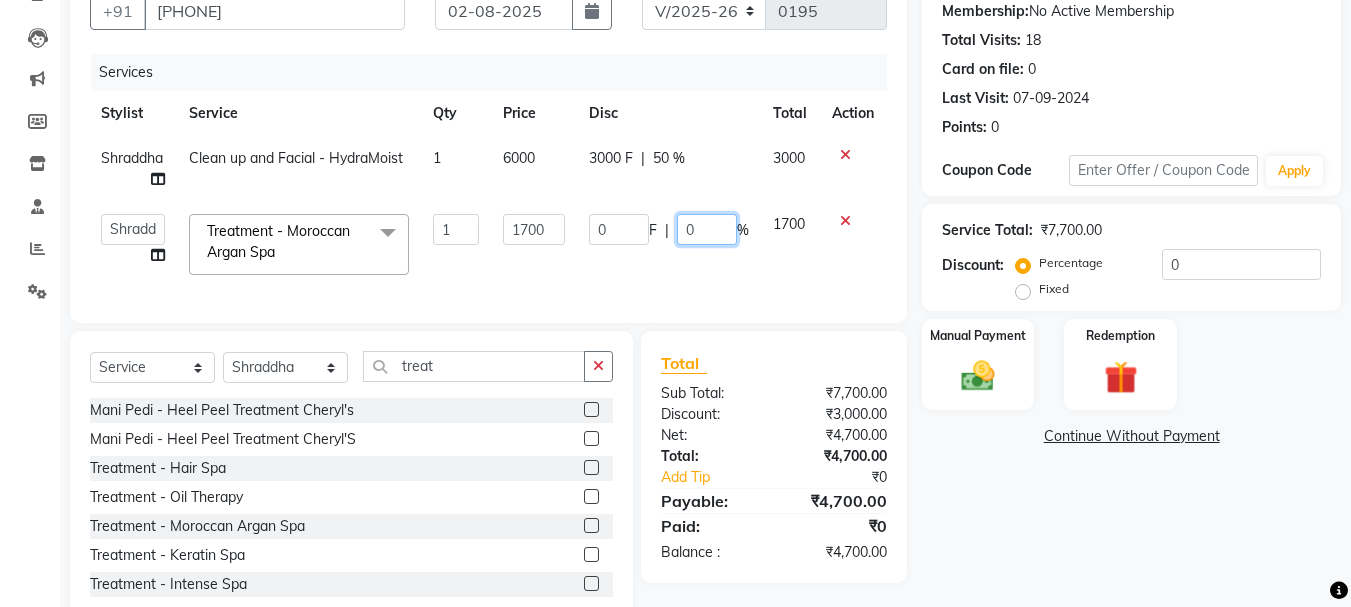 drag, startPoint x: 704, startPoint y: 238, endPoint x: 663, endPoint y: 245, distance: 41.59327 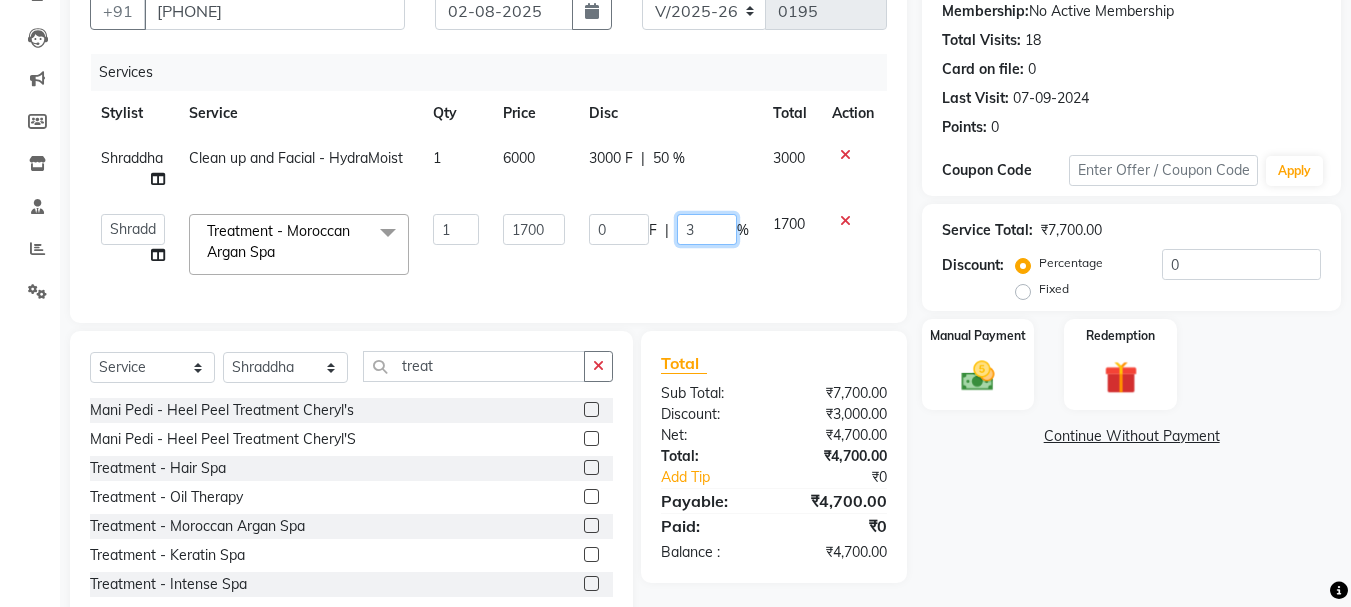 type on "30" 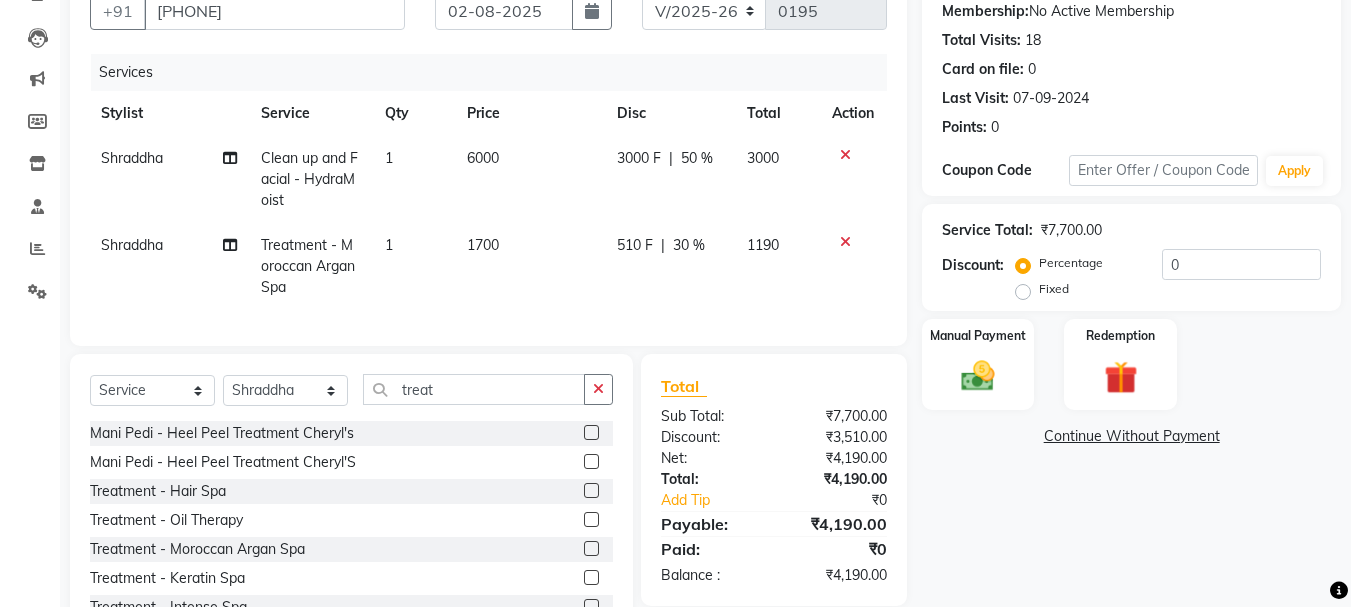 click on "Services Stylist Service Qty Price Disc Total Action [PERSON] Clean up and Facial - HydraMoist 1 [PRICE] [PRICE] F | 50 % [PRICE] [PERSON] Treatment  - [PERSON] Spa 1 [PRICE] [PRICE] F | 30 % [PRICE]" 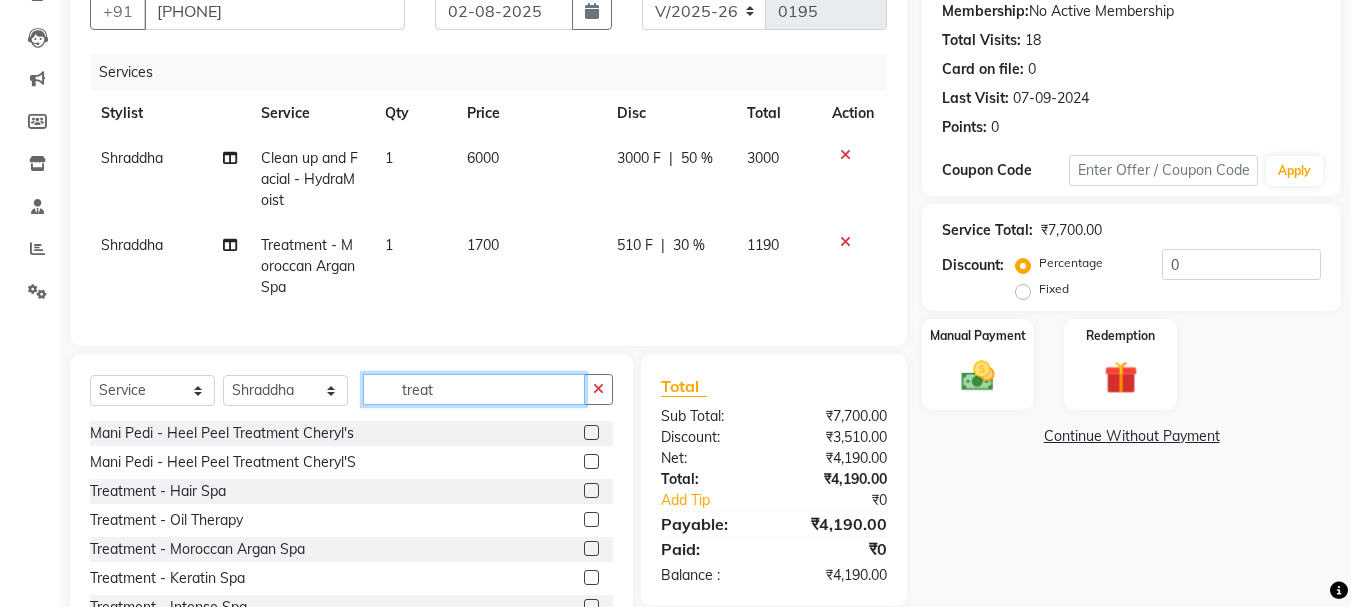 drag, startPoint x: 486, startPoint y: 393, endPoint x: 407, endPoint y: 417, distance: 82.565125 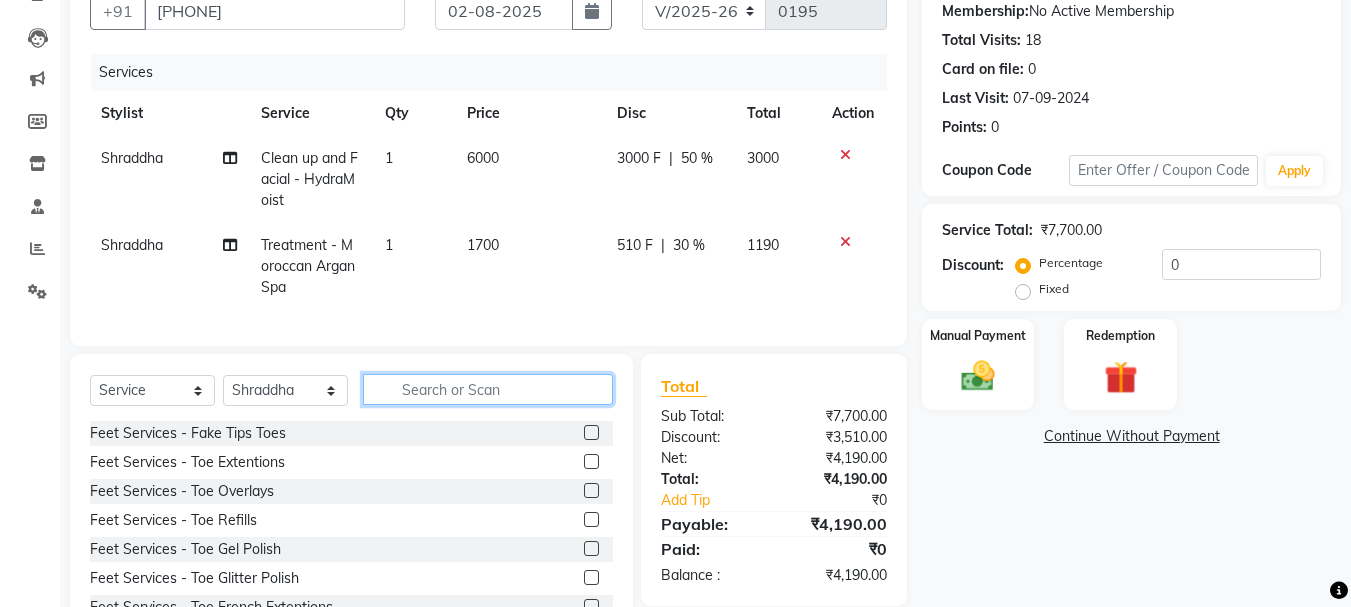 type 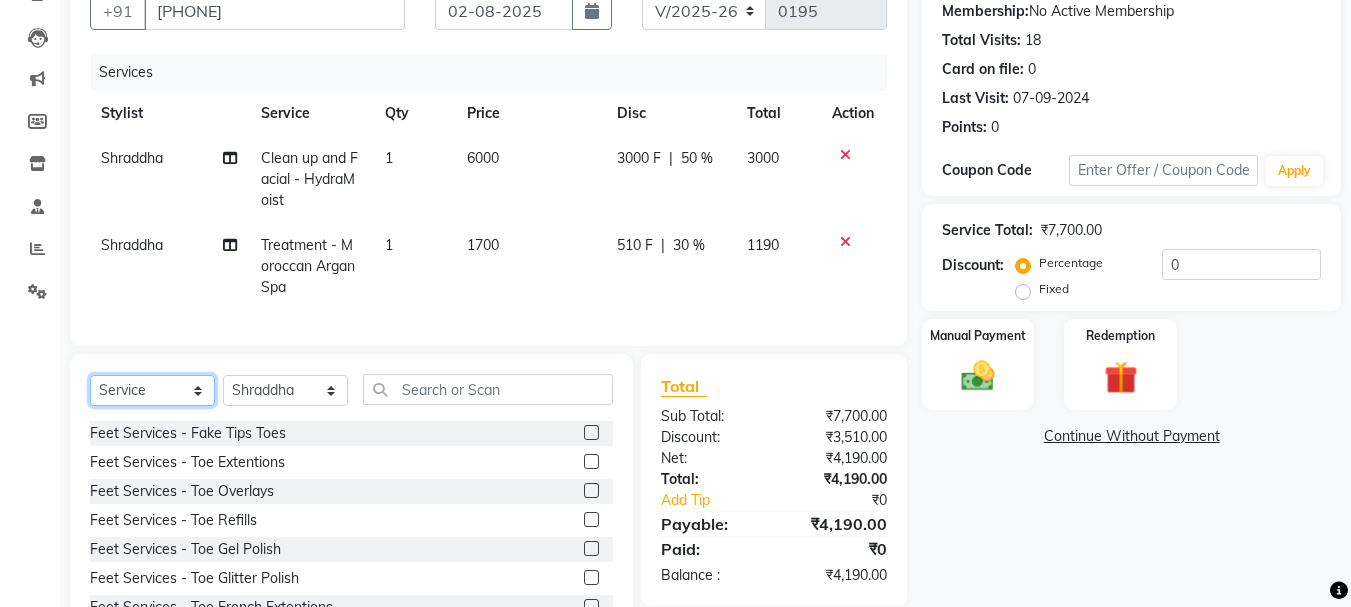 click on "Select  Service  Product  Membership  Package Voucher Prepaid Gift Card" 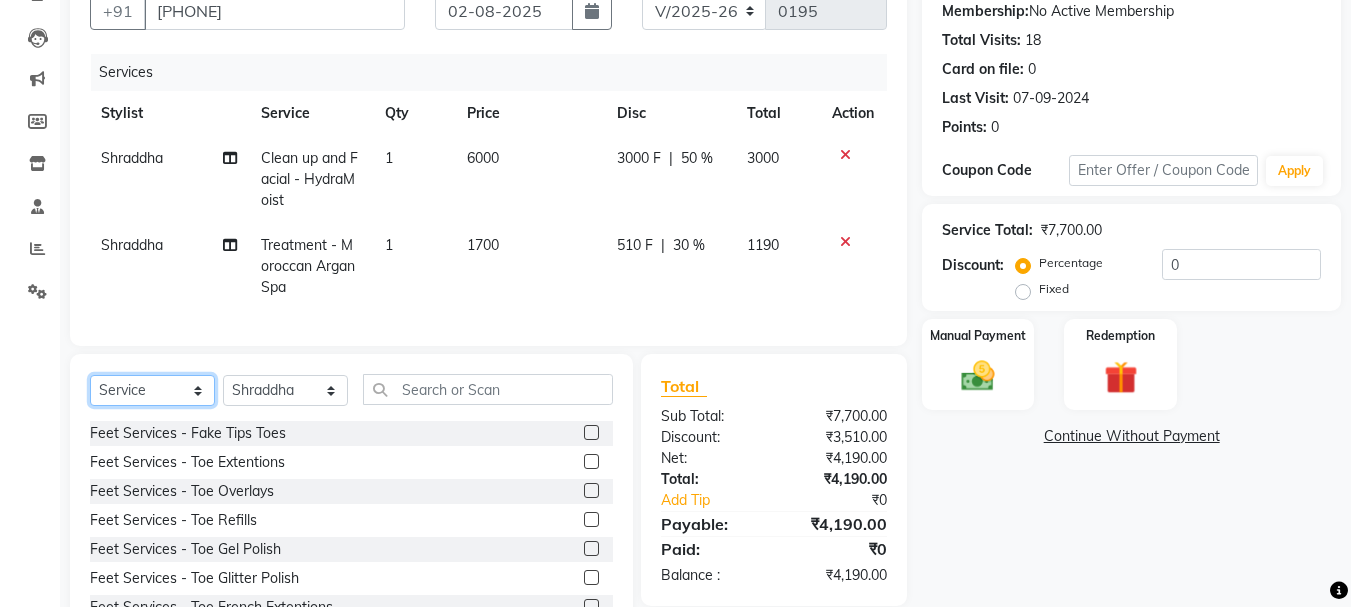 select on "product" 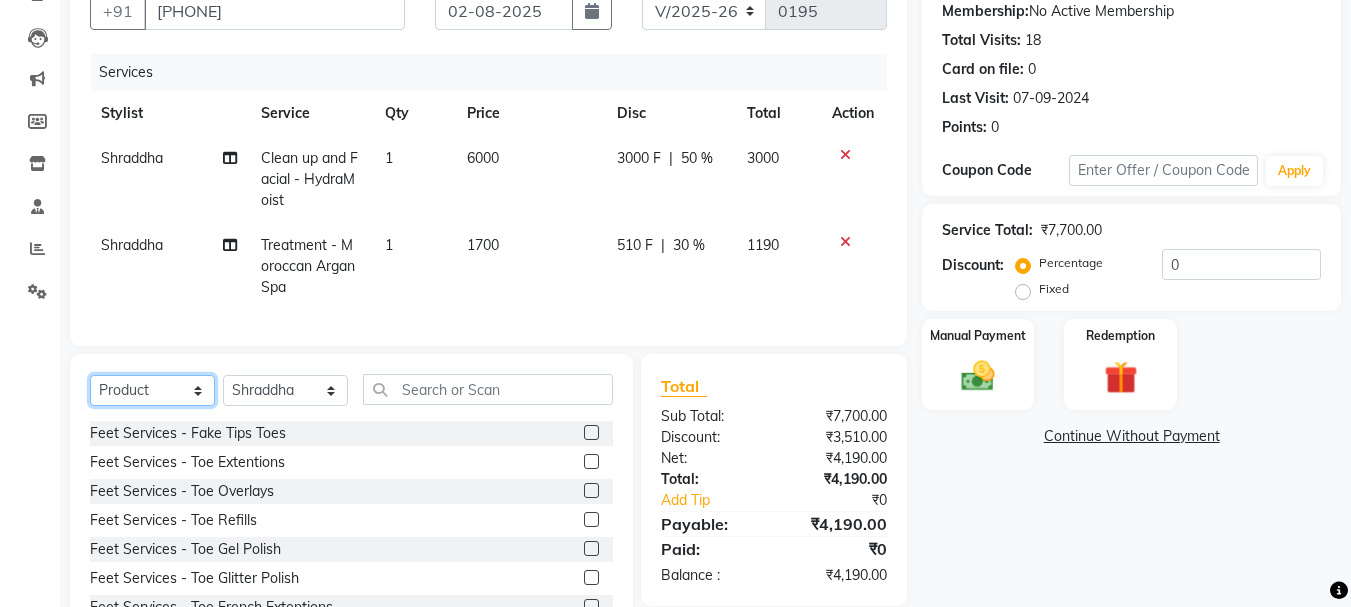 click on "Select  Service  Product  Membership  Package Voucher Prepaid Gift Card" 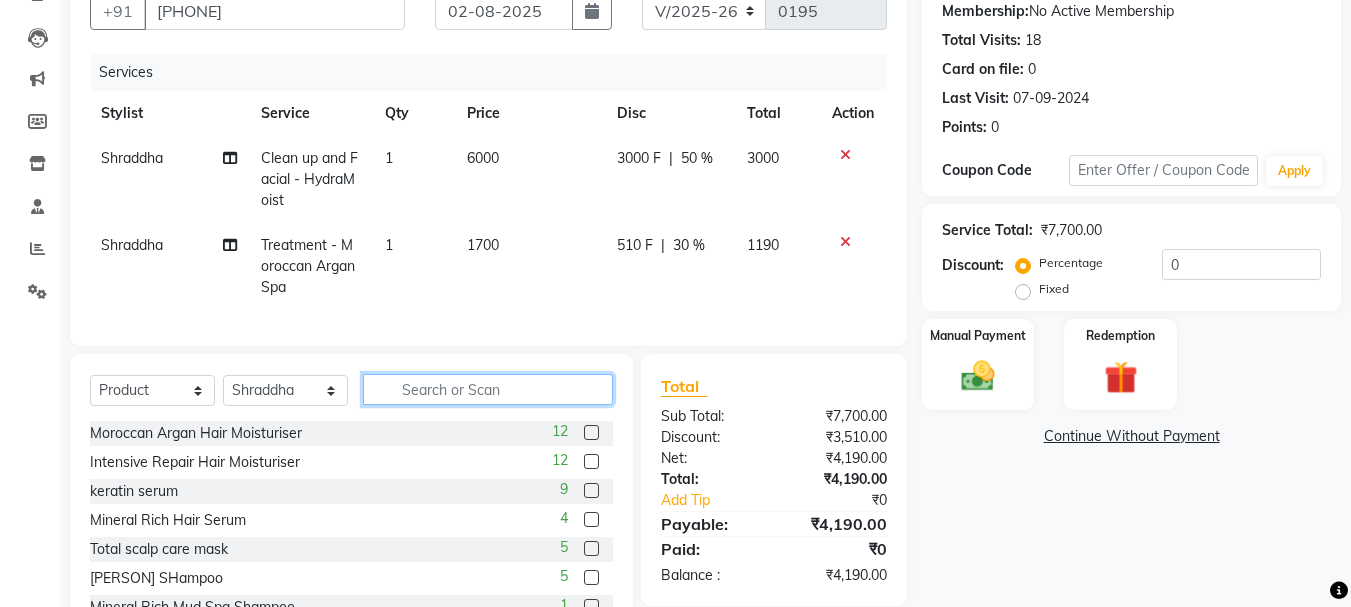 click 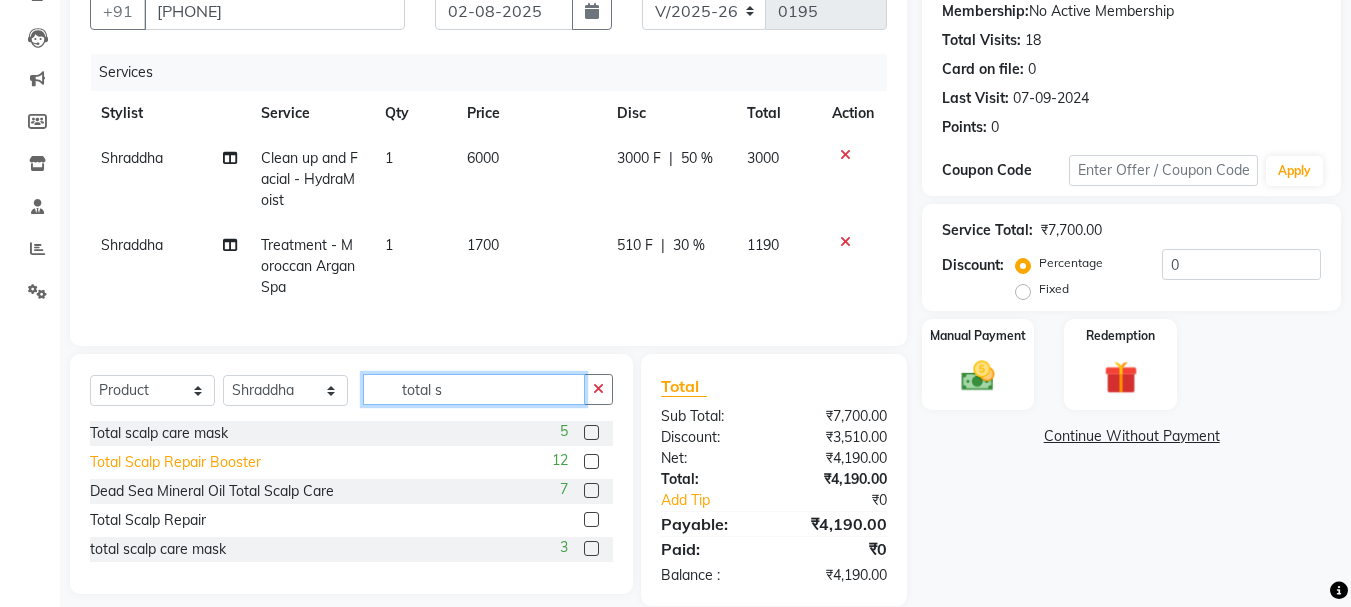 type on "total s" 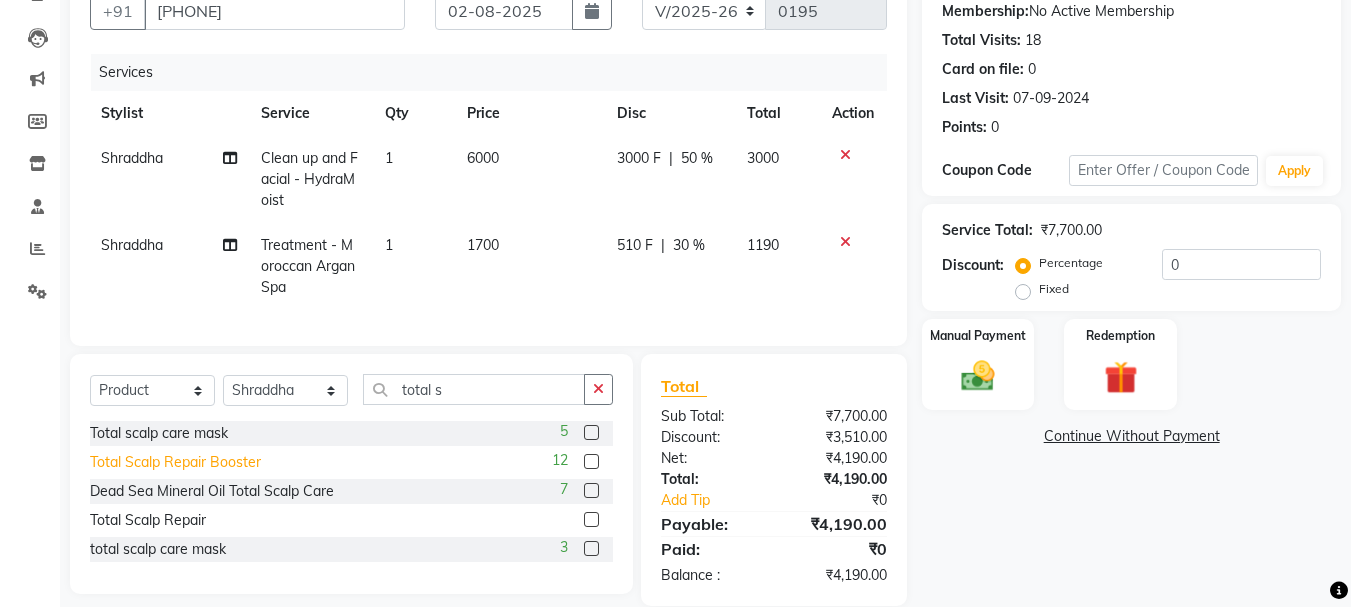 click on "Total Scalp Repair Booster" 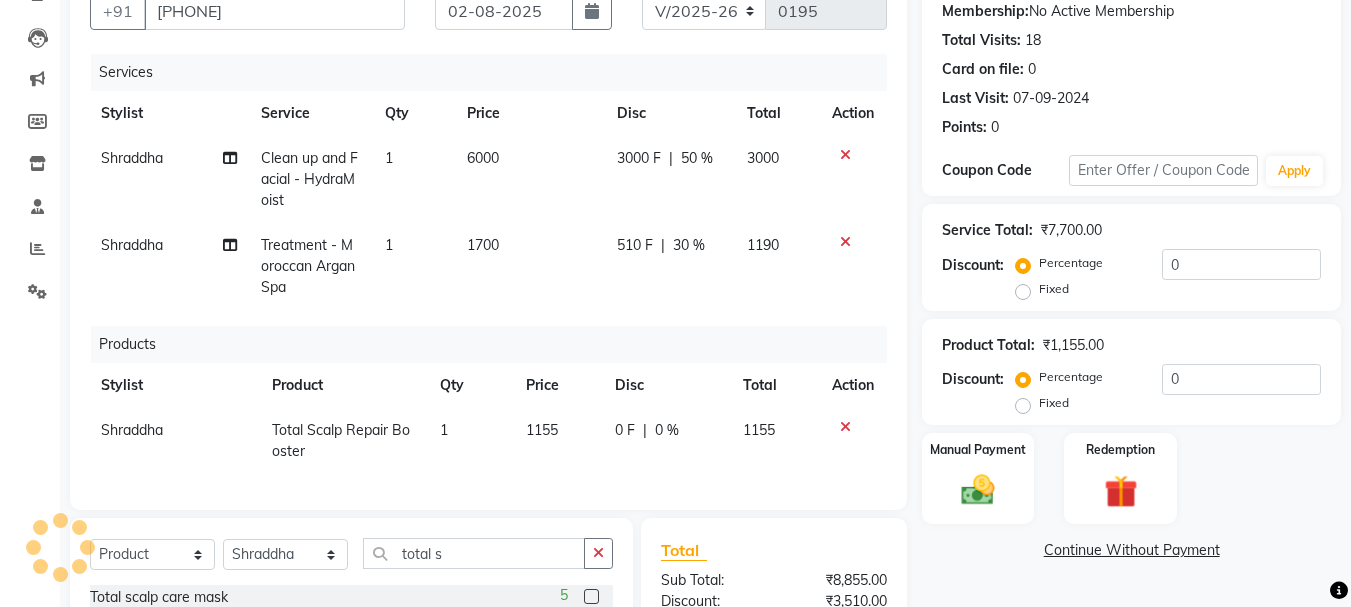checkbox on "false" 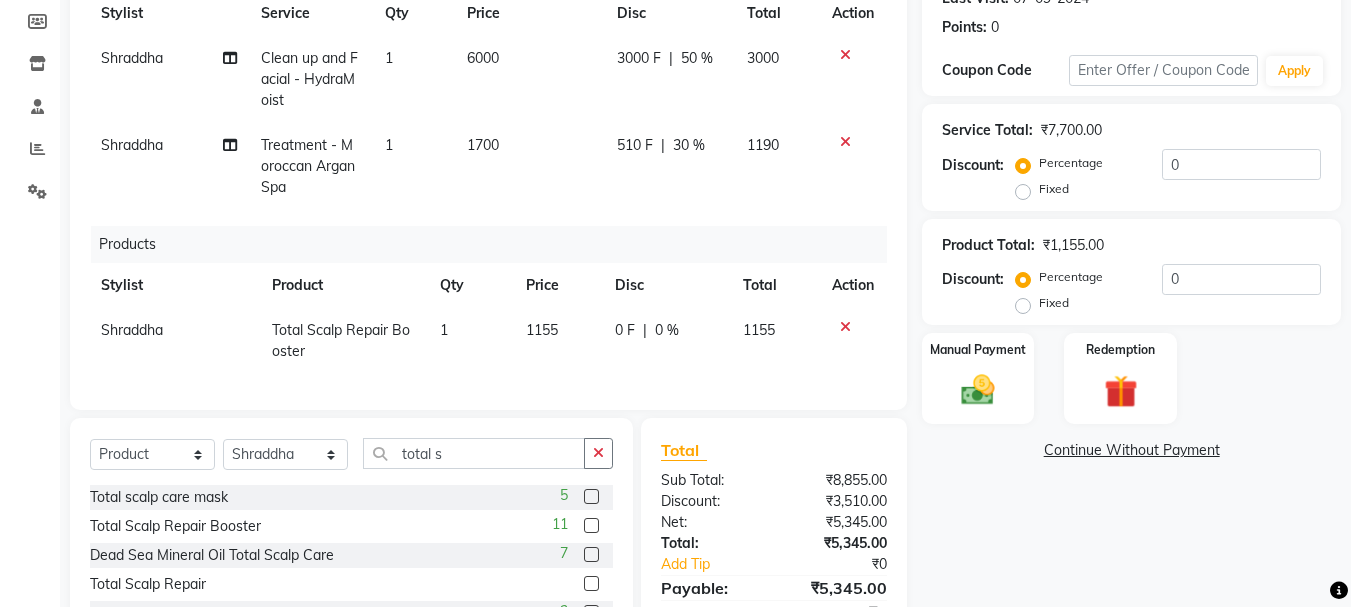 scroll, scrollTop: 394, scrollLeft: 0, axis: vertical 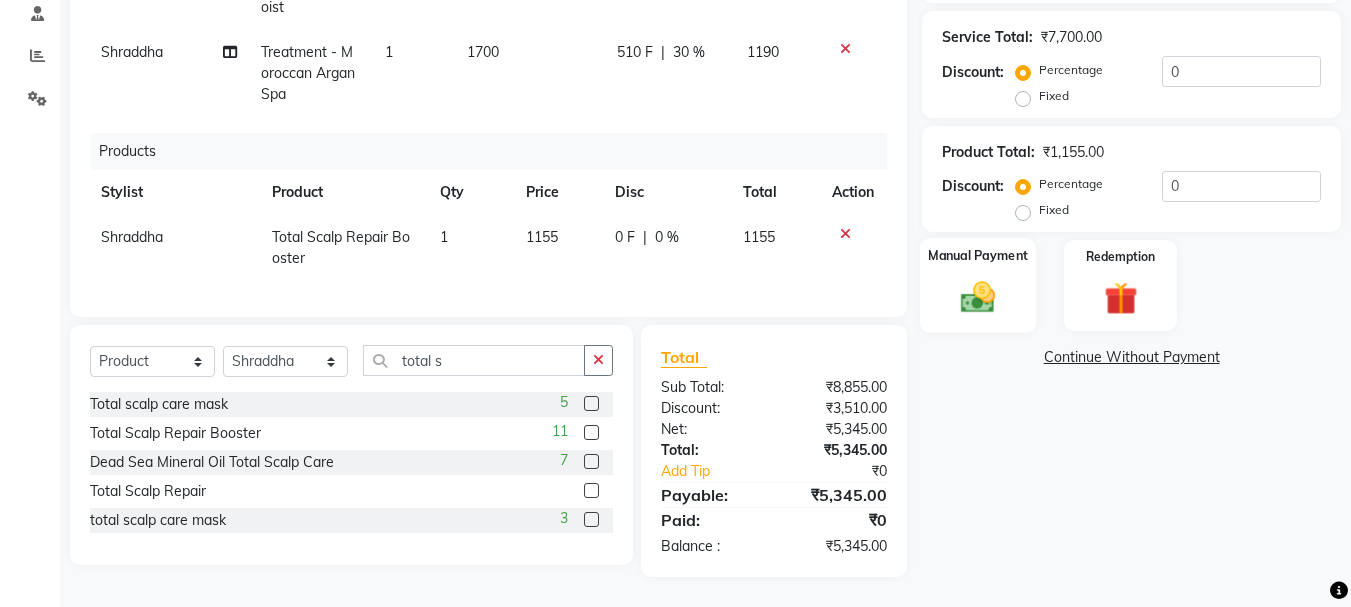 click 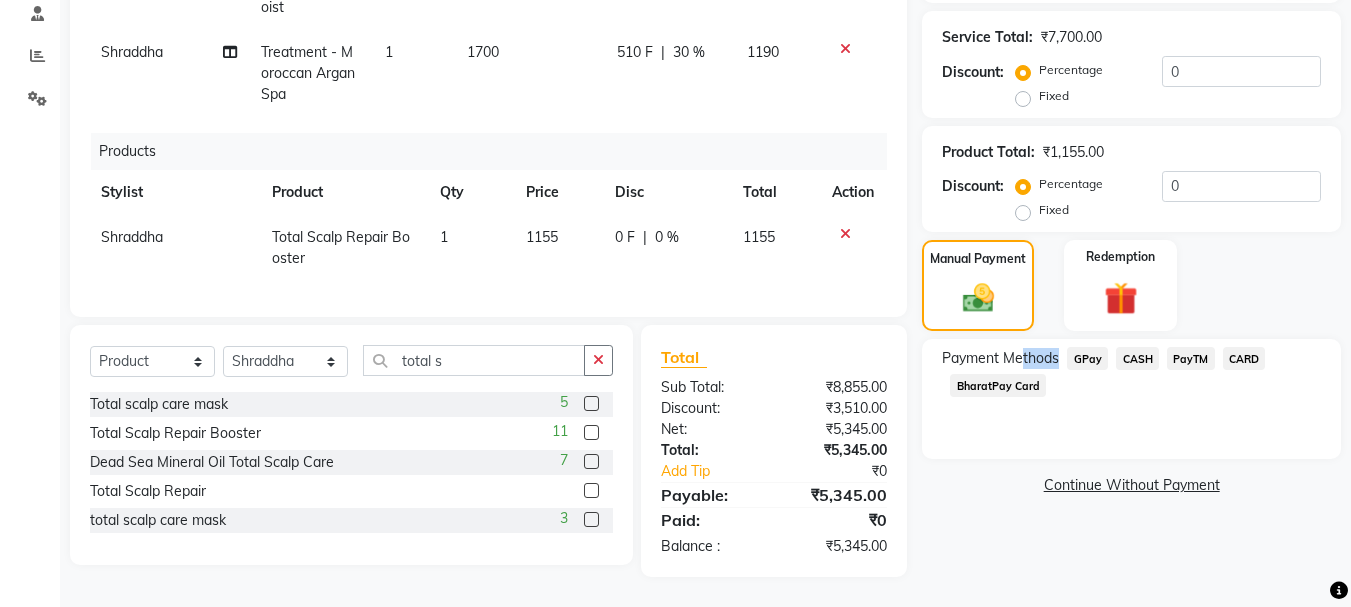 click on "Payment Methods  GPay   CASH   PayTM   CARD   BharatPay Card" 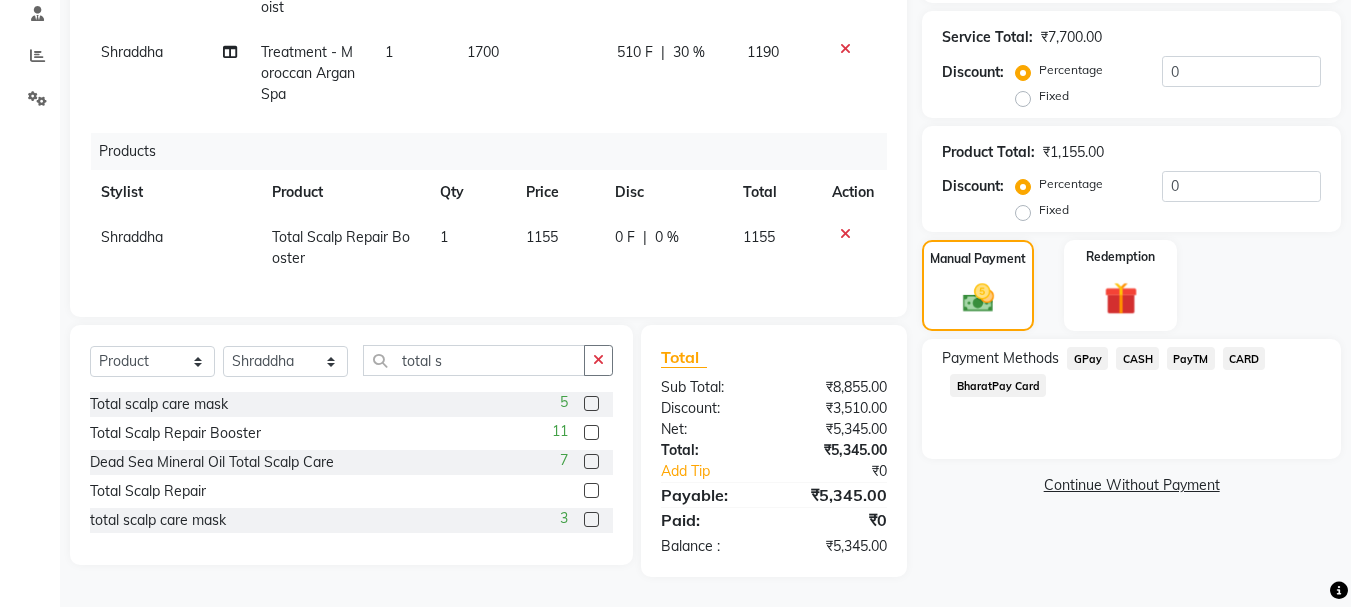 click on "GPay" 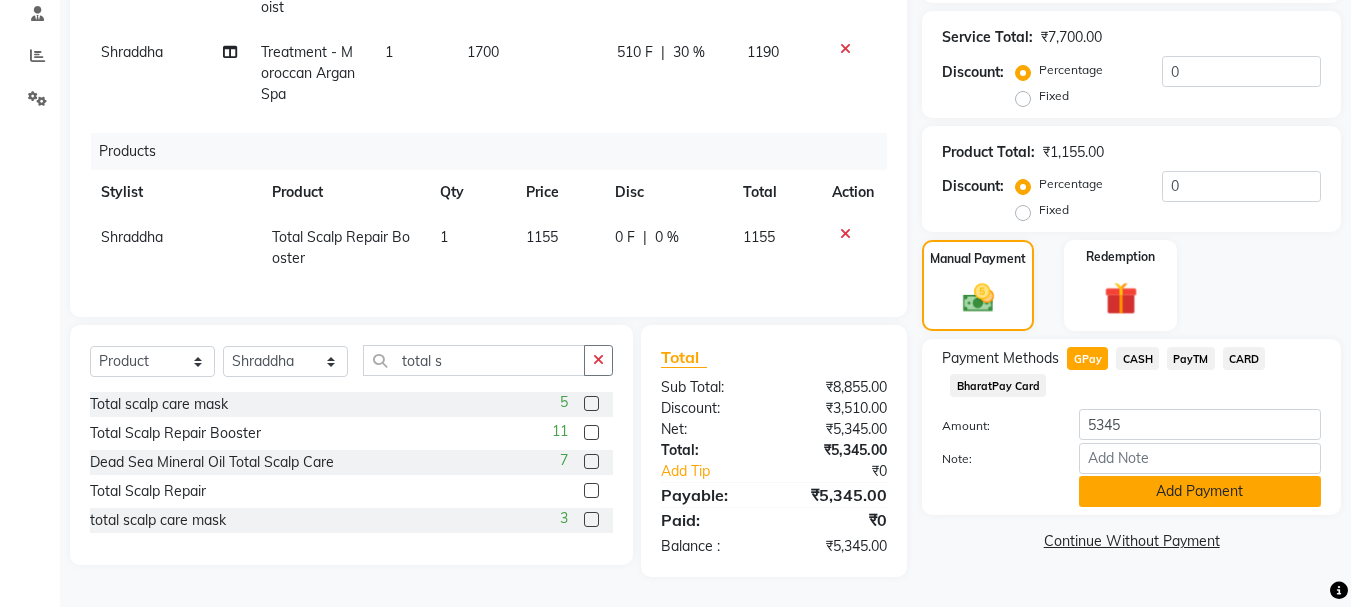 click on "Add Payment" 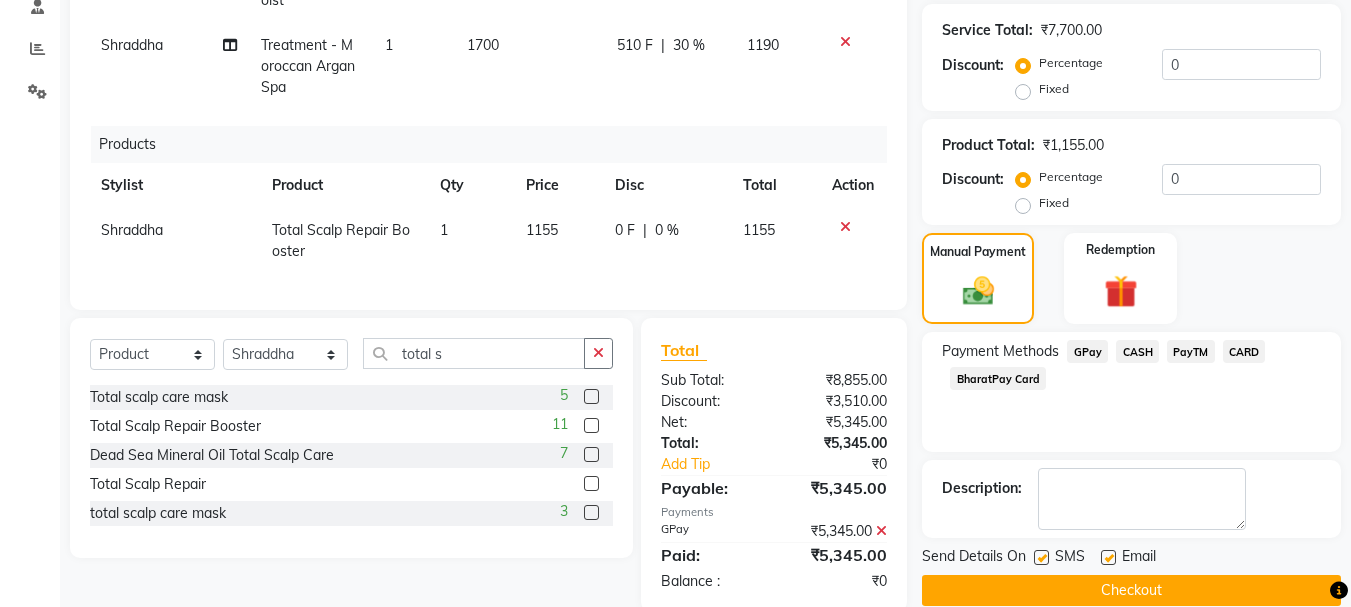scroll, scrollTop: 444, scrollLeft: 0, axis: vertical 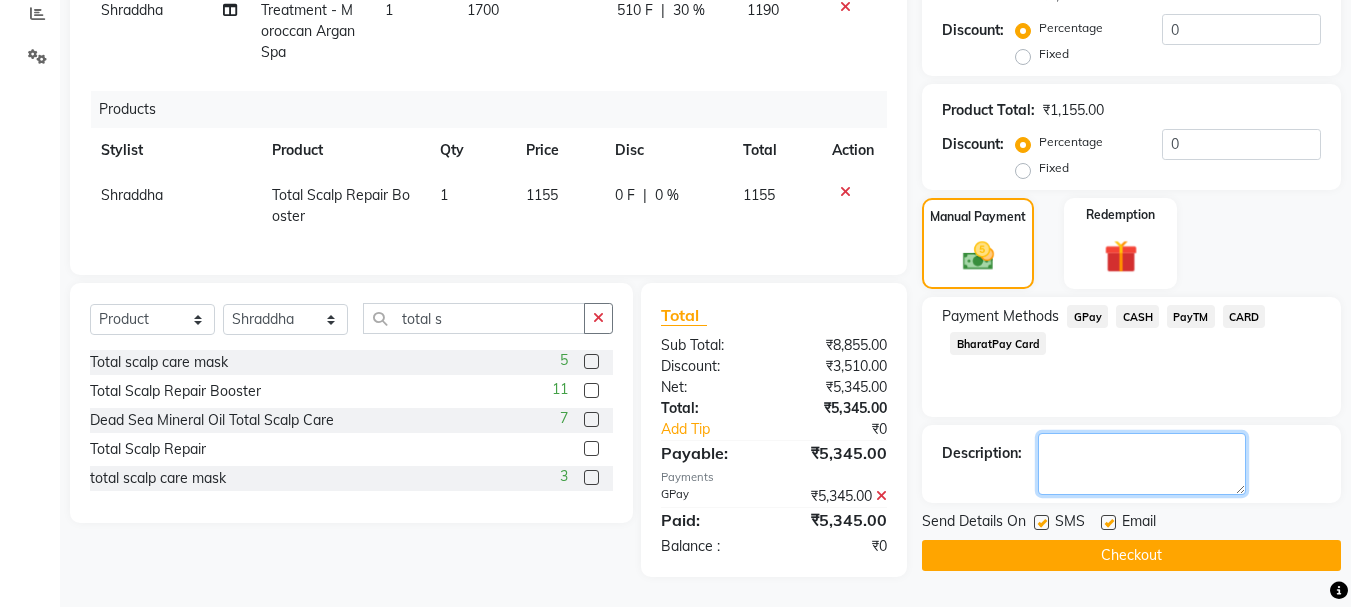 click 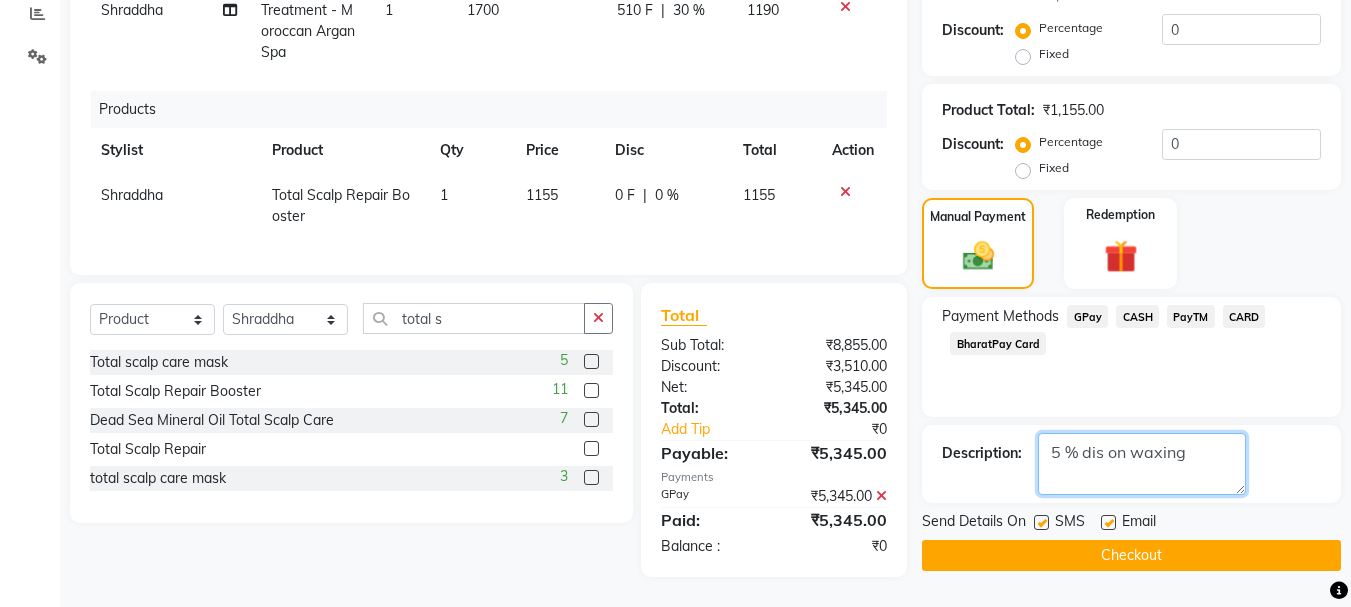 type on "5 % dis on waxing" 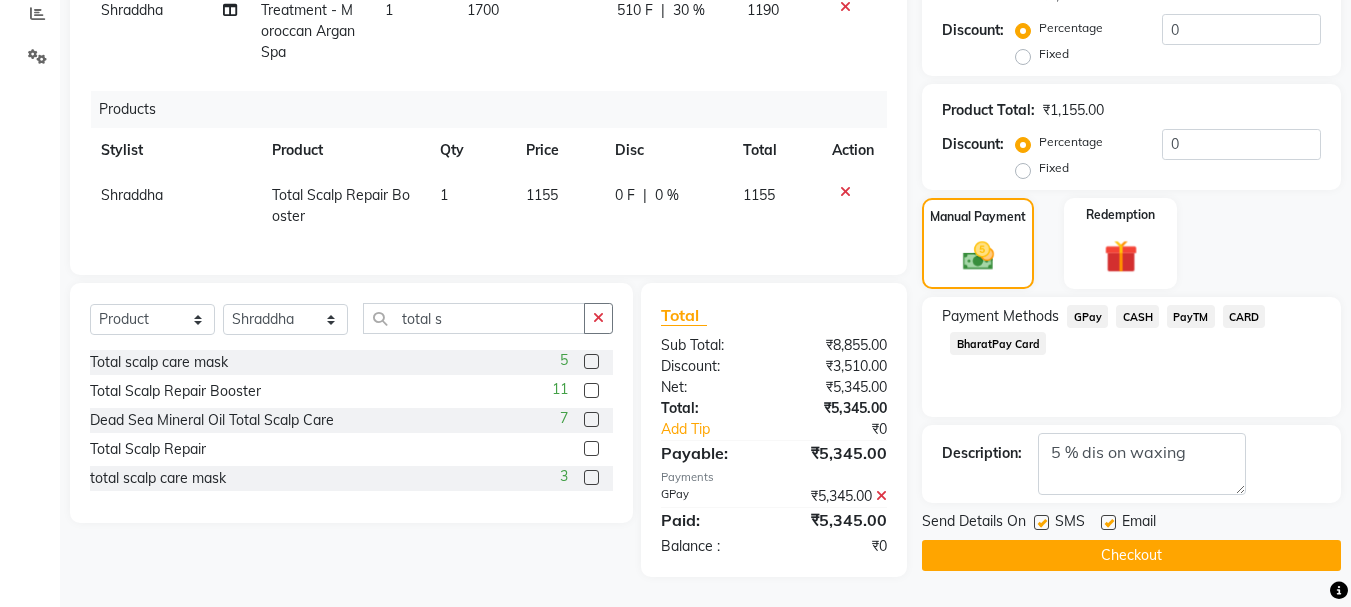 click on "Checkout" 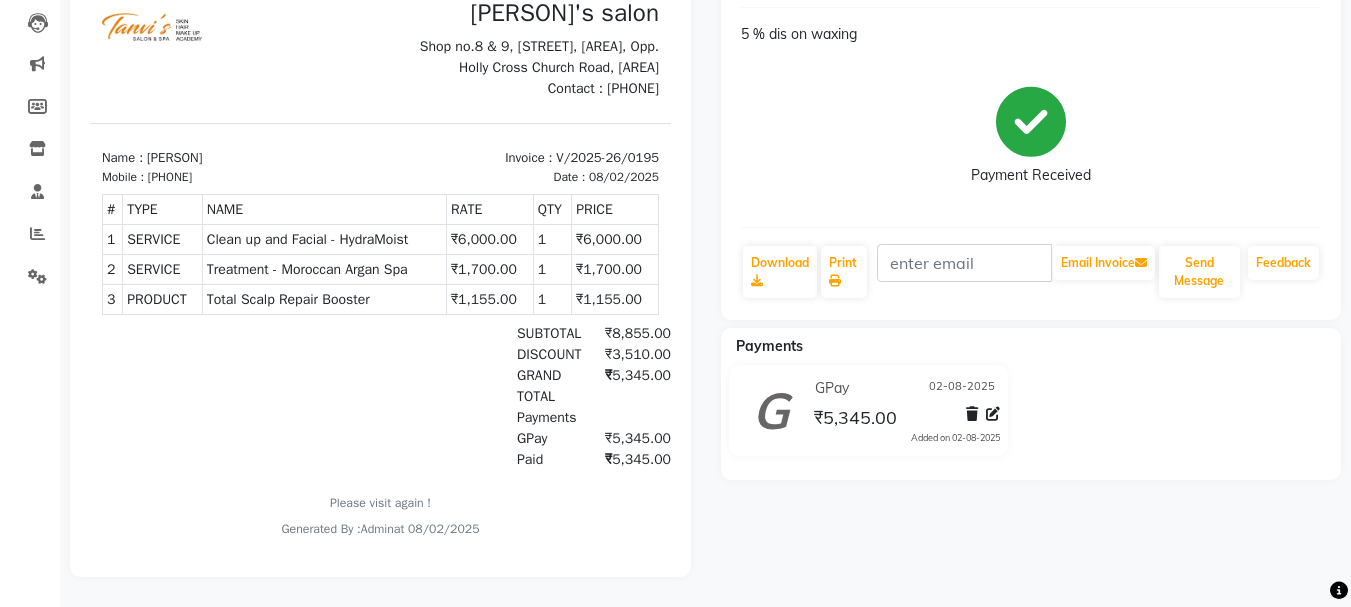 scroll, scrollTop: 0, scrollLeft: 0, axis: both 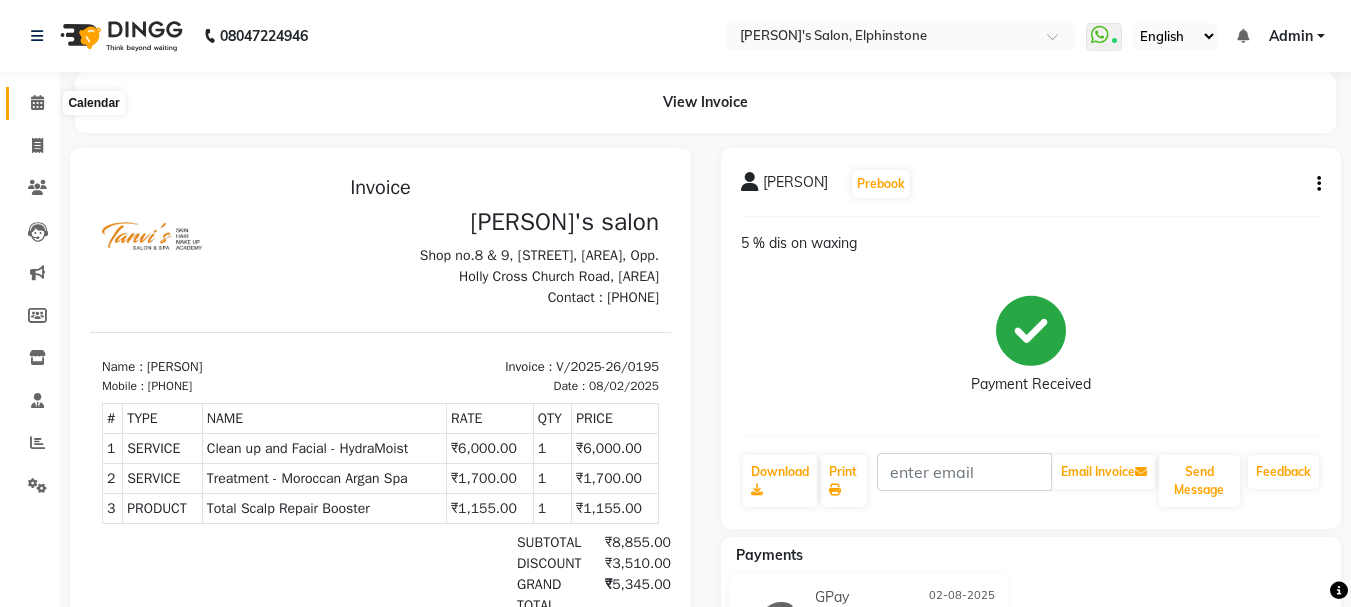click 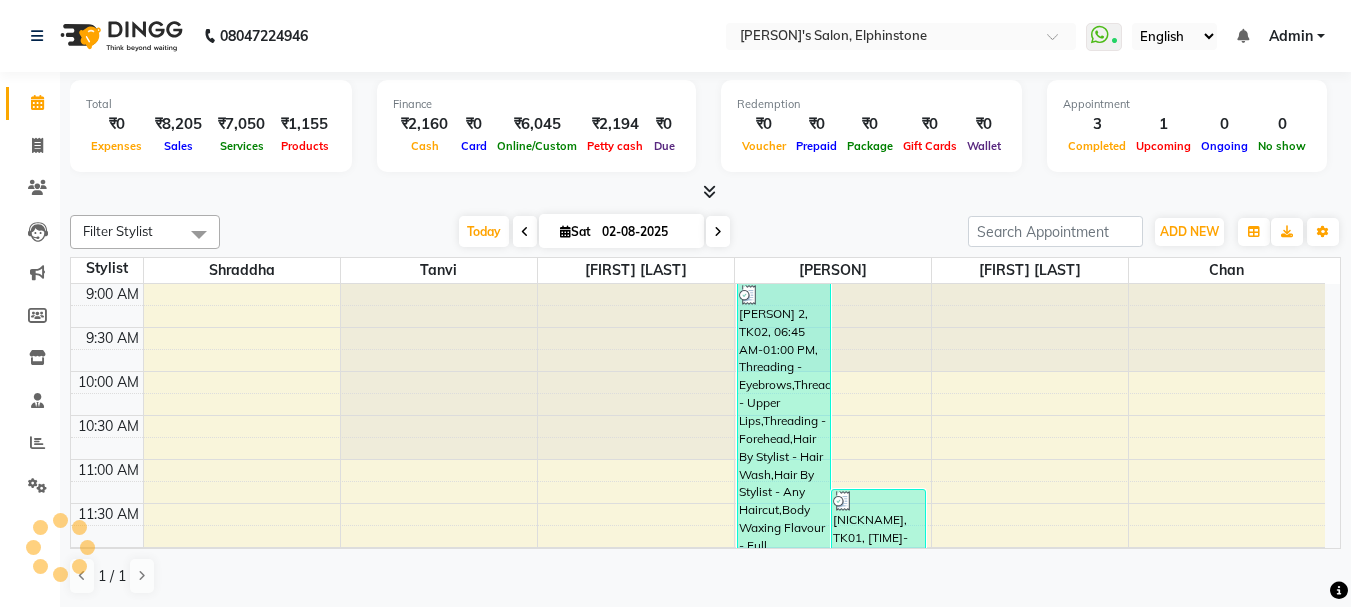 scroll, scrollTop: 0, scrollLeft: 0, axis: both 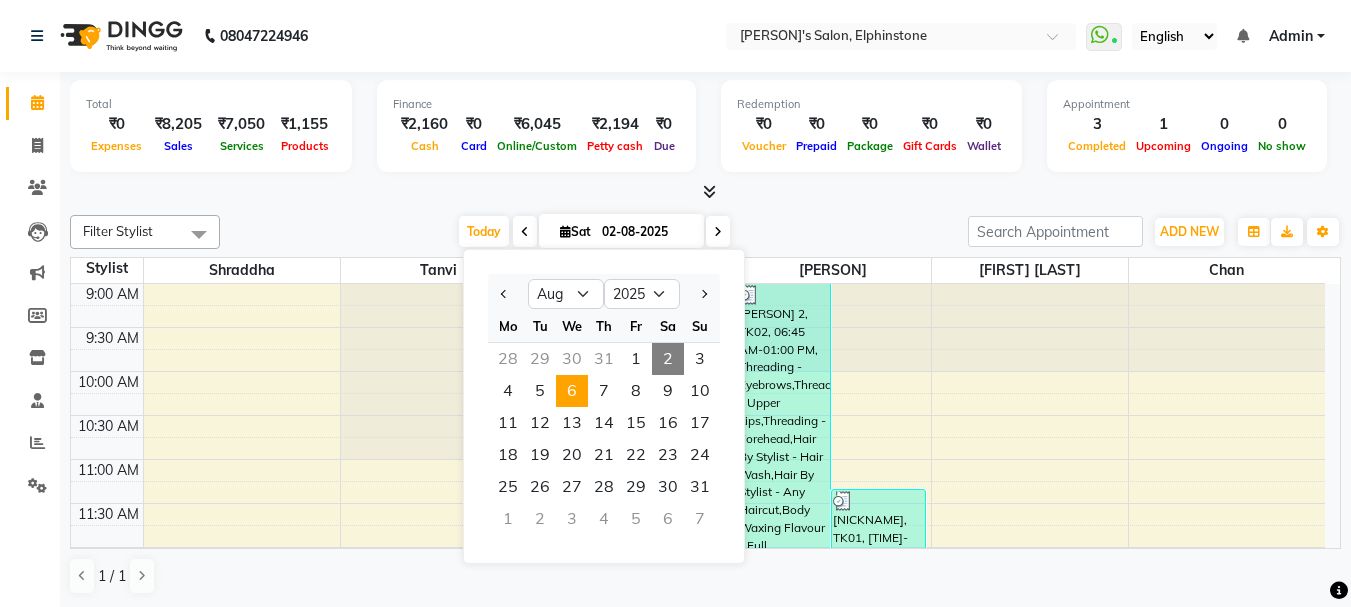 click on "6" at bounding box center (572, 391) 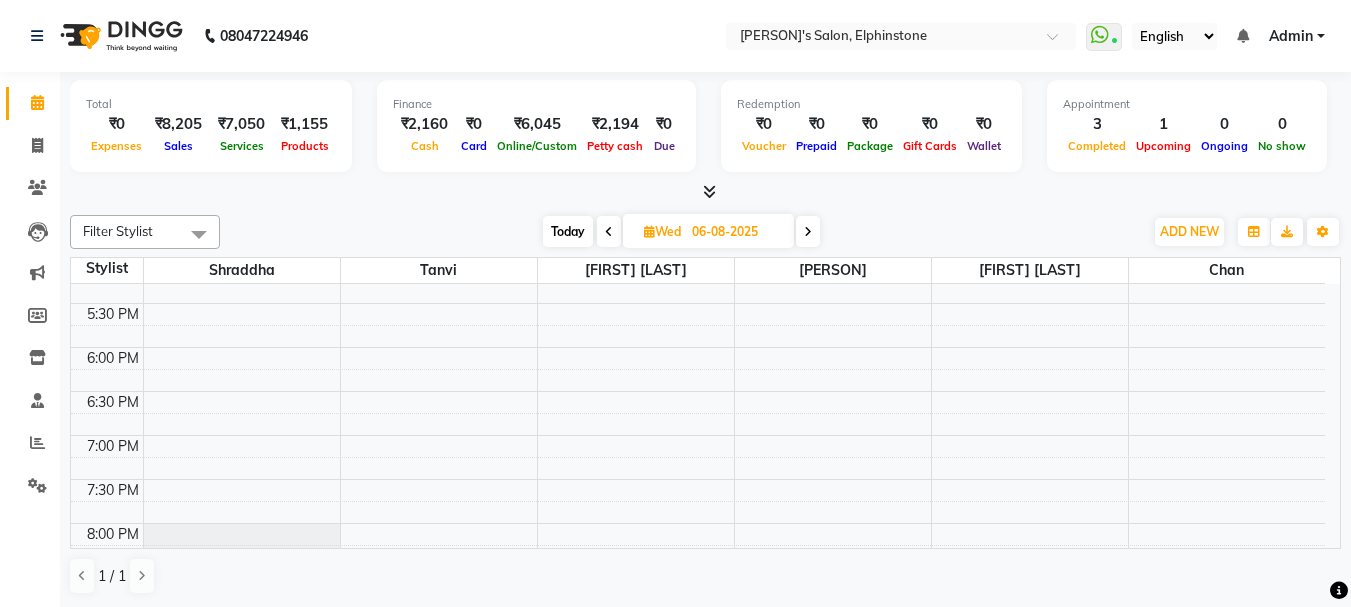 scroll, scrollTop: 729, scrollLeft: 0, axis: vertical 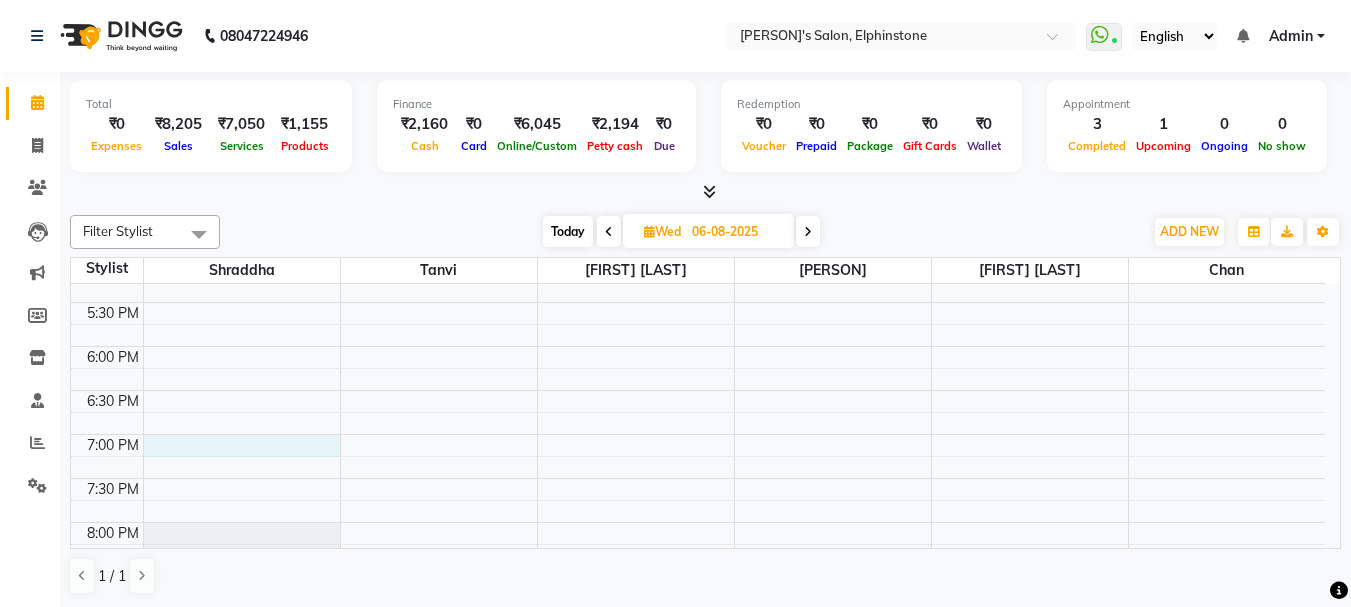 click on "9:00 AM 9:30 AM 10:00 AM 10:30 AM 11:00 AM 11:30 AM 12:00 PM 12:30 PM 1:00 PM 1:30 PM 2:00 PM 2:30 PM 3:00 PM 3:30 PM 4:00 PM 4:30 PM 5:00 PM 5:30 PM 6:00 PM 6:30 PM 7:00 PM 7:30 PM 8:00 PM 8:30 PM 9:00 PM 9:30 PM" at bounding box center (698, 126) 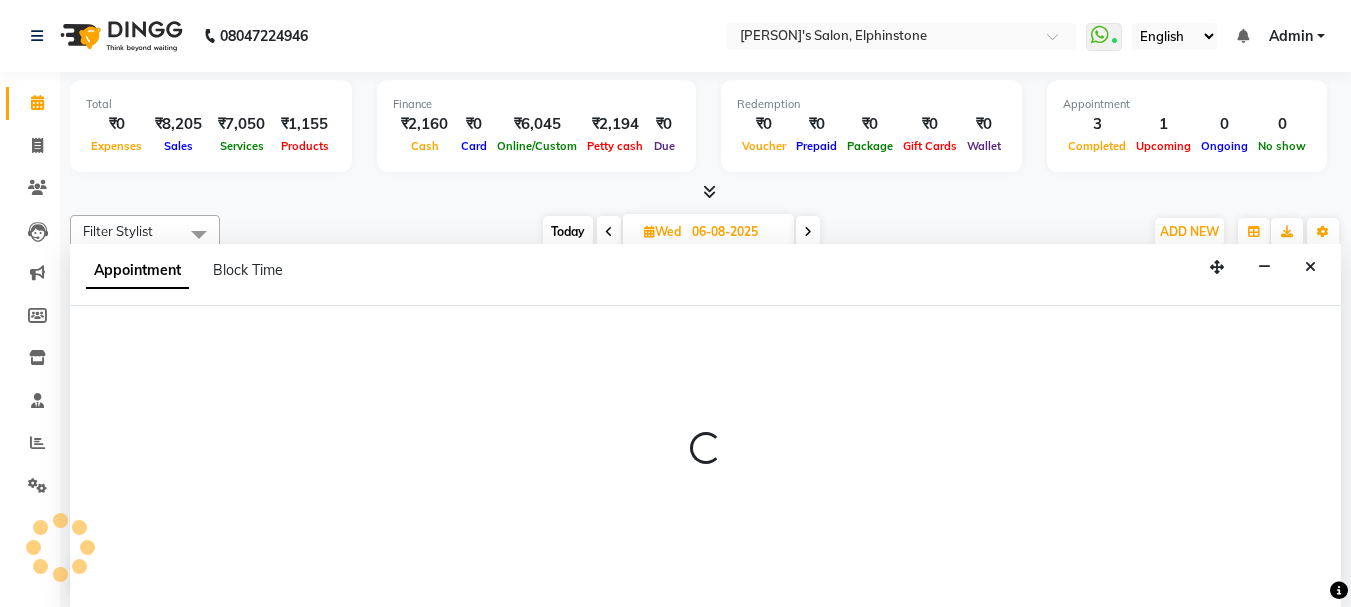 select on "10918" 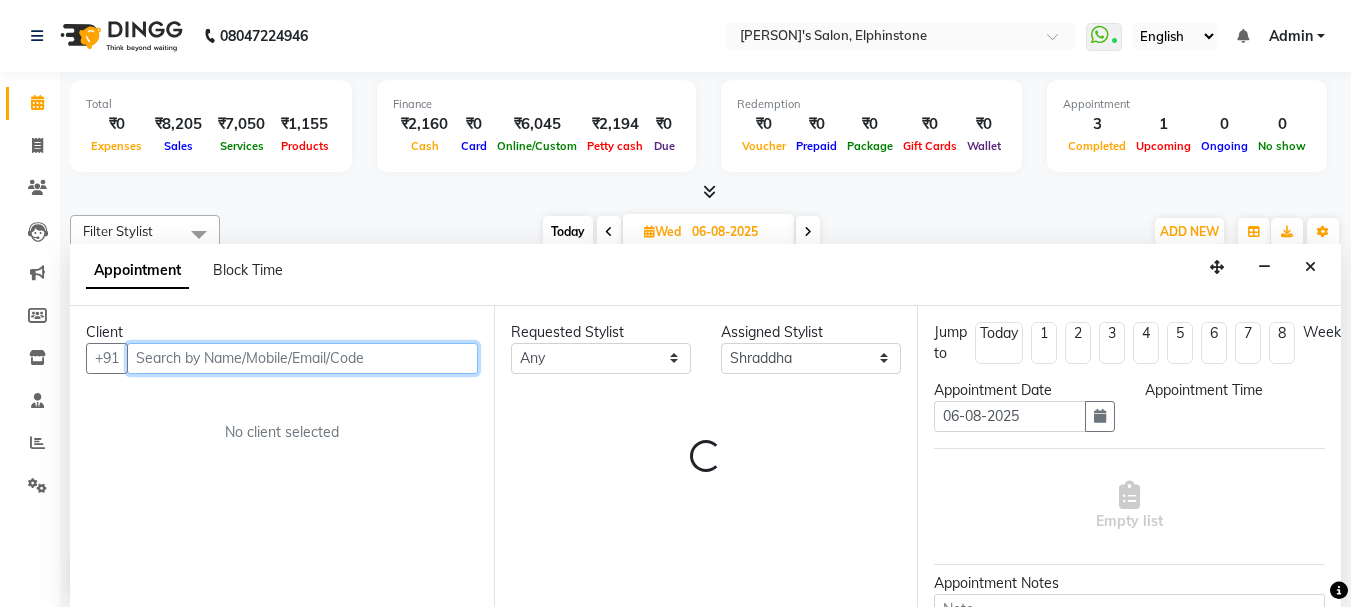 scroll, scrollTop: 1, scrollLeft: 0, axis: vertical 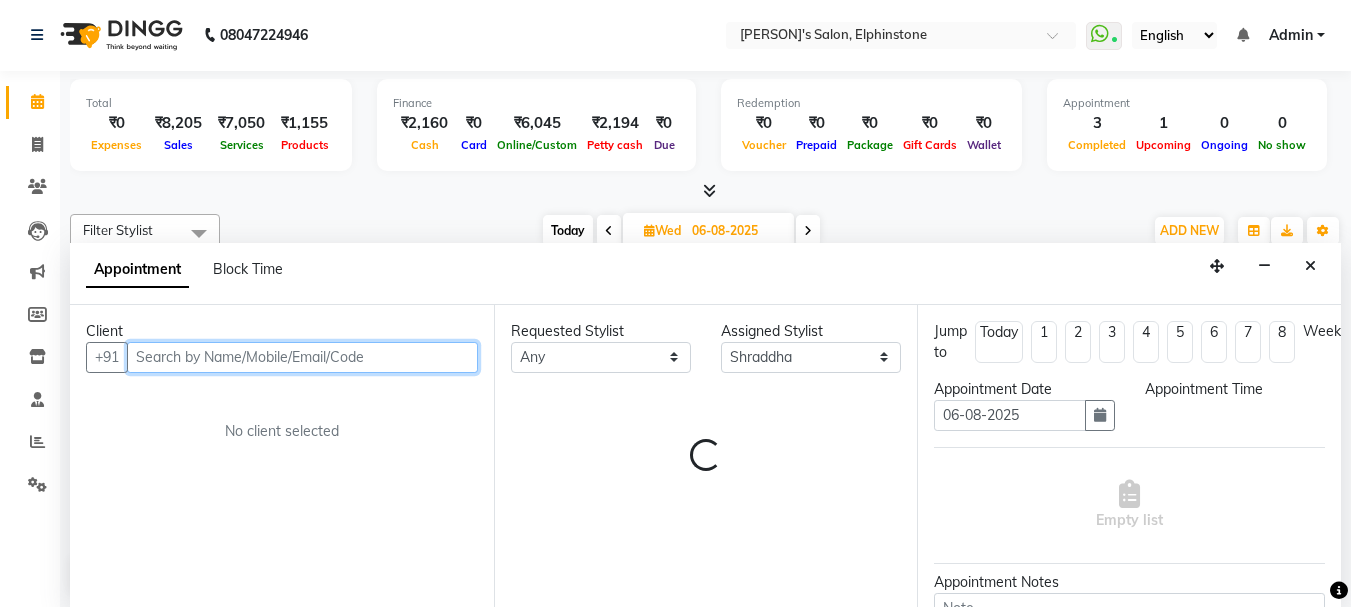 select on "1140" 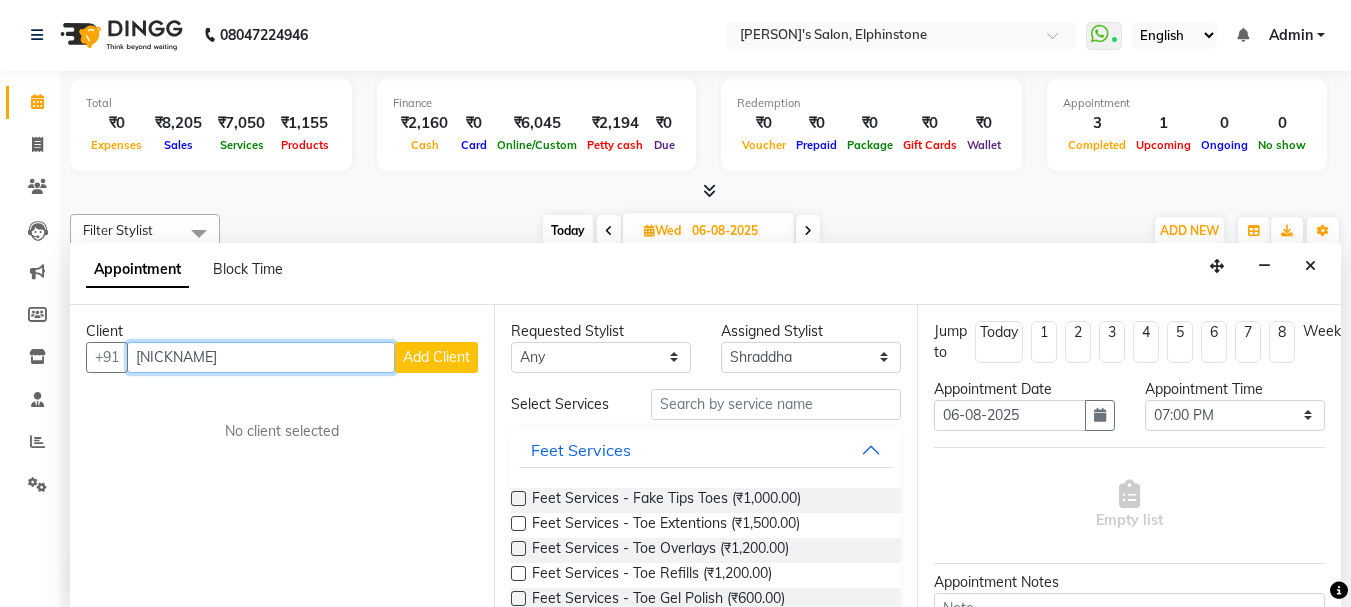 click on "[NICKNAME]" at bounding box center (261, 357) 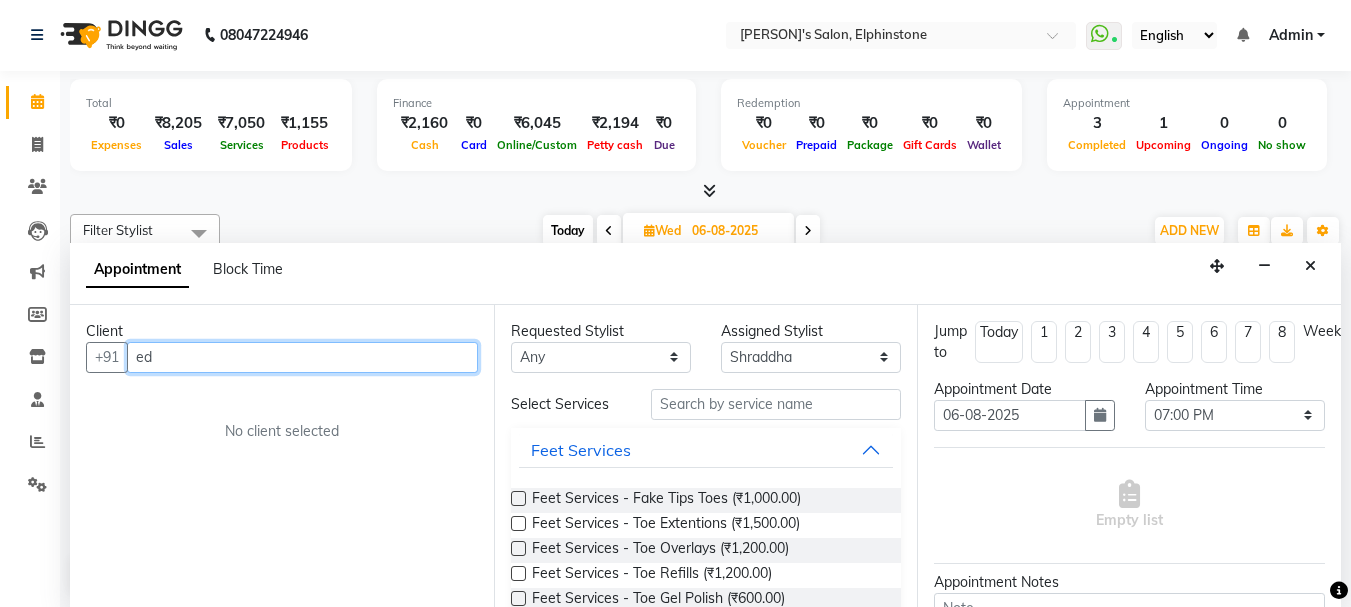 drag, startPoint x: 221, startPoint y: 358, endPoint x: 84, endPoint y: 376, distance: 138.17743 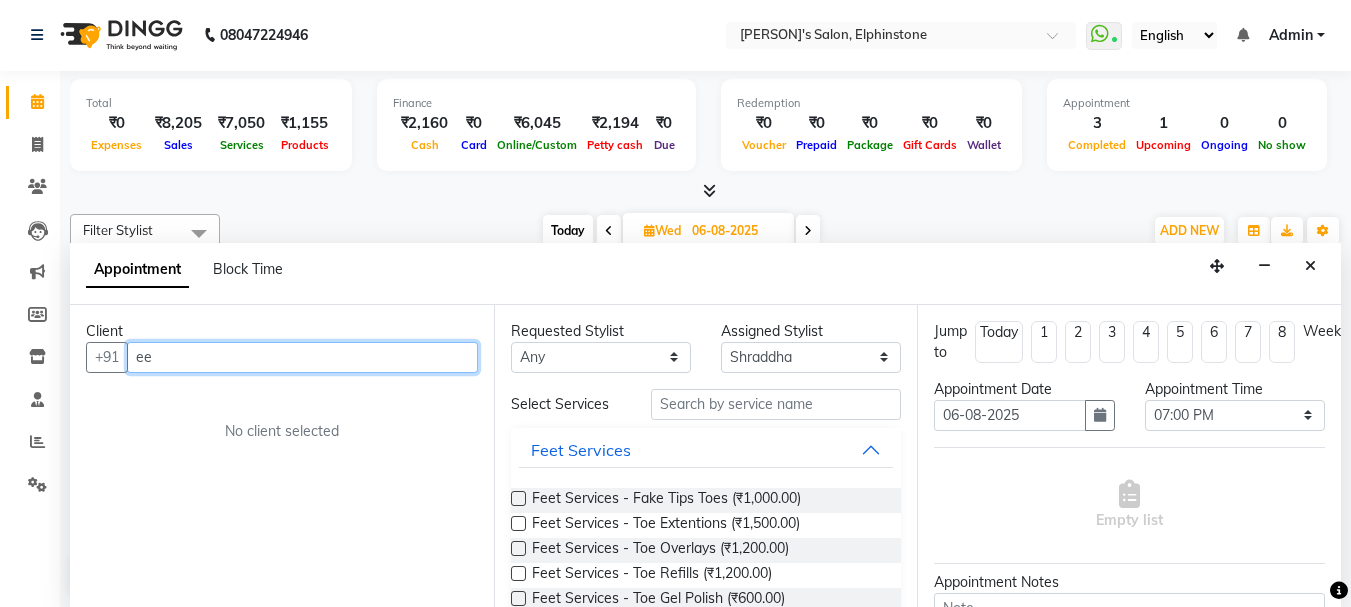 type on "e" 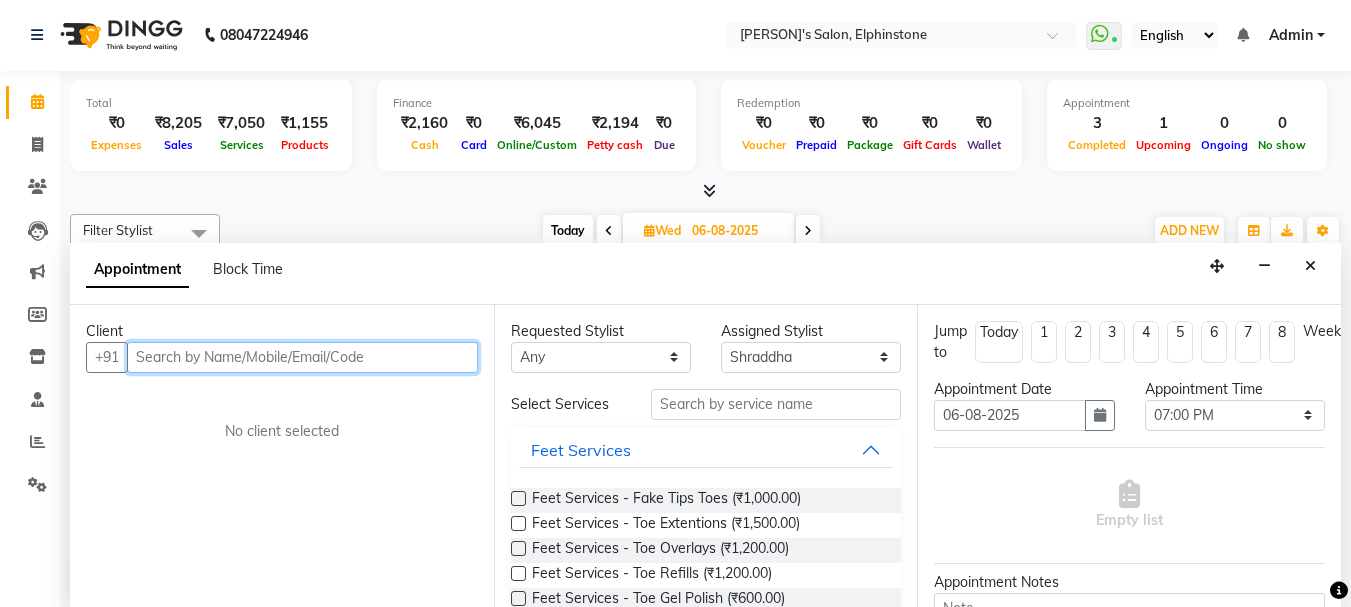 click at bounding box center [302, 357] 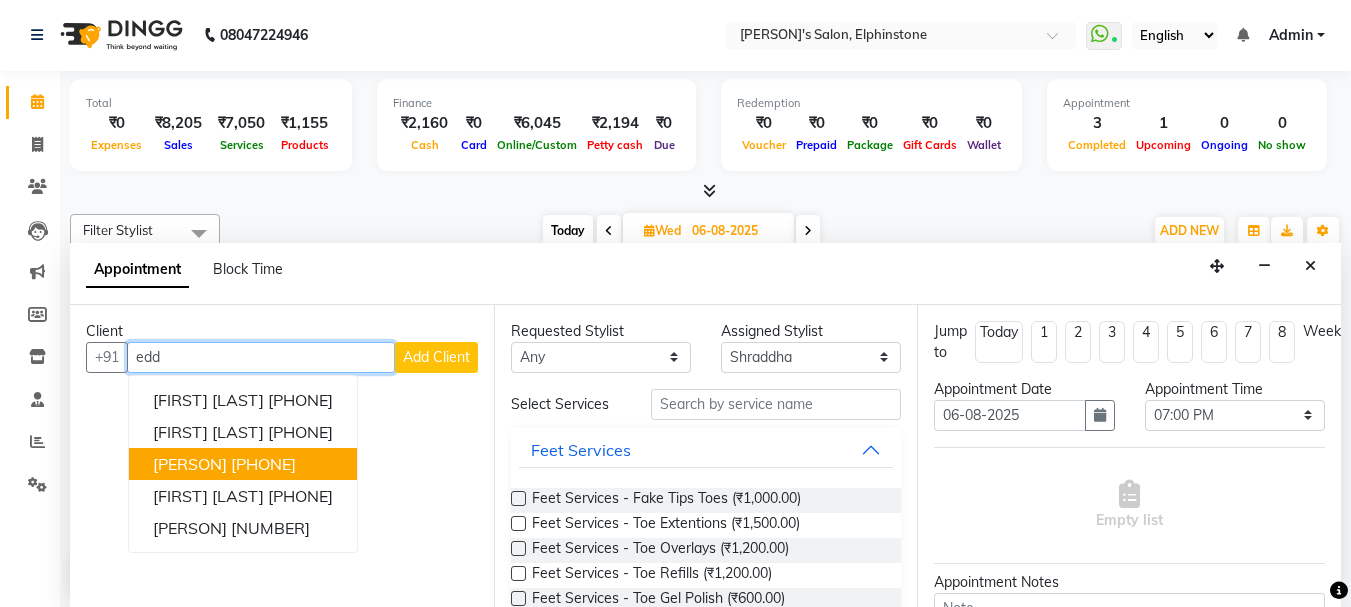 click on "[PHONE]" at bounding box center (263, 464) 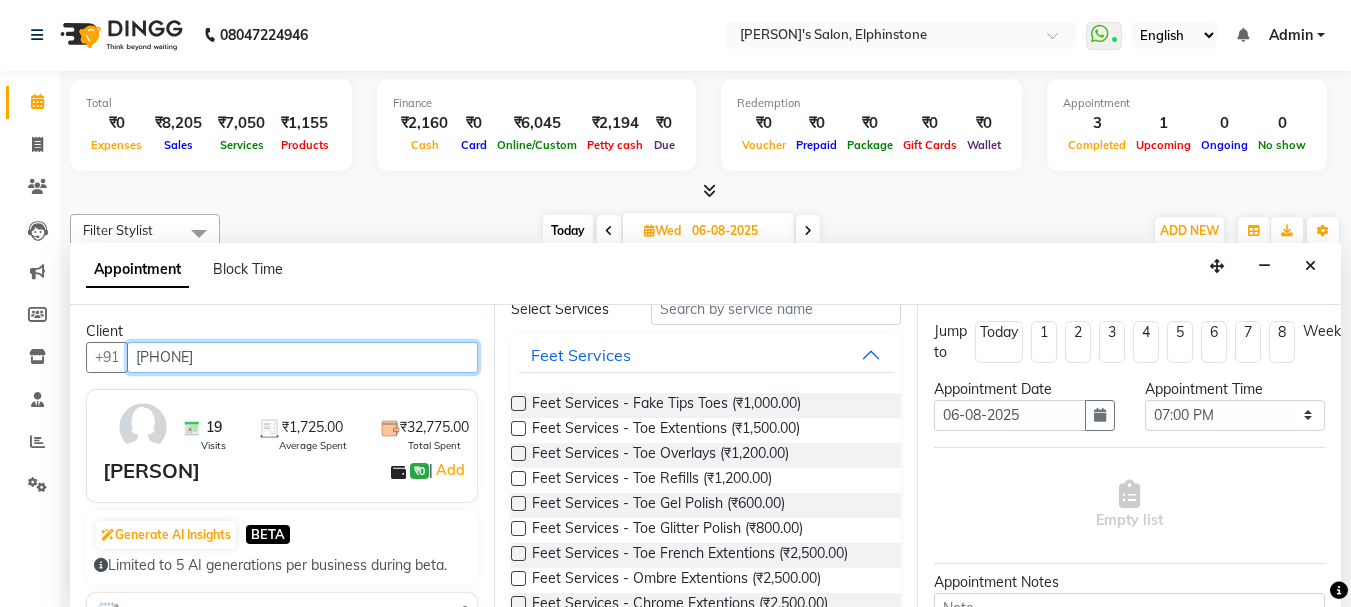 scroll, scrollTop: 0, scrollLeft: 0, axis: both 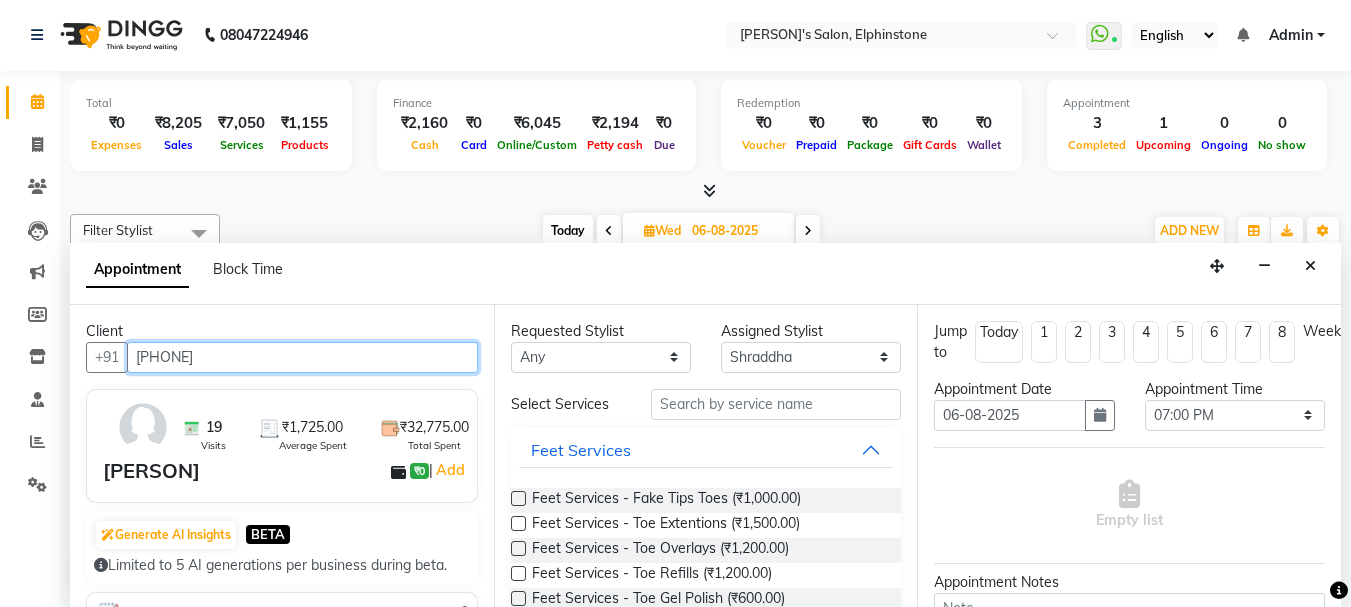 type on "[PHONE]" 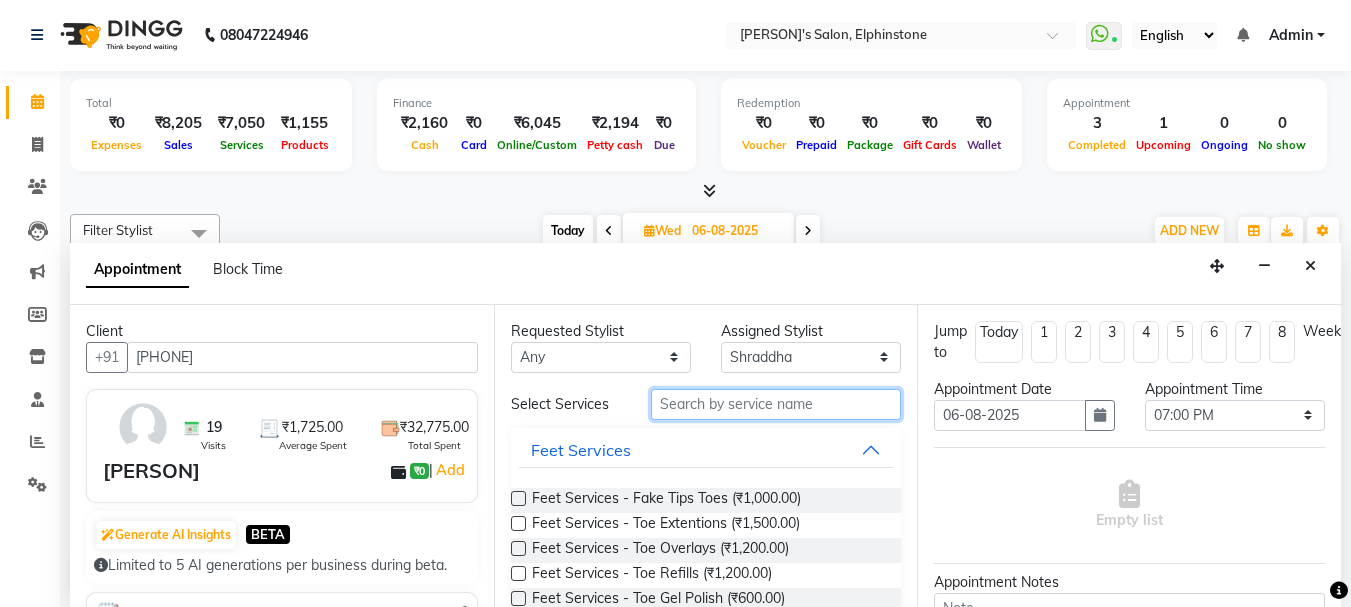 click at bounding box center (776, 404) 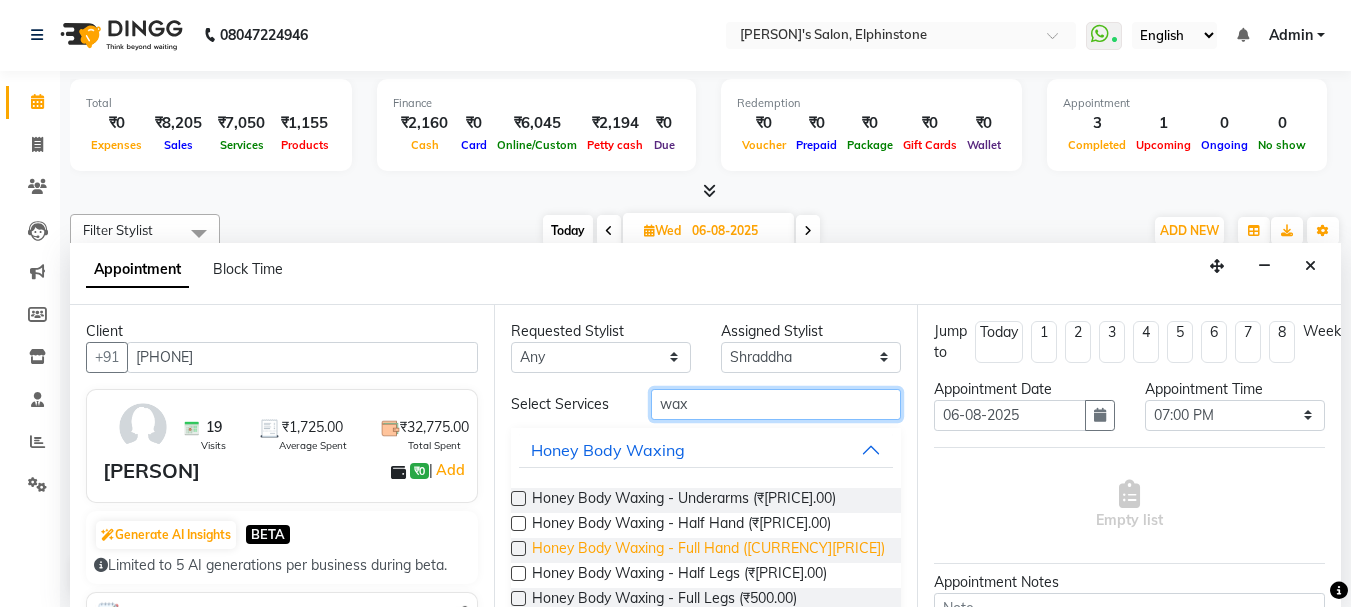 scroll, scrollTop: 100, scrollLeft: 0, axis: vertical 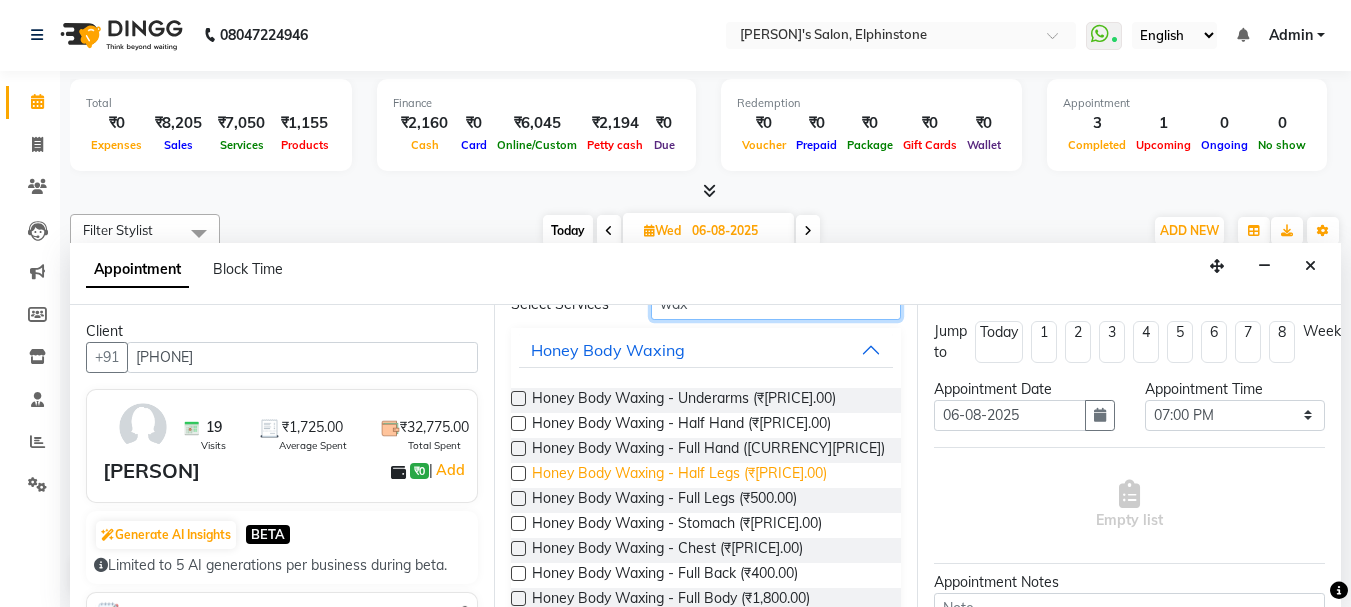 type on "wax" 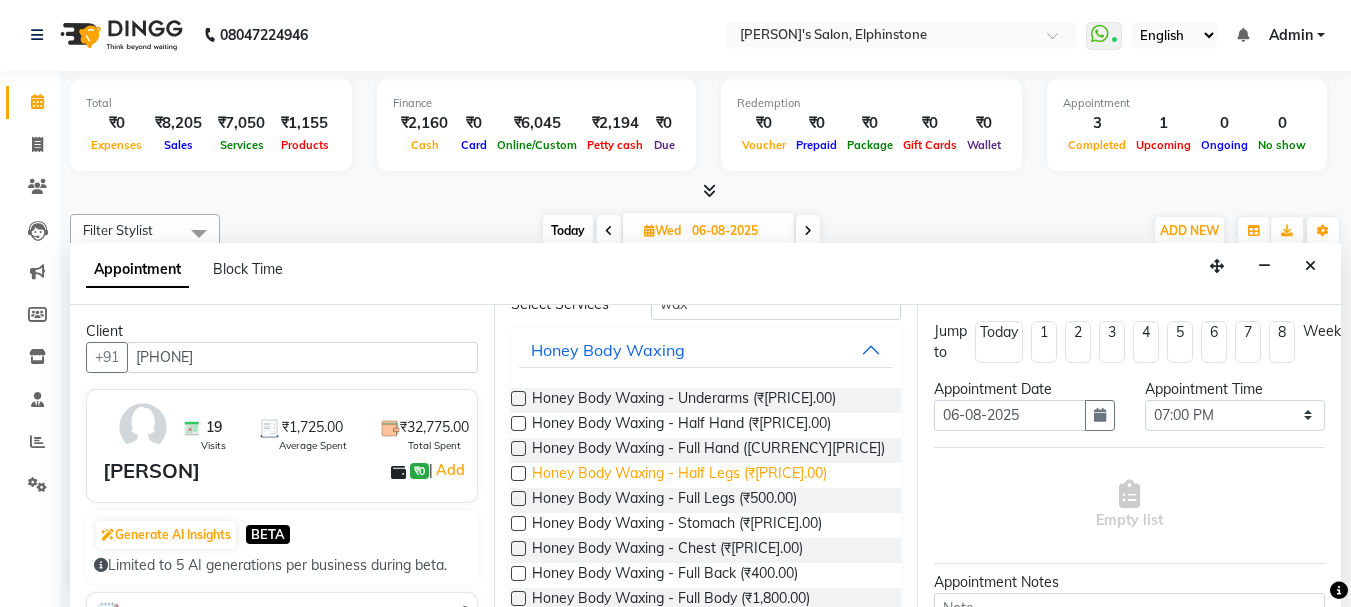click on "Honey Body Waxing  - Half Legs (₹[PRICE].00)" at bounding box center [679, 475] 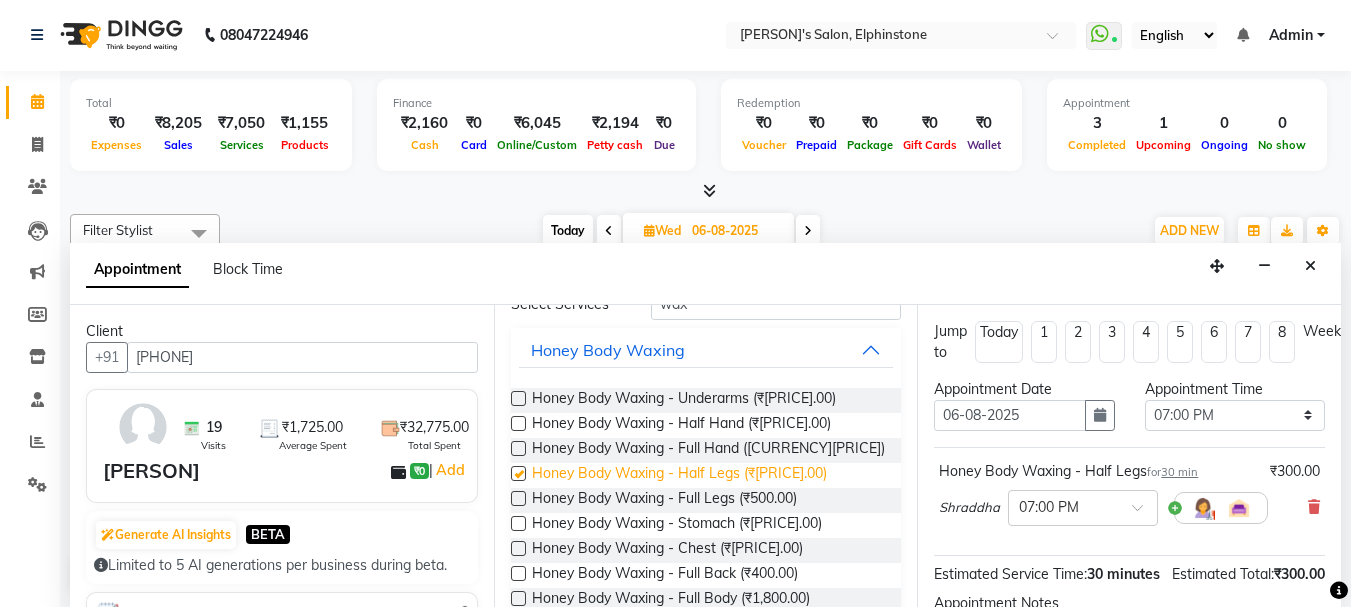 checkbox on "false" 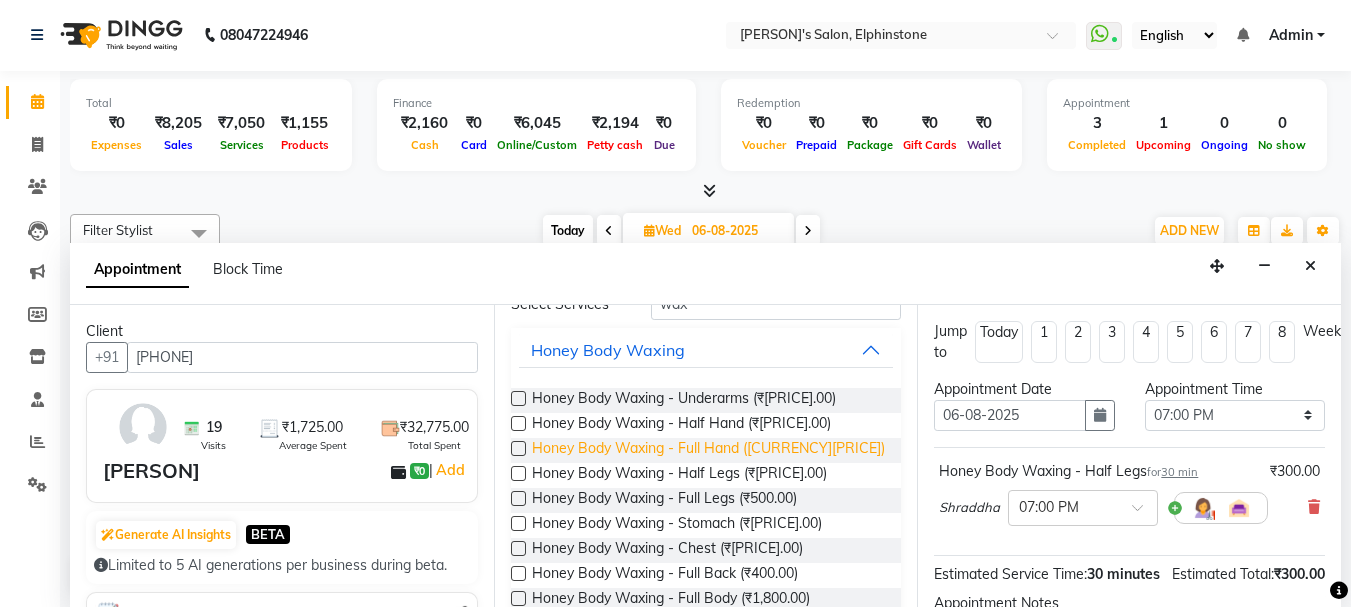 scroll, scrollTop: 0, scrollLeft: 0, axis: both 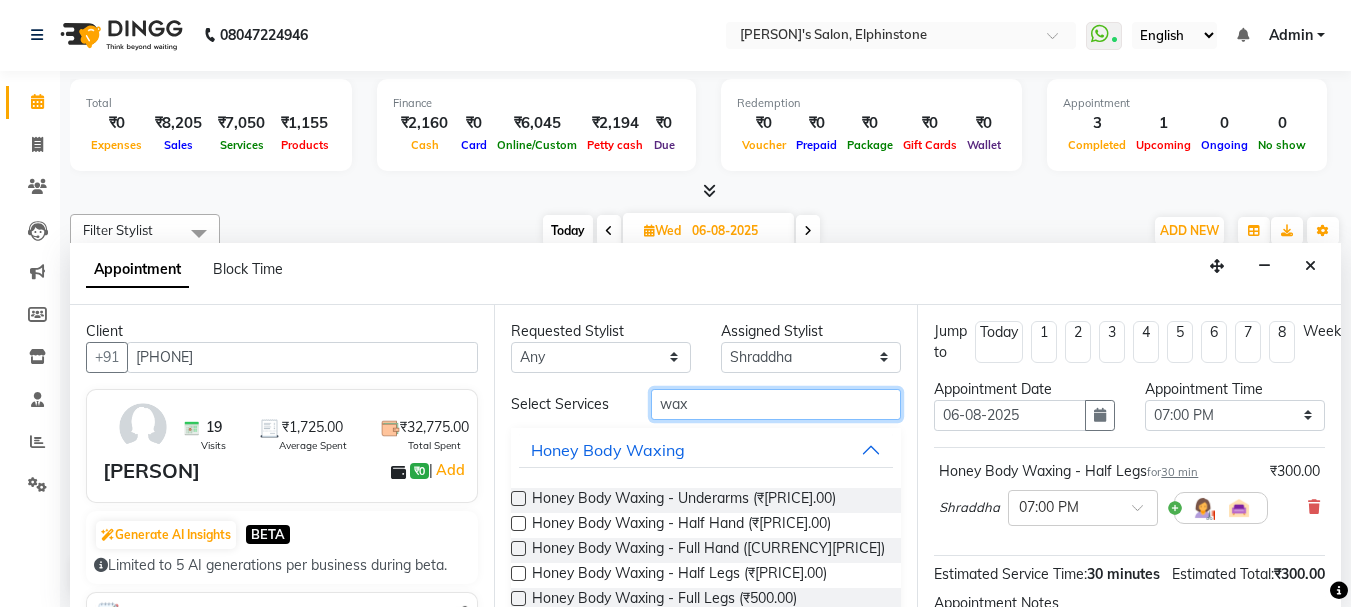 drag, startPoint x: 689, startPoint y: 428, endPoint x: 603, endPoint y: 439, distance: 86.70064 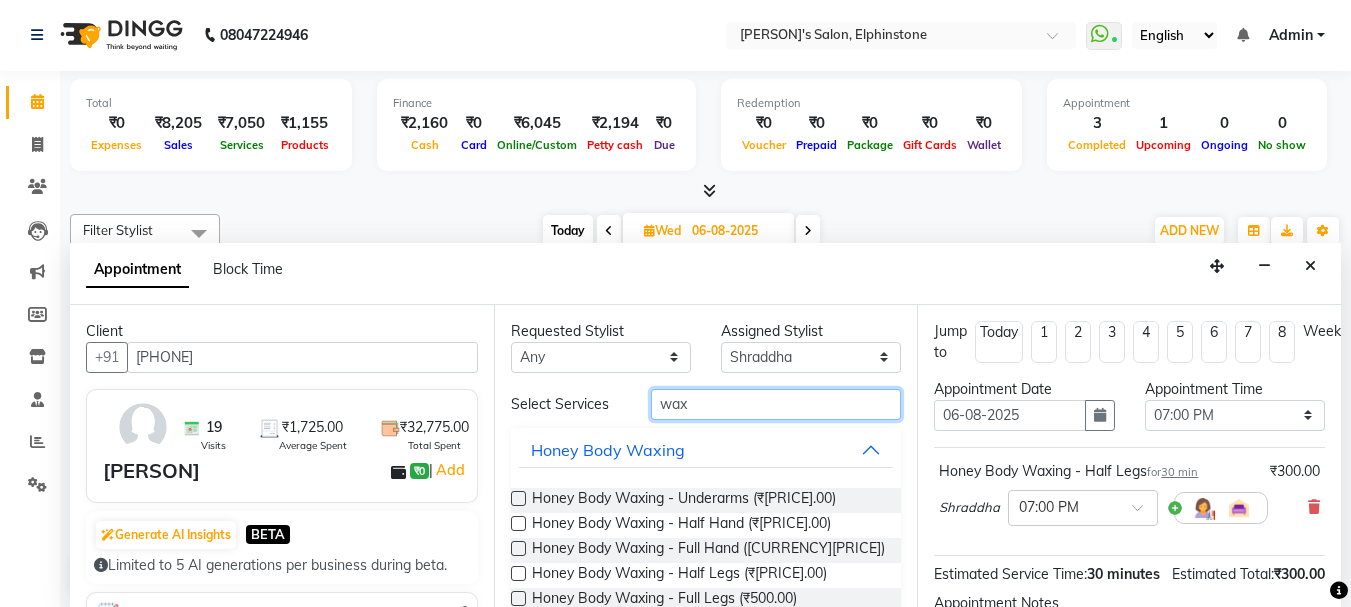 type on "v" 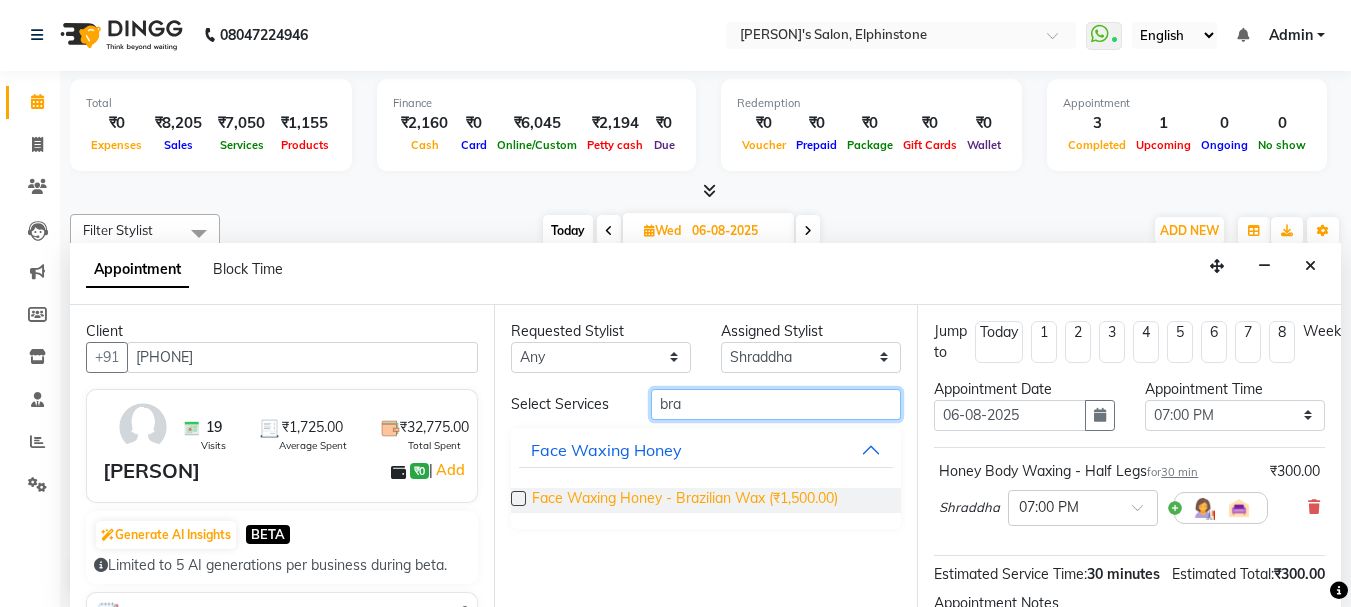 type on "bra" 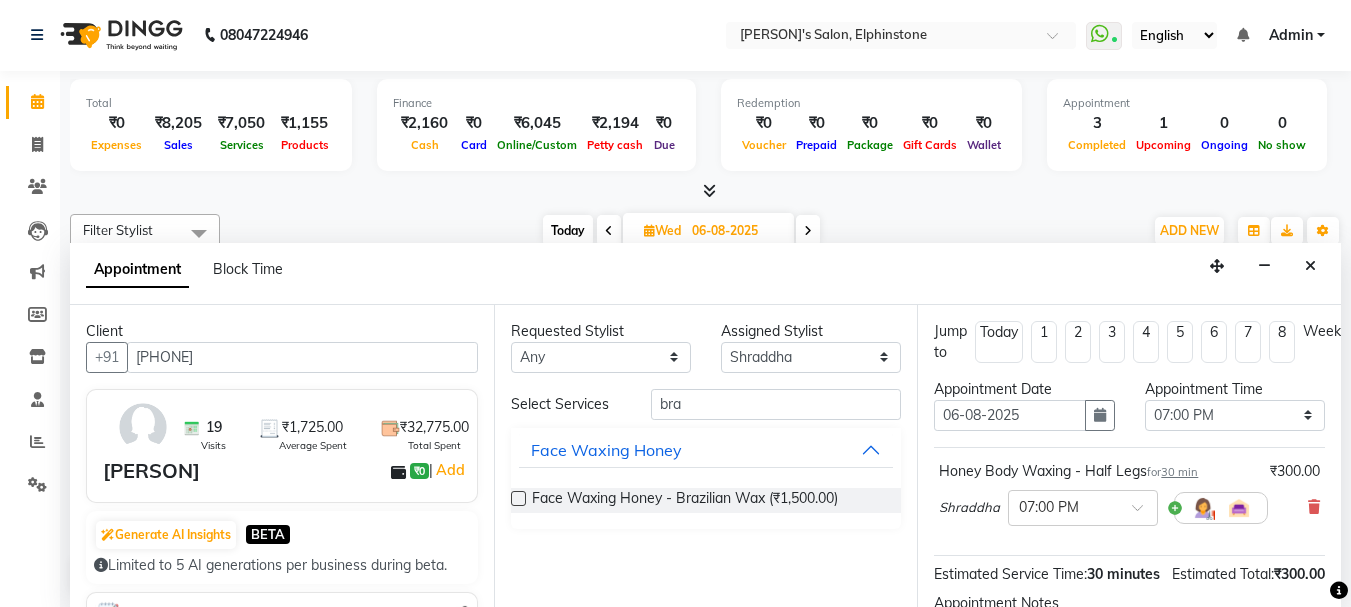drag, startPoint x: 610, startPoint y: 498, endPoint x: 625, endPoint y: 480, distance: 23.43075 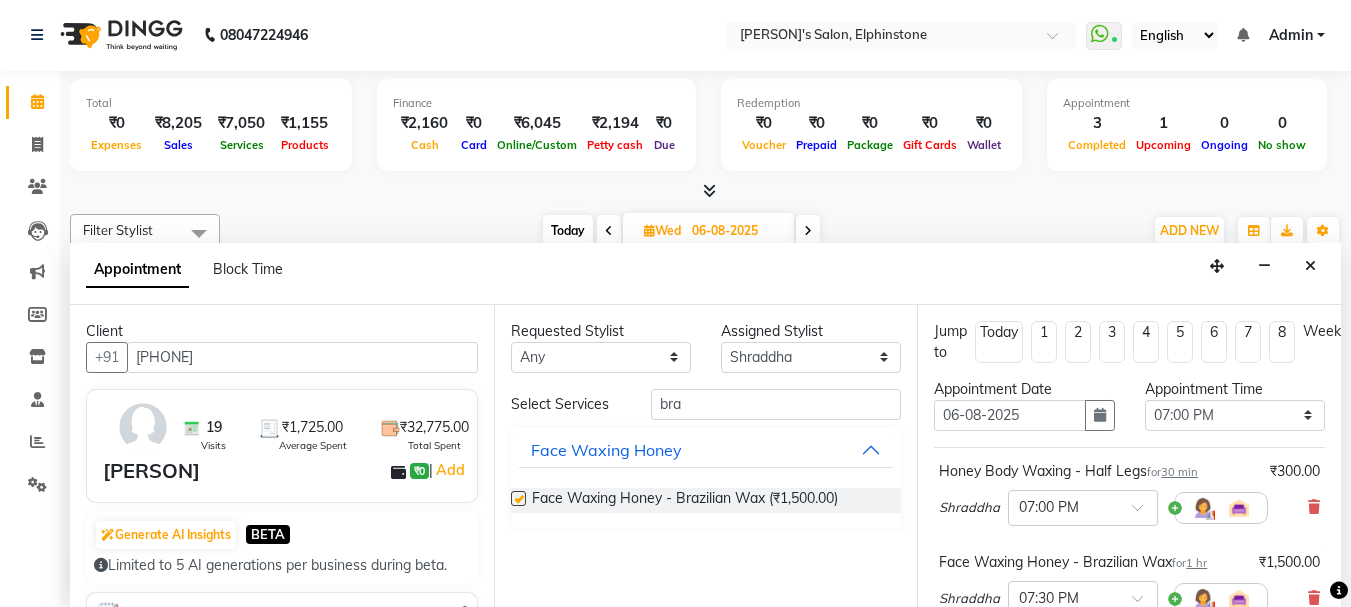 checkbox on "false" 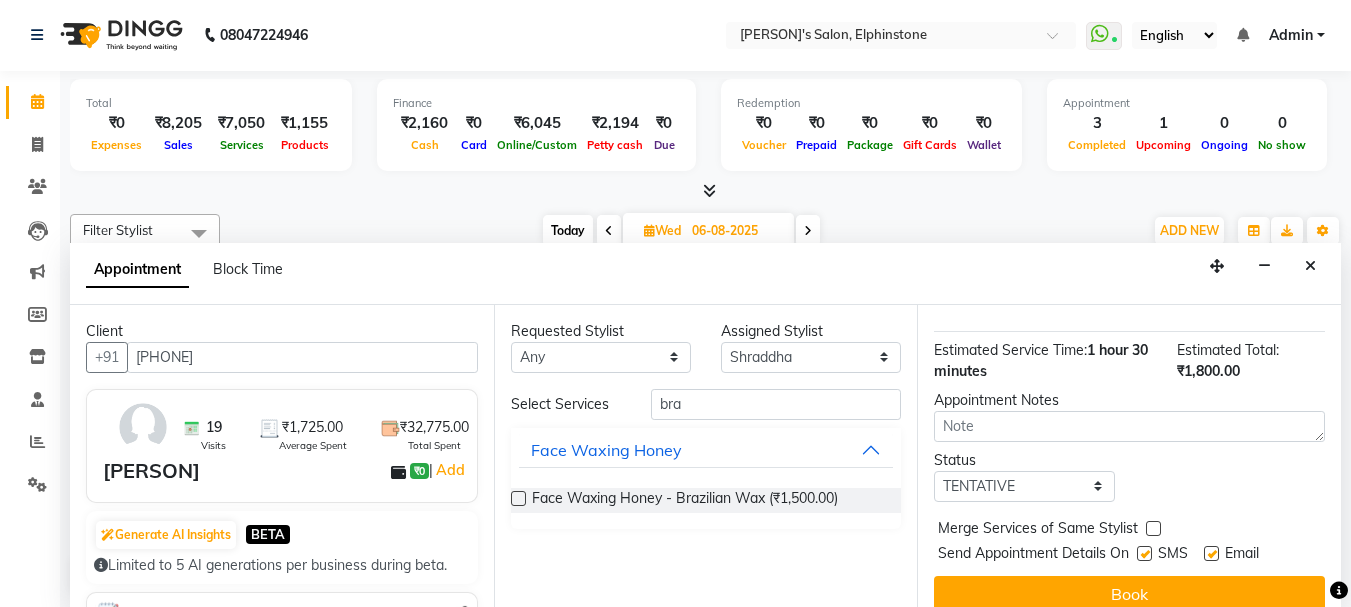 scroll, scrollTop: 351, scrollLeft: 0, axis: vertical 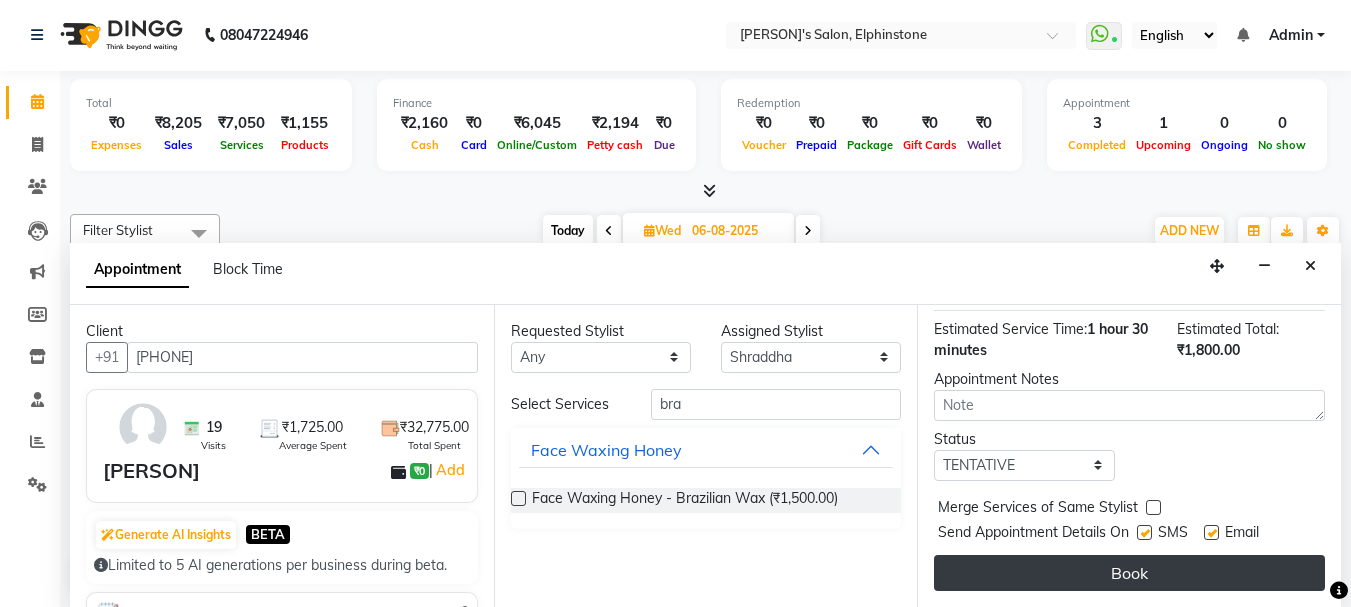 click on "Book" at bounding box center (1129, 573) 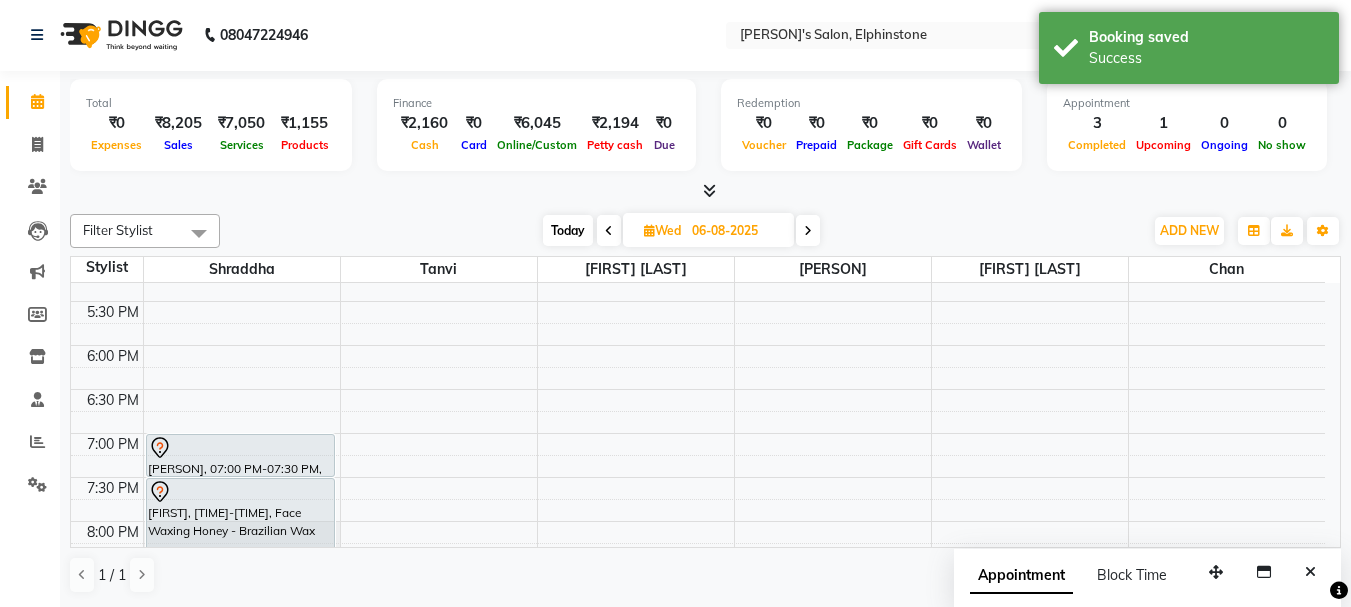 scroll, scrollTop: 0, scrollLeft: 0, axis: both 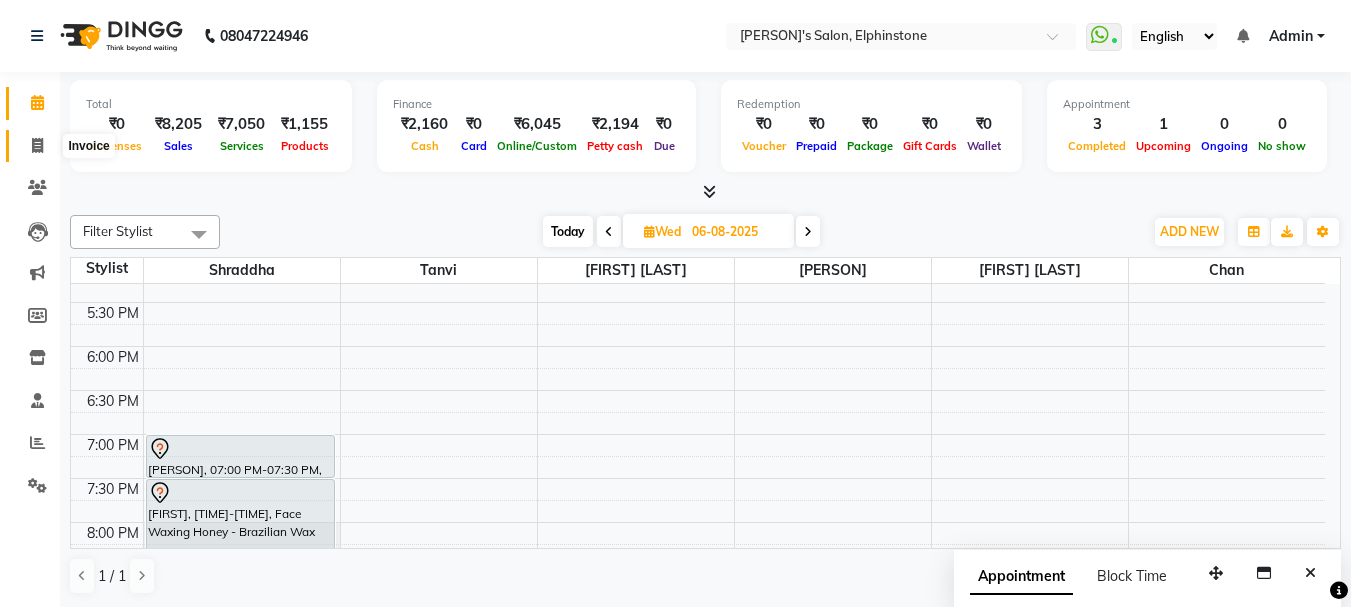 click 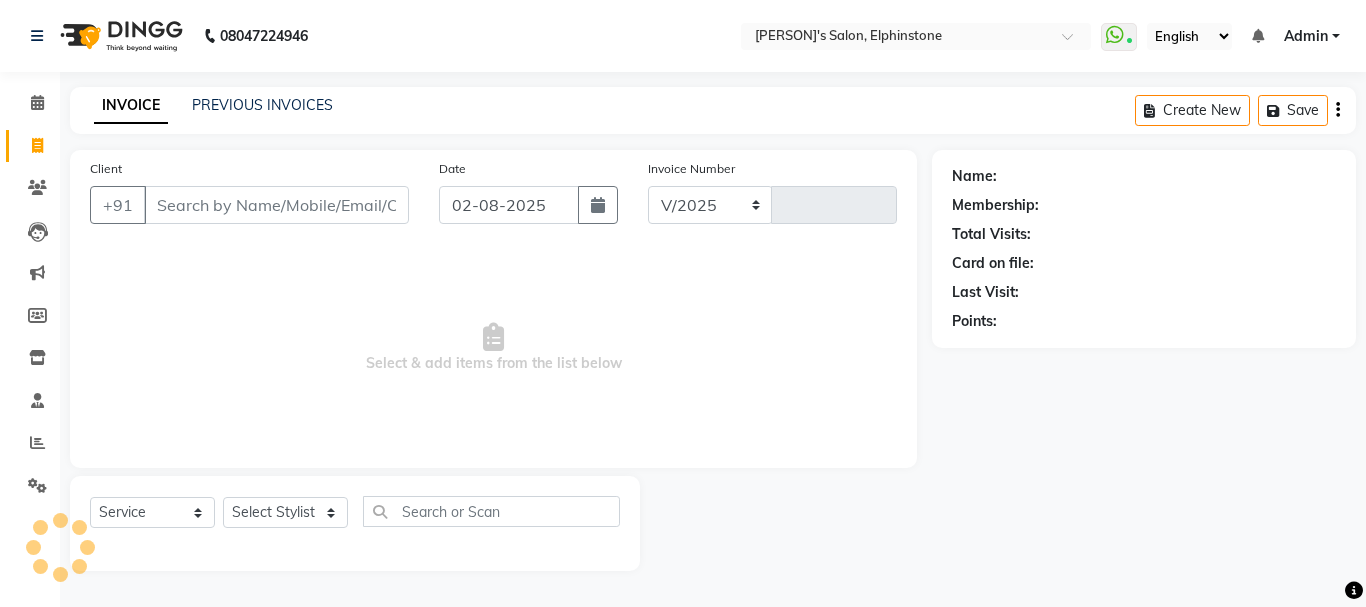 select on "716" 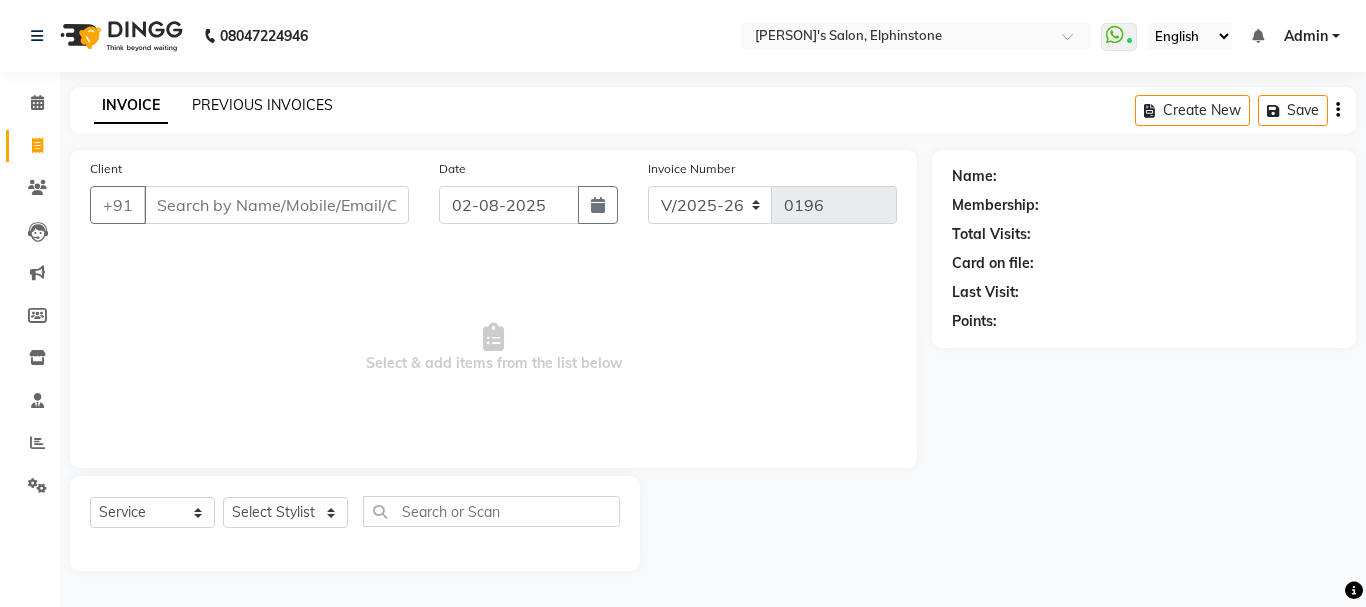 click on "PREVIOUS INVOICES" 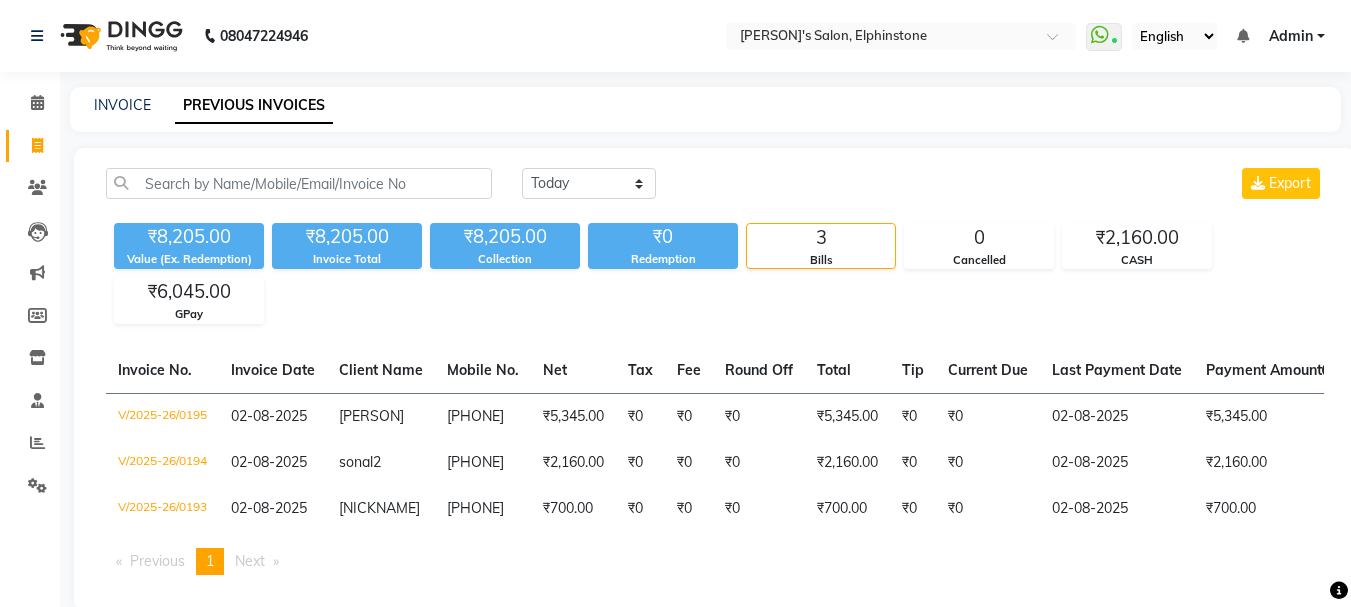 scroll, scrollTop: 49, scrollLeft: 0, axis: vertical 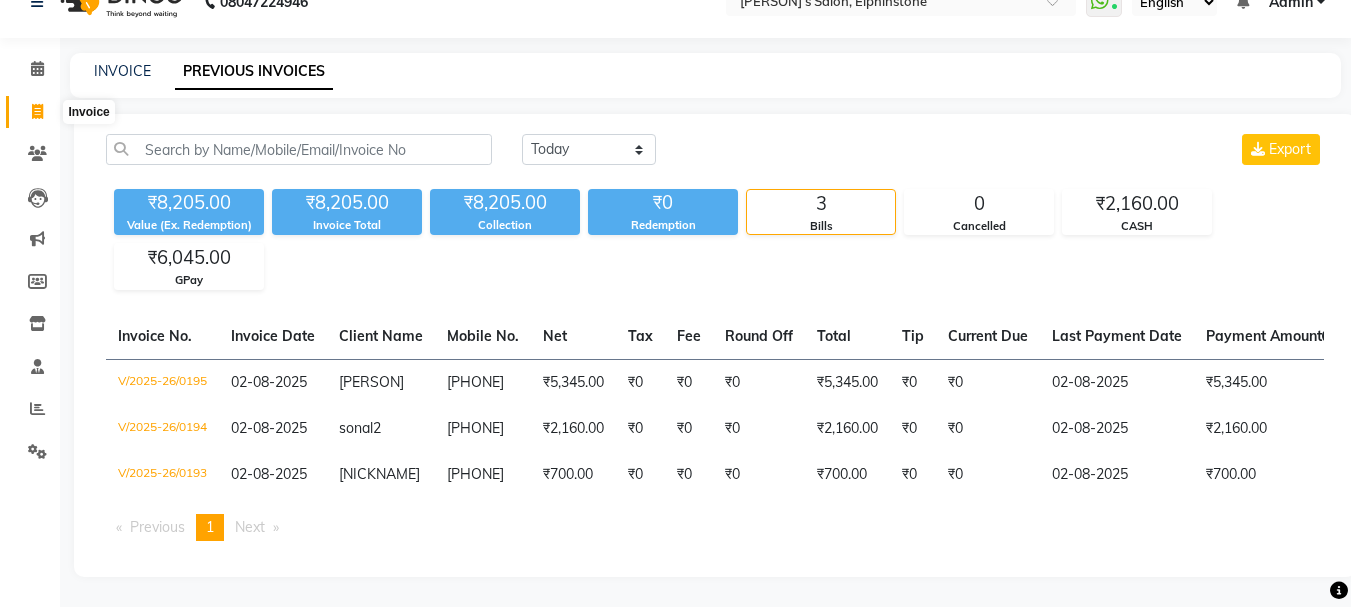 click 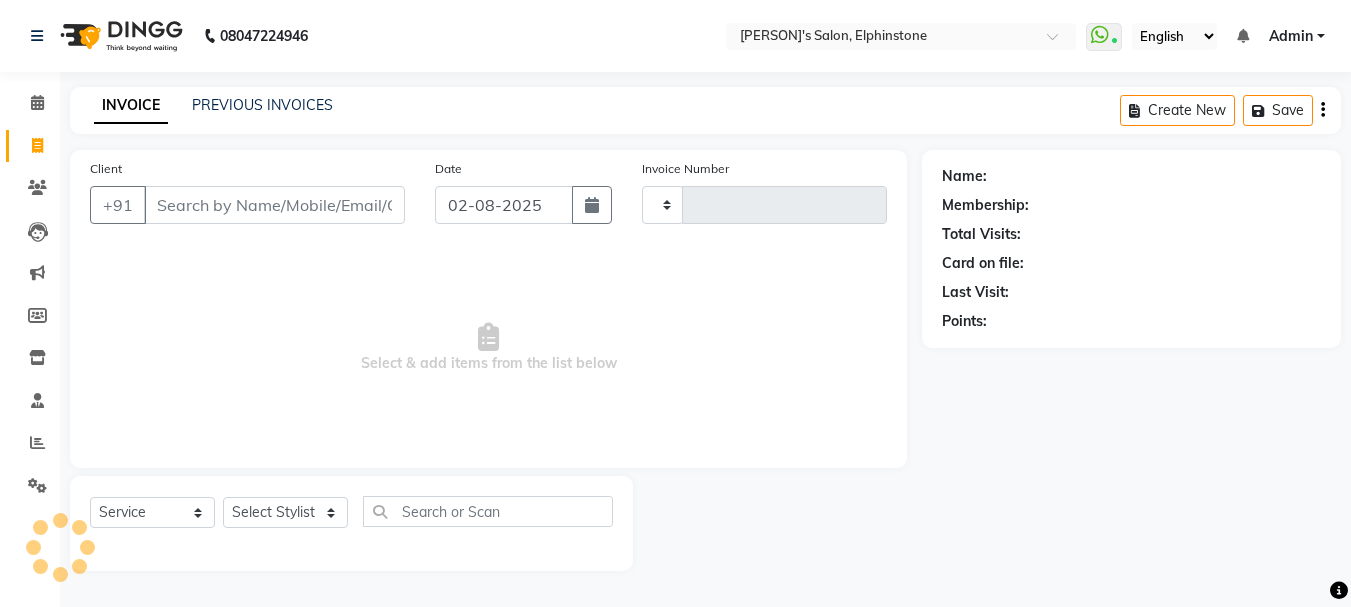 scroll, scrollTop: 0, scrollLeft: 0, axis: both 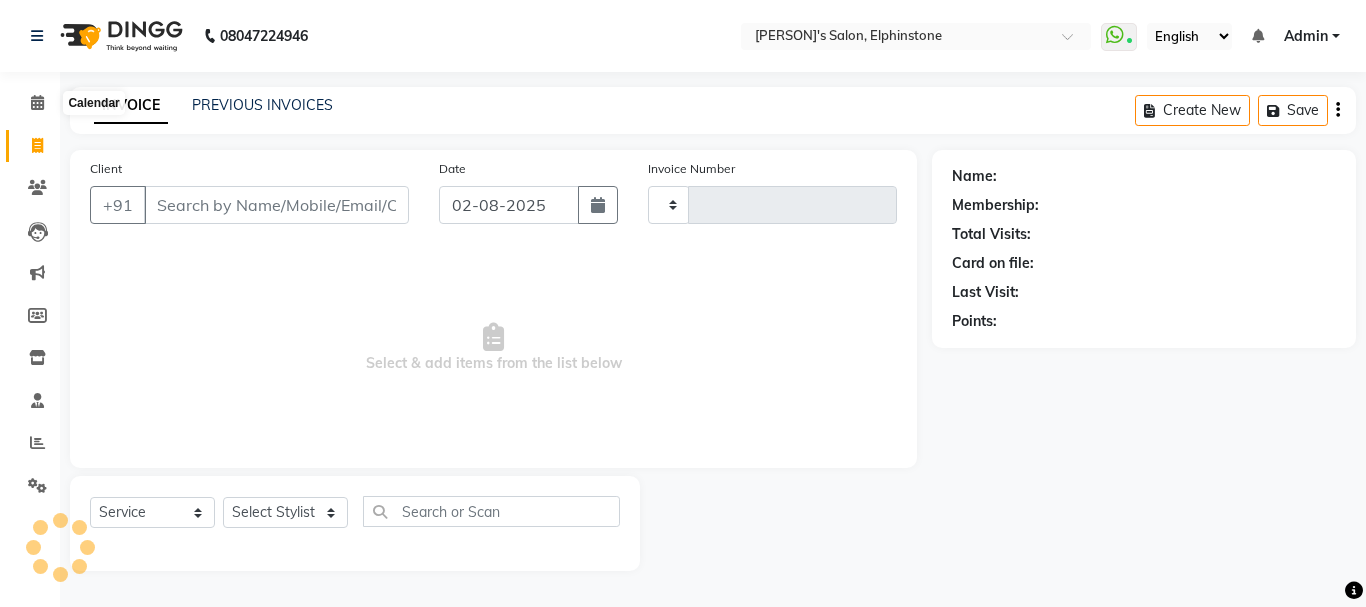 type on "0196" 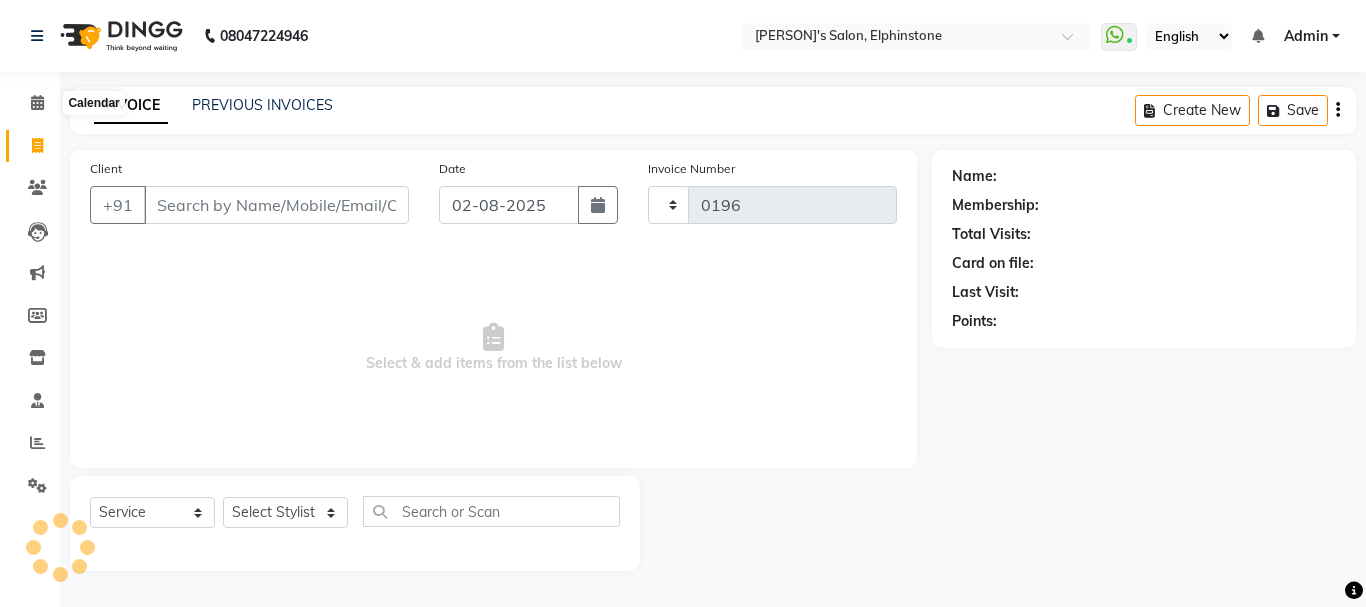 select on "716" 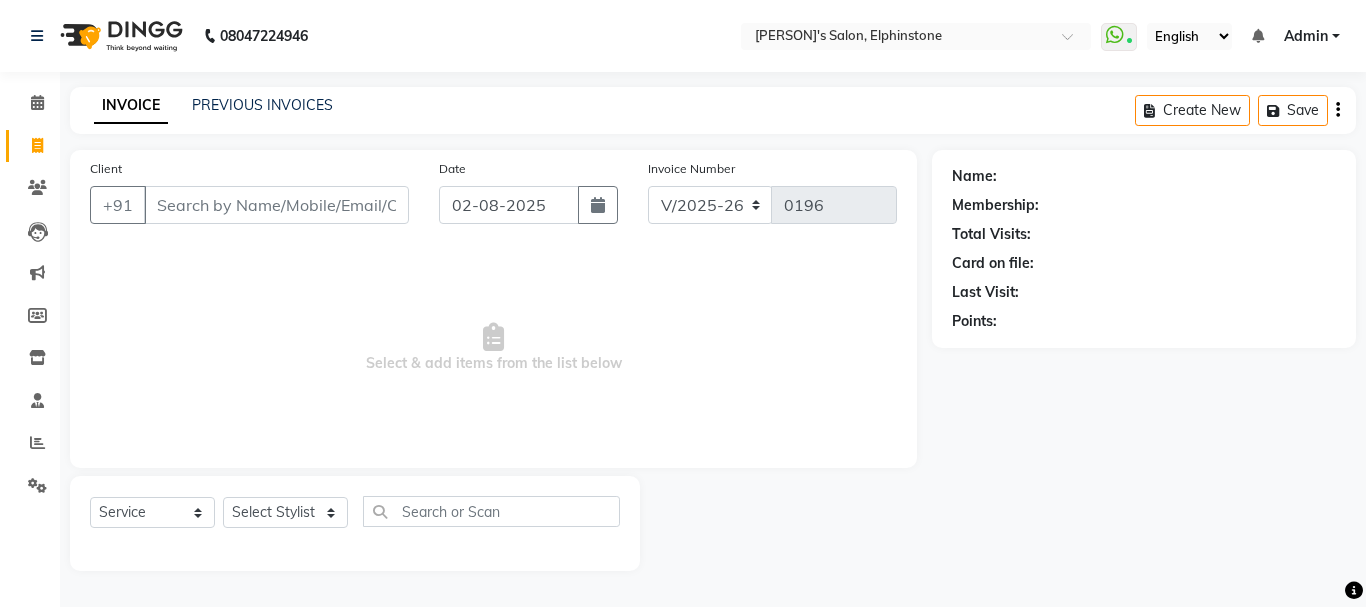 click on "Client" at bounding box center [276, 205] 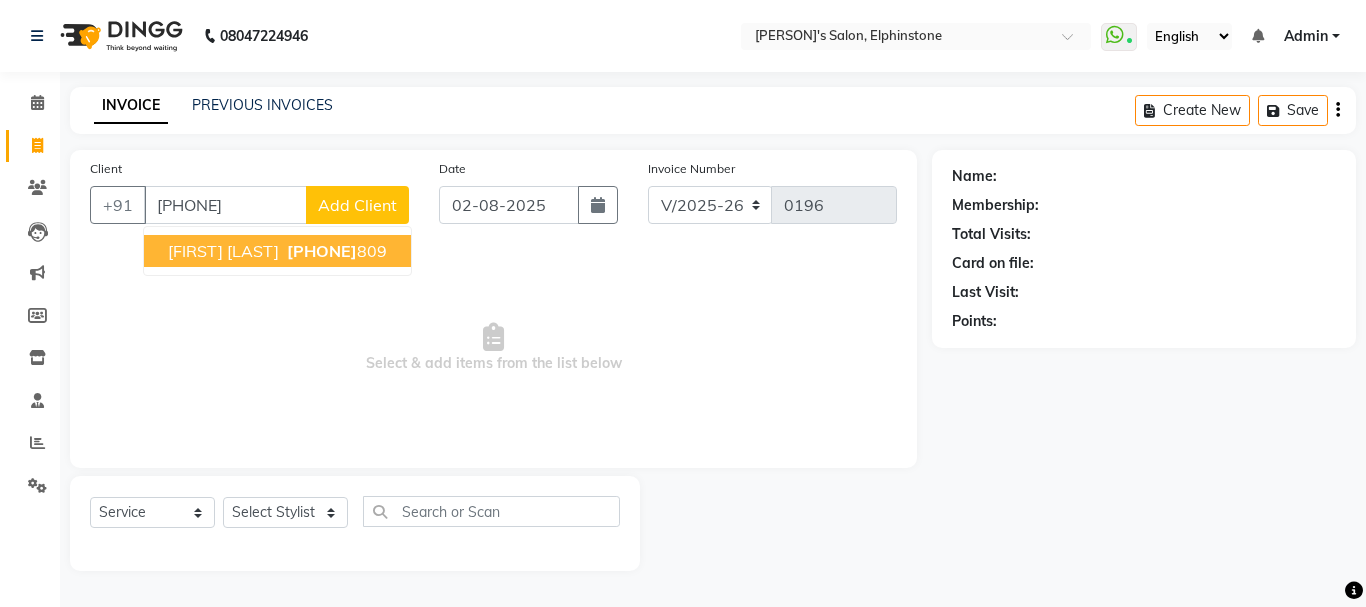 click on "[FIRST] [LAST]" at bounding box center [223, 251] 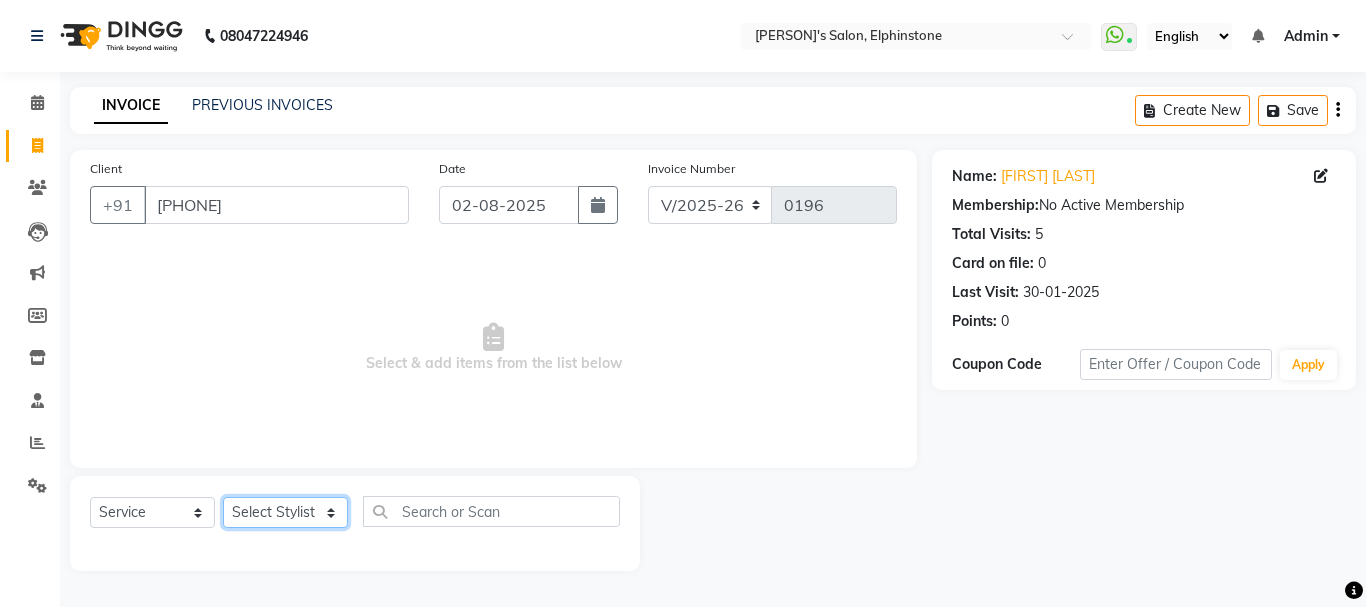 click on "Select Stylist [FIRST] [LAST] [FIRST] [LAST]  Shraddha Tanvi Tanvi Masurkar" 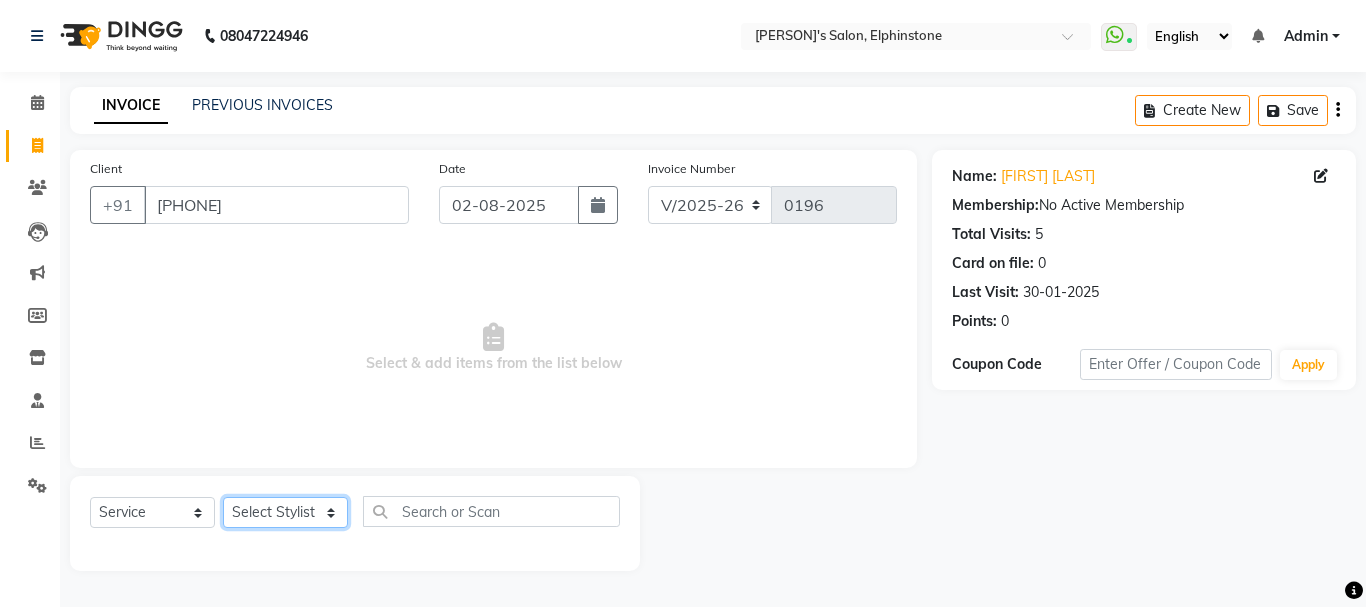 select on "85925" 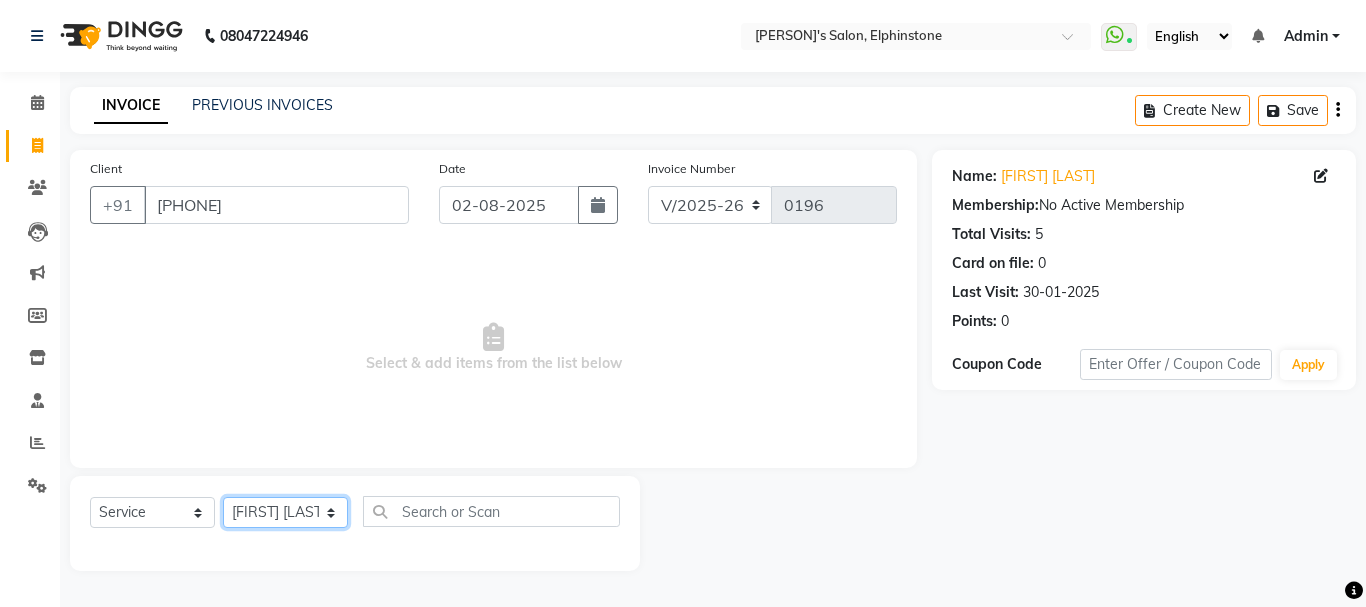 click on "Select Stylist [FIRST] [LAST] [FIRST] [LAST]  Shraddha Tanvi Tanvi Masurkar" 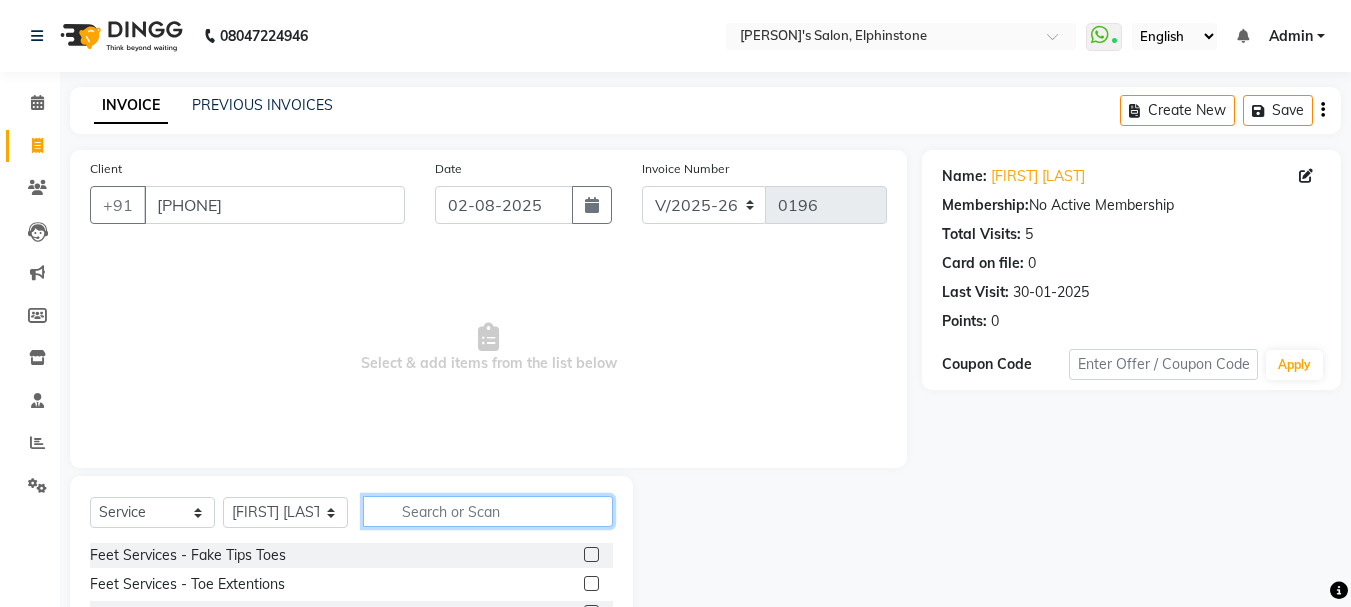 click 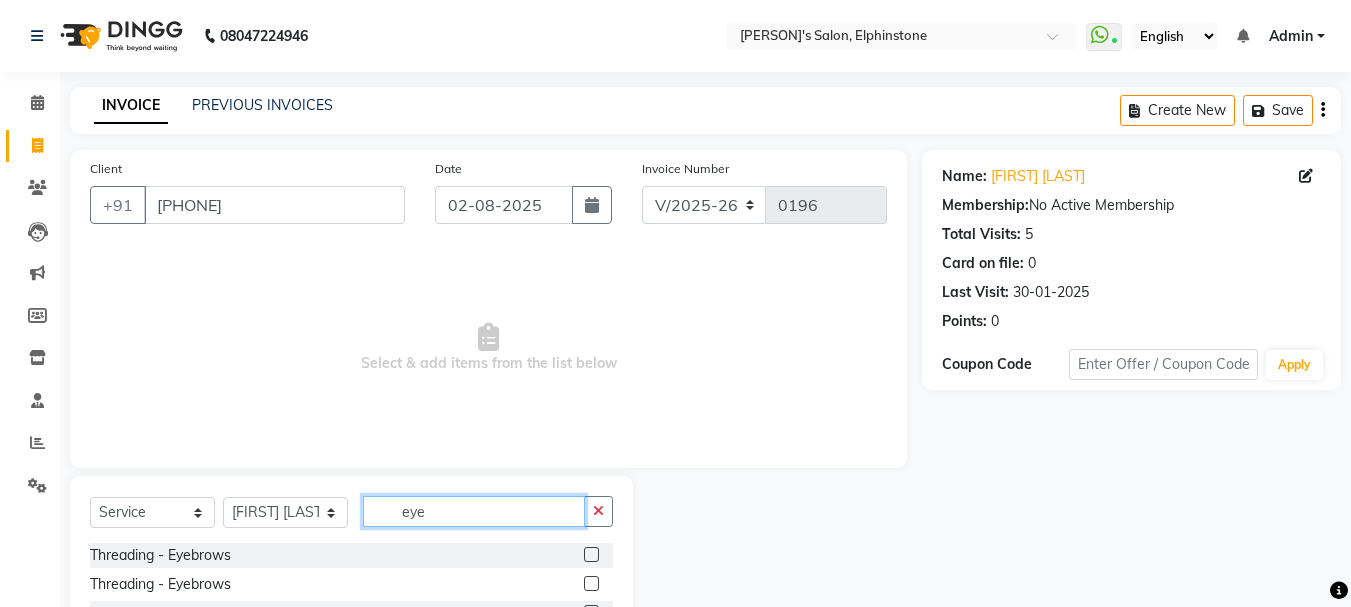 type on "eye" 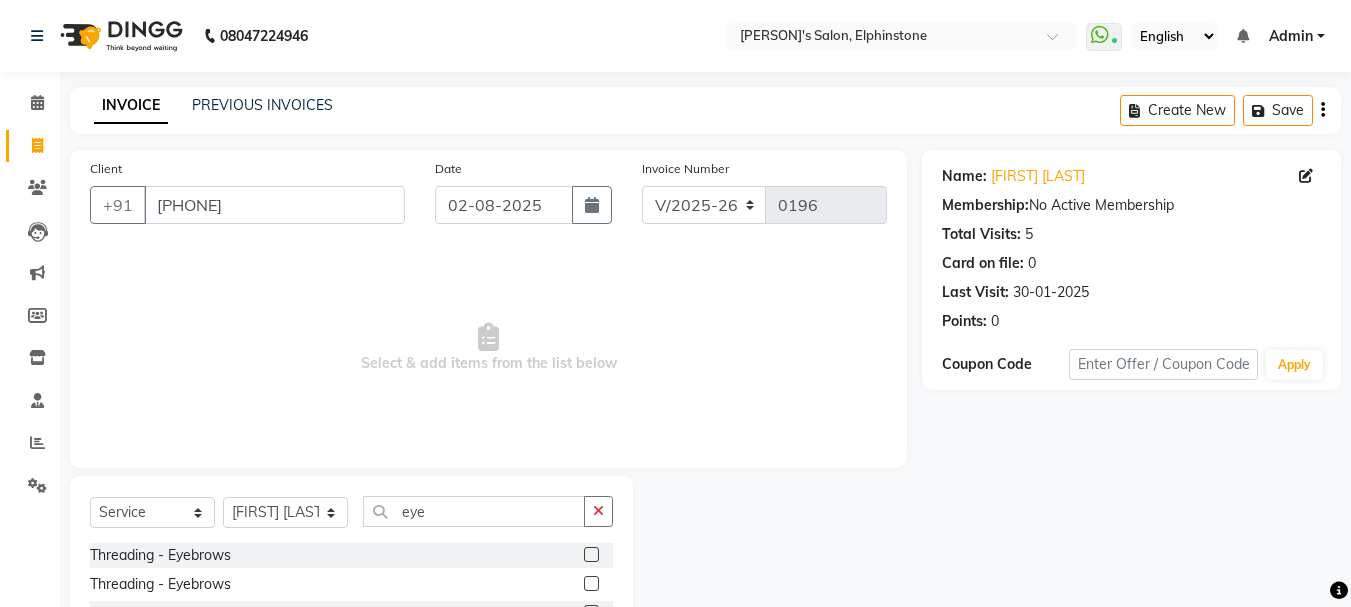 click 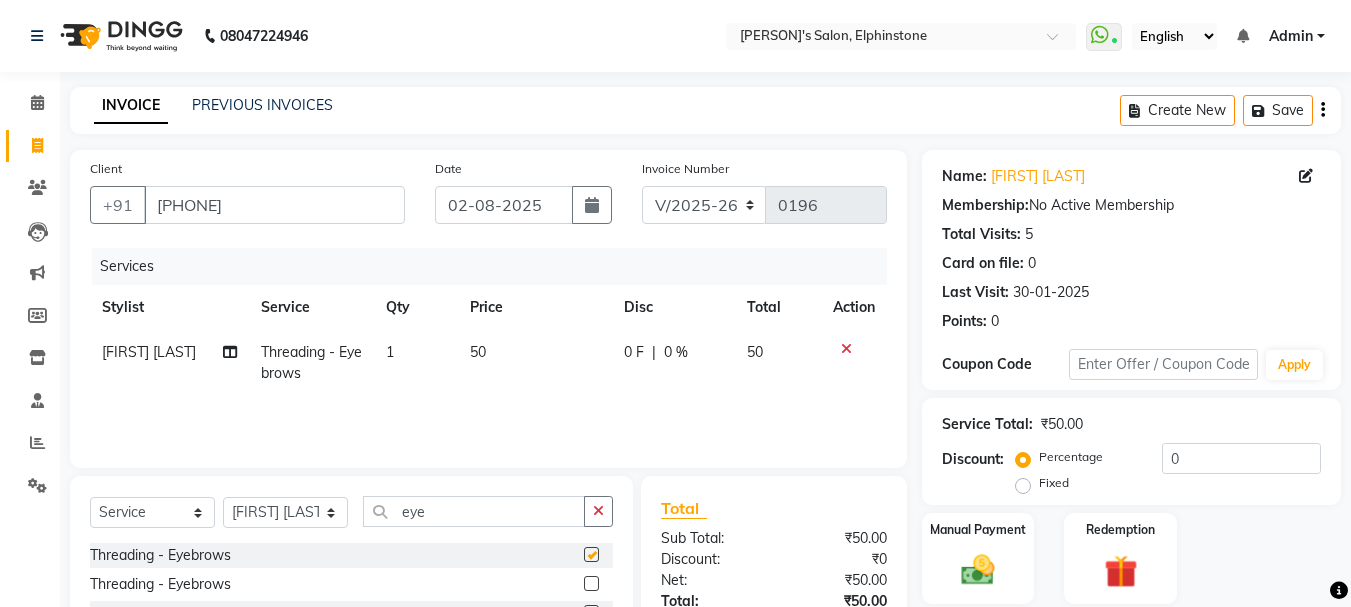 checkbox on "false" 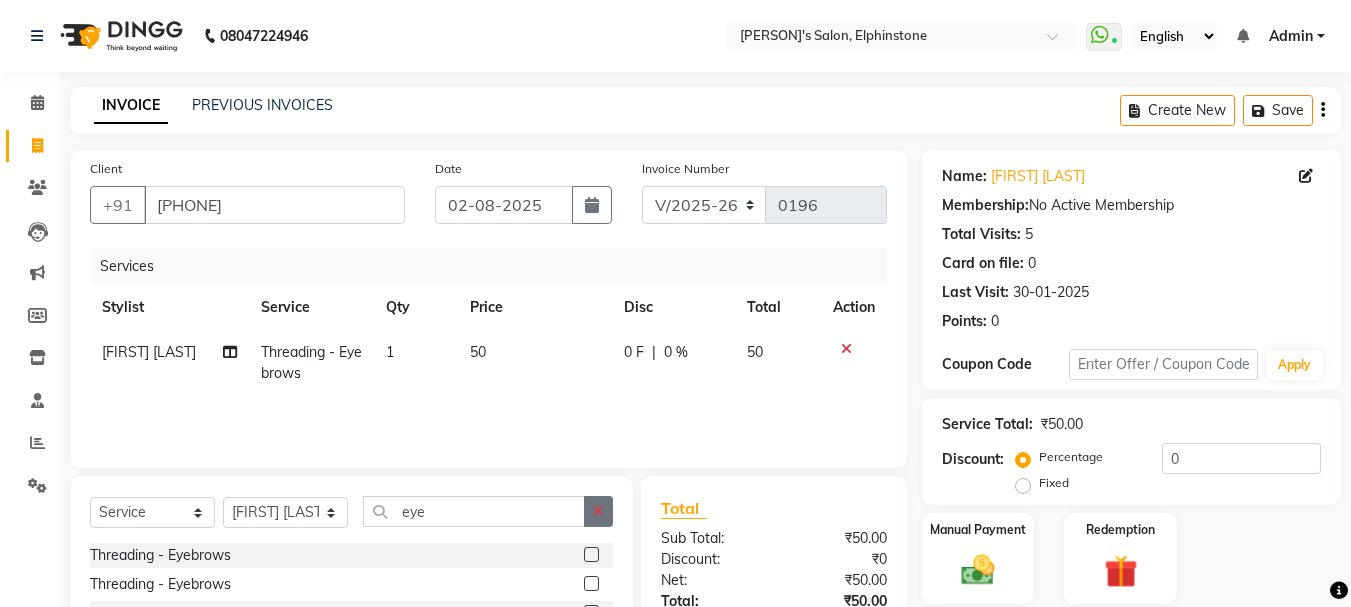 click 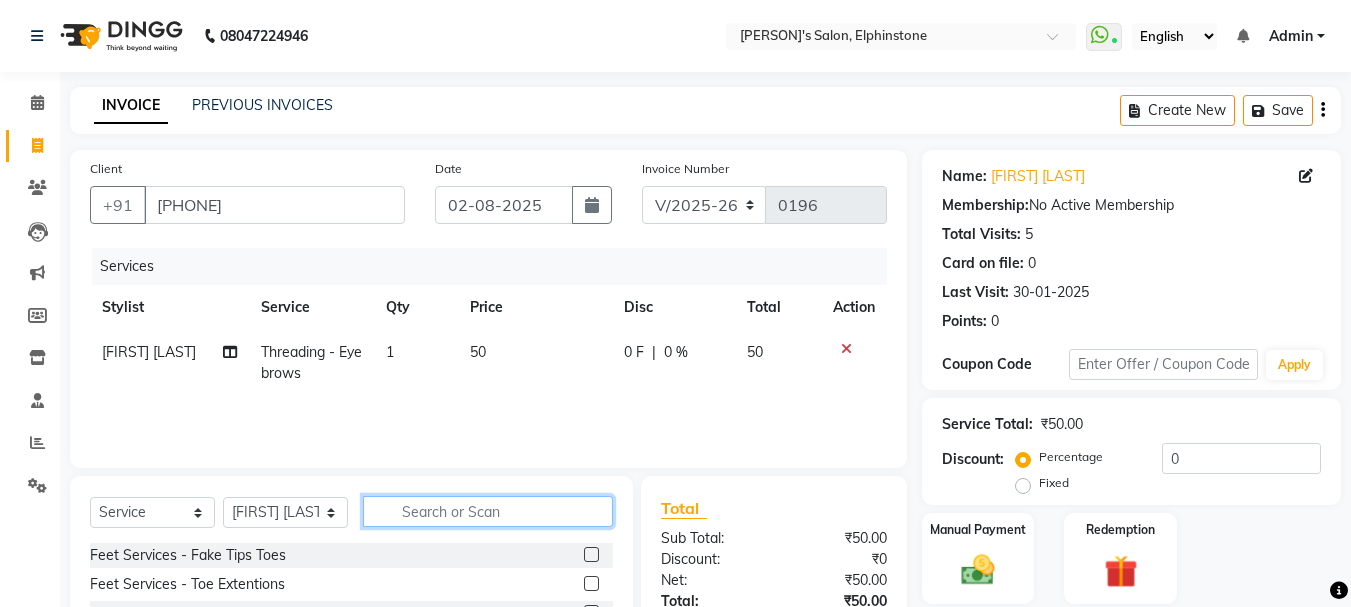 click 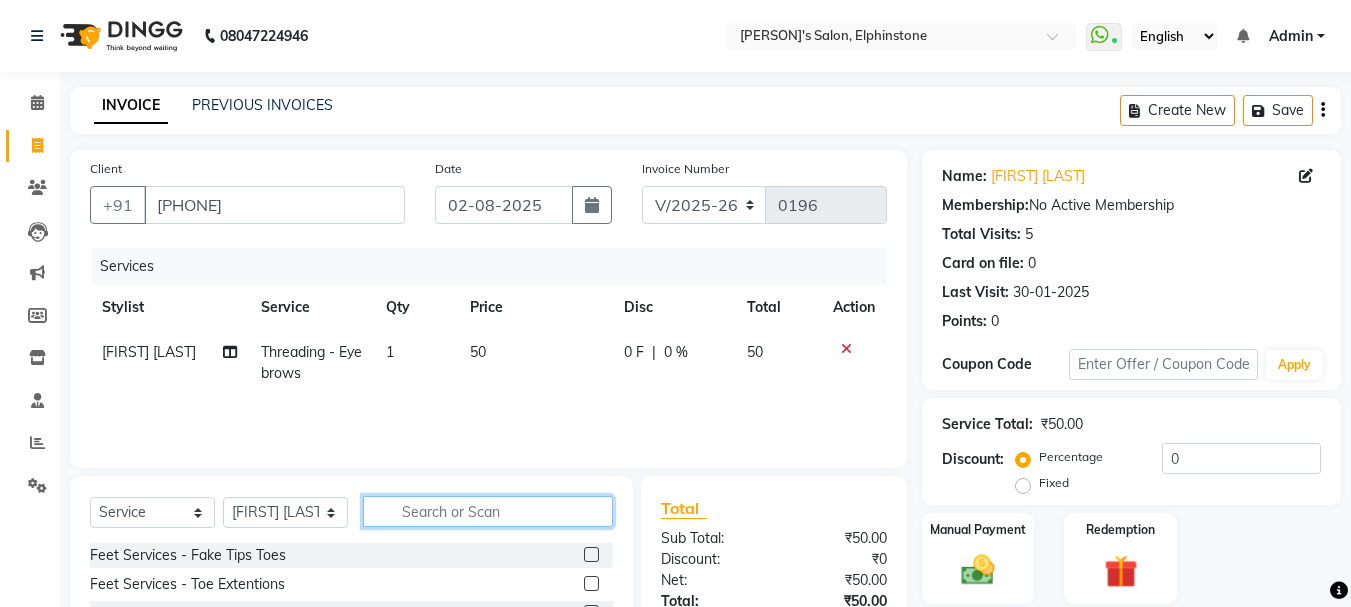 type on "f" 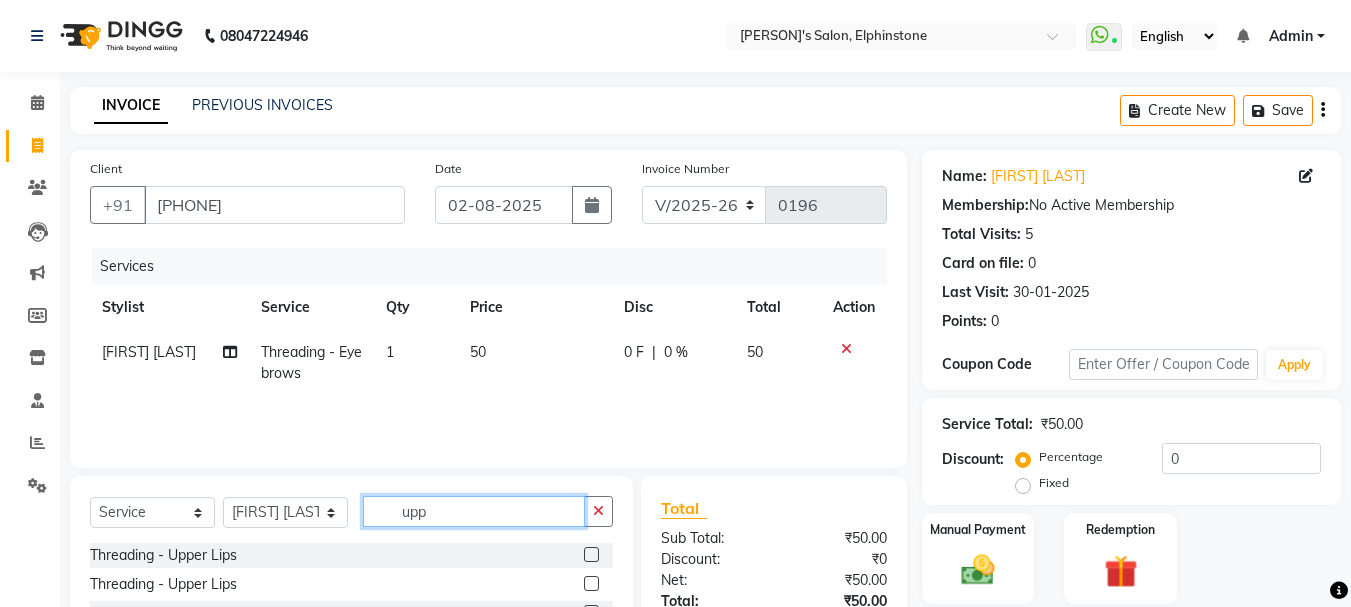 type on "upp" 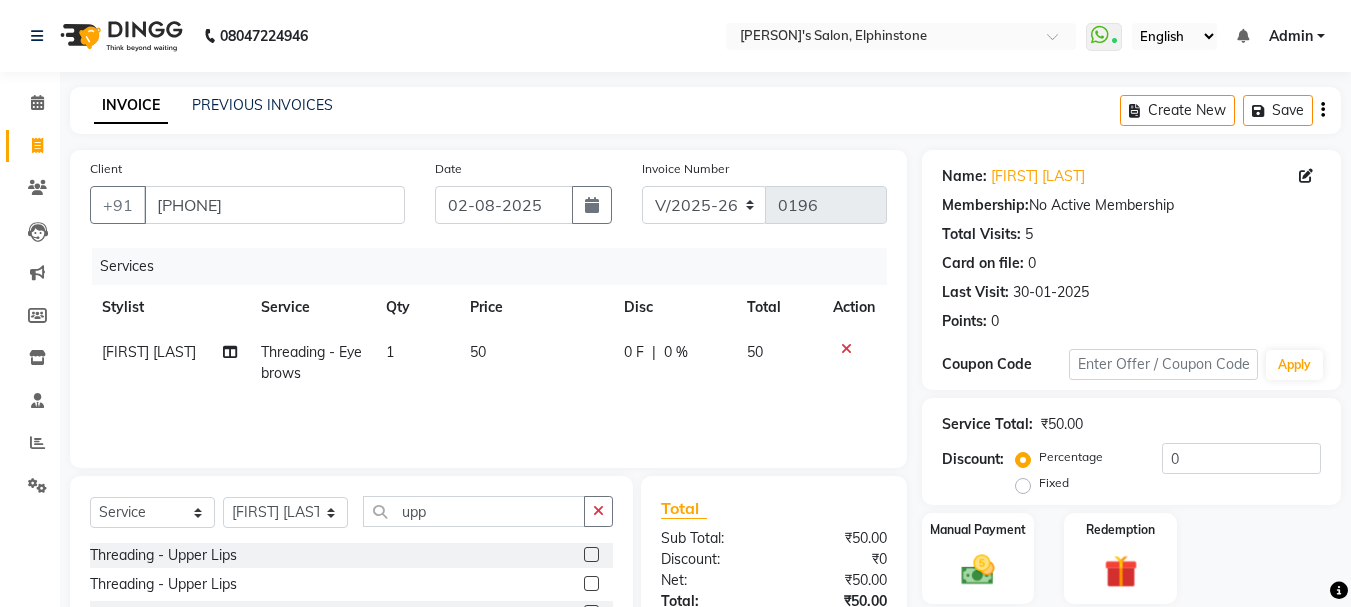 click 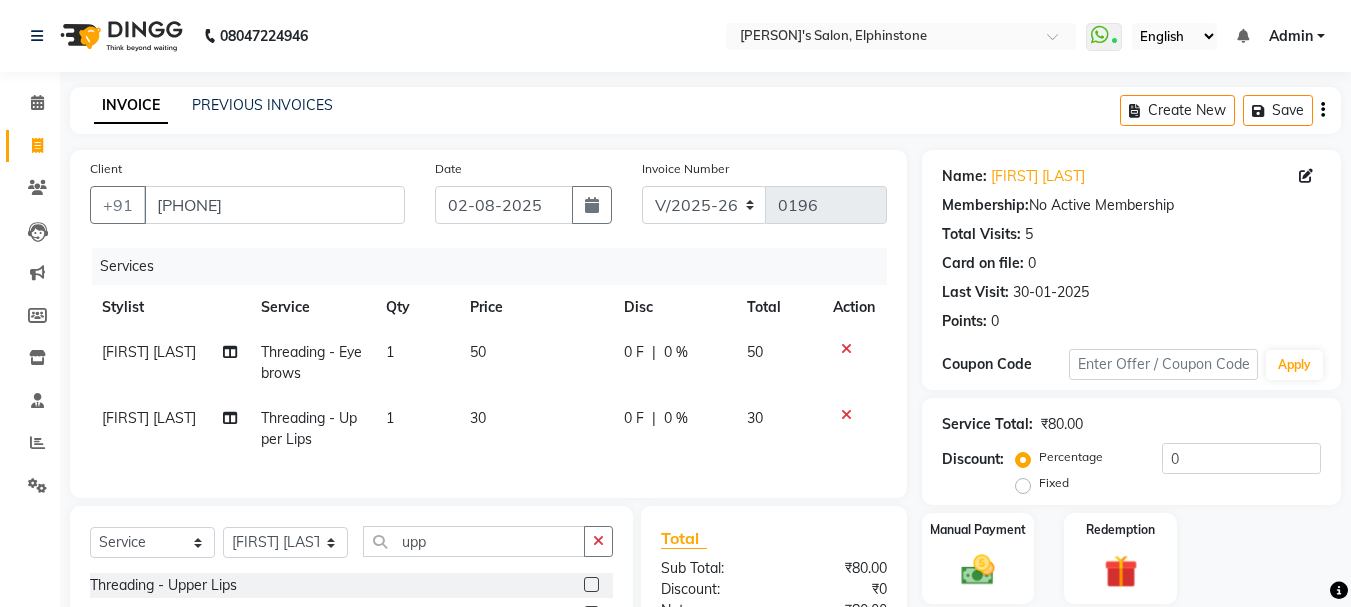 checkbox on "false" 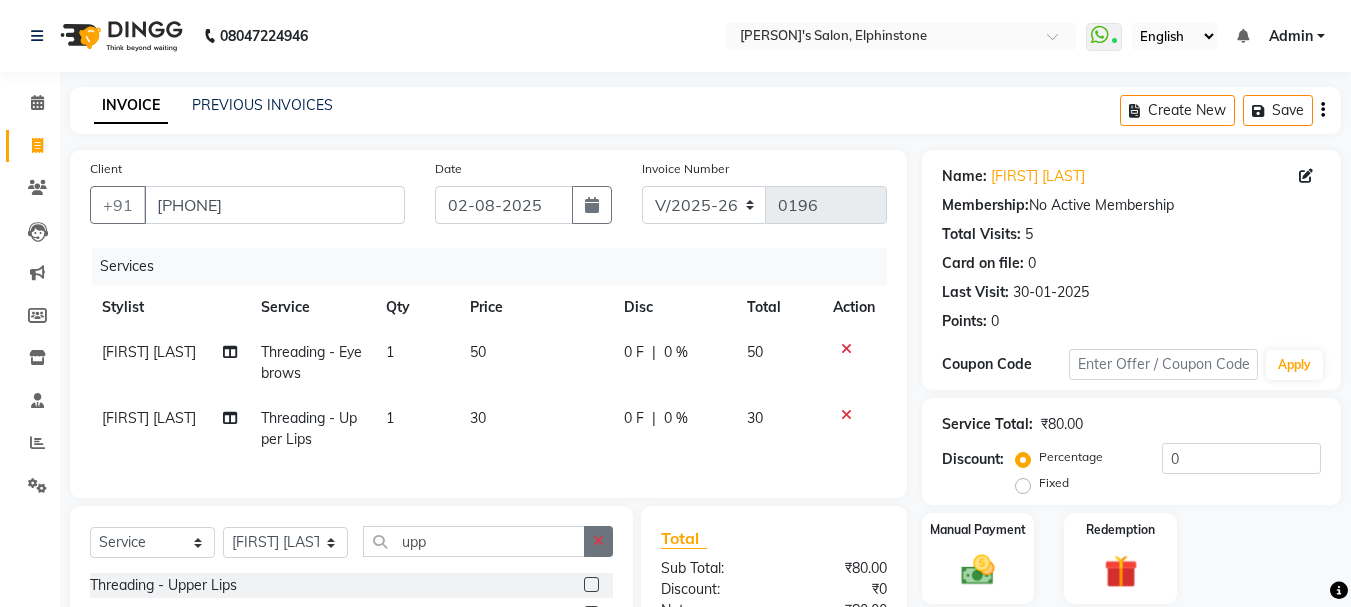 click 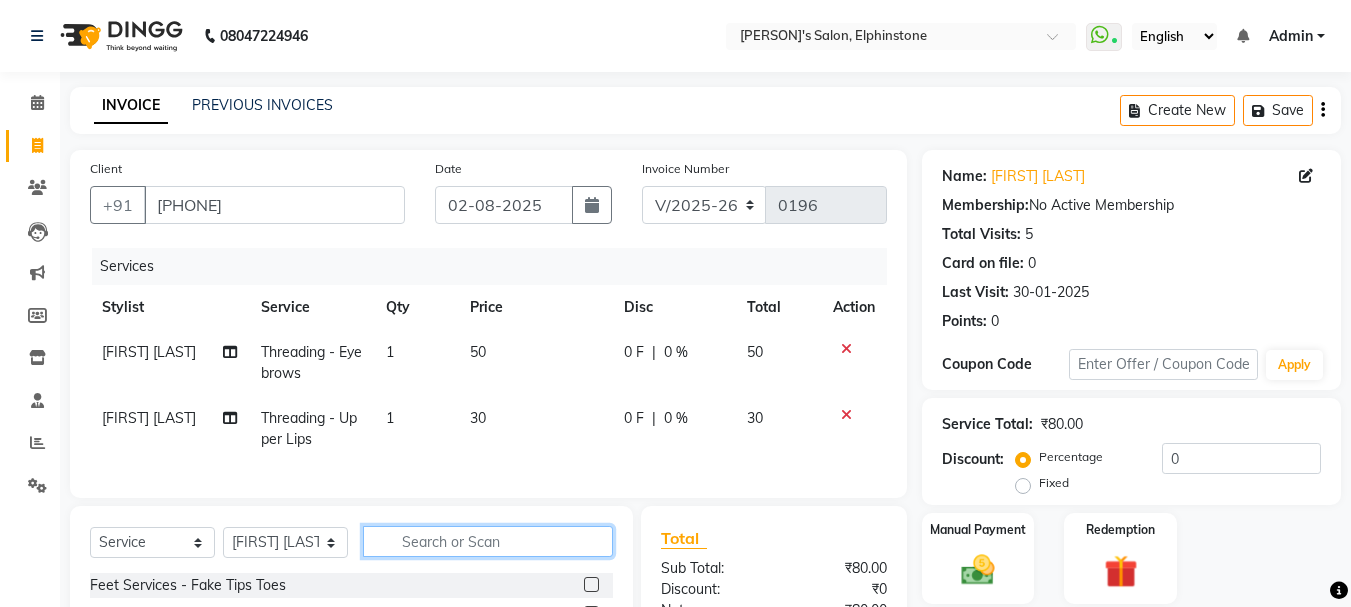 click 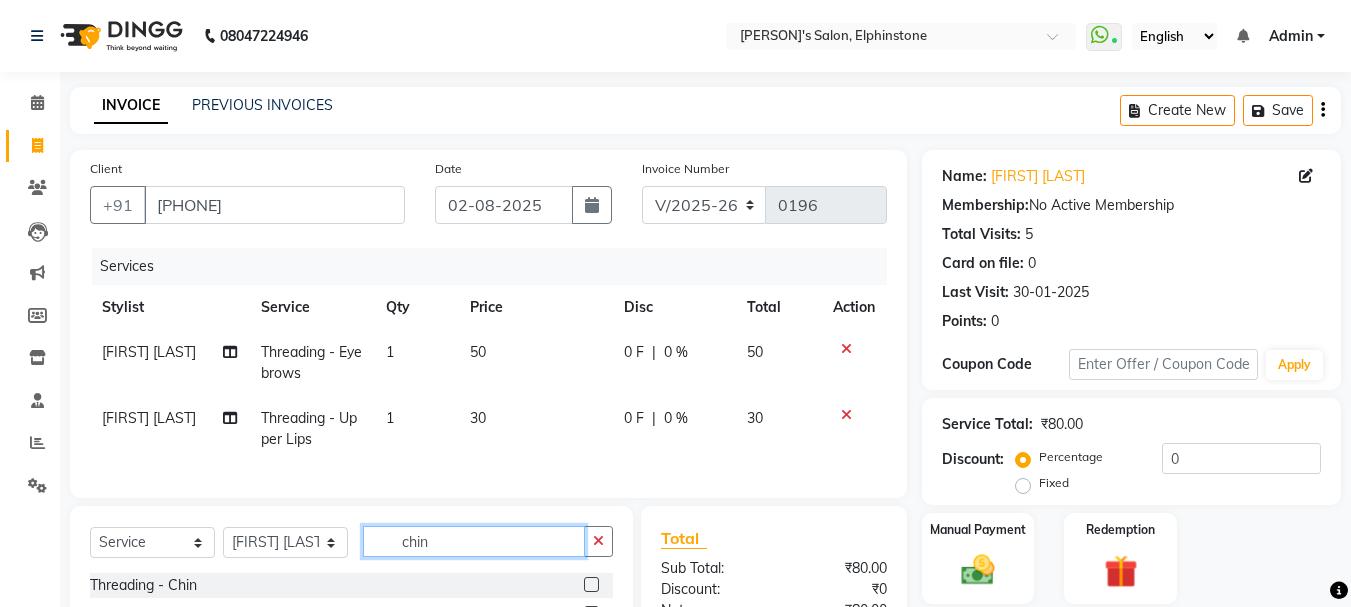 type on "chin" 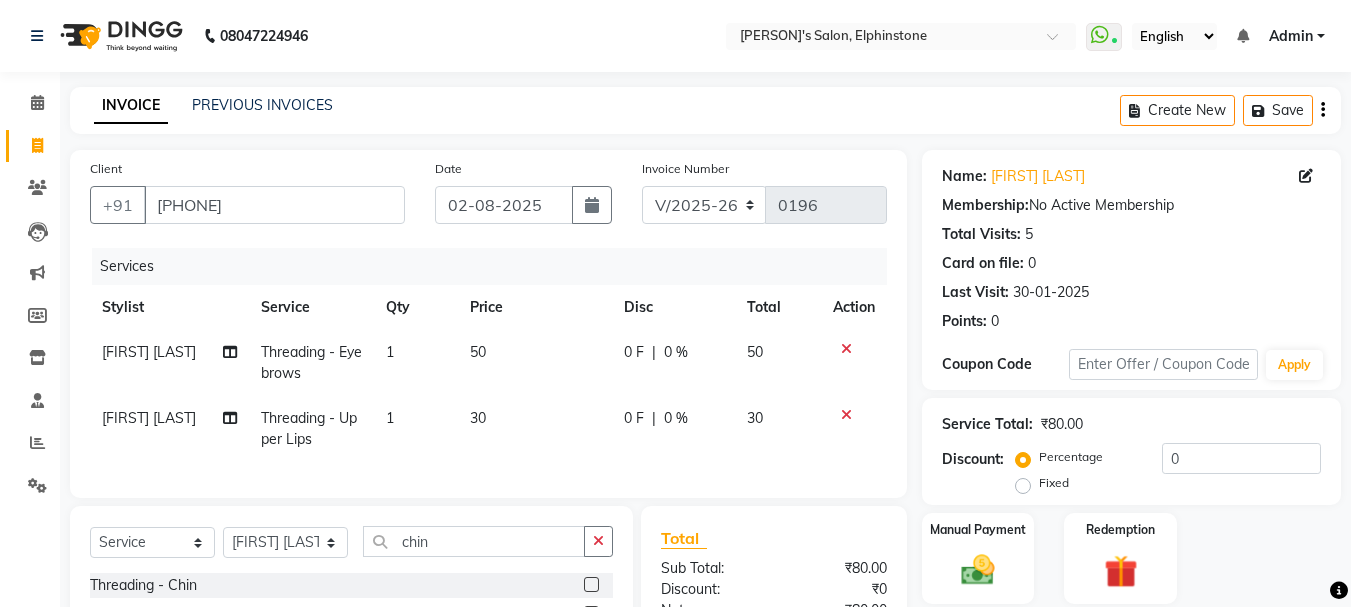 click 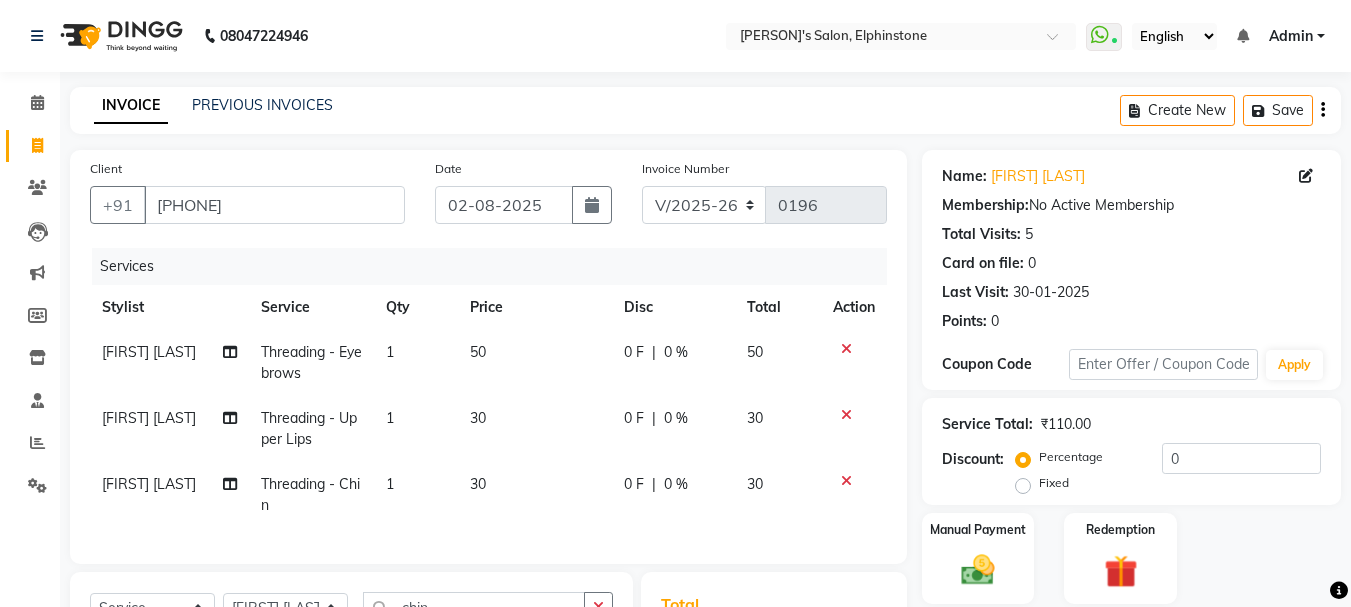 checkbox on "false" 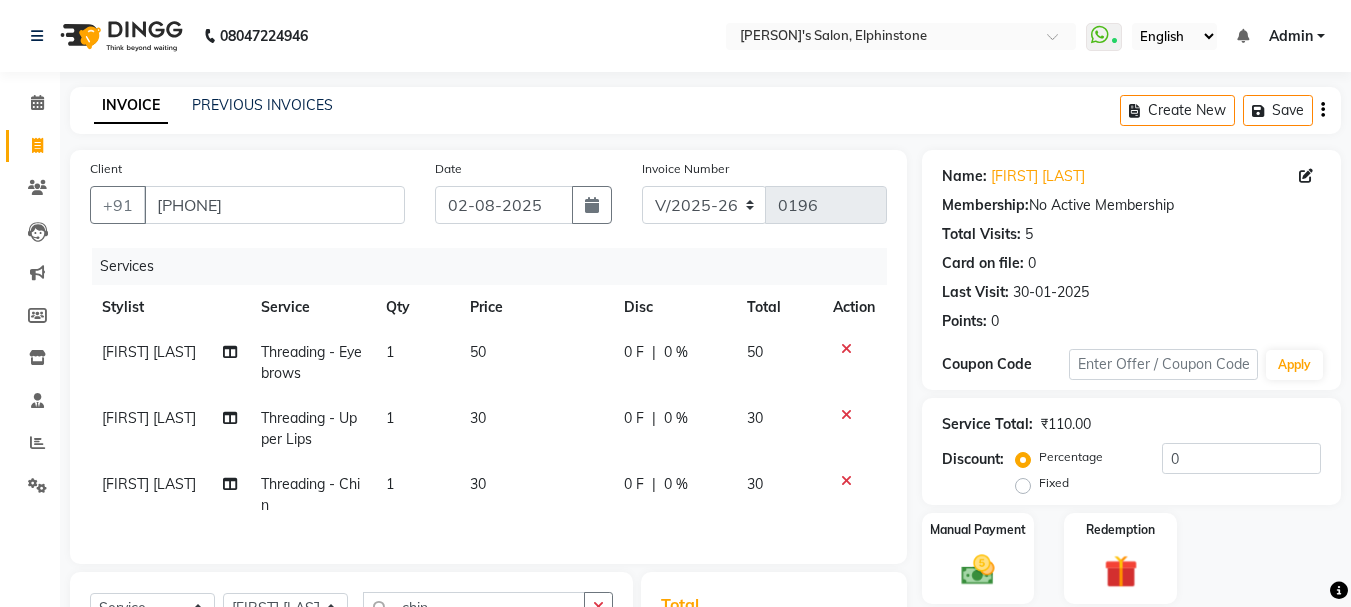 scroll, scrollTop: 200, scrollLeft: 0, axis: vertical 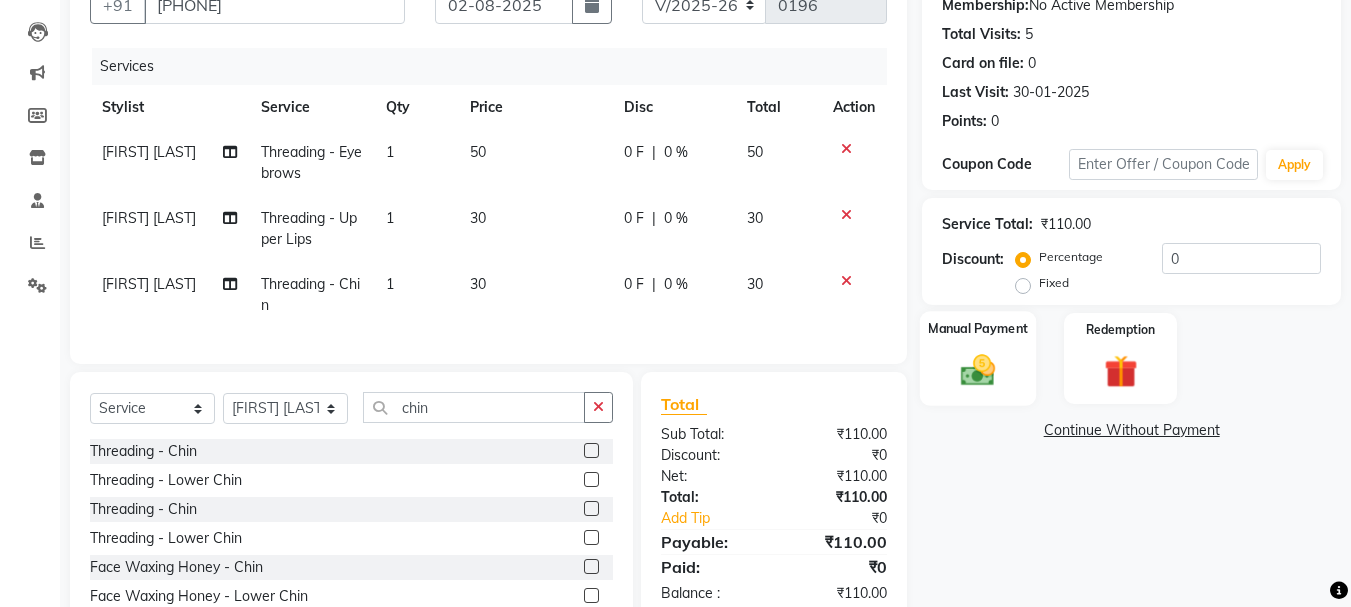 click on "Manual Payment" 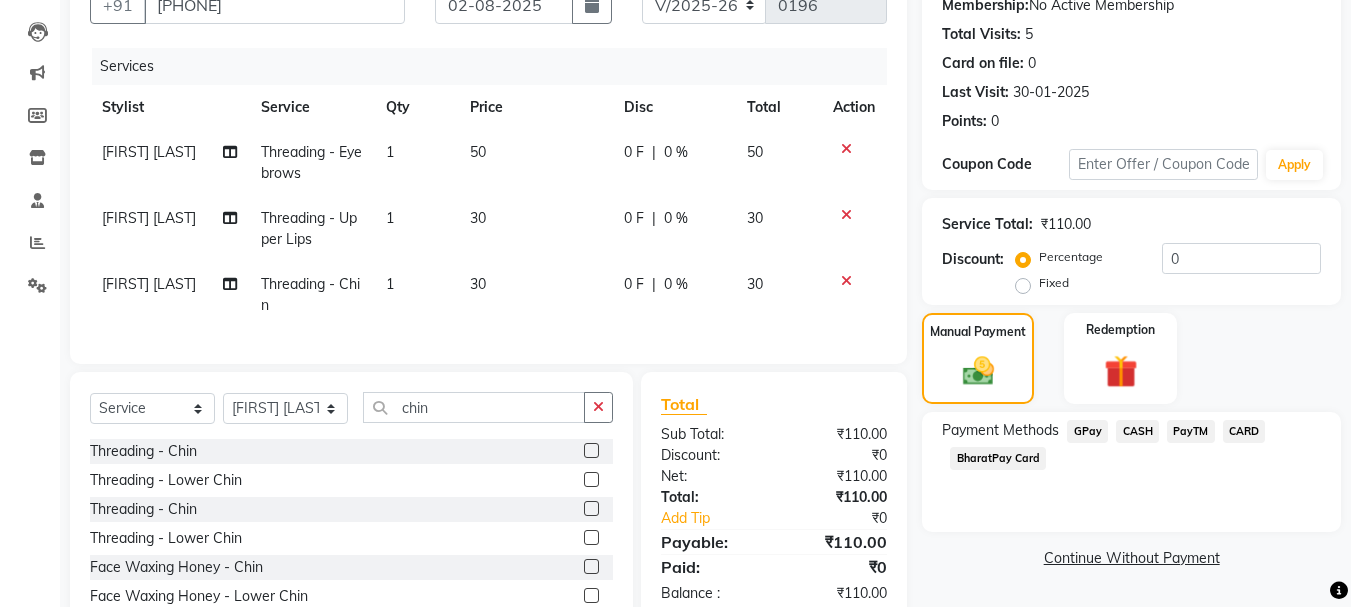 click on "CASH" 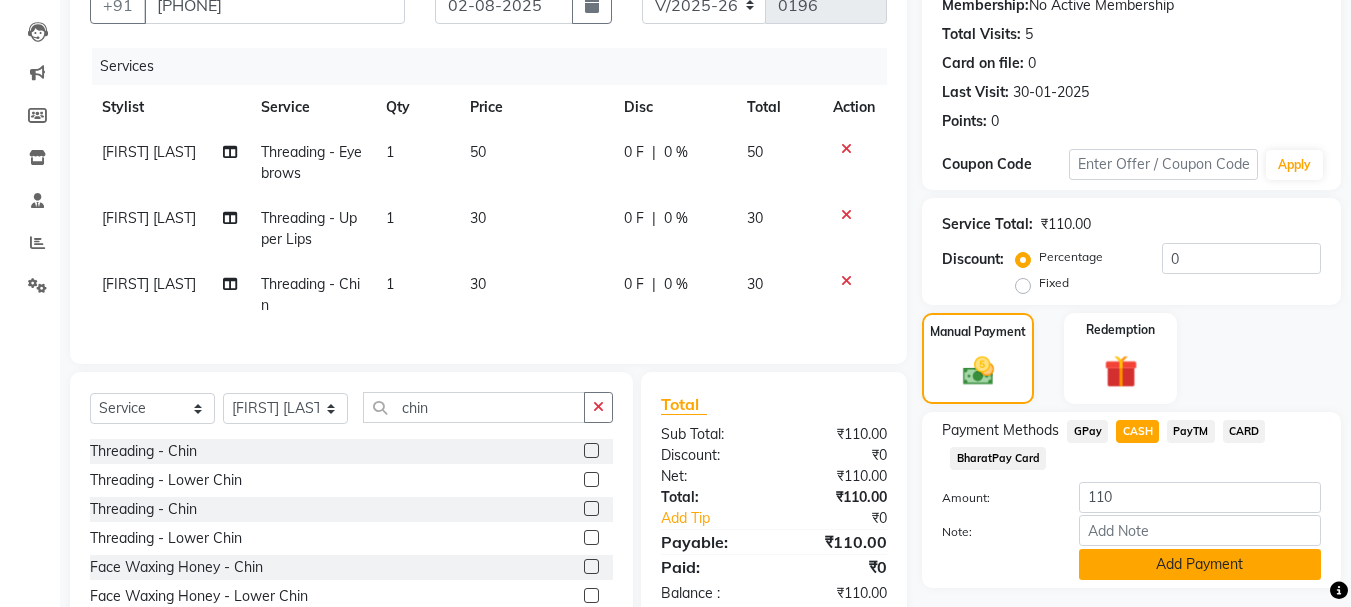 click on "Add Payment" 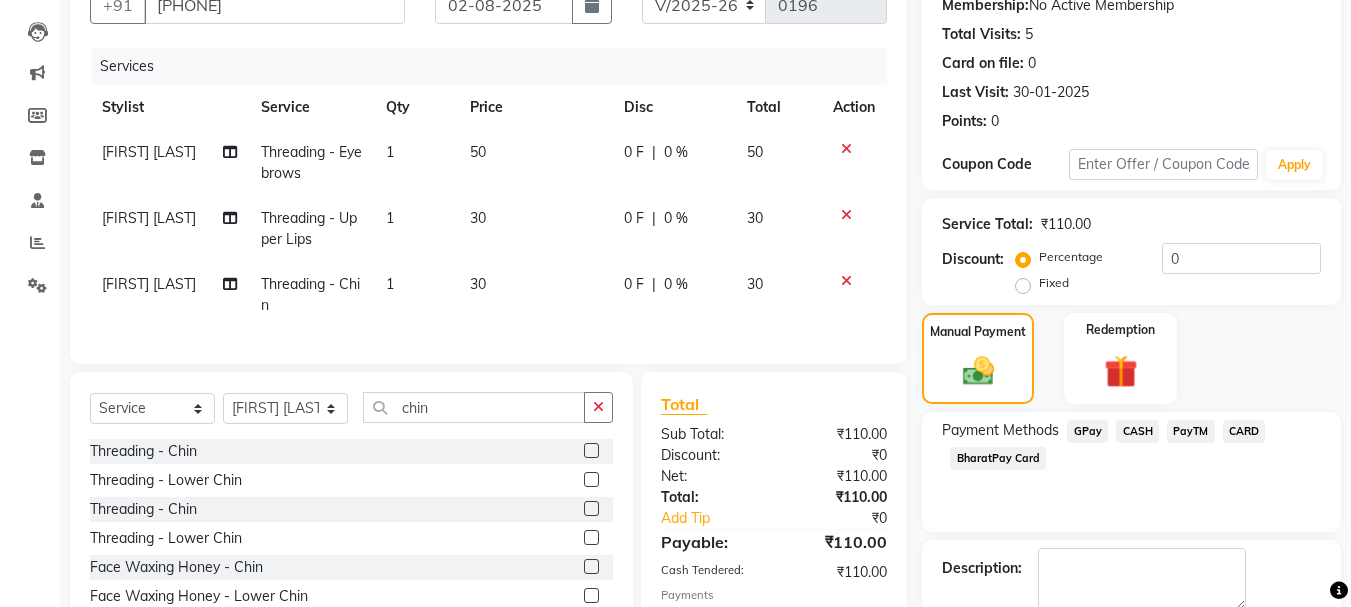 scroll, scrollTop: 333, scrollLeft: 0, axis: vertical 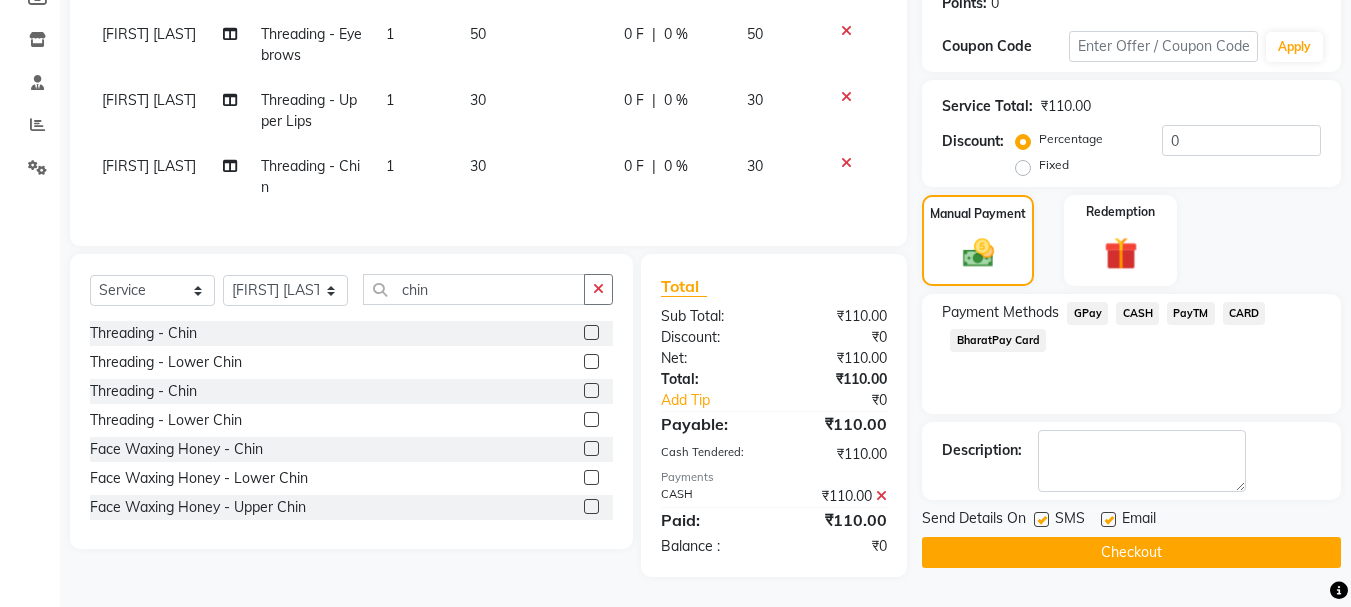click on "Checkout" 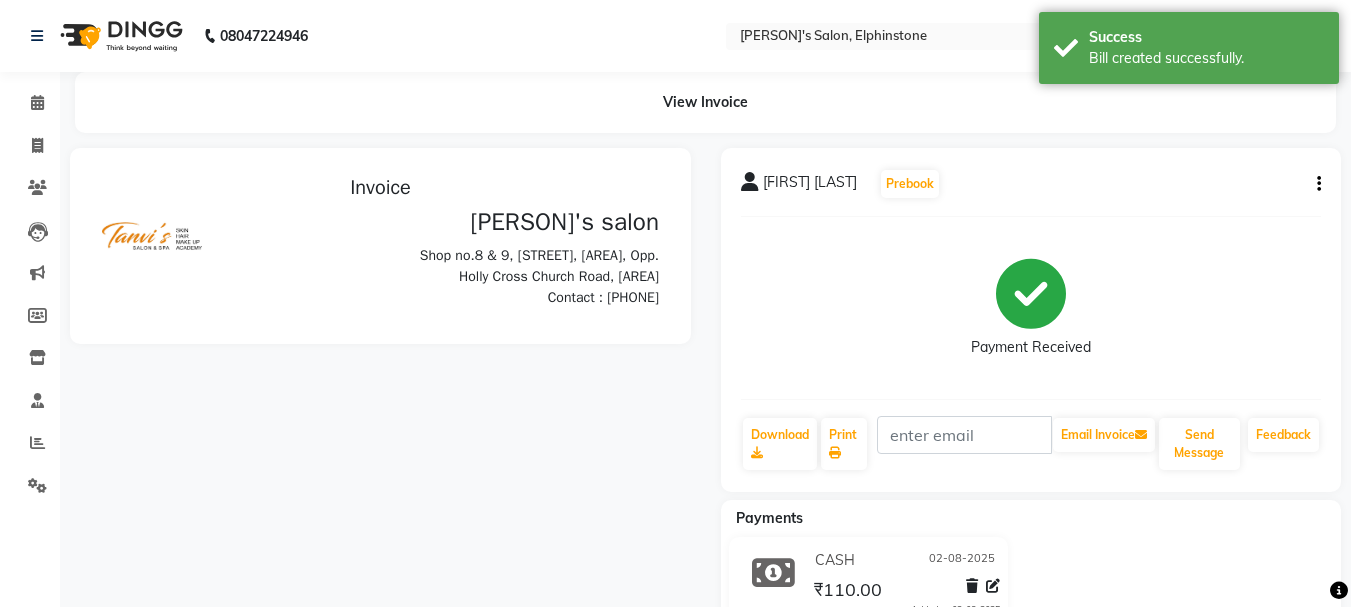 scroll, scrollTop: 0, scrollLeft: 0, axis: both 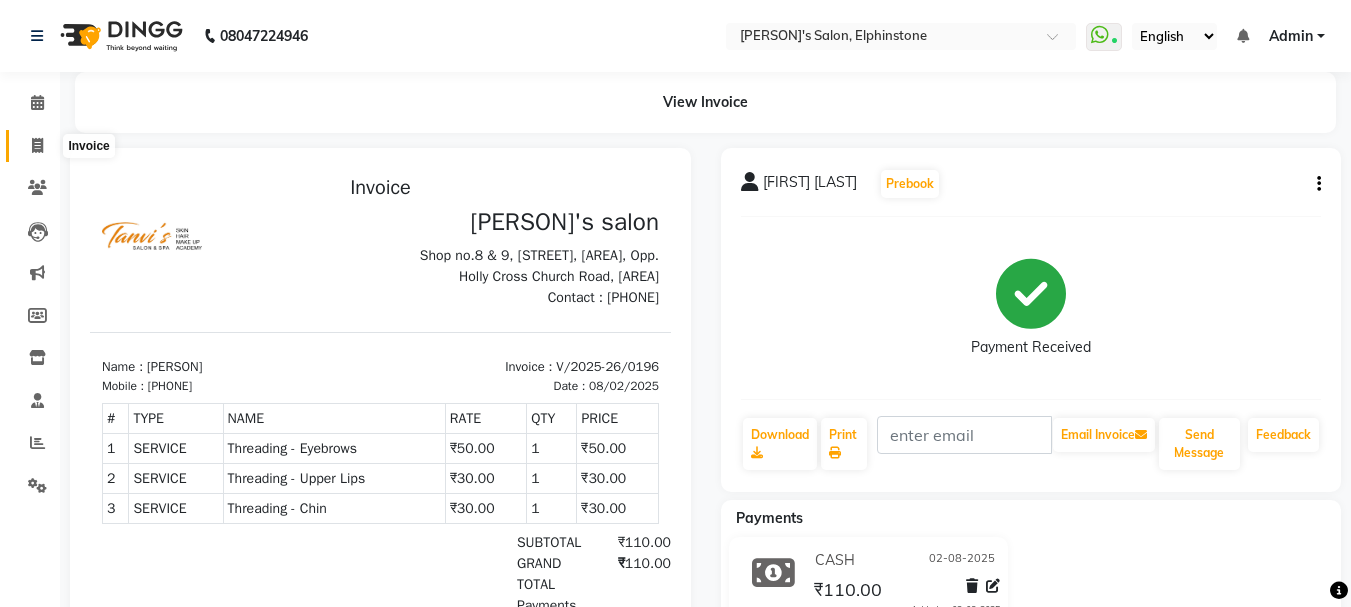 click 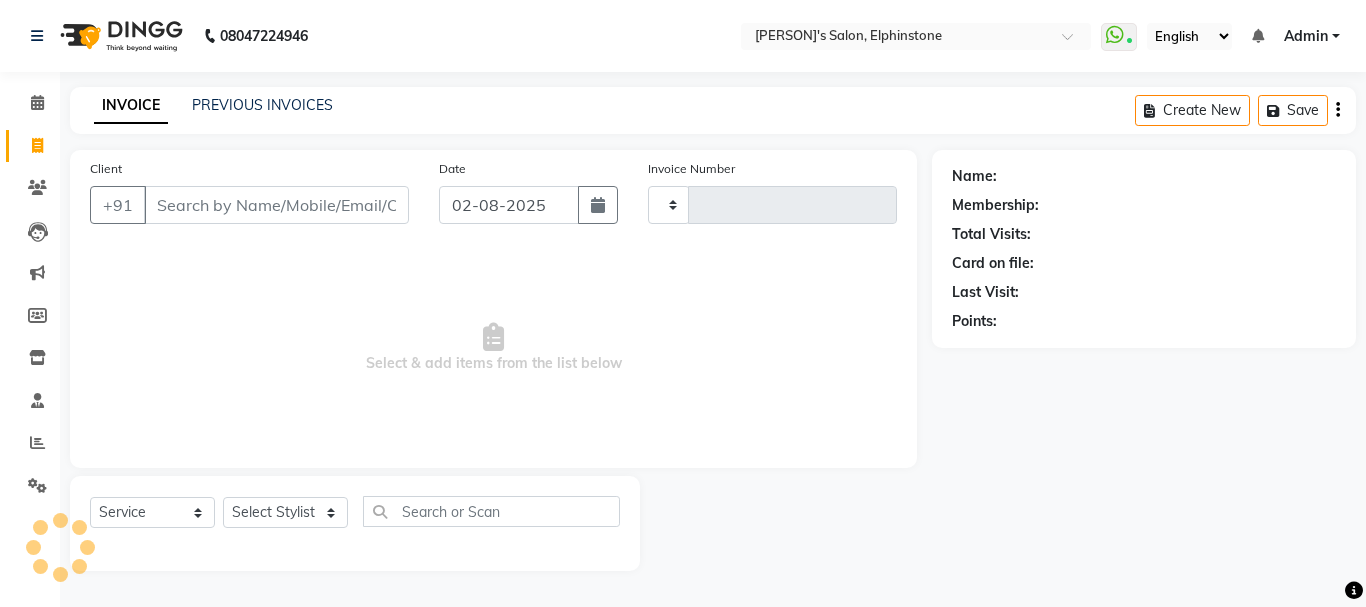 type on "0197" 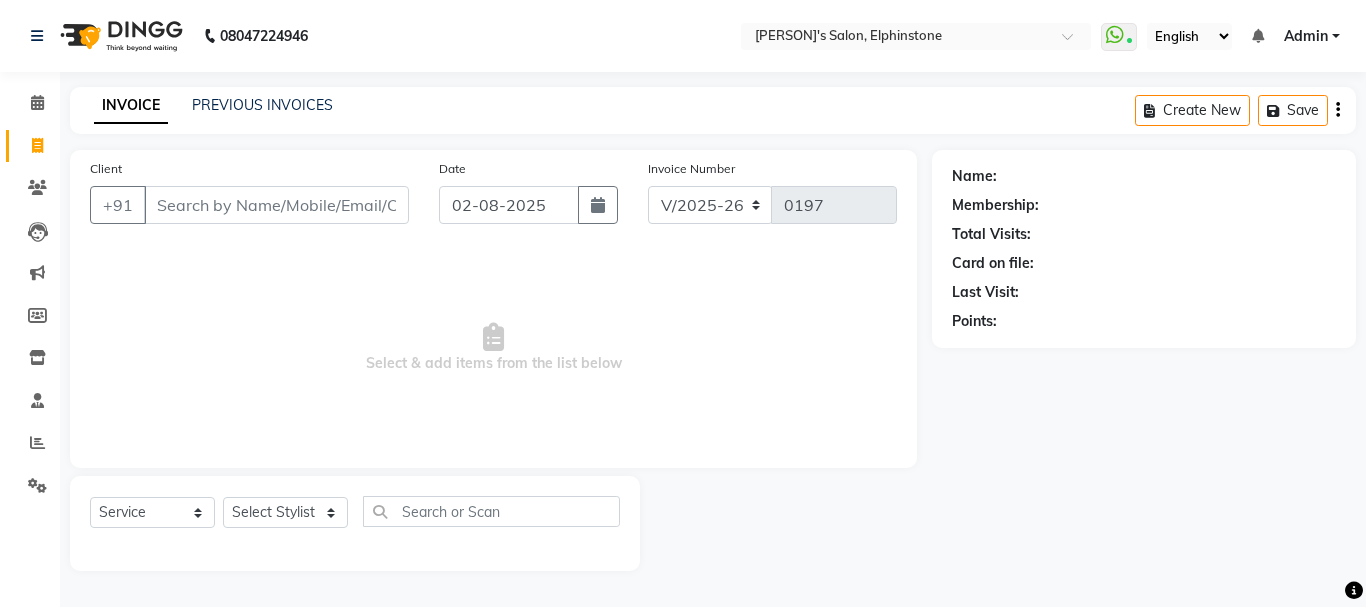 click on "Client" at bounding box center (276, 205) 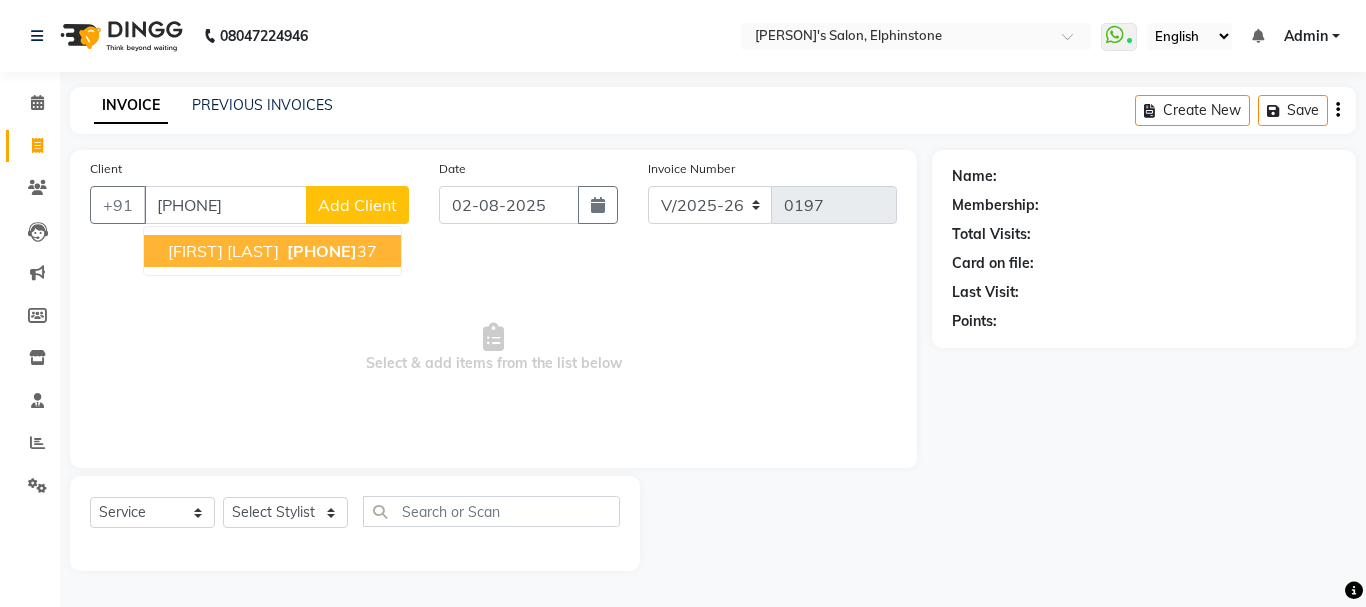 click on "[FIRST] [LAST]" at bounding box center (223, 251) 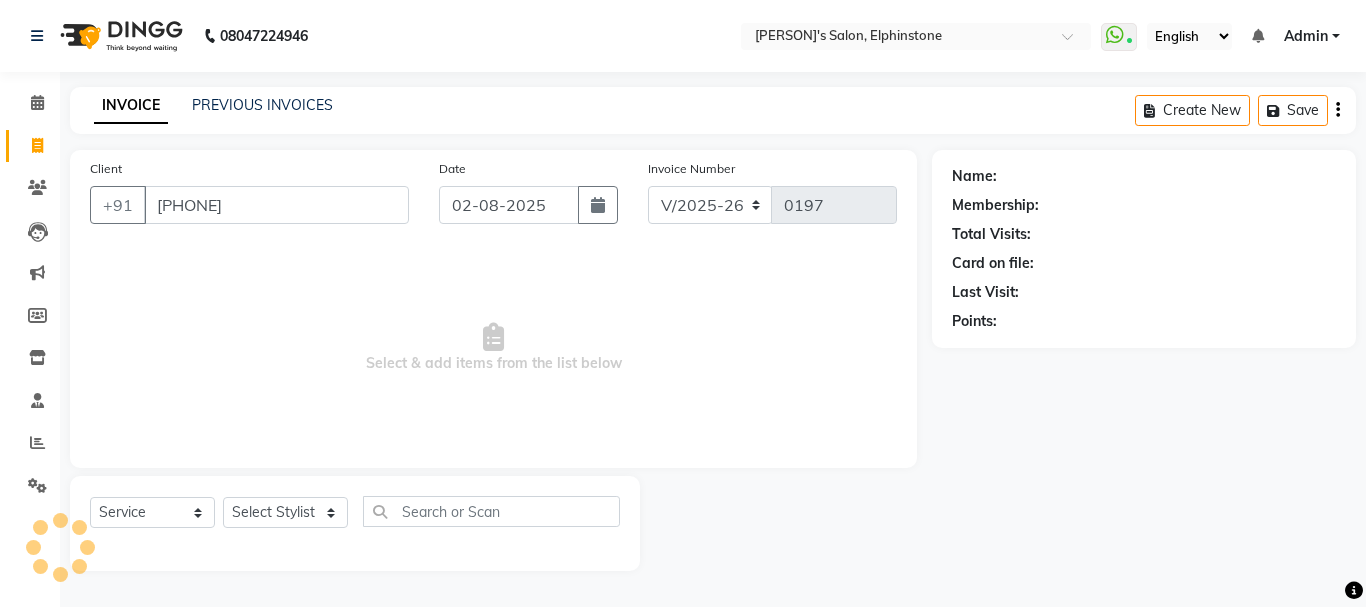 type on "[PHONE]" 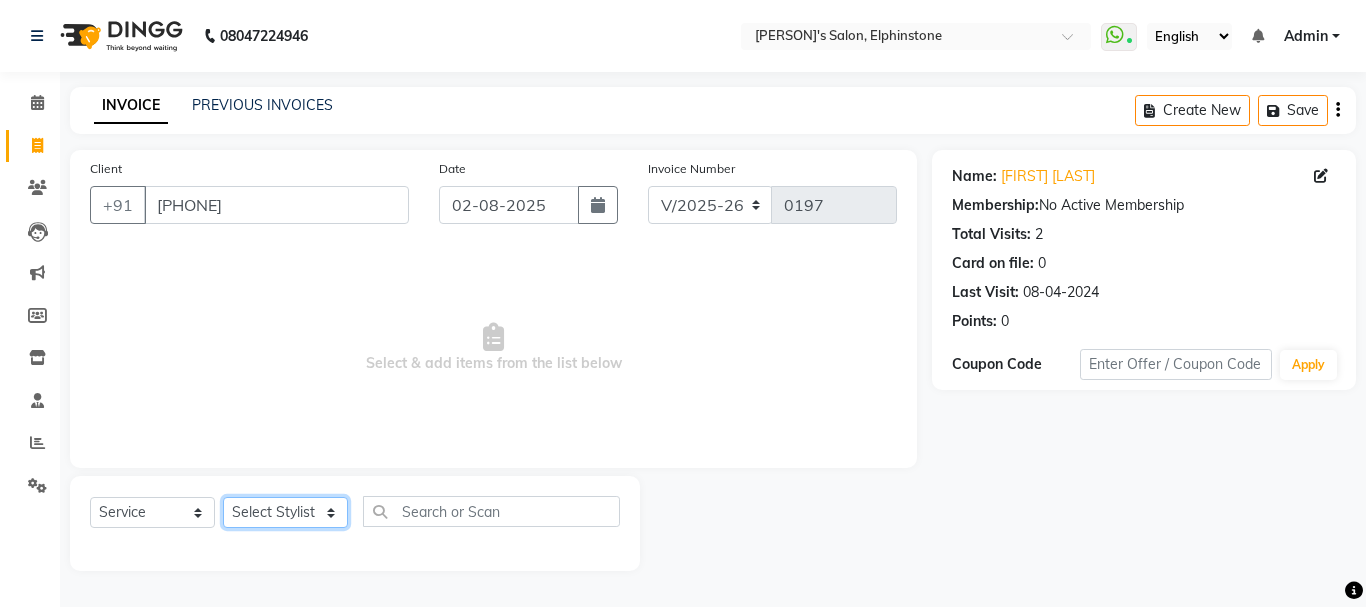 click on "Select Stylist [FIRST] [LAST] [FIRST] [LAST]  Shraddha Tanvi Tanvi Masurkar" 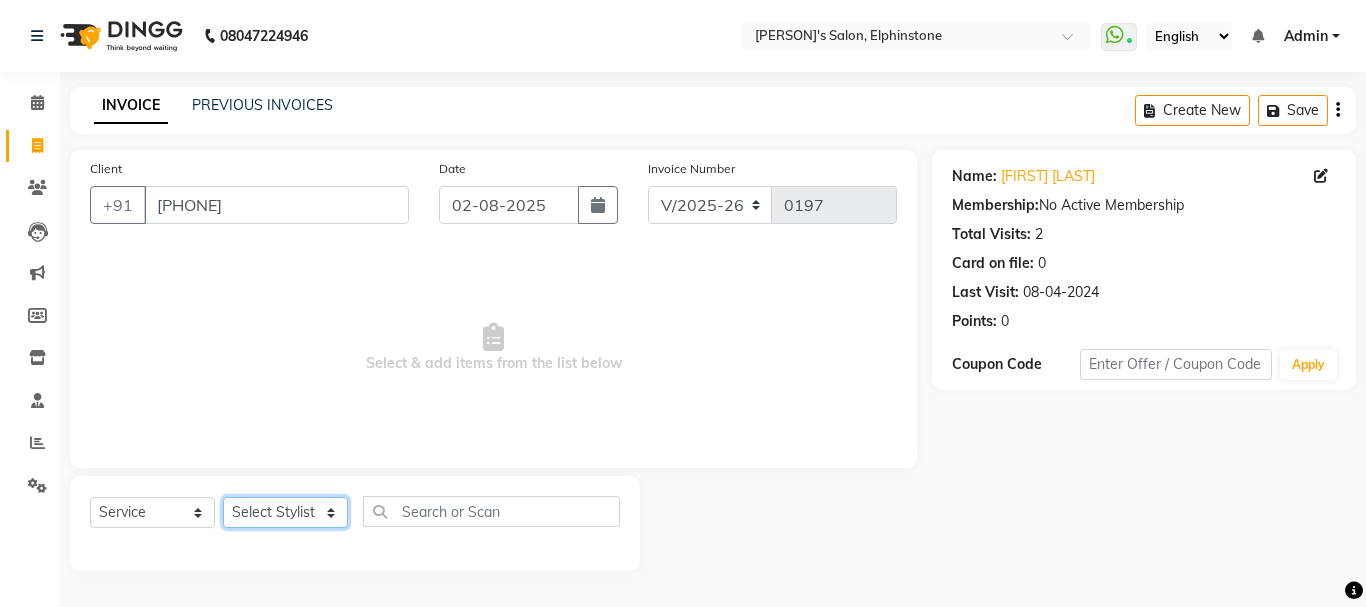 select on "78839" 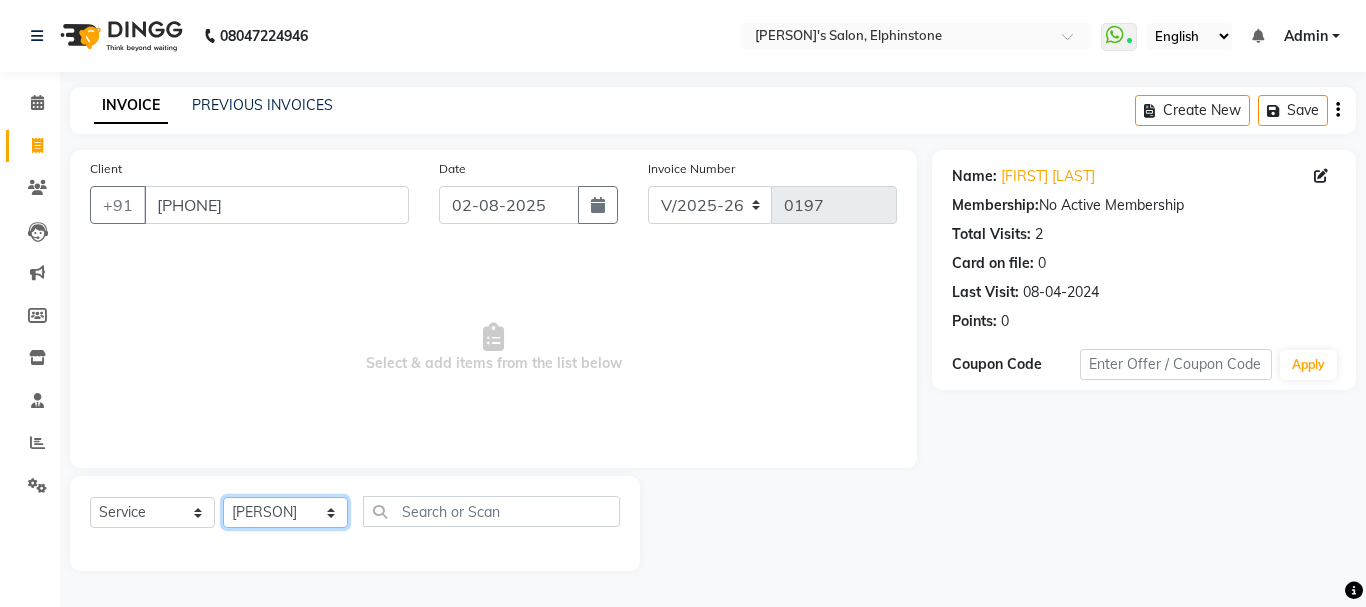 click on "Select Stylist [FIRST] [LAST] [FIRST] [LAST]  Shraddha Tanvi Tanvi Masurkar" 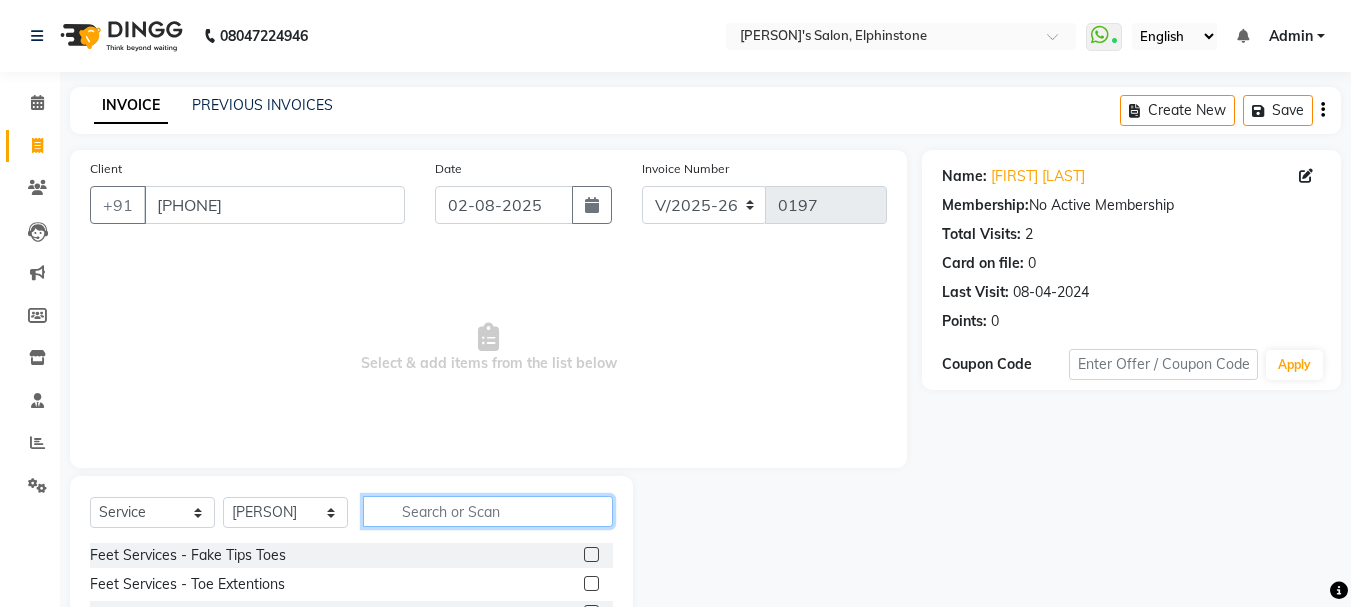 click 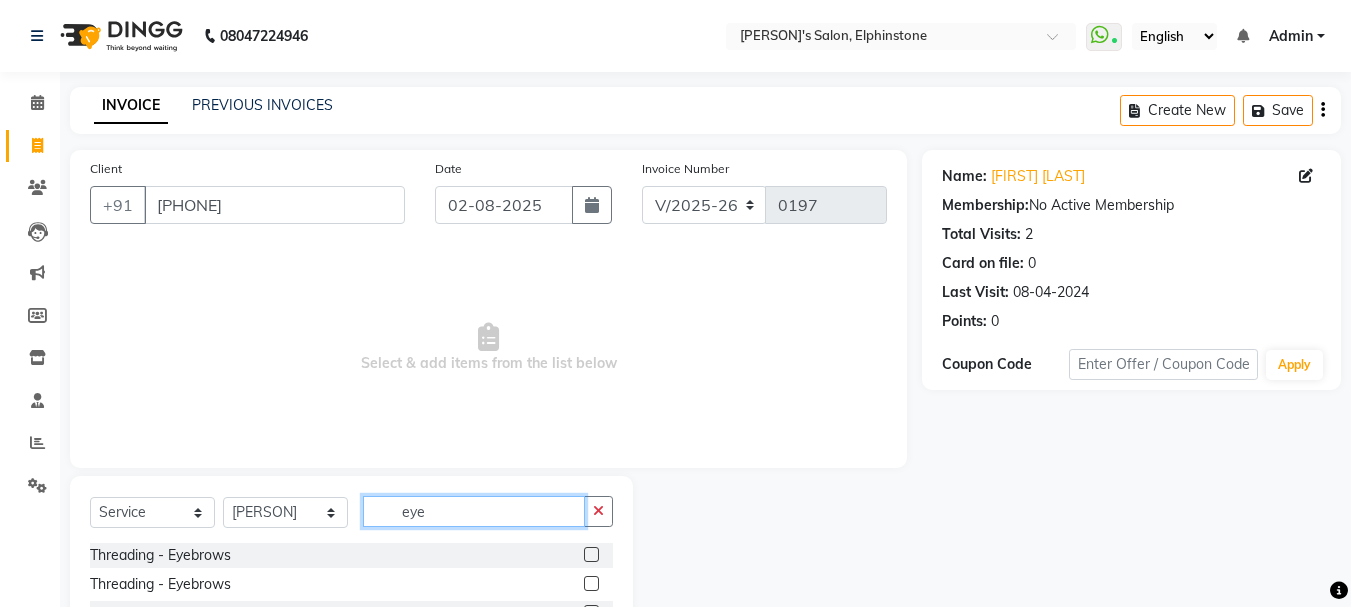 type on "eye" 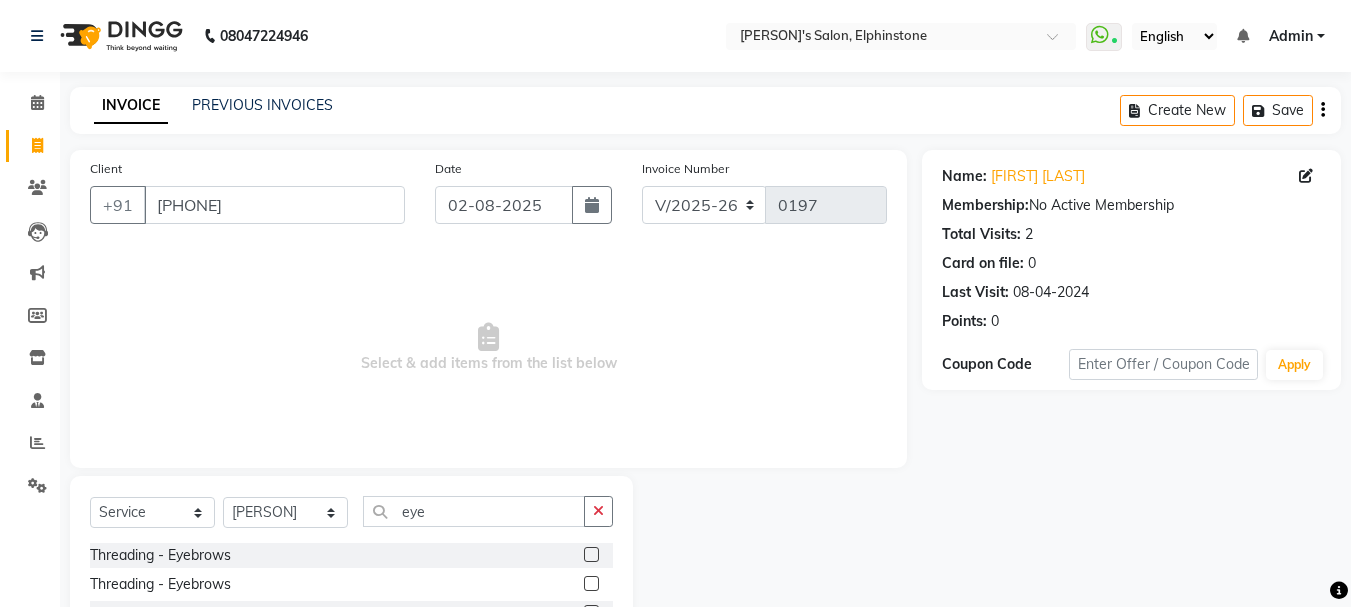 click 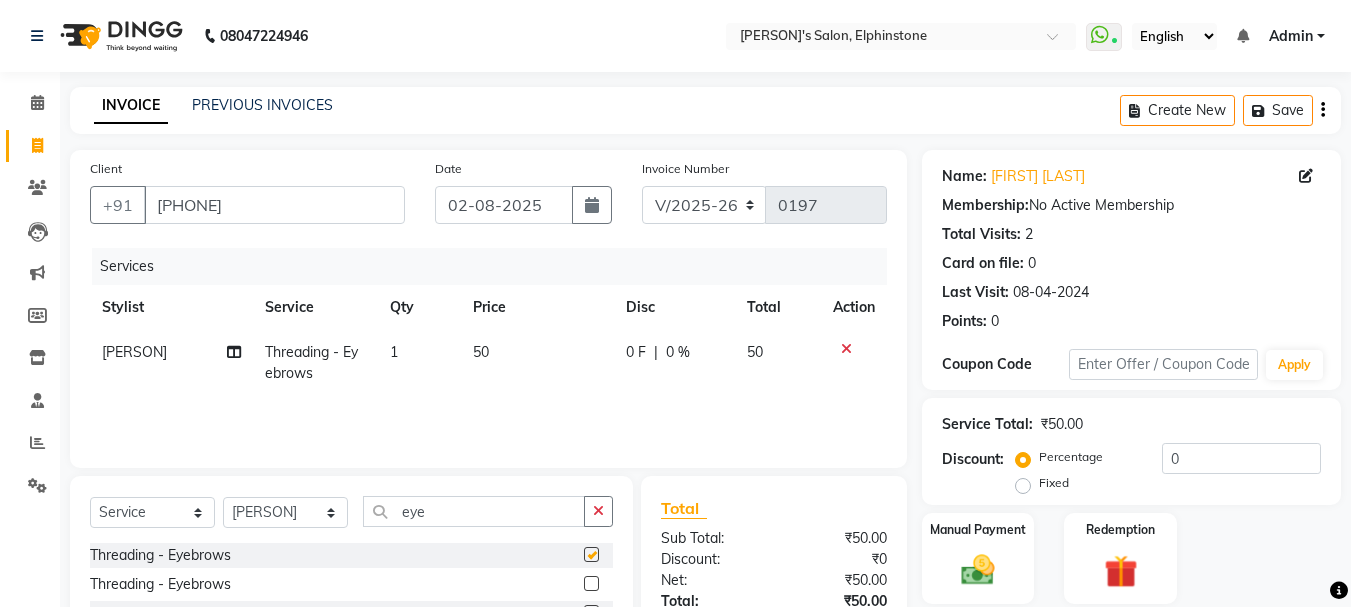 checkbox on "false" 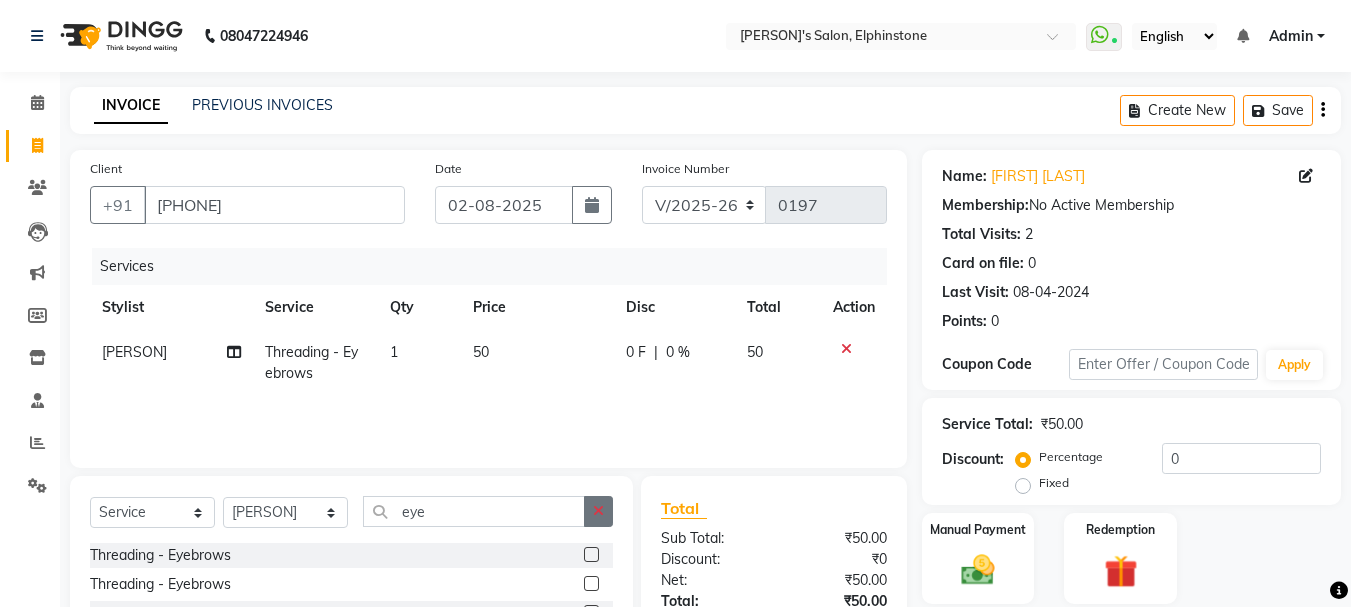 click 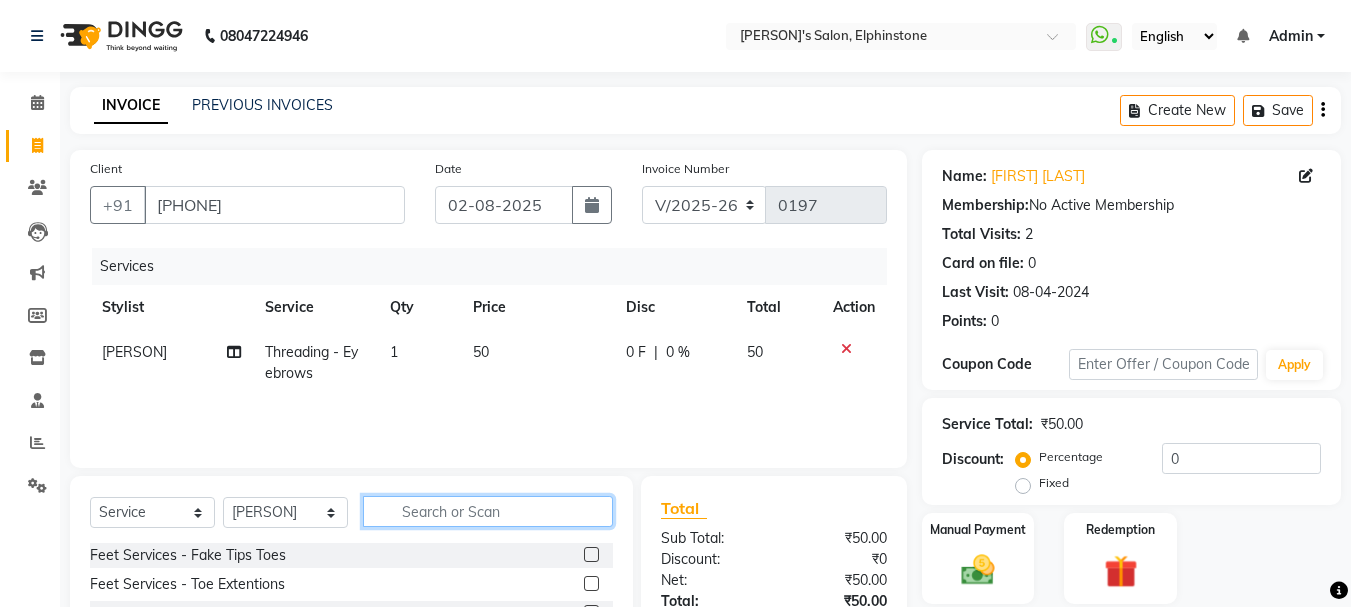click 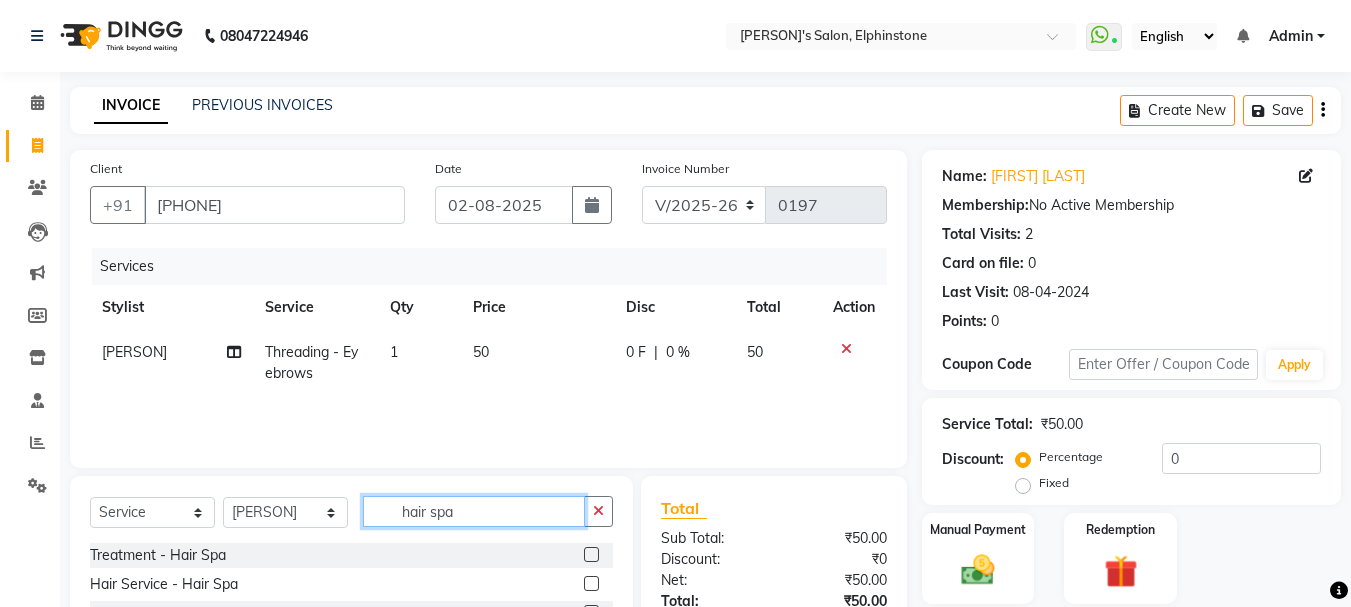 type on "hair spa" 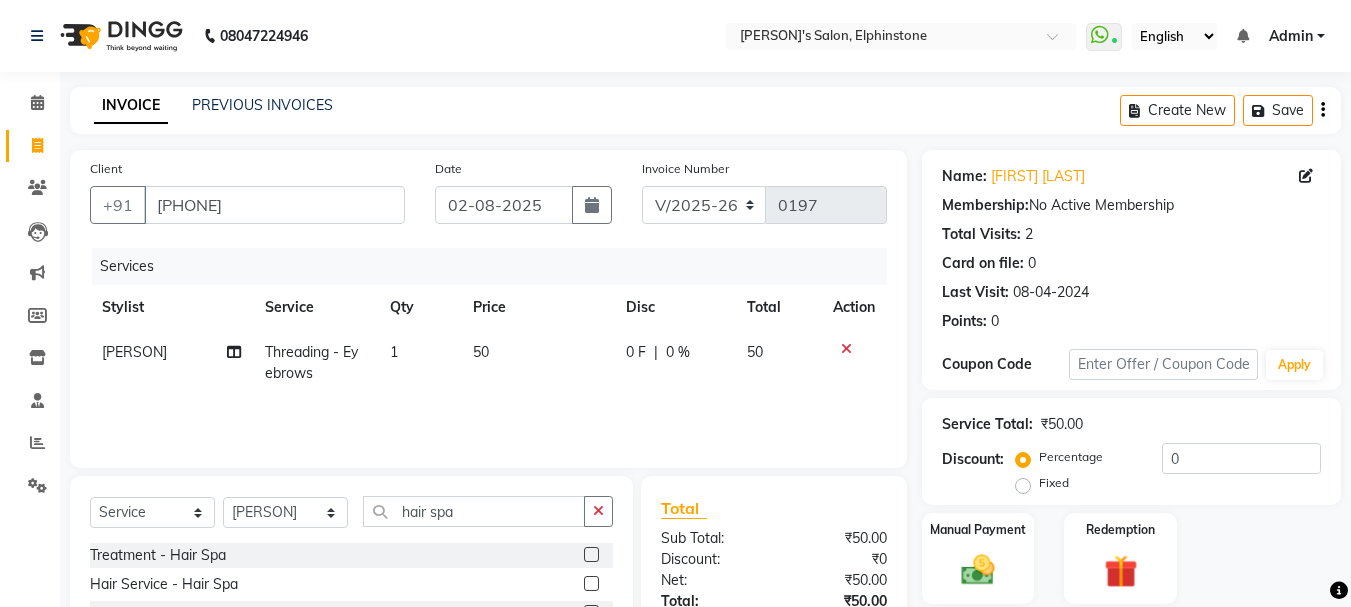 click 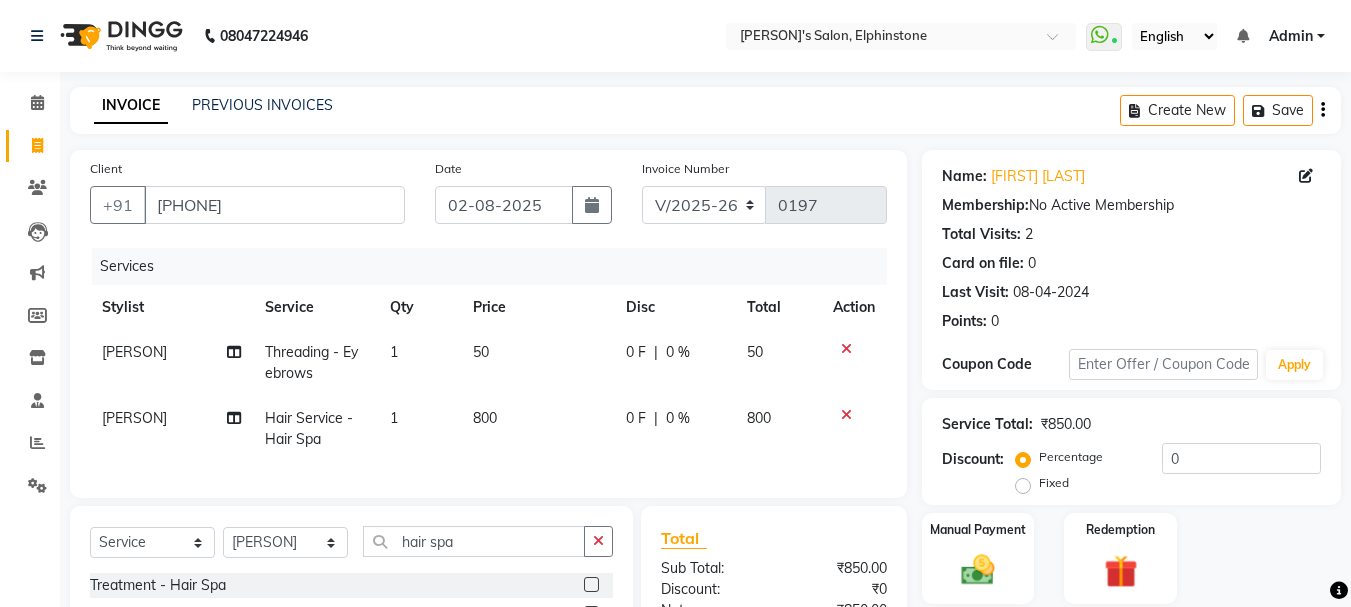 checkbox on "false" 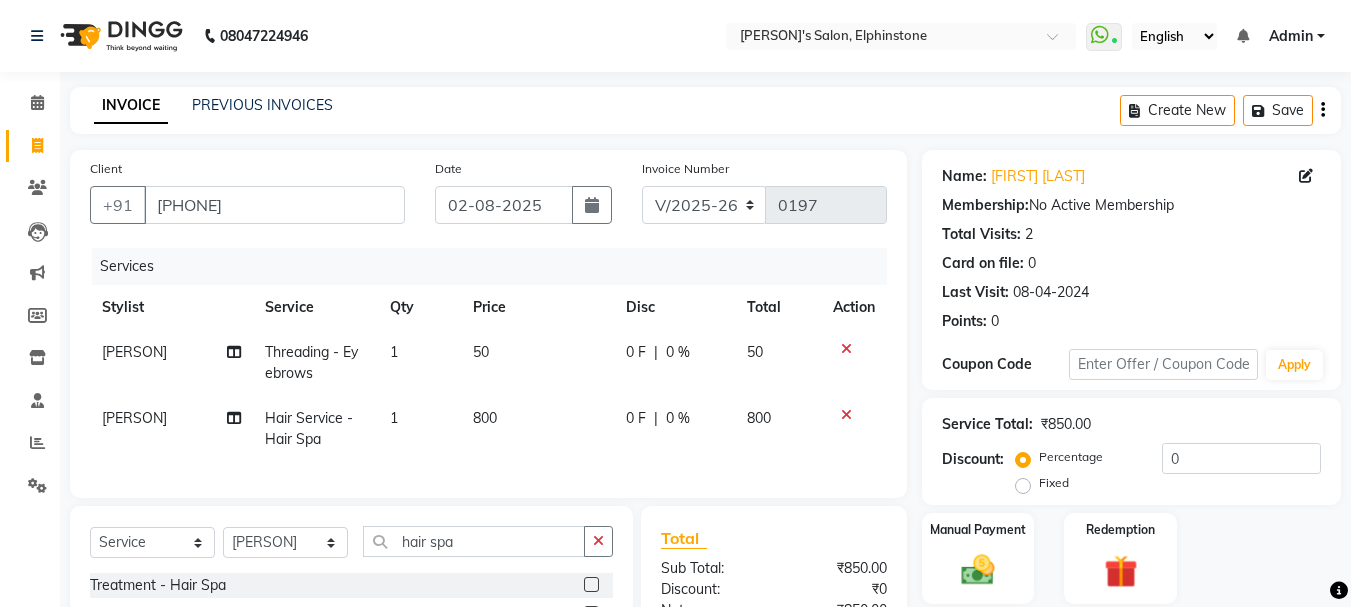 click on "800" 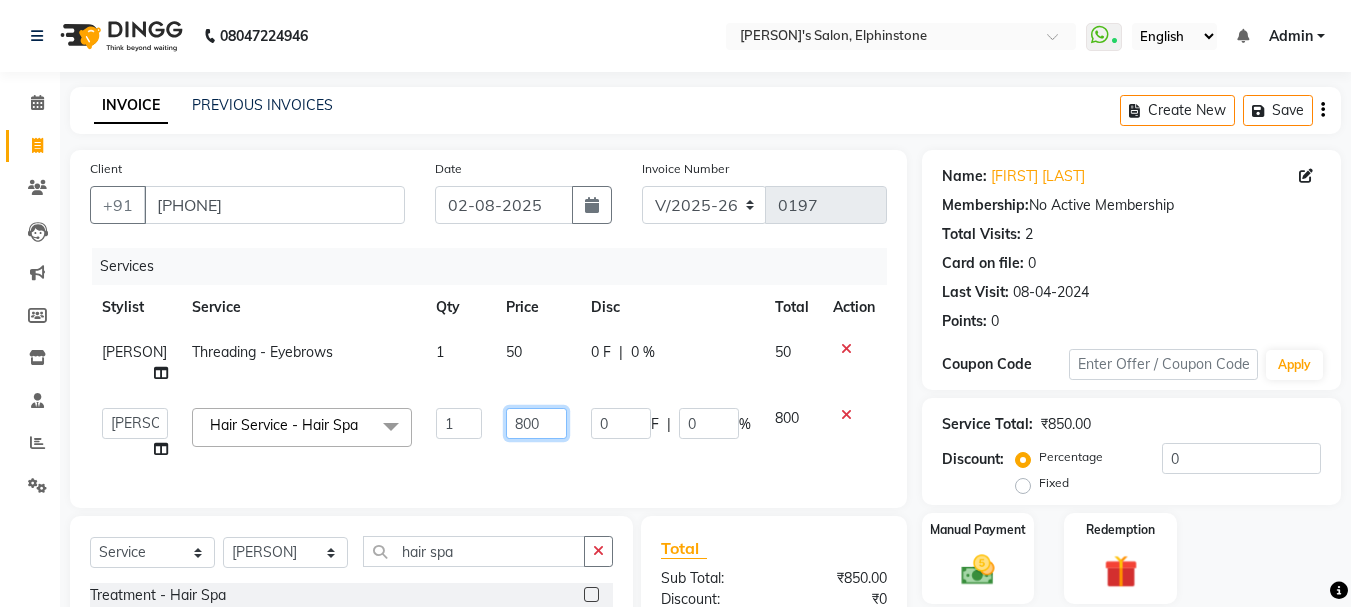 drag, startPoint x: 526, startPoint y: 445, endPoint x: 511, endPoint y: 429, distance: 21.931713 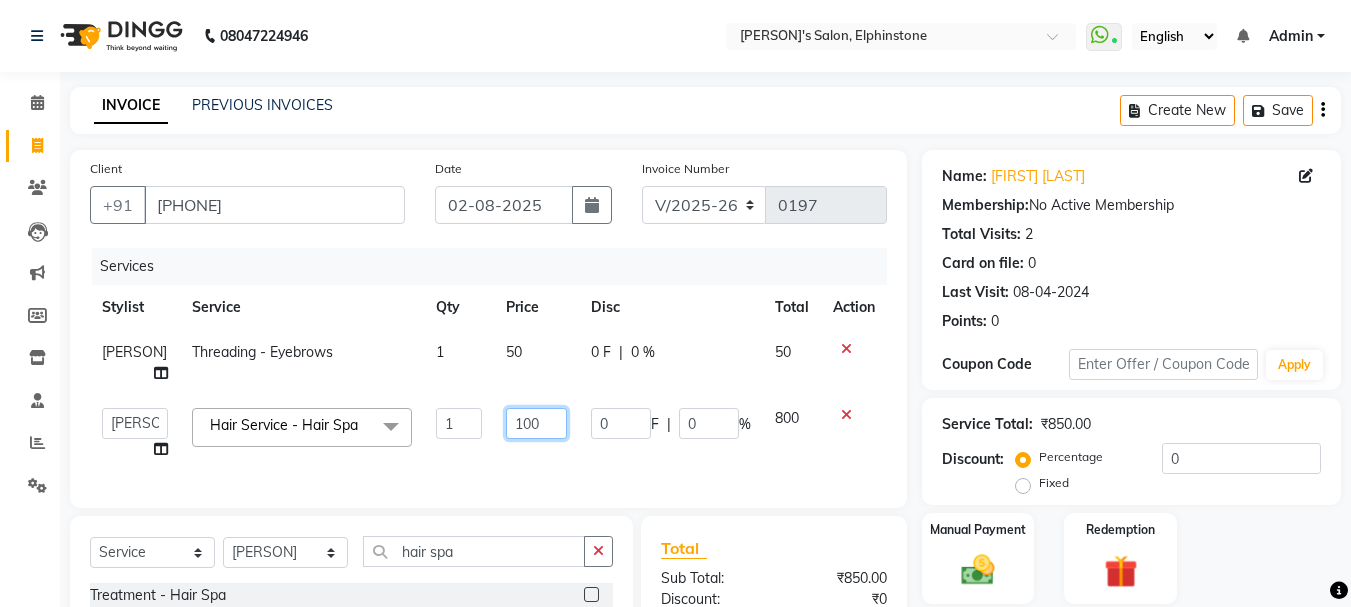 type on "1000" 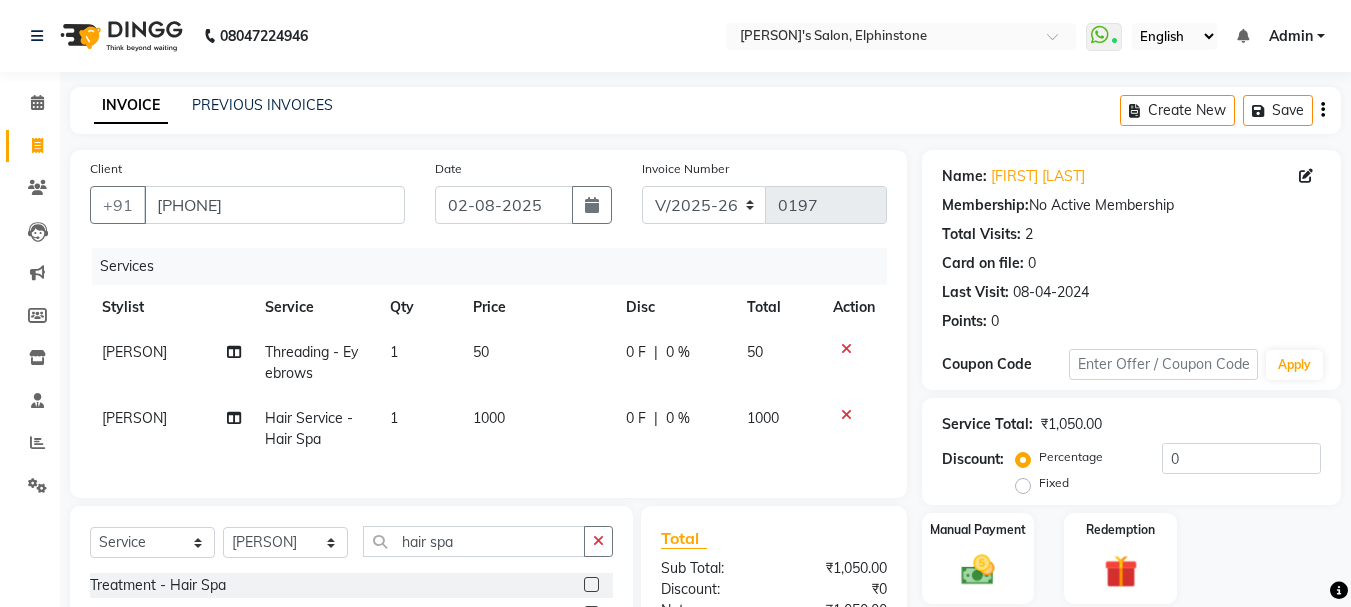 drag, startPoint x: 559, startPoint y: 436, endPoint x: 561, endPoint y: 291, distance: 145.0138 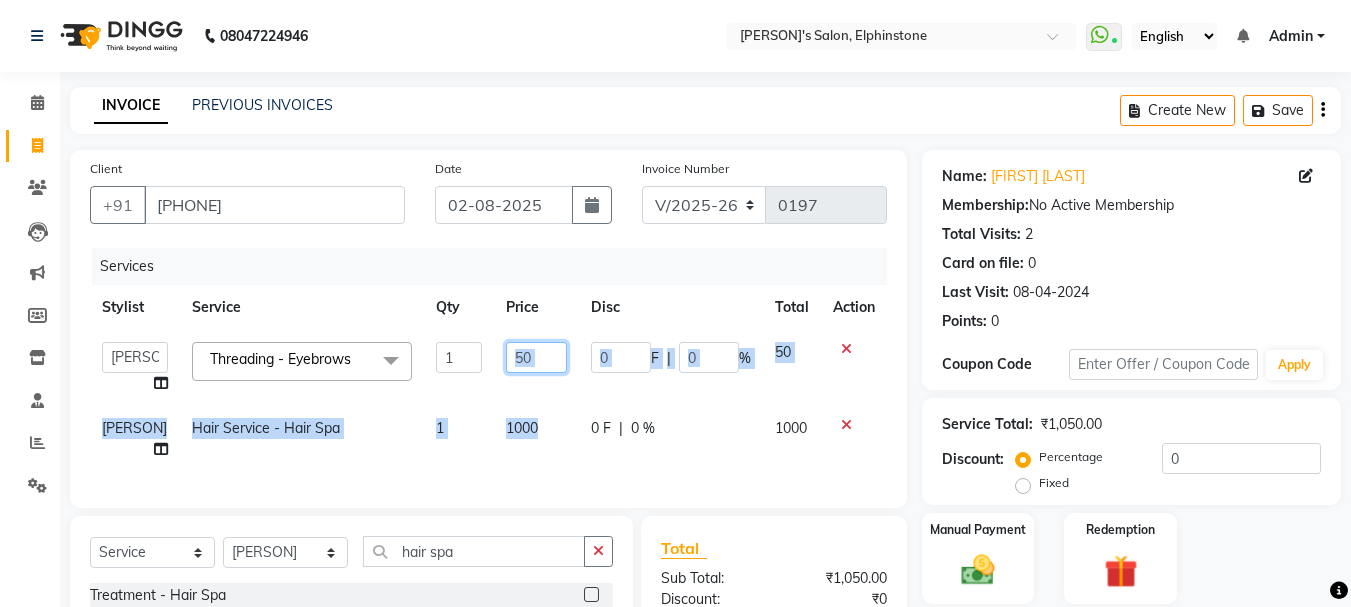 click on "50" 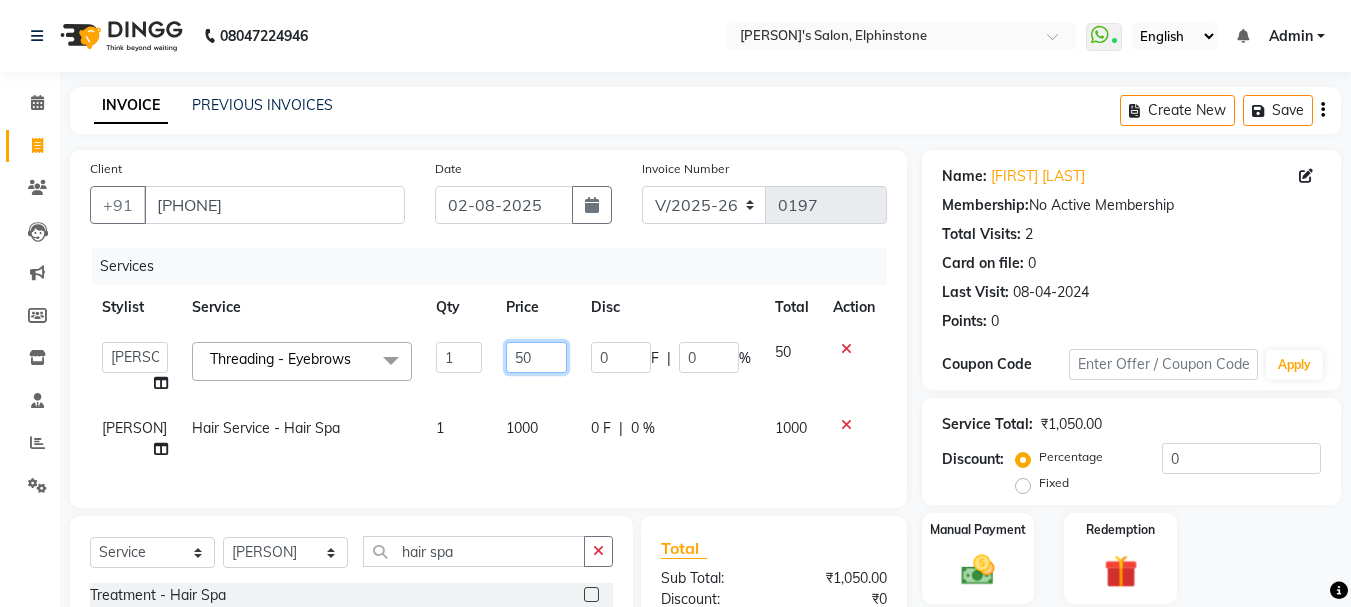 click on "50" 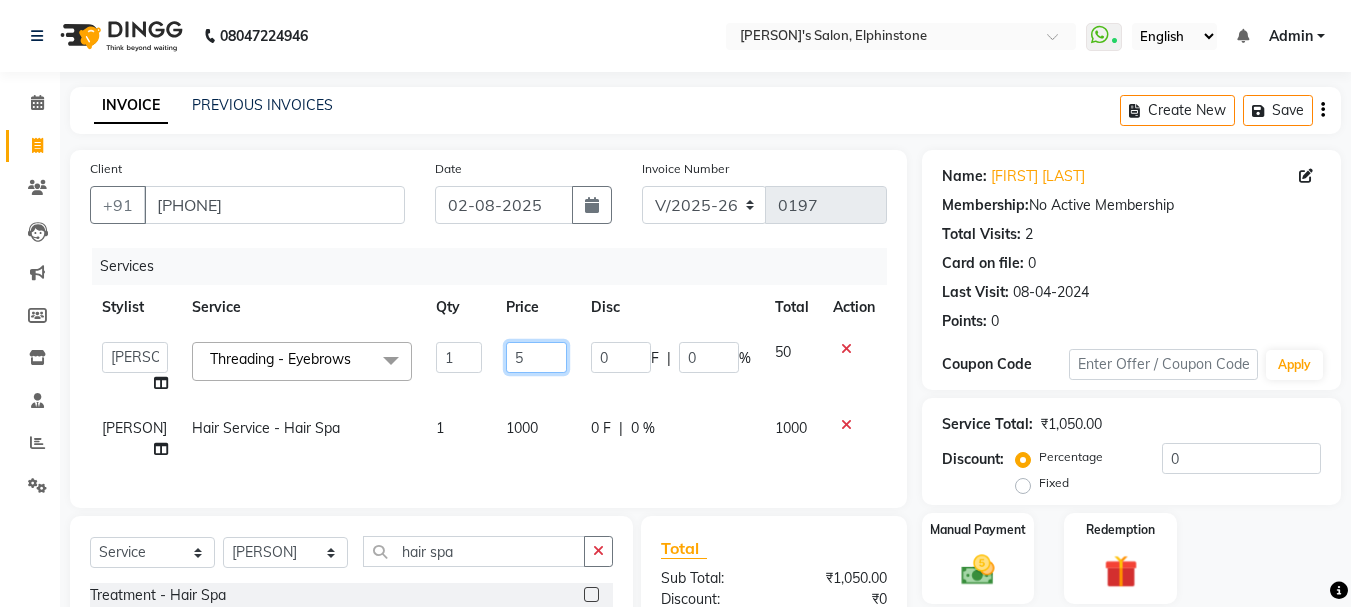 type on "50" 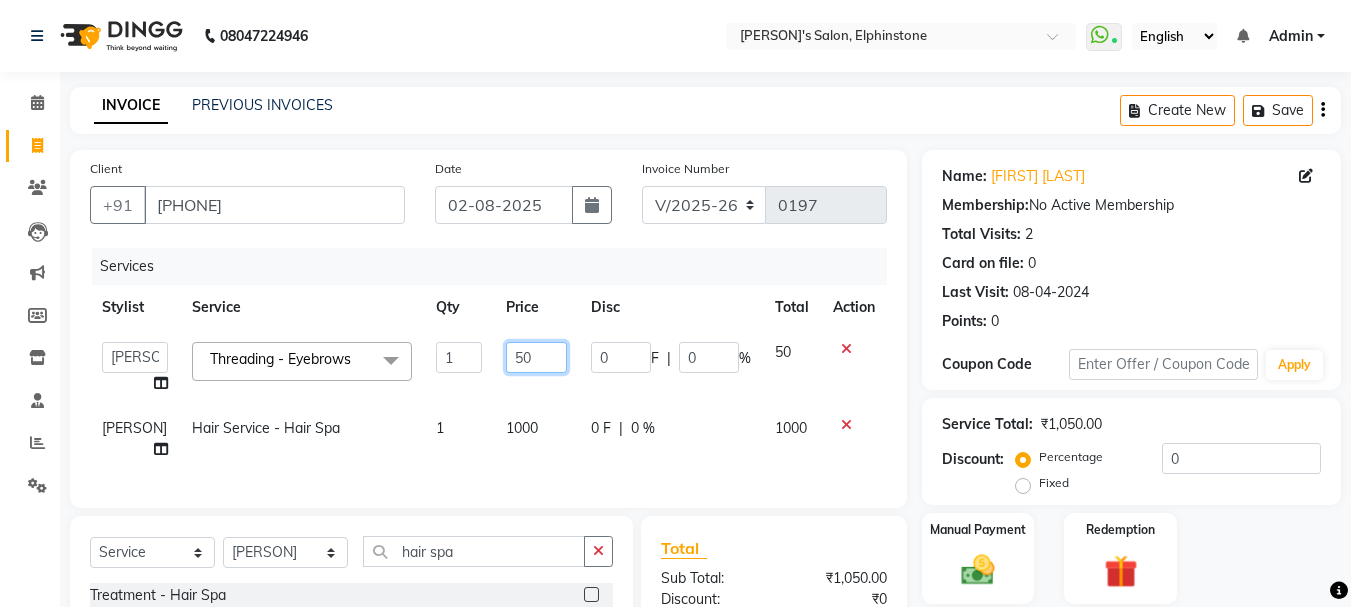 scroll, scrollTop: 227, scrollLeft: 0, axis: vertical 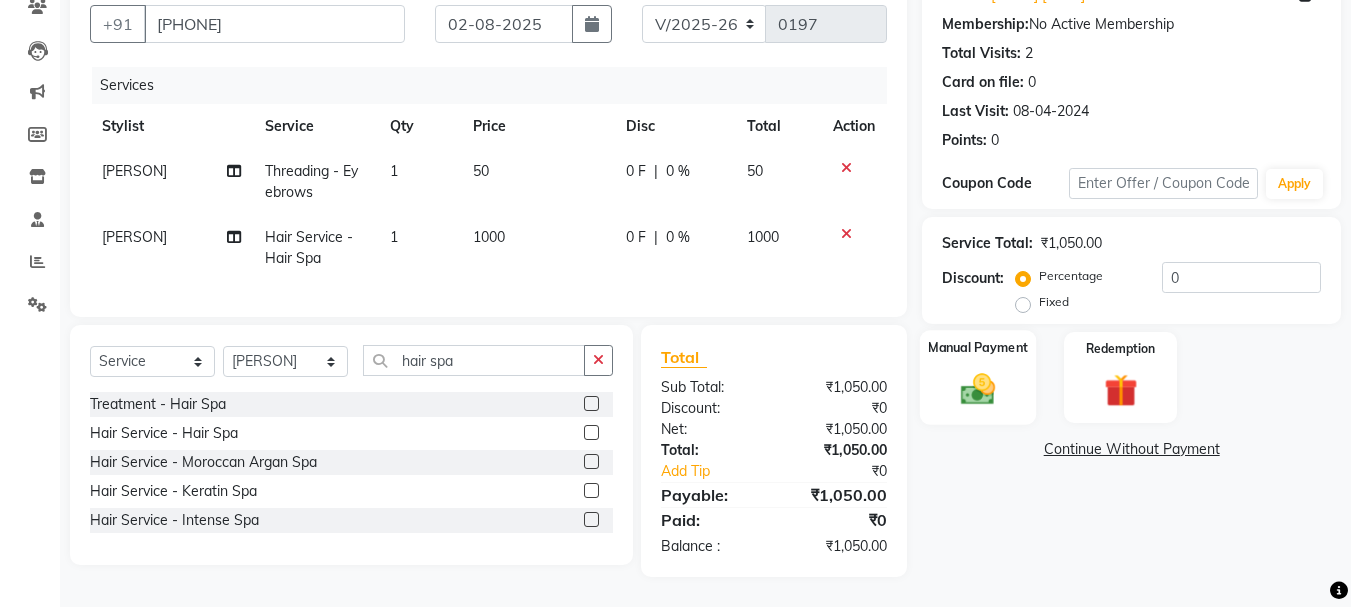 click on "Manual Payment" 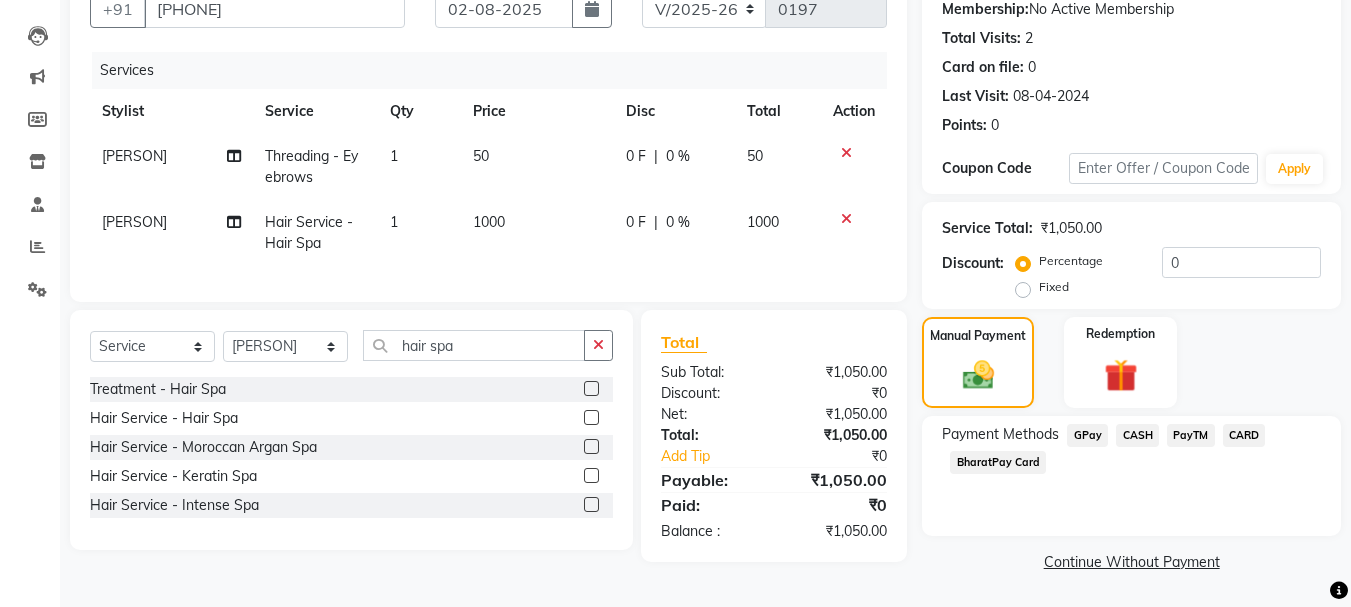 click on "GPay" 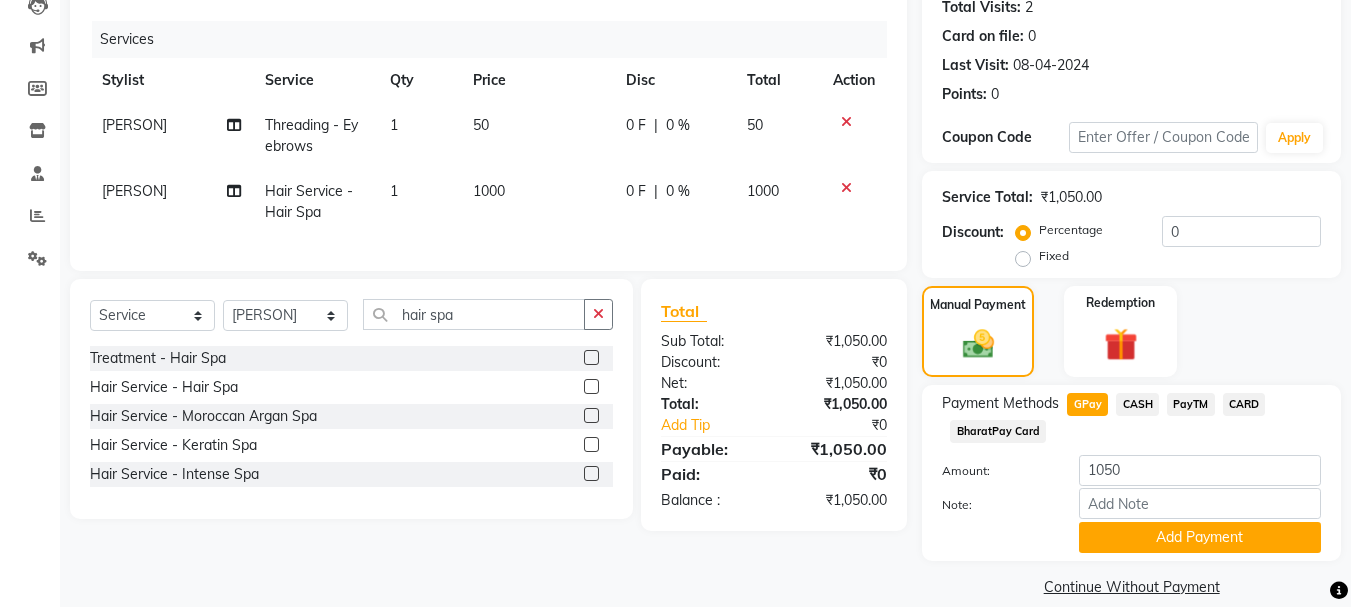 scroll, scrollTop: 252, scrollLeft: 0, axis: vertical 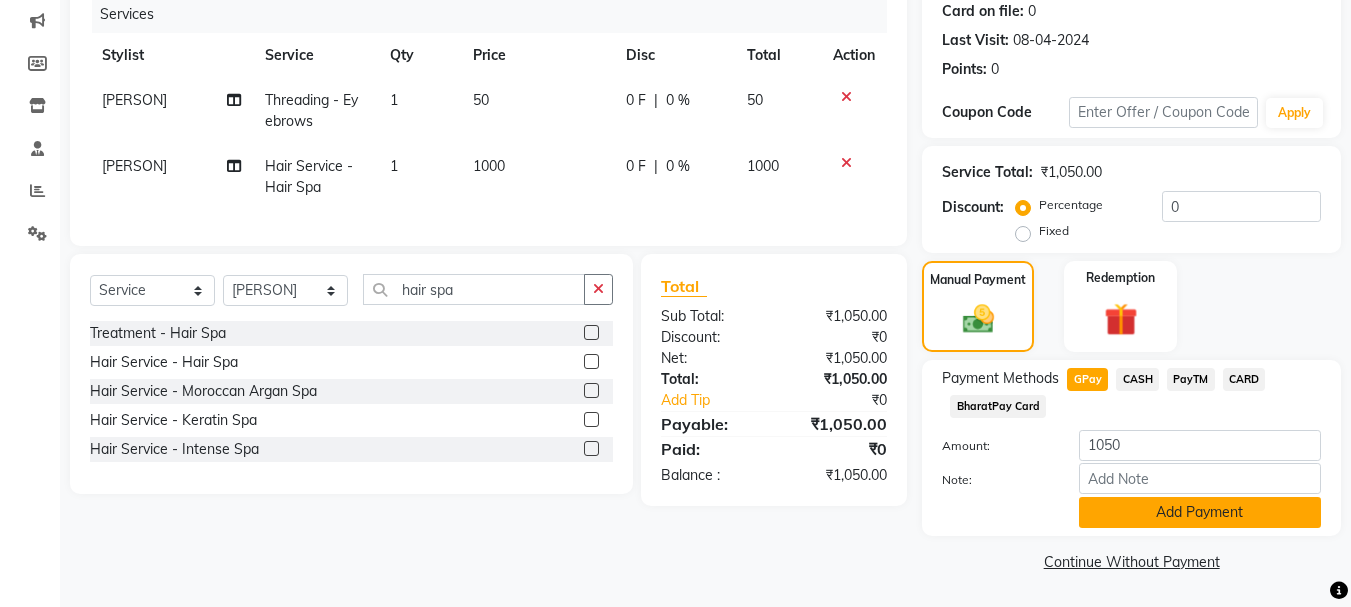 click on "Add Payment" 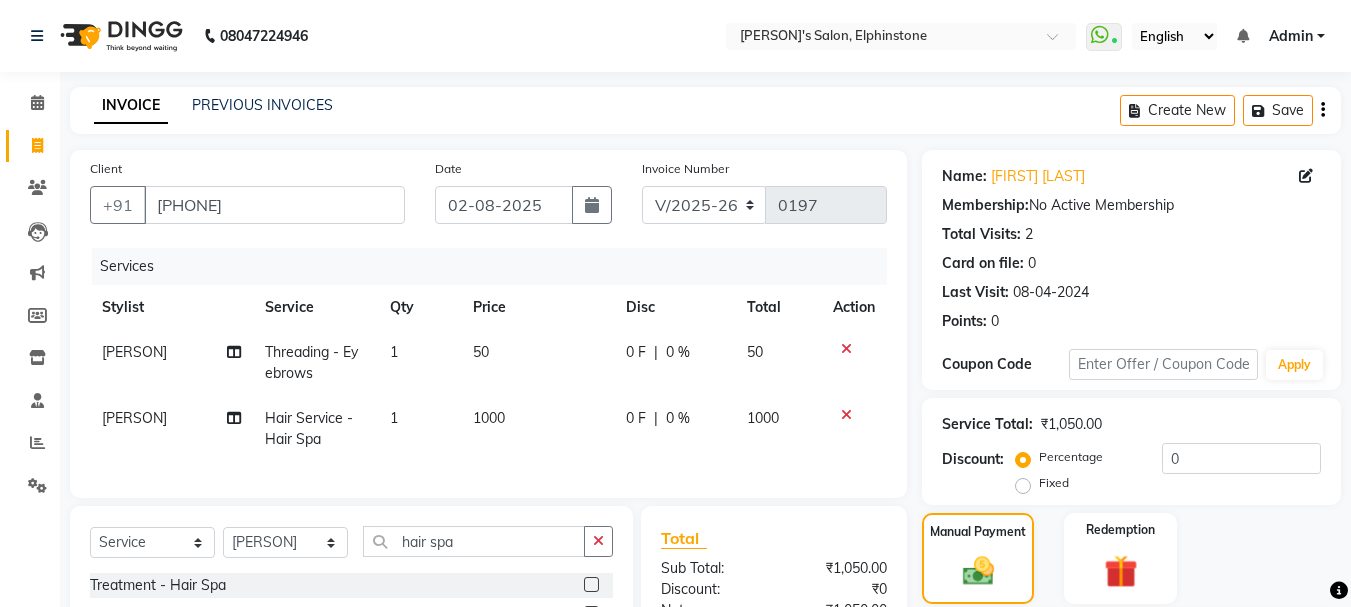 scroll, scrollTop: 300, scrollLeft: 0, axis: vertical 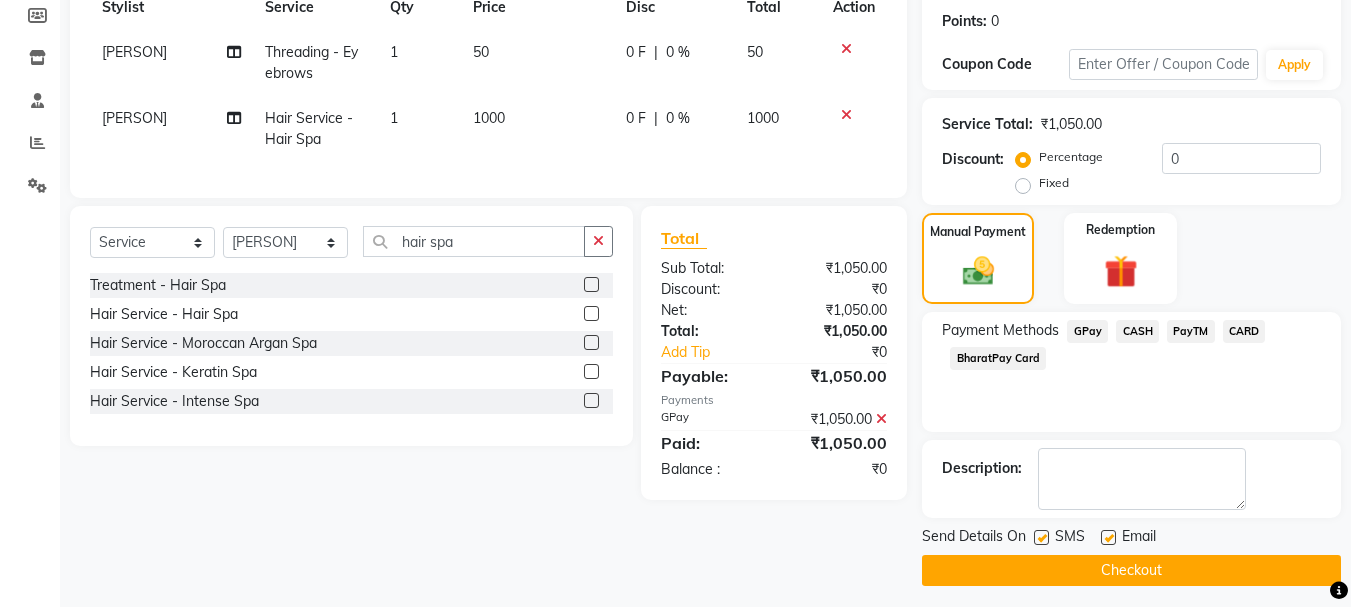 click on "Checkout" 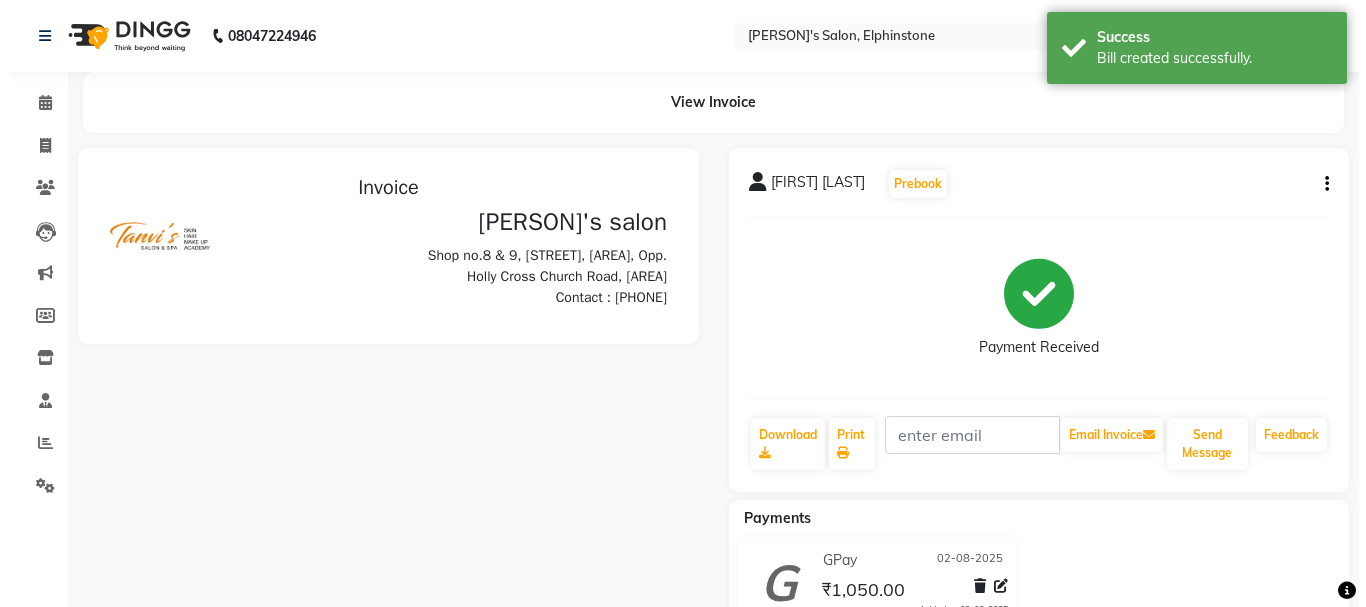 scroll, scrollTop: 0, scrollLeft: 0, axis: both 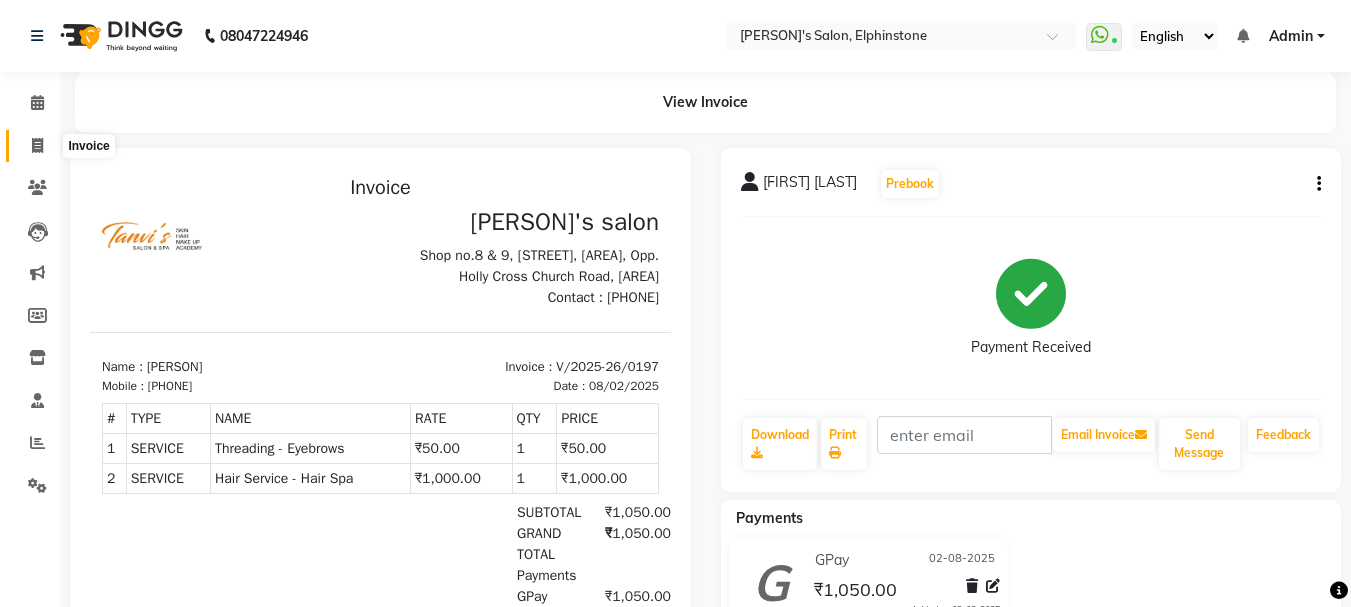 click 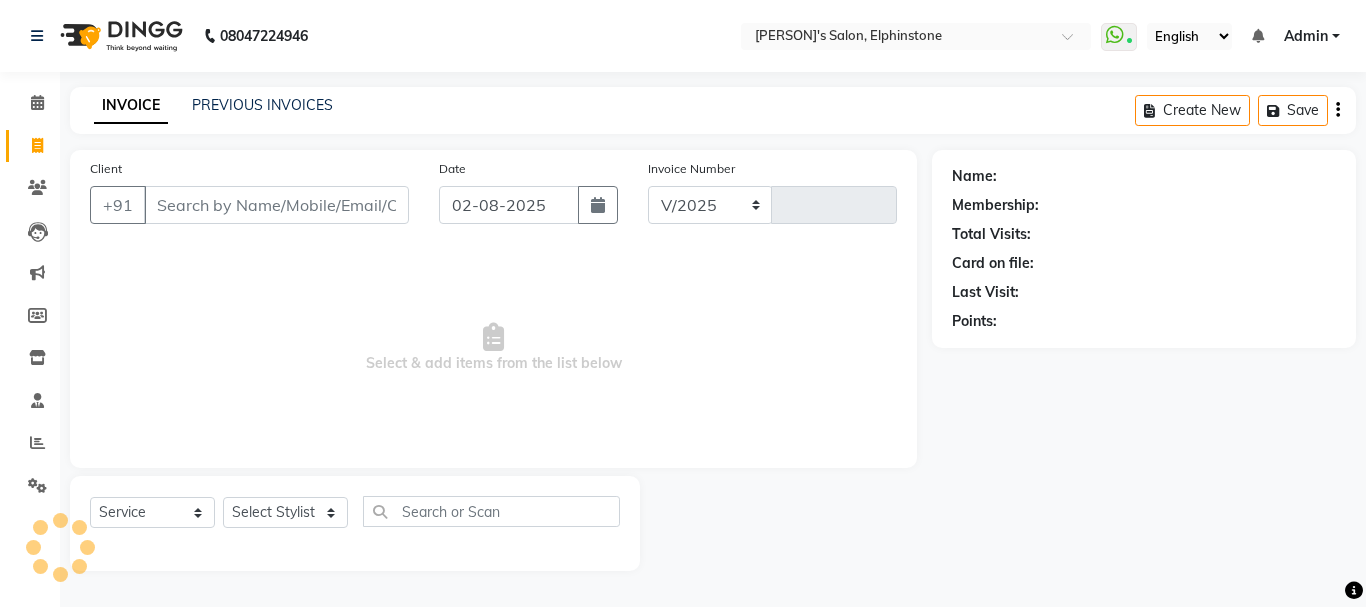 select on "716" 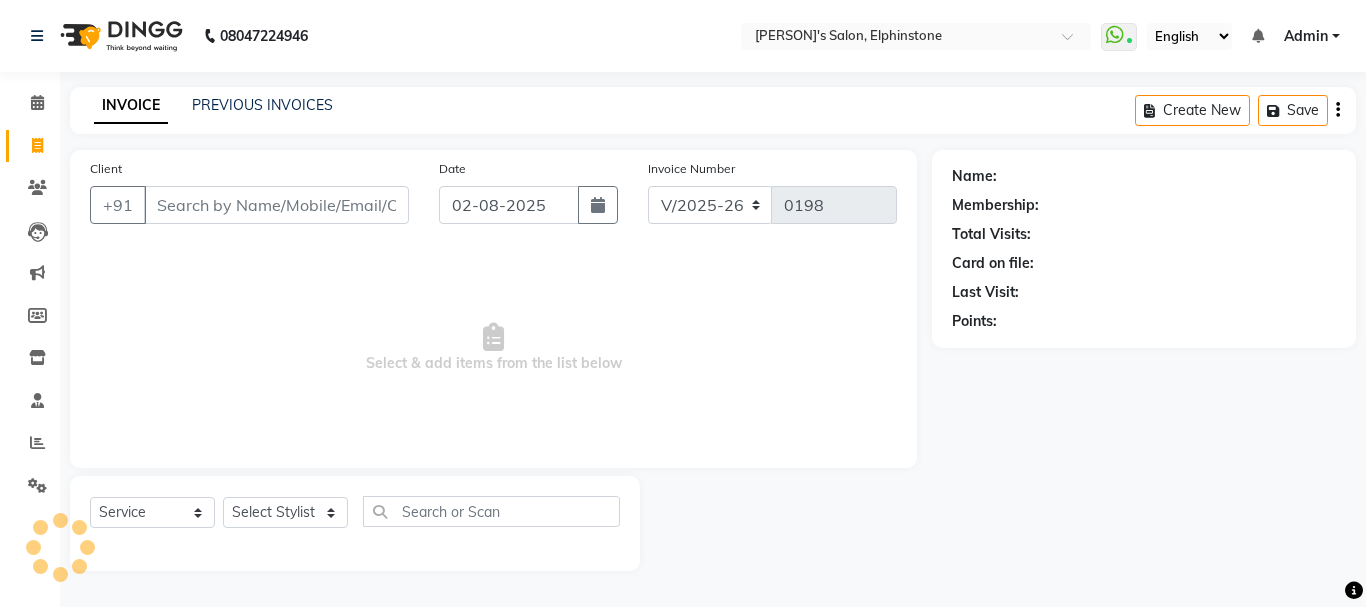 click on "INVOICE PREVIOUS INVOICES Create New   Save  Client +91 [PHONE] Date 02-08-2025 Invoice Number V/2025 V/2025-26 0198  Select & add items from the list below  Select  Service  Product  Membership  Package Voucher Prepaid Gift Card  Select Stylist [PERSON] [PERSON] [PERSON]  [PERSON]   [PERSON]   [PERSON]  Name: Membership: Total Visits: Card on file: Last Visit:  Points:" 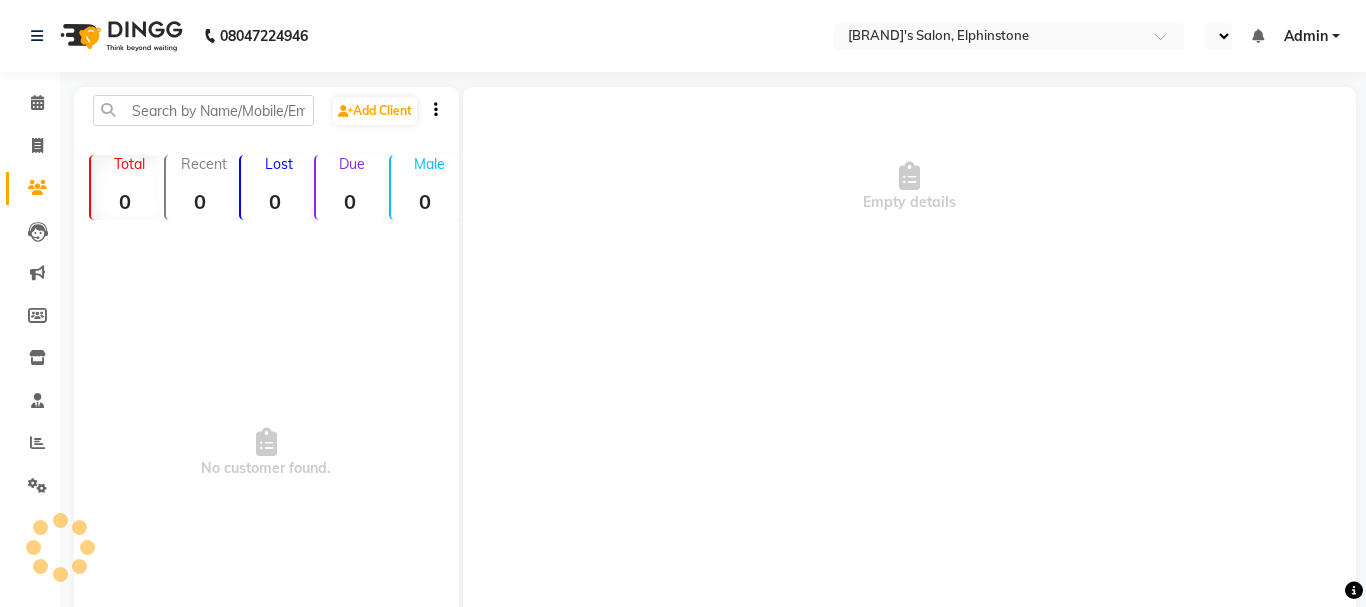 select on "en" 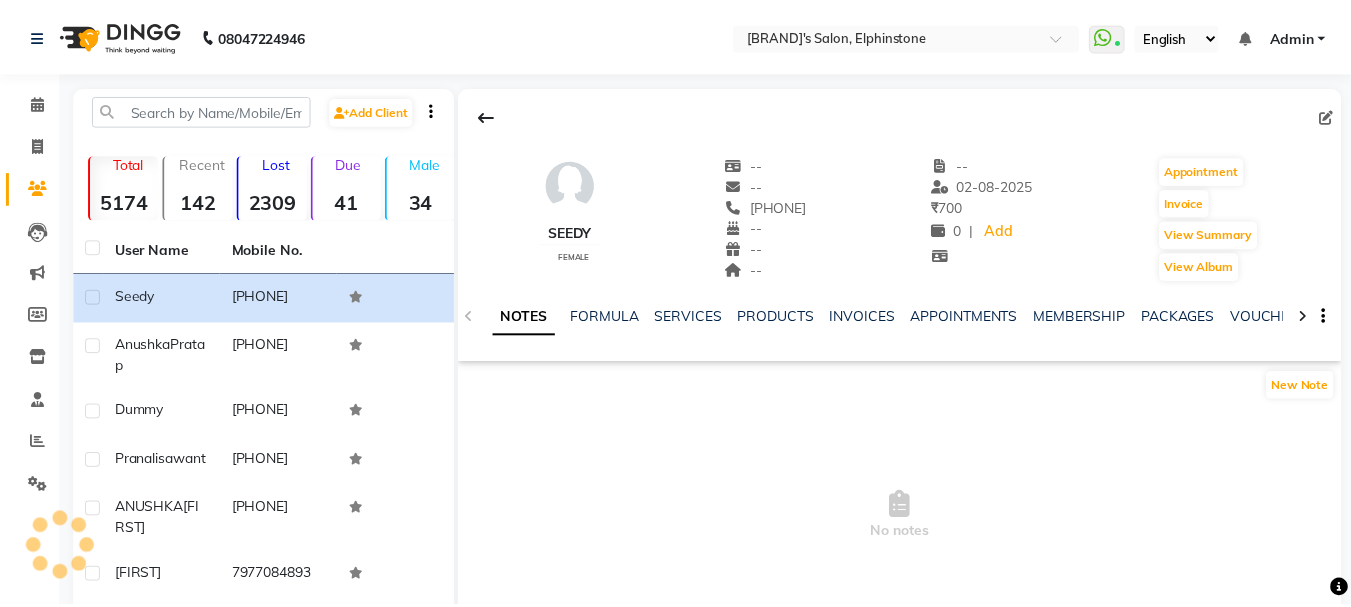 scroll, scrollTop: 0, scrollLeft: 0, axis: both 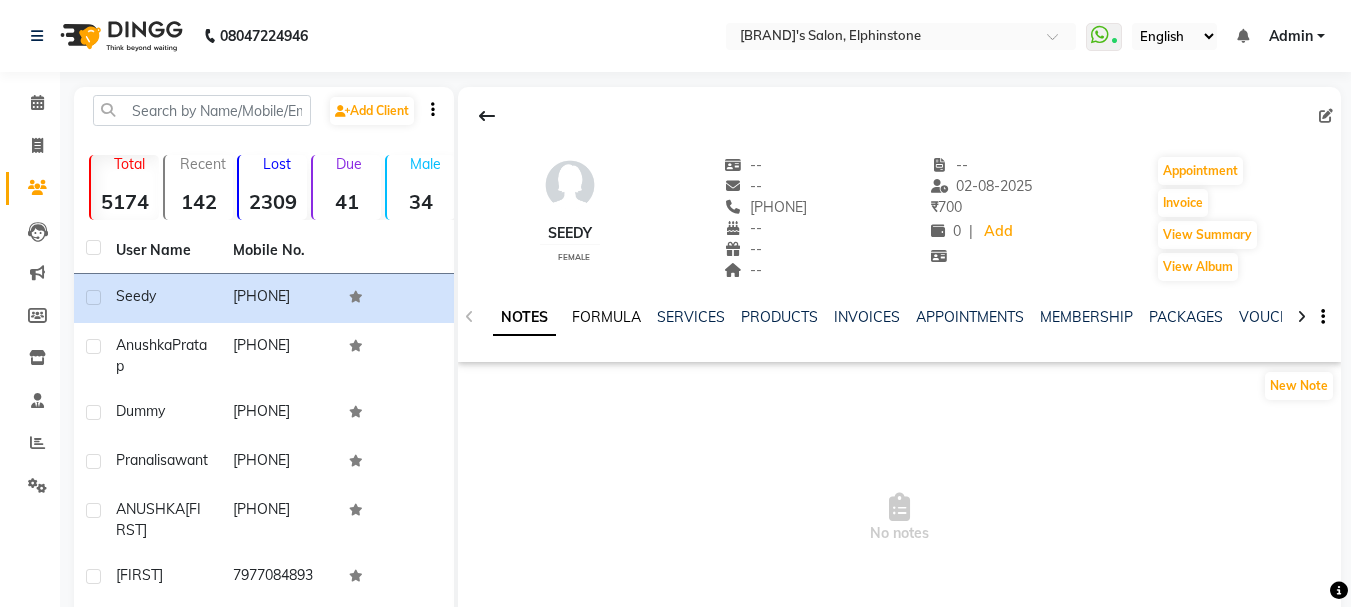 click on "FORMULA" 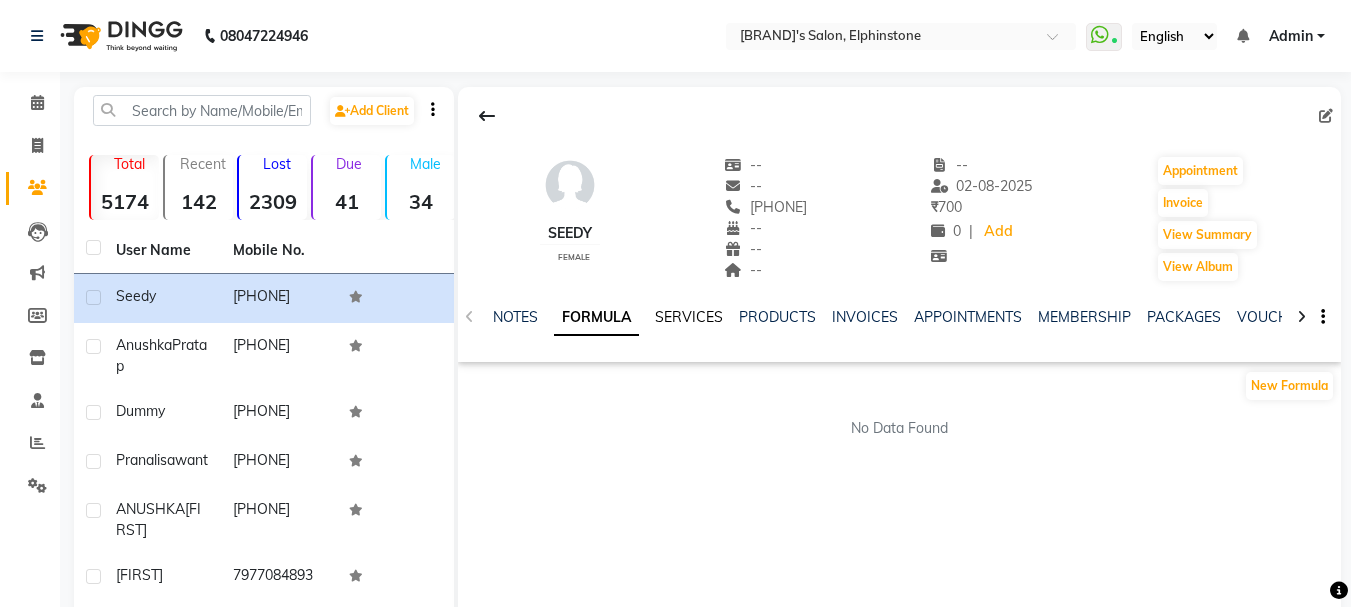 click on "SERVICES" 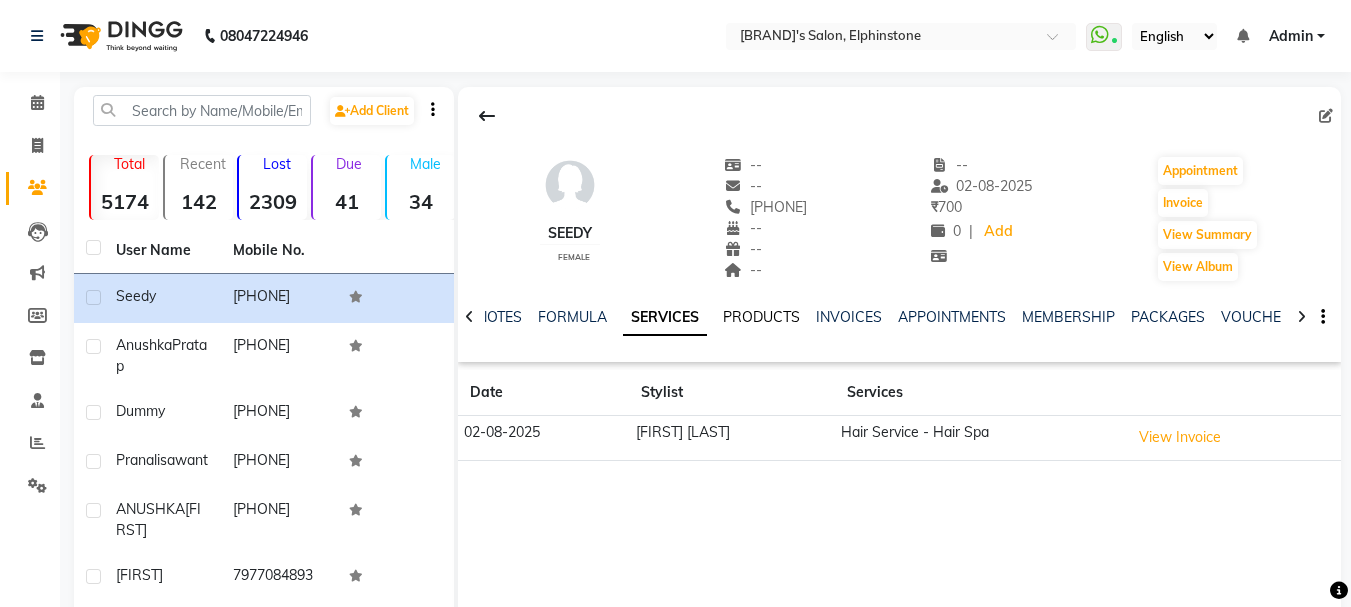 click on "PRODUCTS" 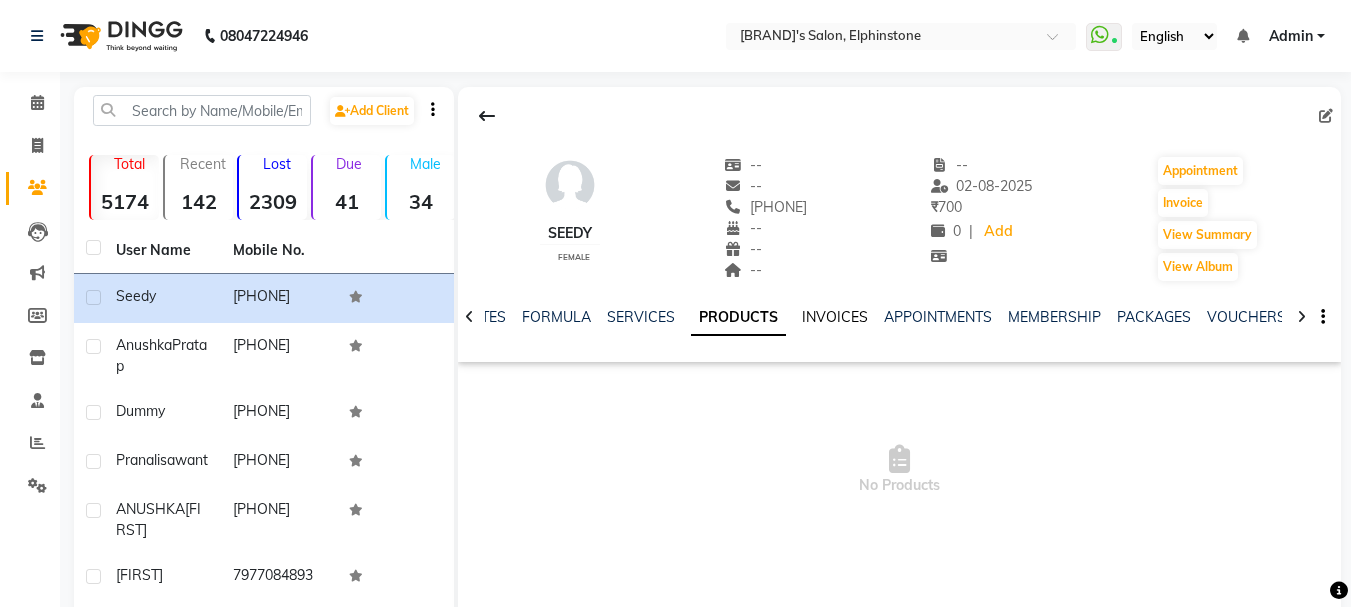 click on "INVOICES" 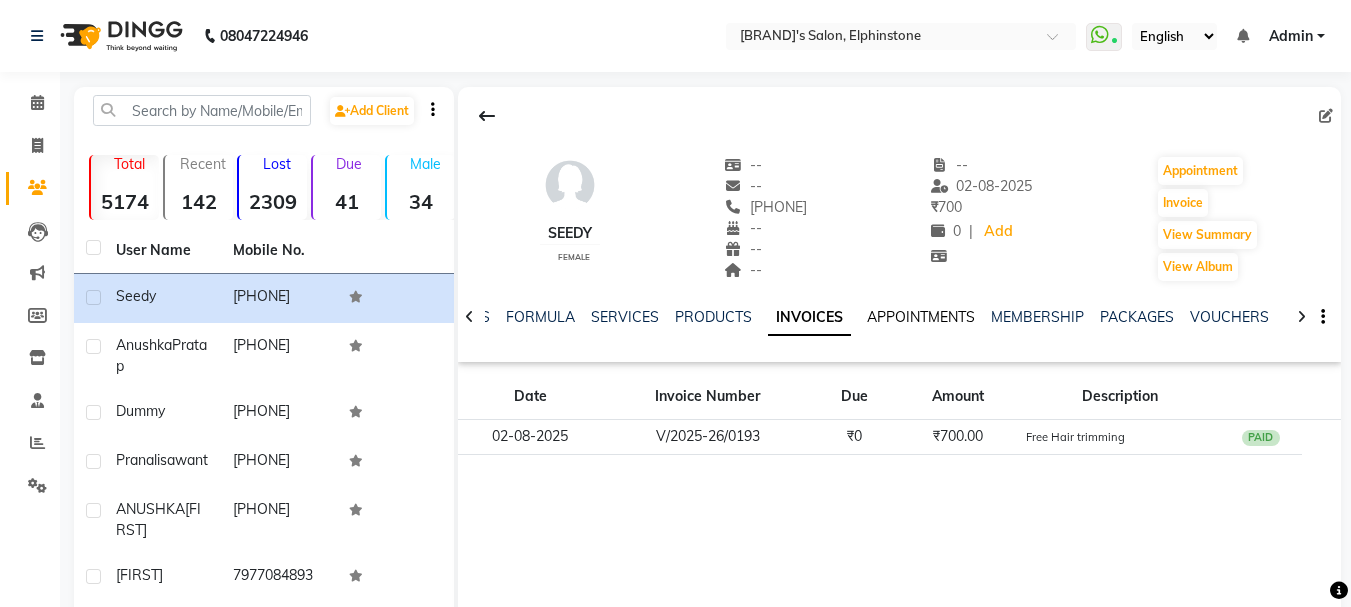 click on "APPOINTMENTS" 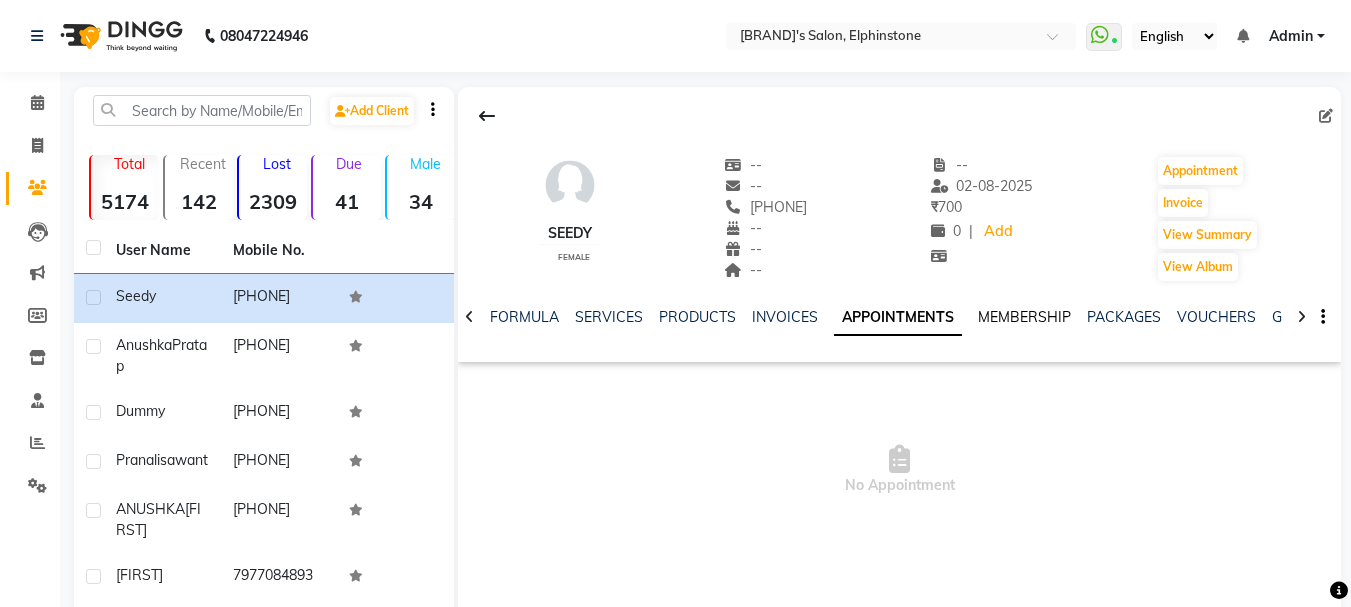 drag, startPoint x: 995, startPoint y: 316, endPoint x: 1010, endPoint y: 303, distance: 19.849434 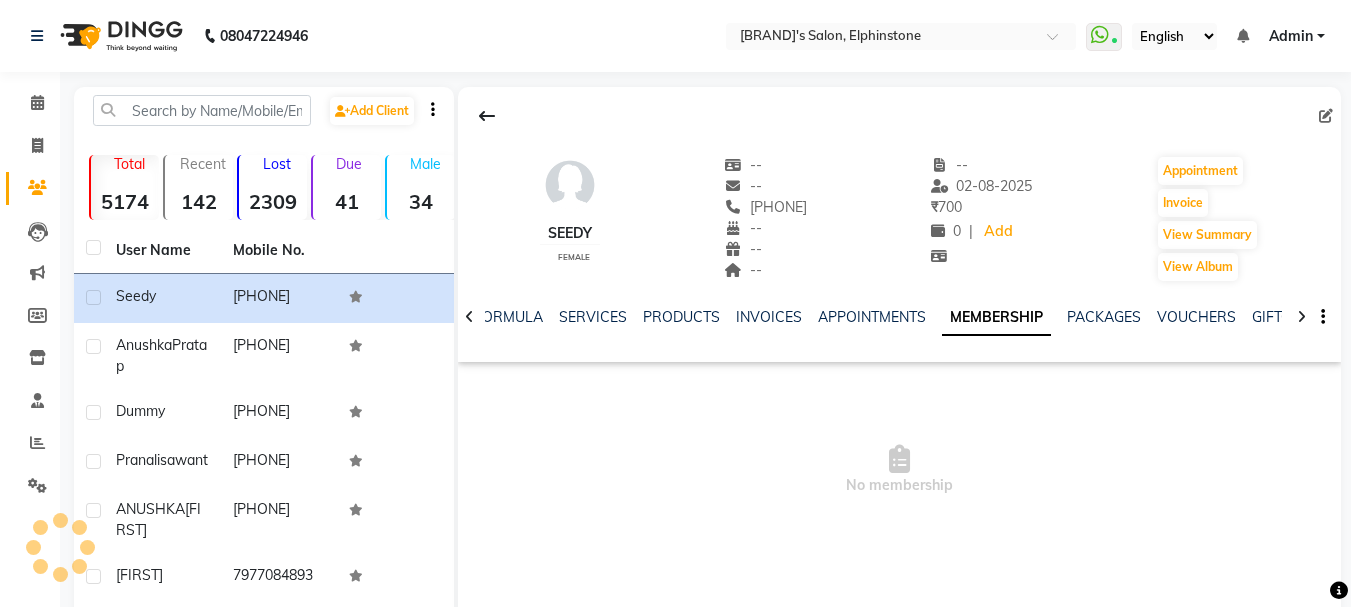 click 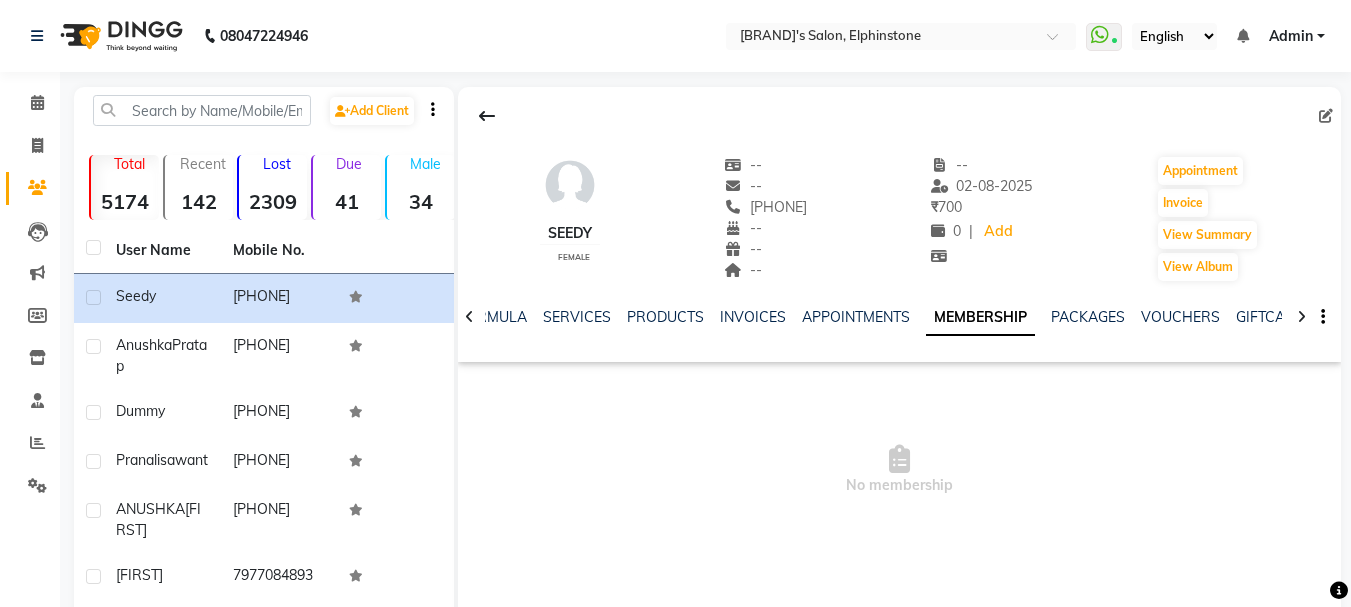 click 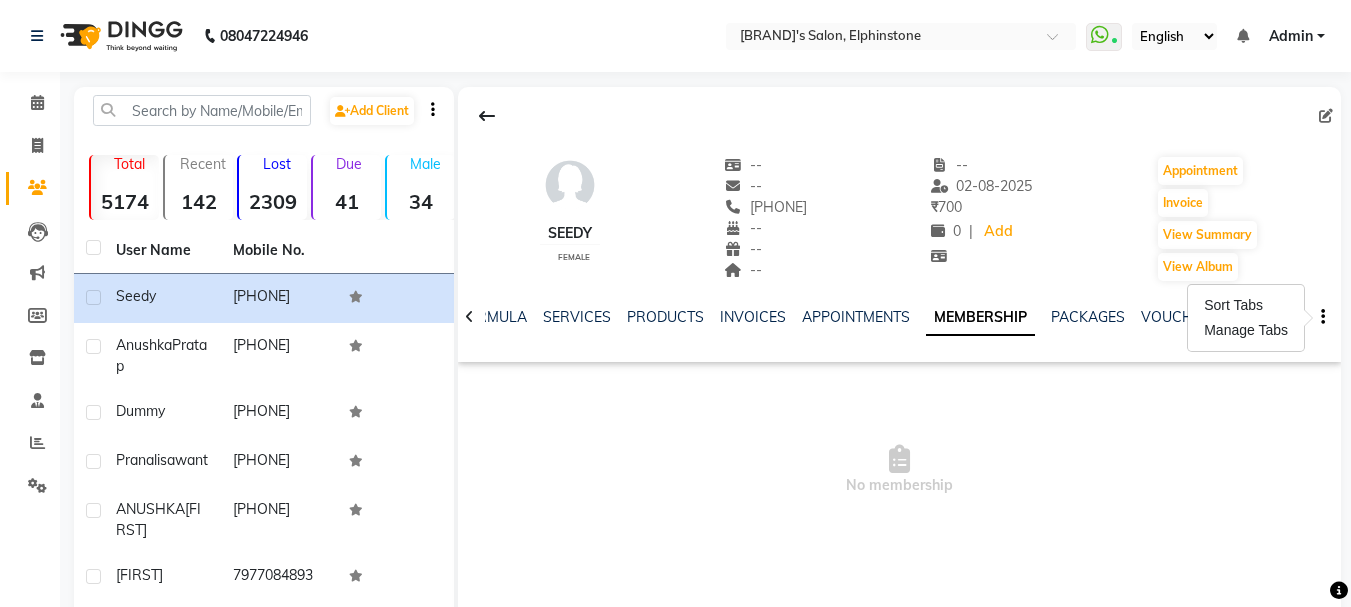 click on "seedy    female  --   --   8369428775  --  --  --  -- 02-08-2025 ₹    700 0 |  Add   Appointment   Invoice  View Summary  View Album" 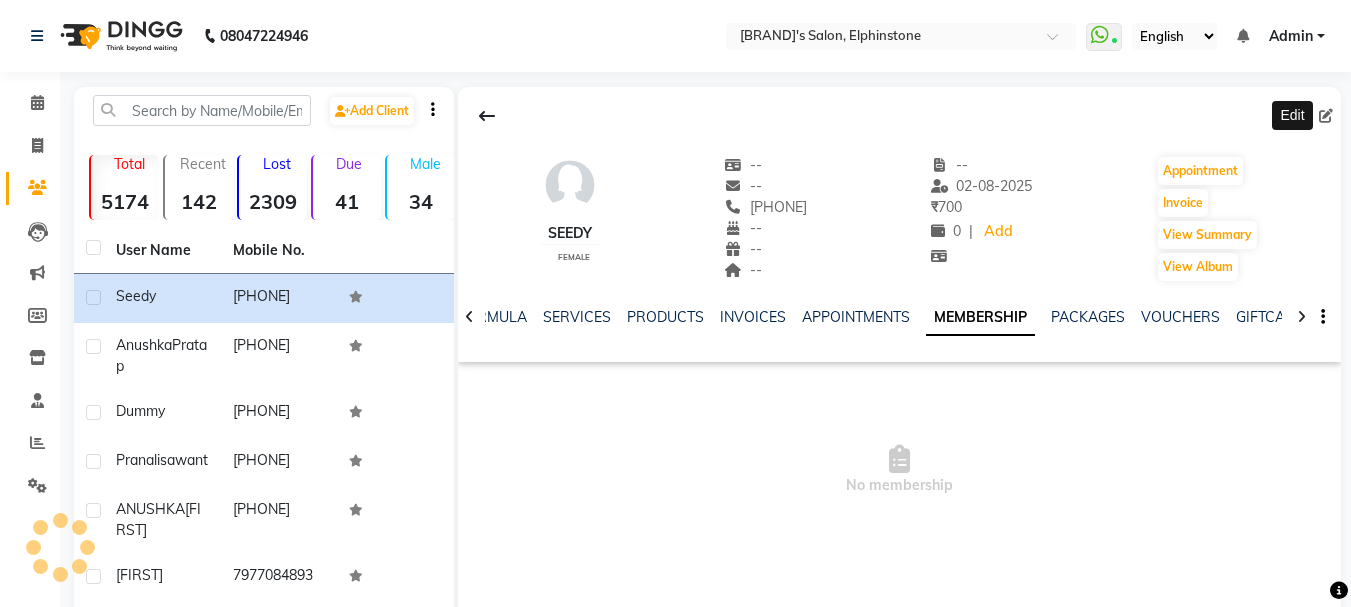 click 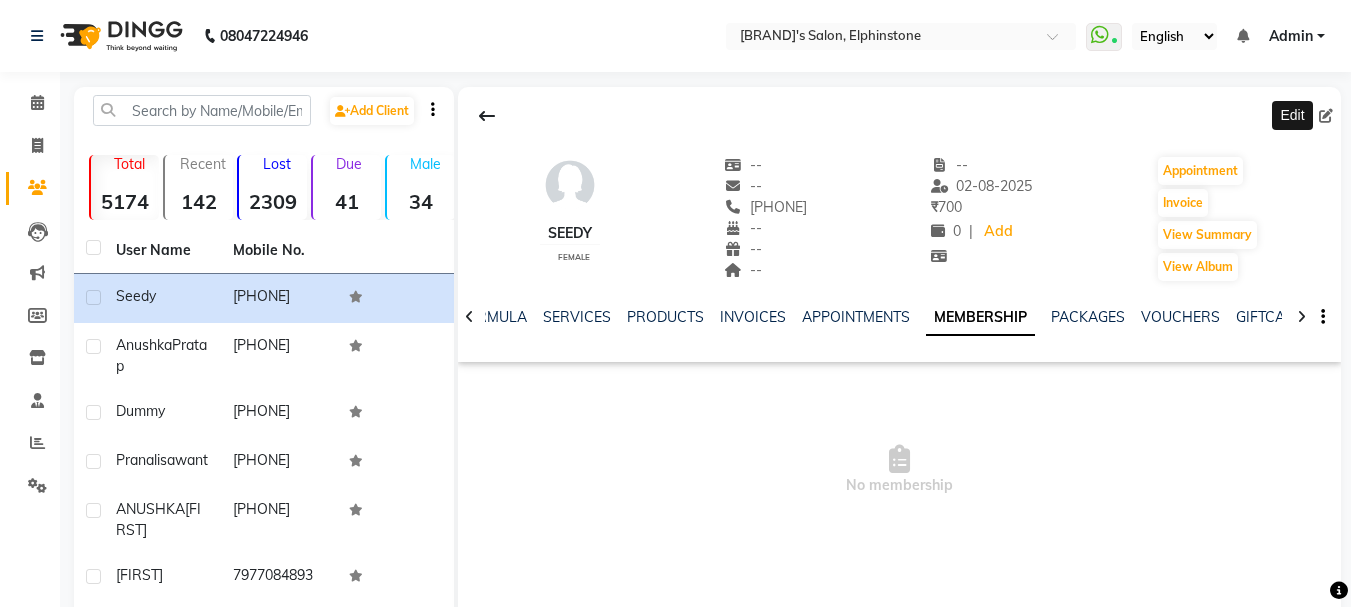 click 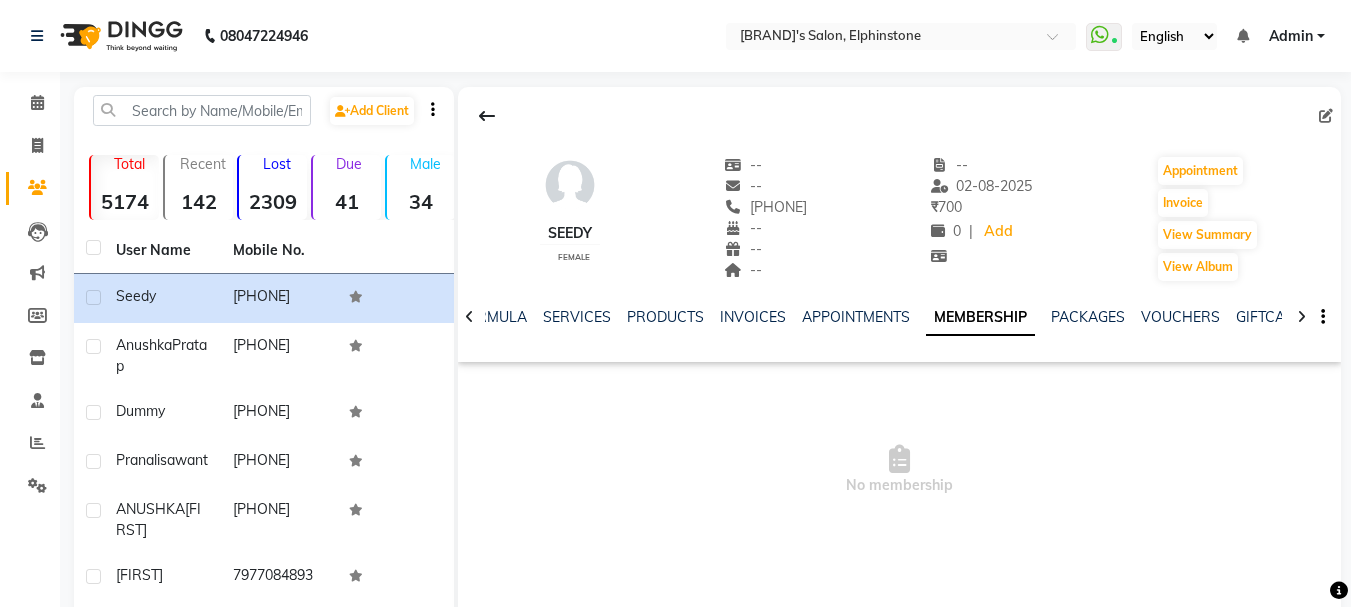 select on "female" 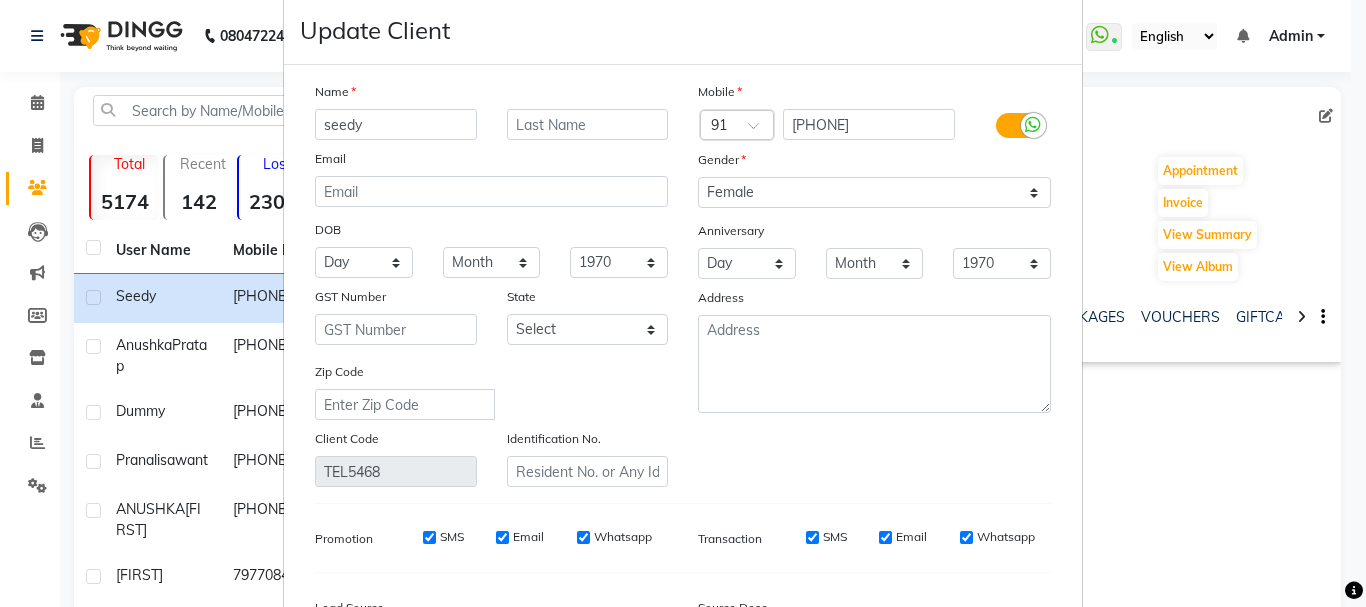 scroll, scrollTop: 0, scrollLeft: 0, axis: both 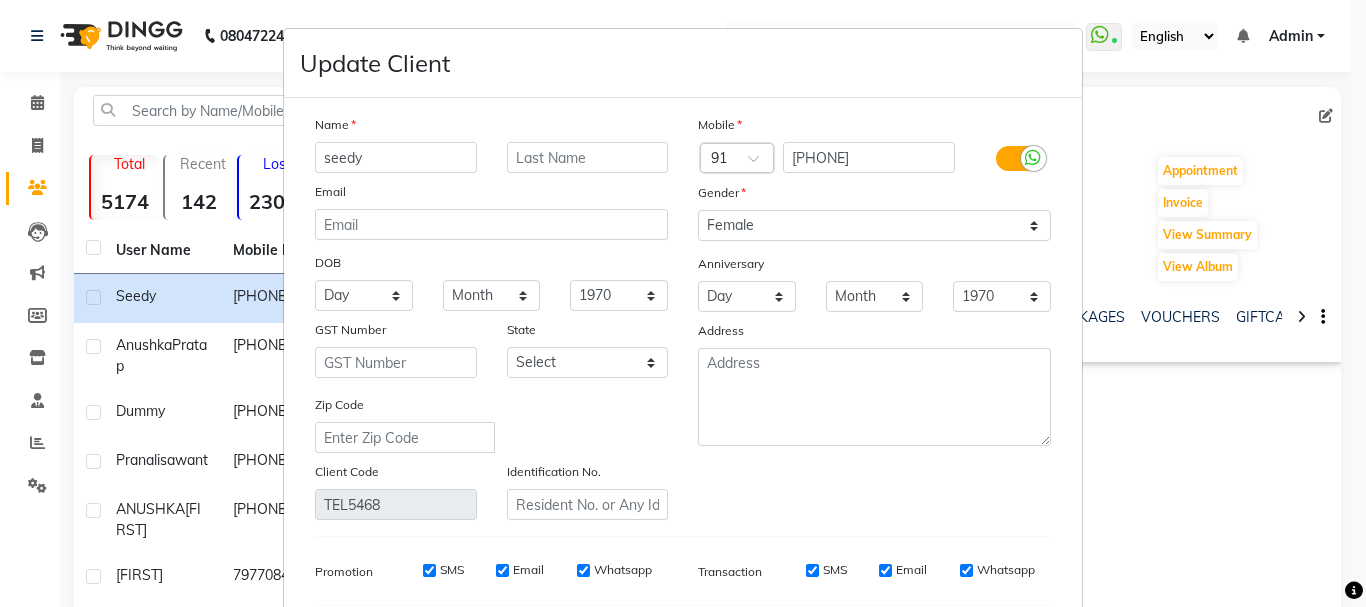 click on "Update Client Name seedy Email DOB Day 01 02 03 04 05 06 07 08 09 10 11 12 13 14 15 16 17 18 19 20 21 22 23 24 25 26 27 28 29 30 31 Month January February March April May June July August September October November December 1940 1941 1942 1943 1944 1945 1946 1947 1948 1949 1950 1951 1952 1953 1954 1955 1956 1957 1958 1959 1960 1961 1962 1963 1964 1965 1966 1967 1968 1969 1970 1971 1972 1973 1974 1975 1976 1977 1978 1979 1980 1981 1982 1983 1984 1985 1986 1987 1988 1989 1990 1991 1992 1993 1994 1995 1996 1997 1998 1999 2000 2001 2002 2003 2004 2005 2006 2007 2008 2009 2010 2011 2012 2013 2014 2015 2016 2017 2018 2019 2020 2021 2022 2023 2024 GST Number State Select Andaman and Nicobar Islands Andhra Pradesh Arunachal Pradesh Assam Bihar Chandigarh Chhattisgarh Dadra and Nagar Haveli Daman and Diu Delhi Goa Gujarat Haryana Himachal Pradesh Jammu and Kashmir Jharkhand Karnataka Kerala Lakshadweep Madhya Pradesh Maharashtra Manipur Meghalaya Mizoram Nagaland Odisha Pondicherry Punjab Rajasthan Sikkim Tamil Nadu" at bounding box center [683, 303] 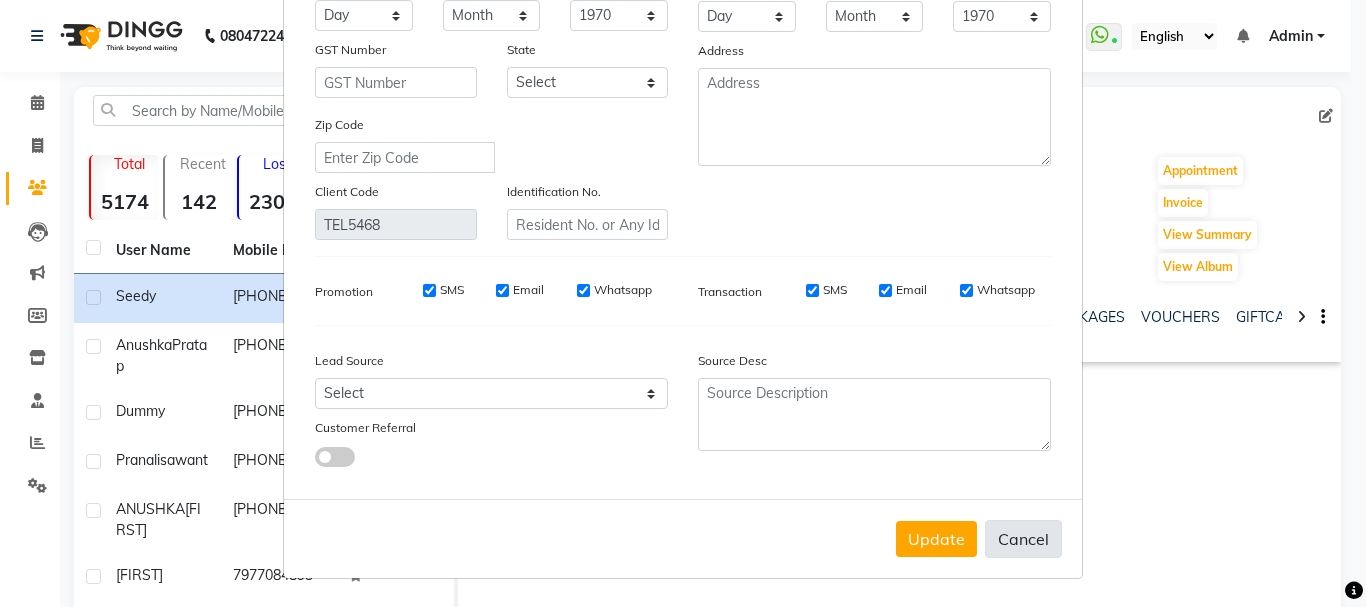 click on "Cancel" at bounding box center (1023, 539) 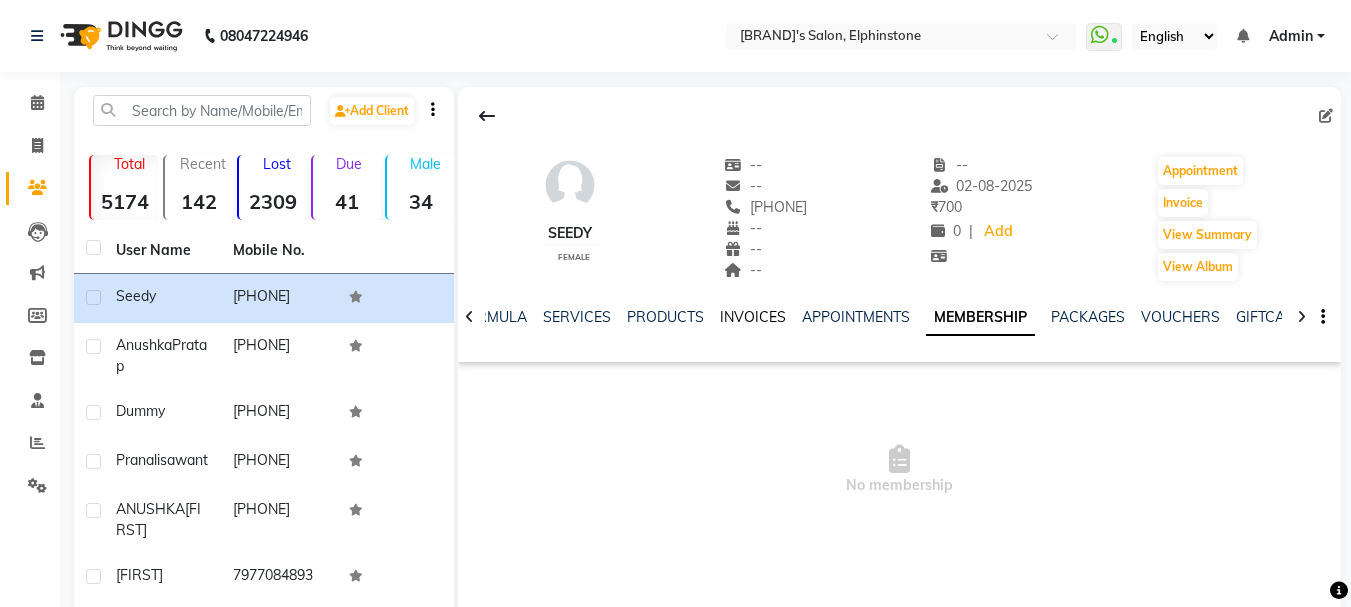 click on "INVOICES" 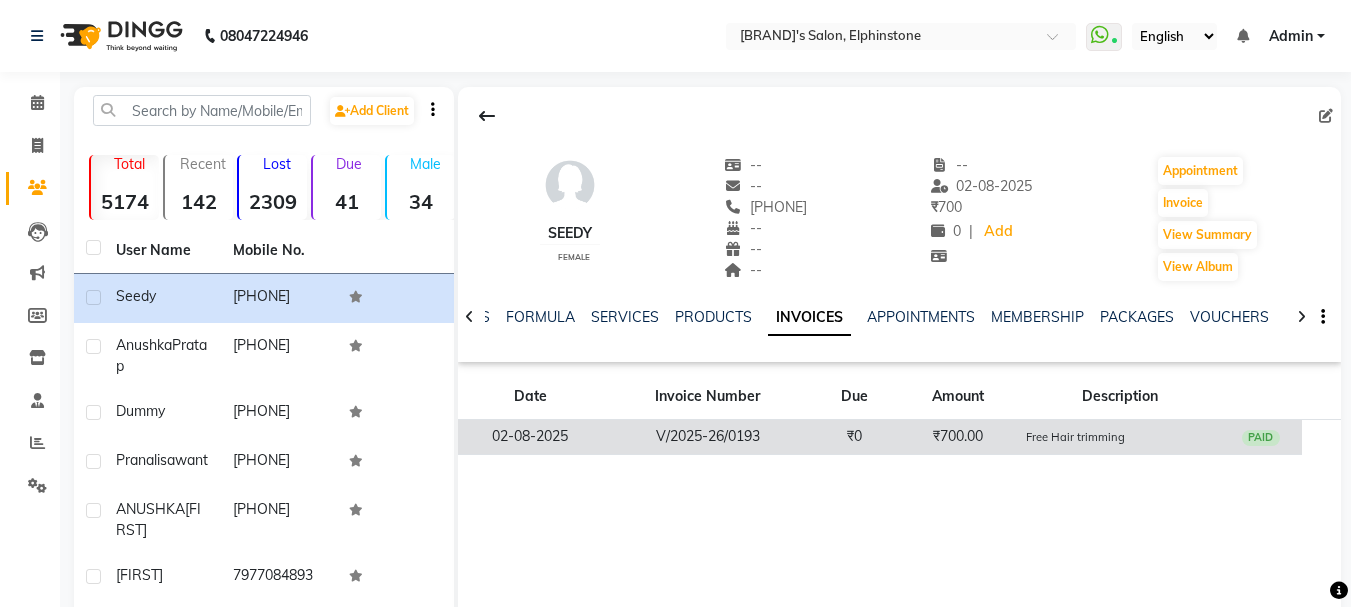 click on "₹700.00" 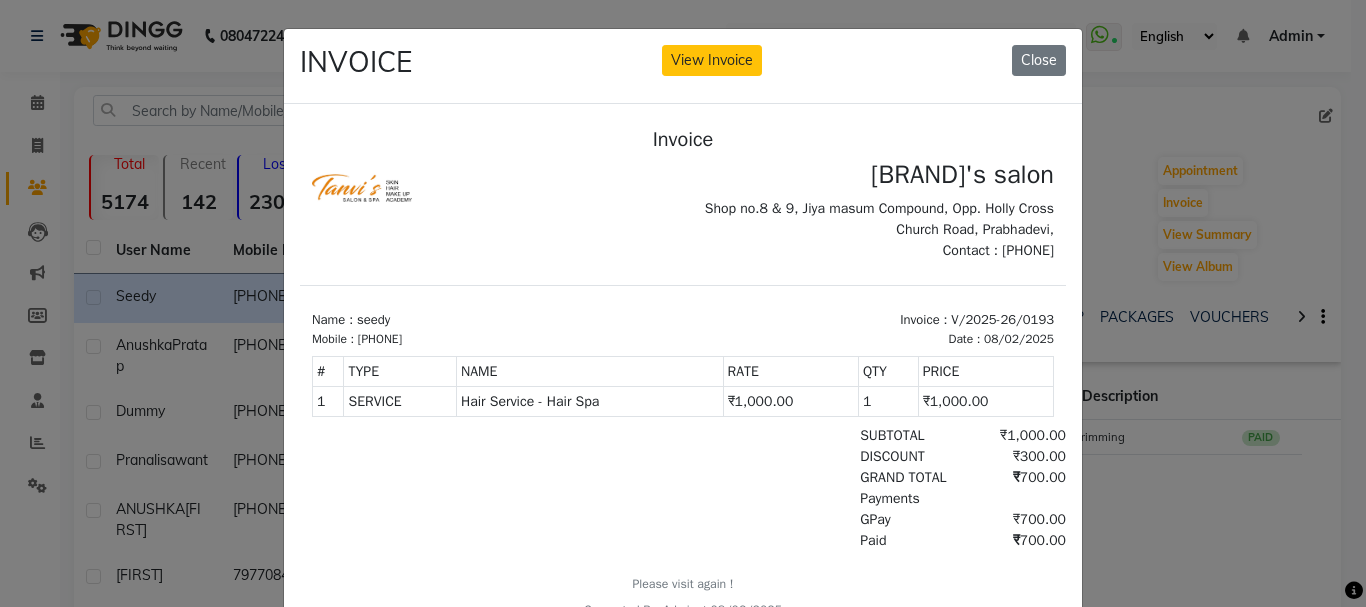scroll, scrollTop: 16, scrollLeft: 0, axis: vertical 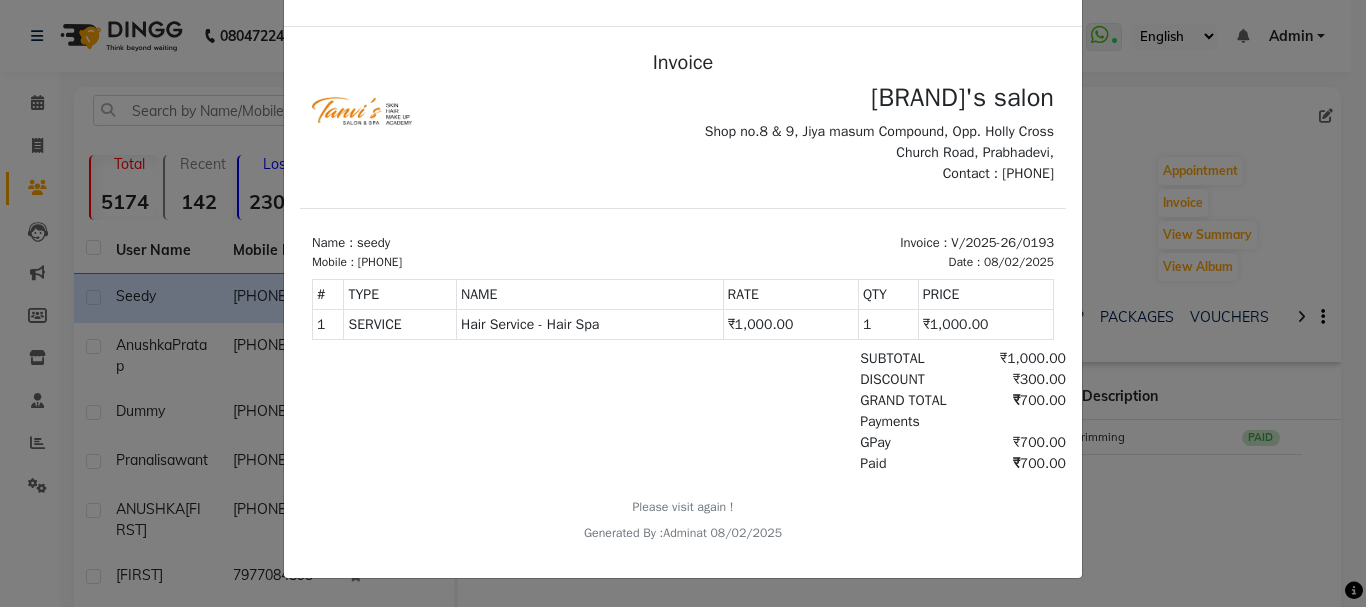 click on "INVOICE View Invoice Close" 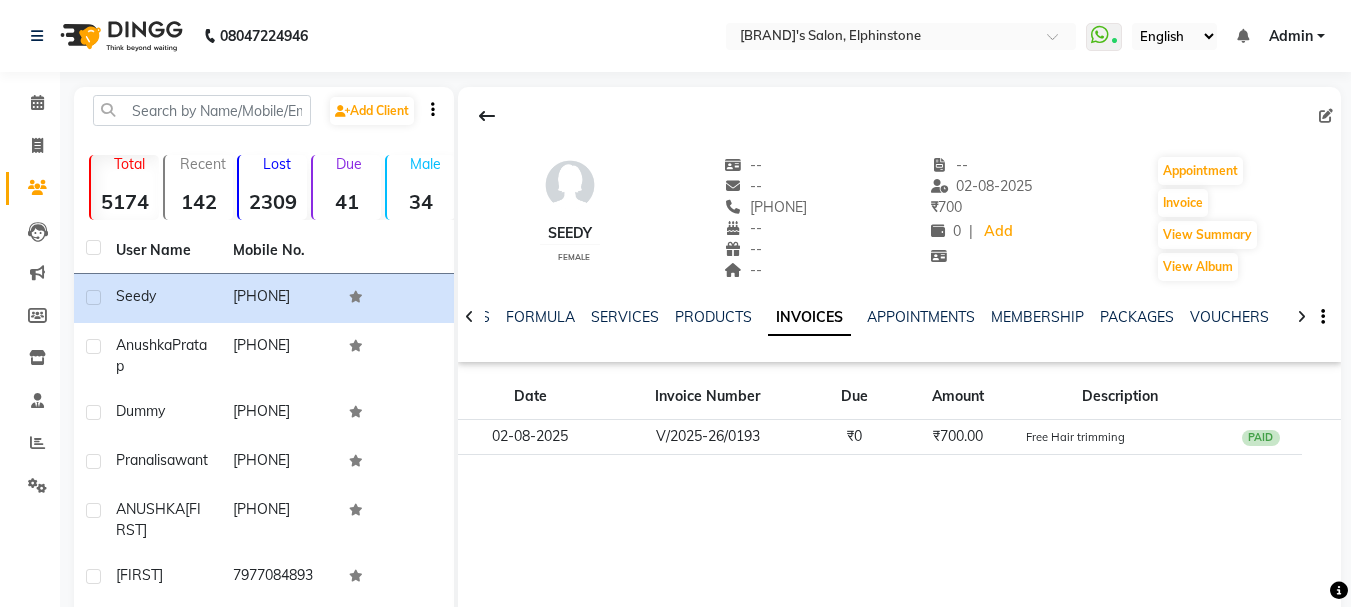 click 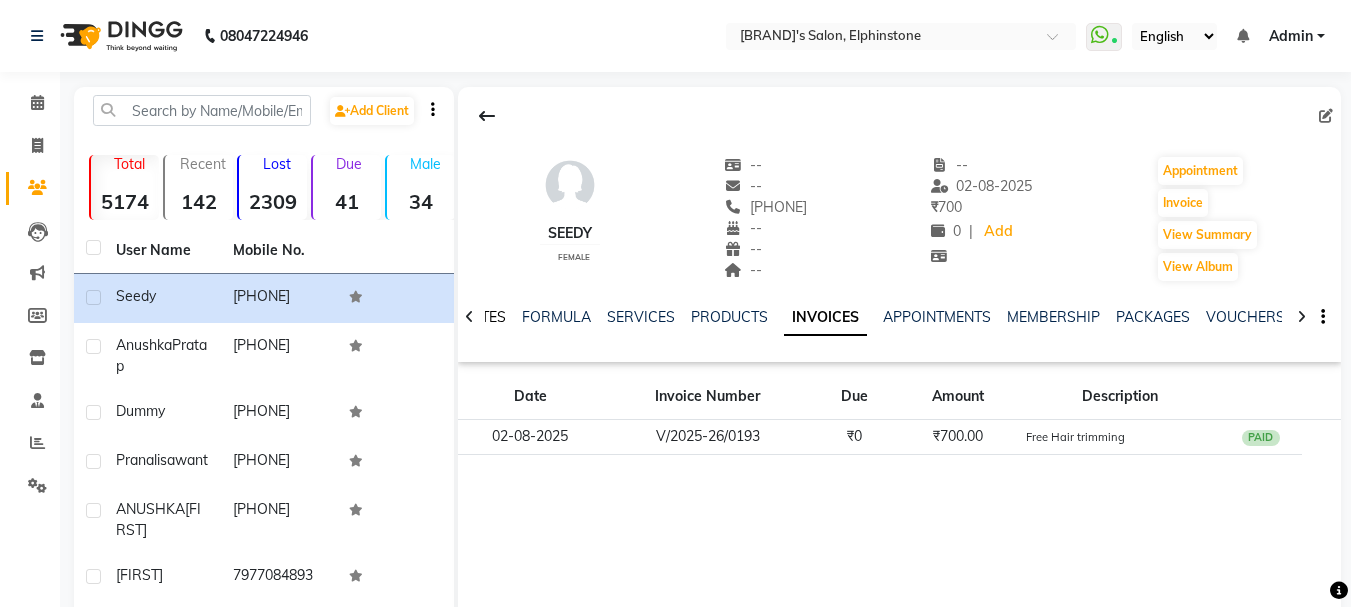 click on "NOTES" 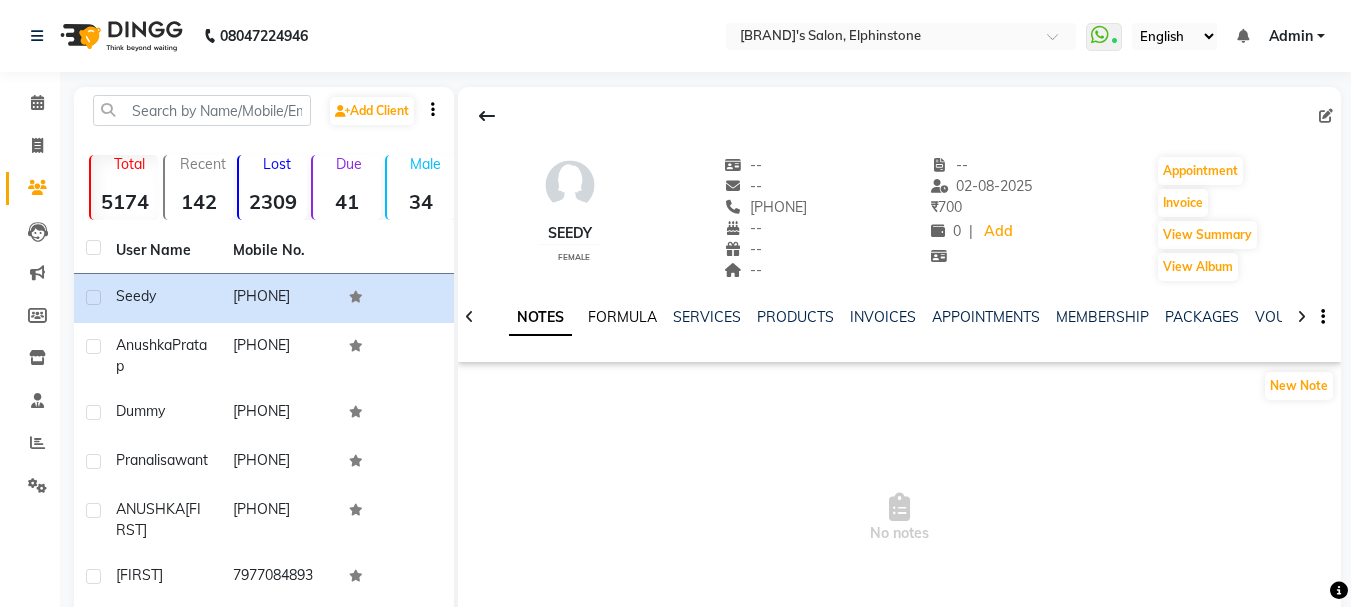 click on "FORMULA" 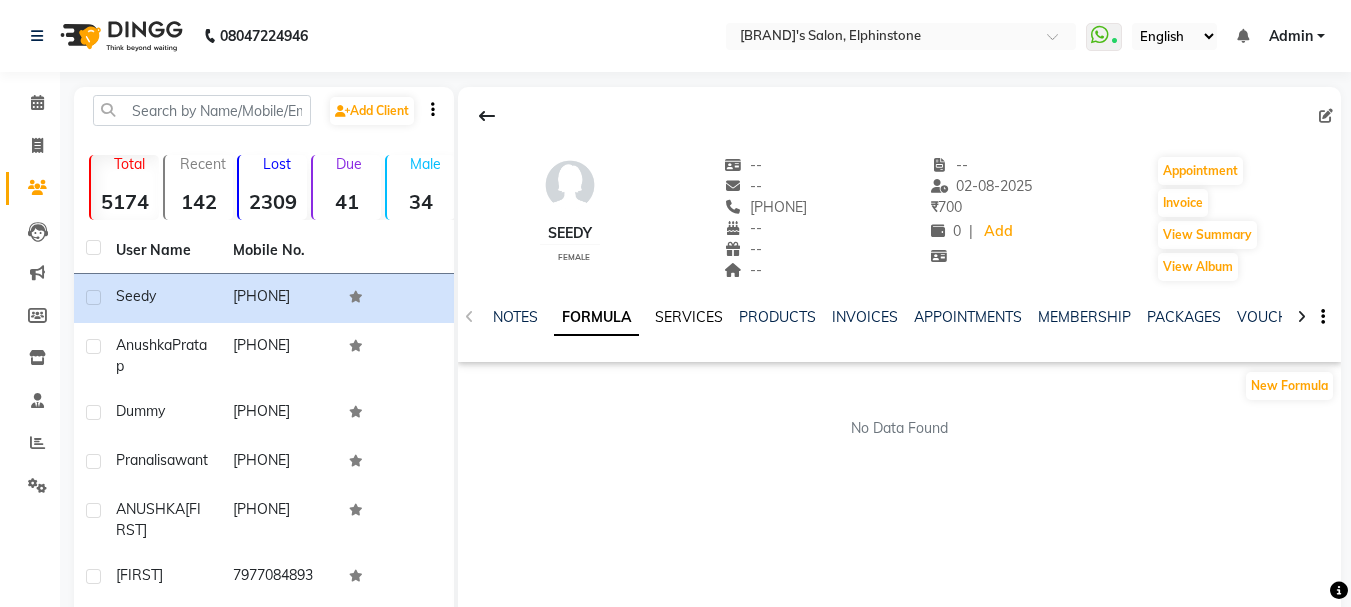 click on "SERVICES" 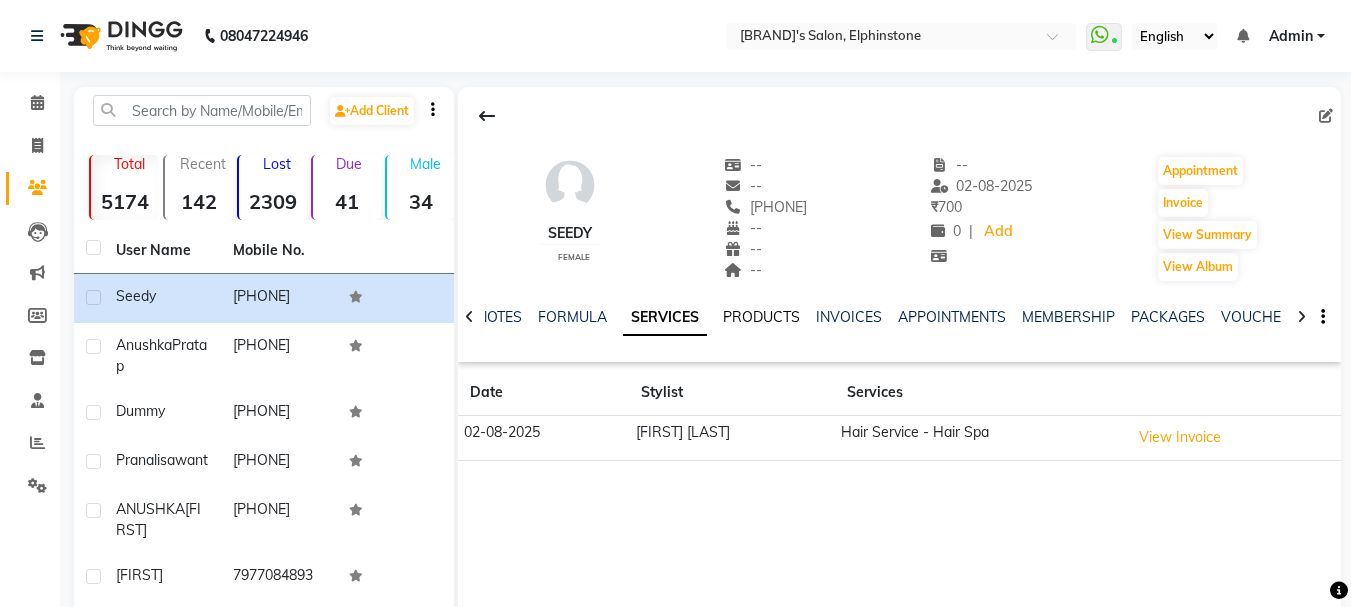 click on "PRODUCTS" 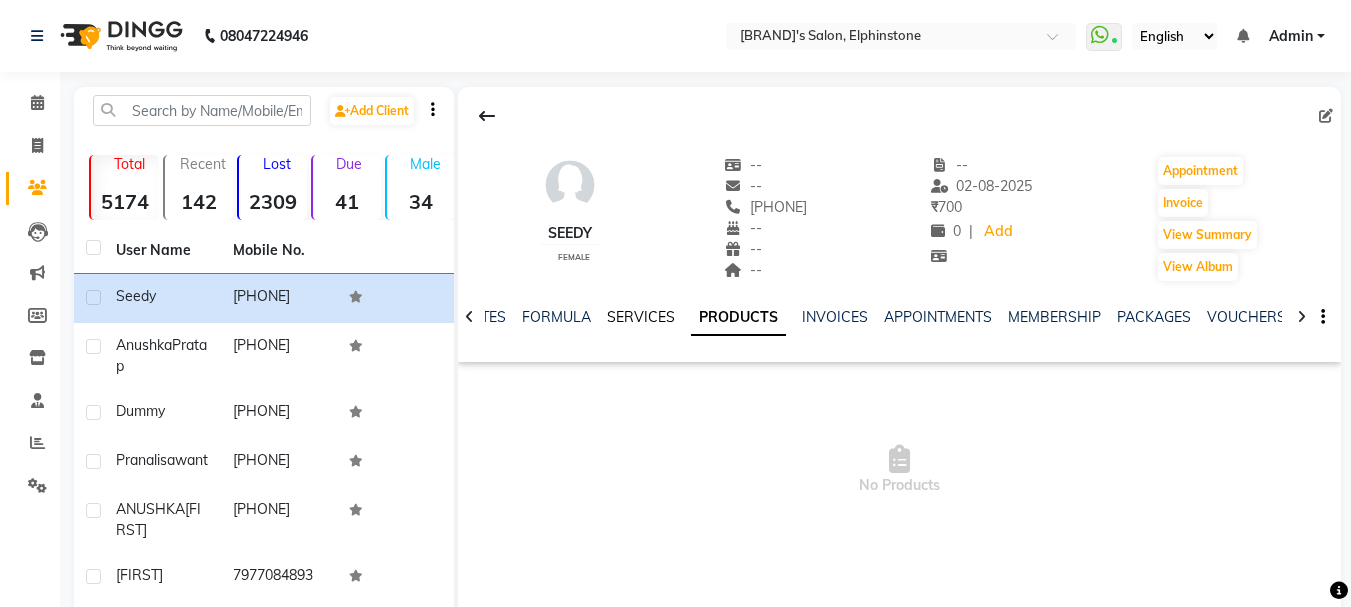 click on "SERVICES" 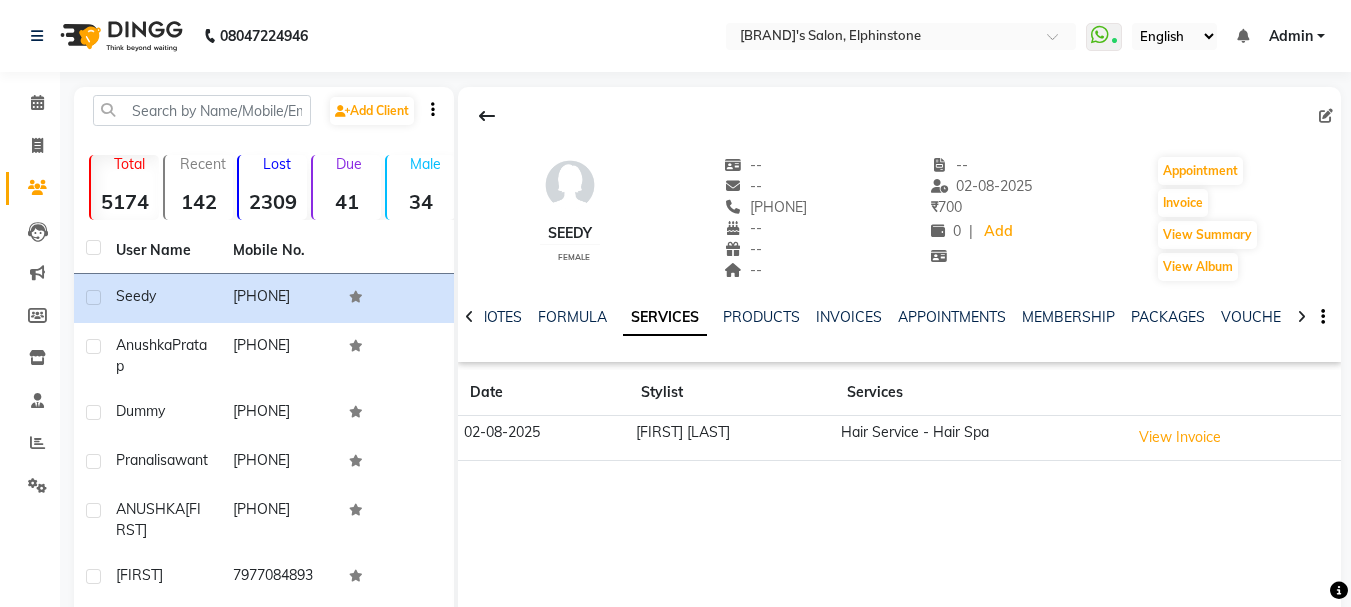 drag, startPoint x: 744, startPoint y: 522, endPoint x: 756, endPoint y: 521, distance: 12.0415945 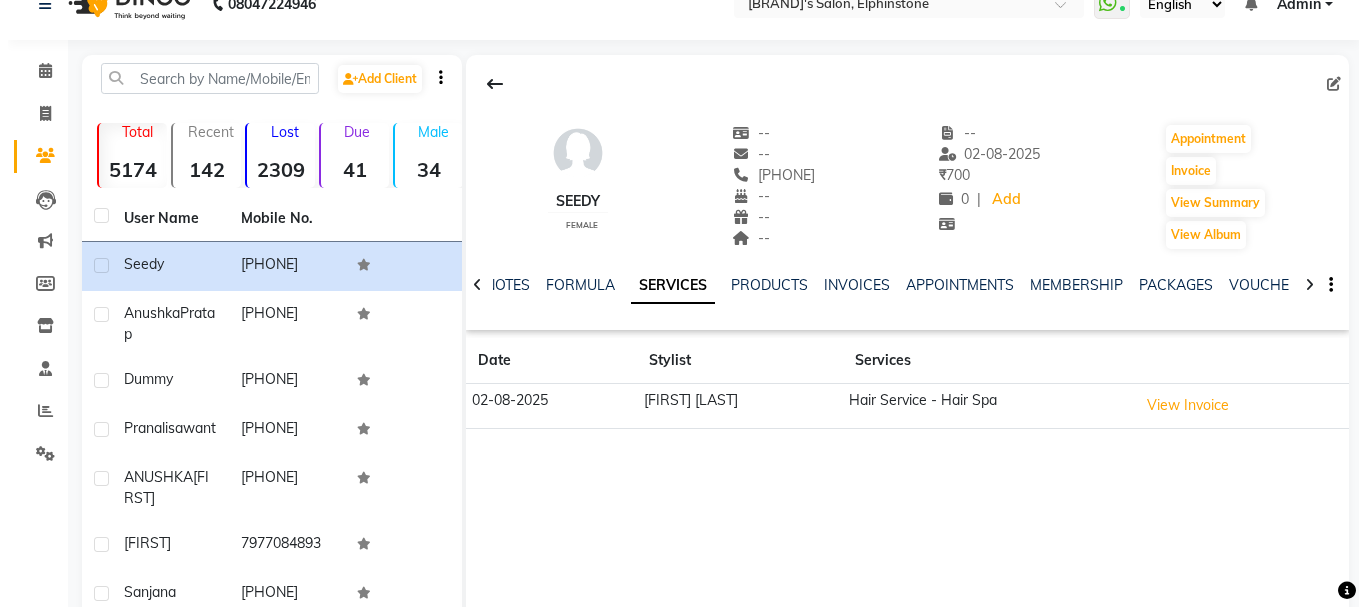 scroll, scrollTop: 0, scrollLeft: 0, axis: both 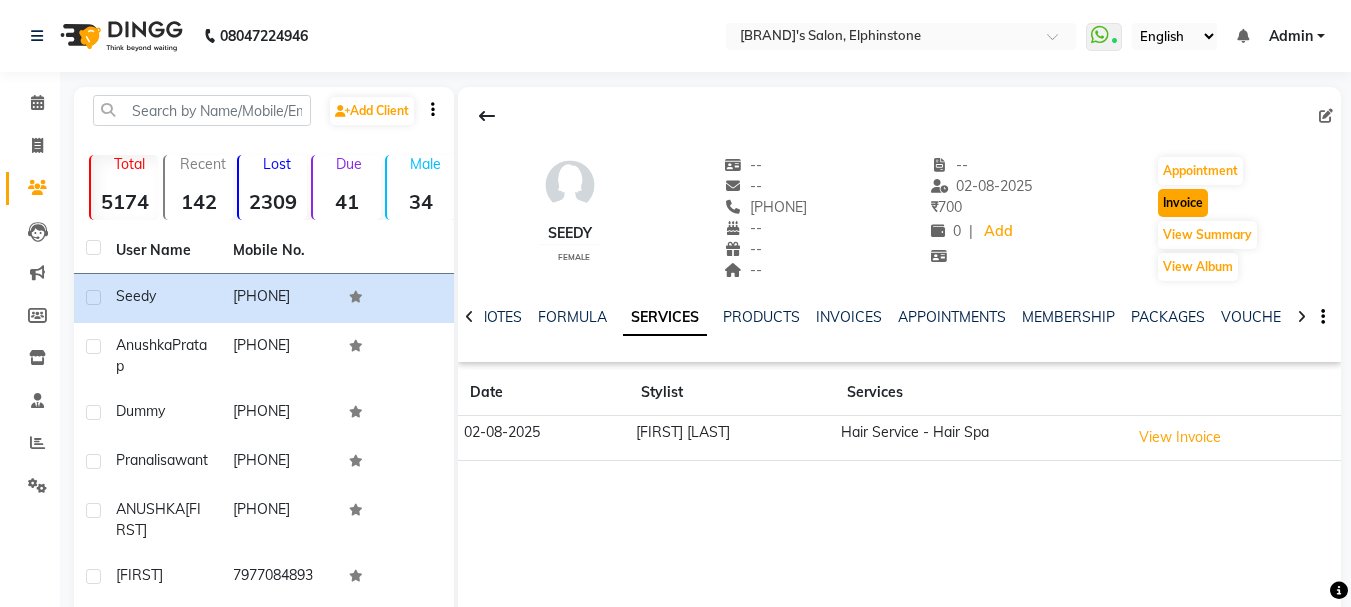click on "Invoice" 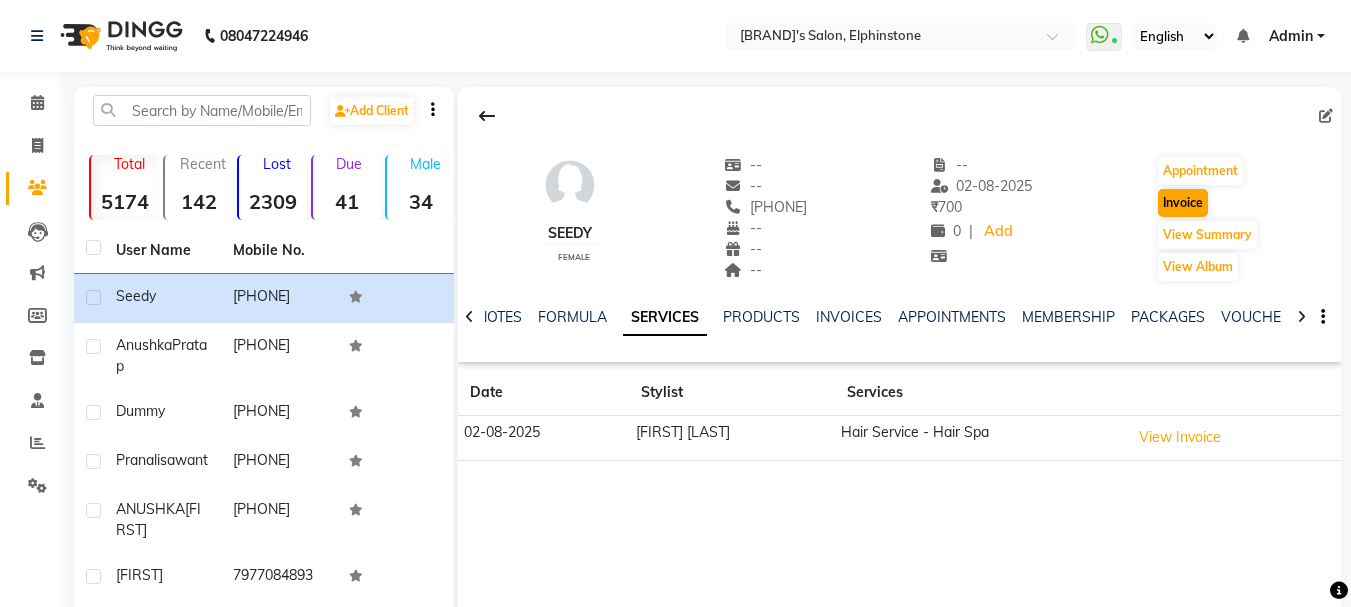 select on "service" 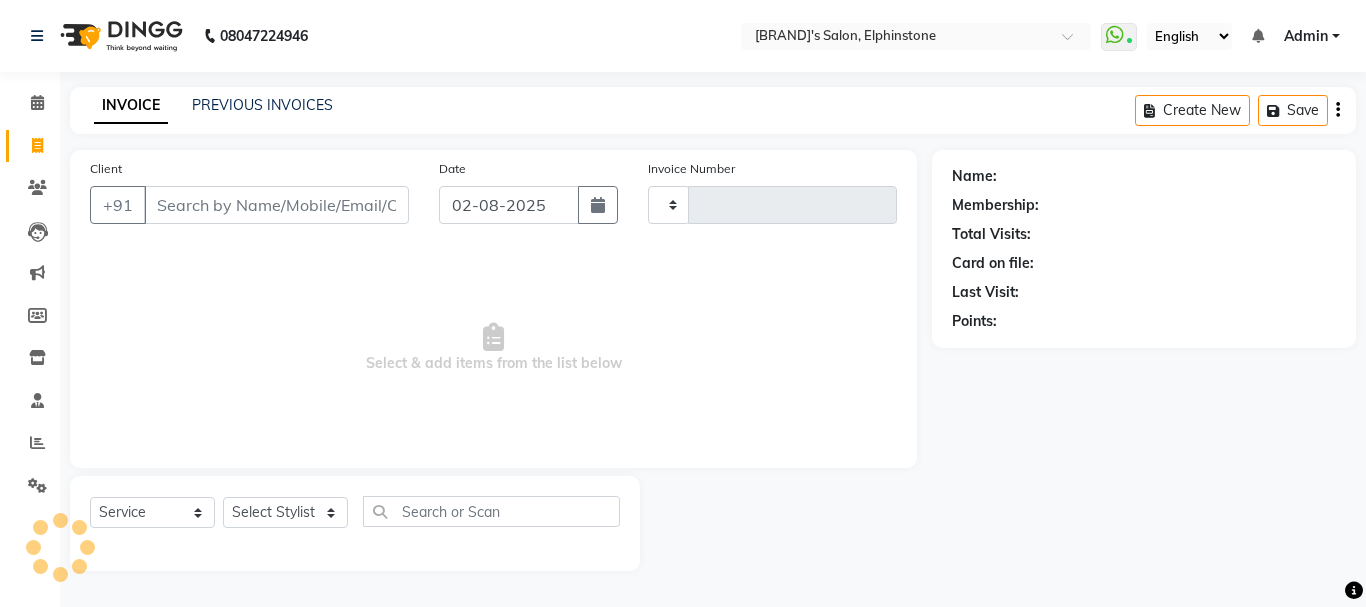 type on "0194" 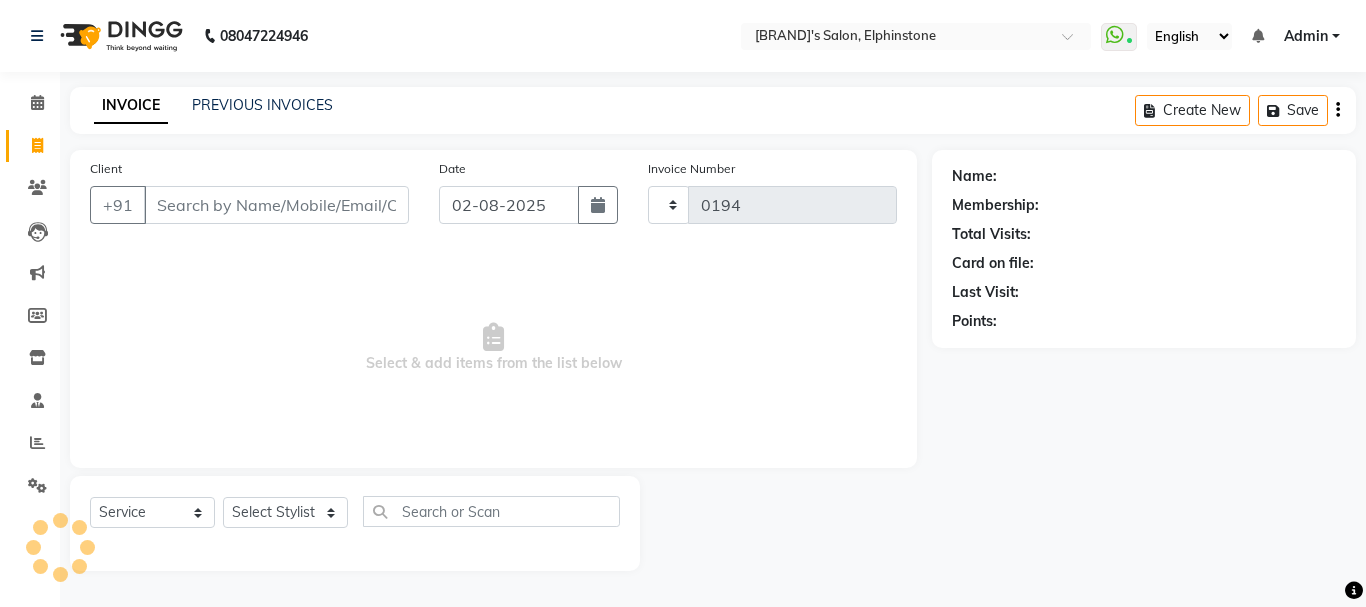 select on "716" 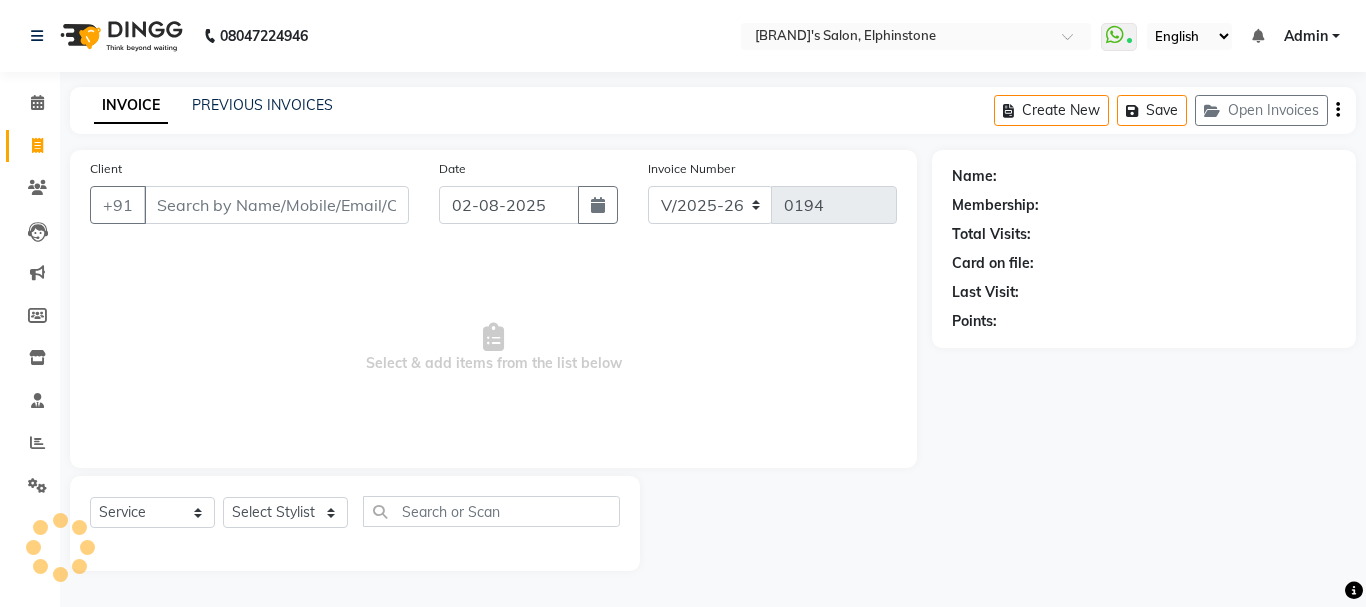type on "[PHONE]" 